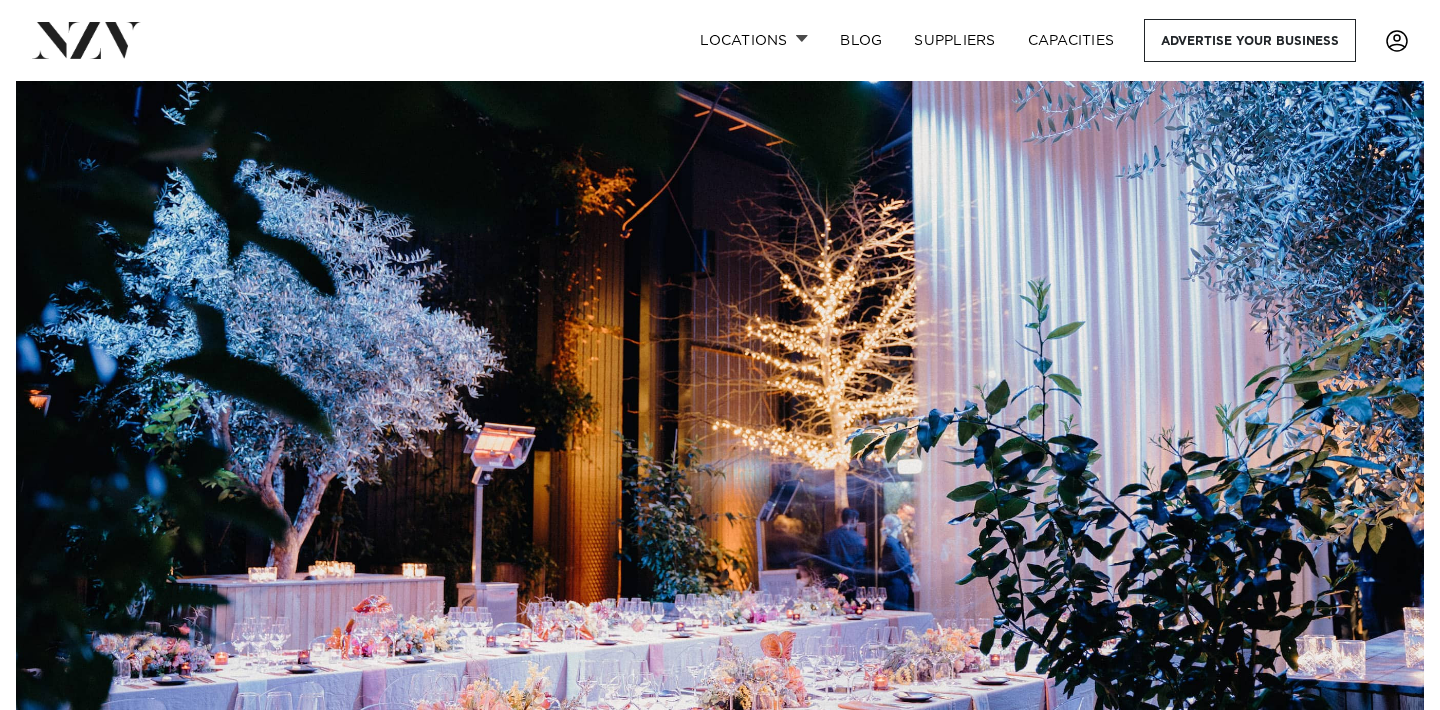 scroll, scrollTop: 0, scrollLeft: 0, axis: both 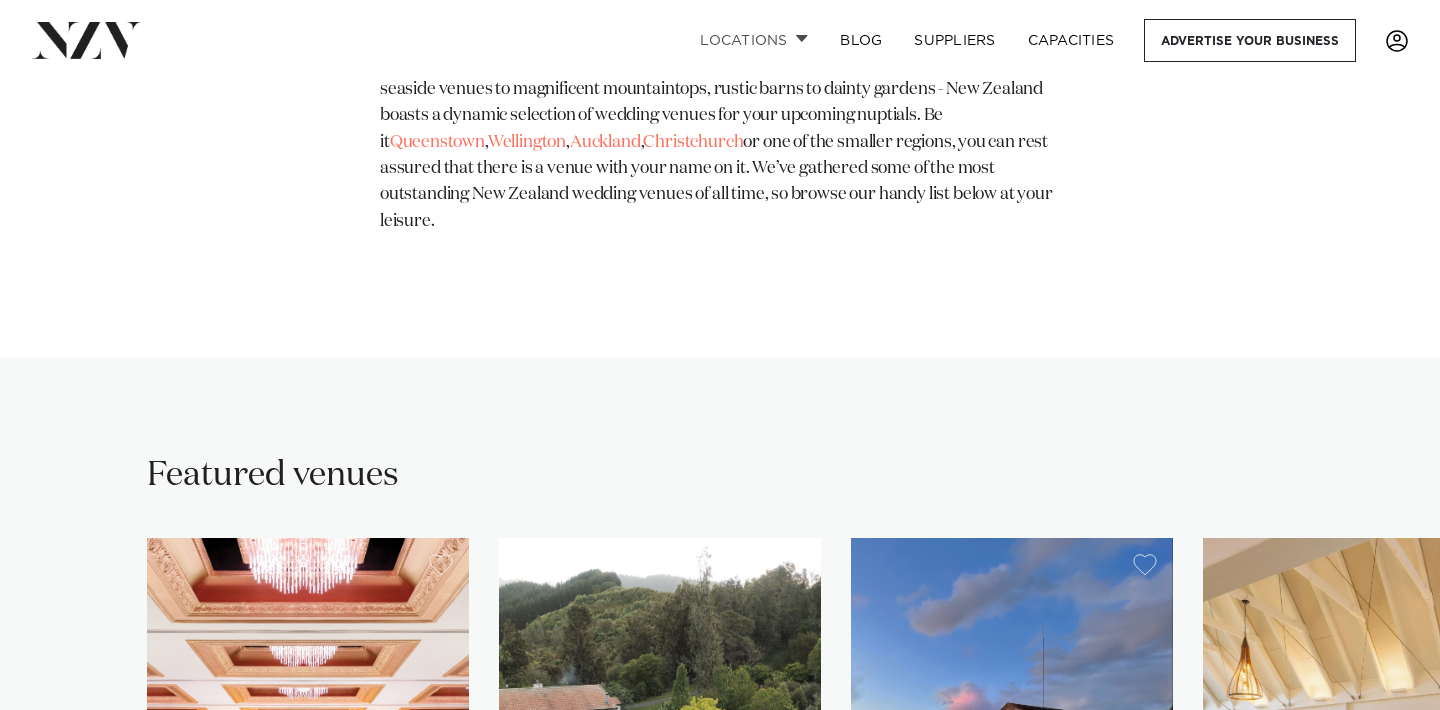 click on "Locations" at bounding box center (754, 40) 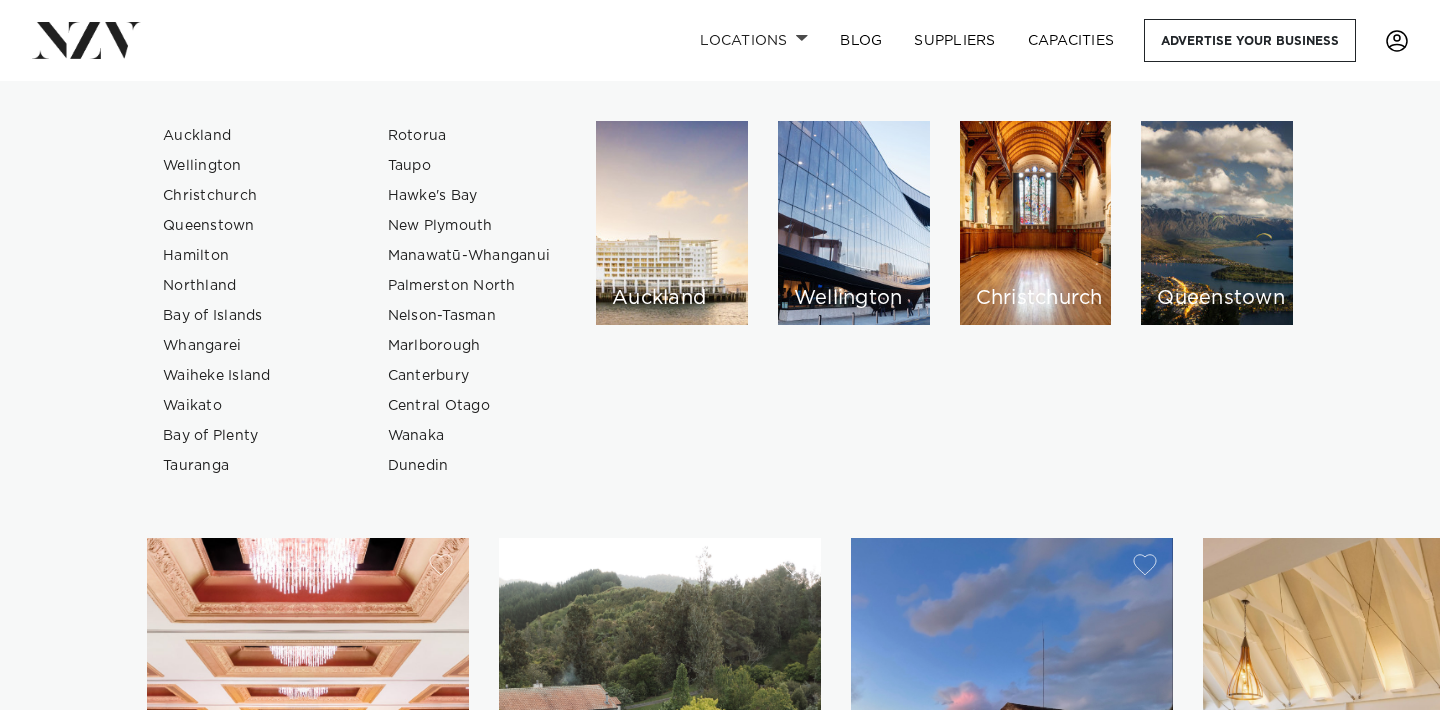 click on "Auckland
Cordis, Auckland
From the ballroom to the boardroom, every event at Cordis, Auckland is distinguished by seamless service, attention to detail and the latest high-tech solutions.
1,000
800
1,150
12
Bay of Plenty
Villa Vie" at bounding box center [720, 999] 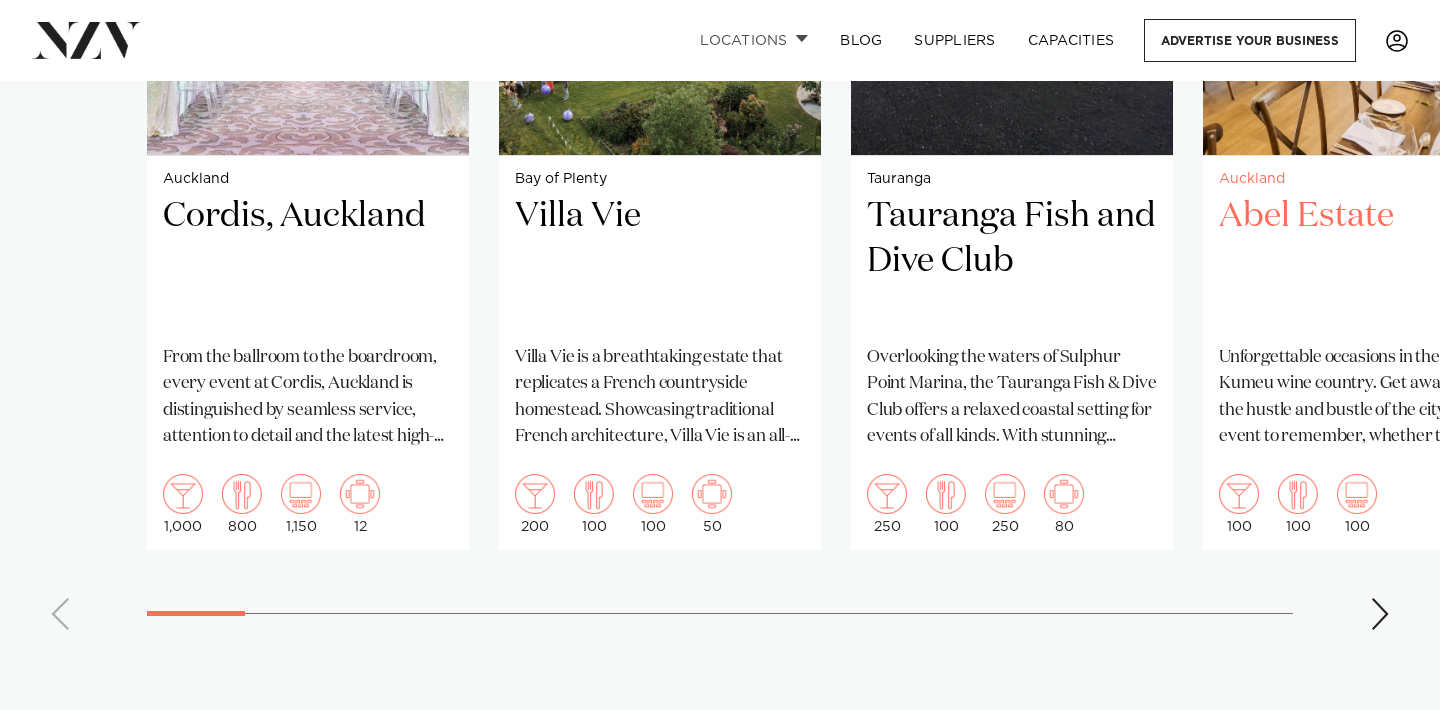 scroll, scrollTop: 1828, scrollLeft: 0, axis: vertical 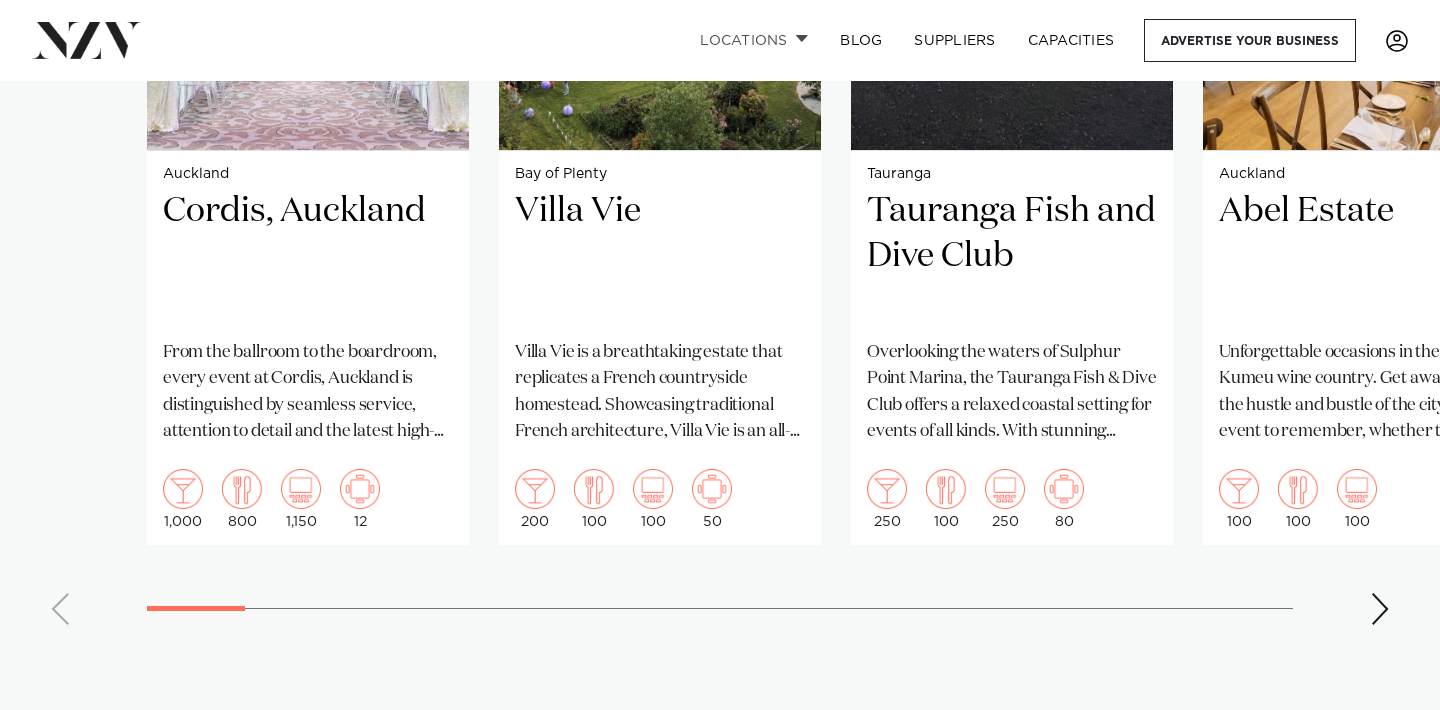 click at bounding box center [1380, 609] 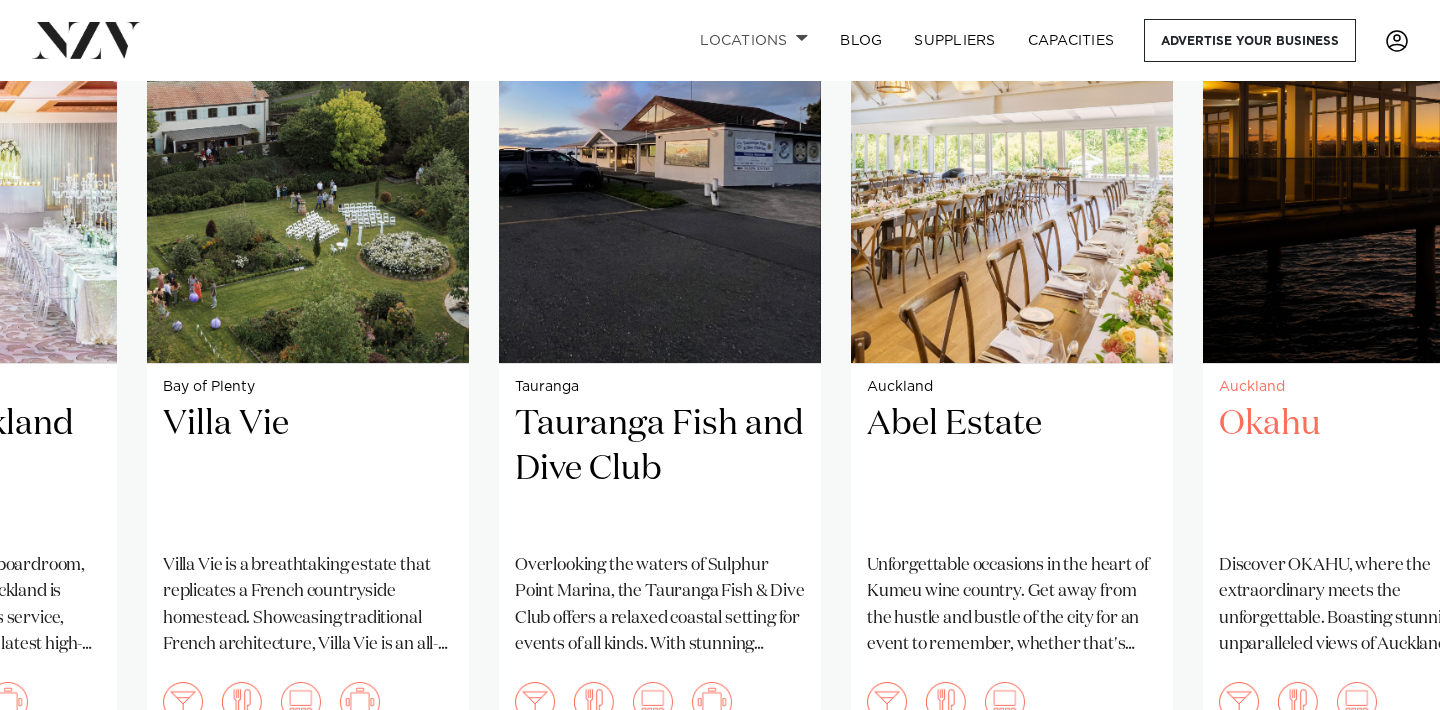 scroll, scrollTop: 1620, scrollLeft: 0, axis: vertical 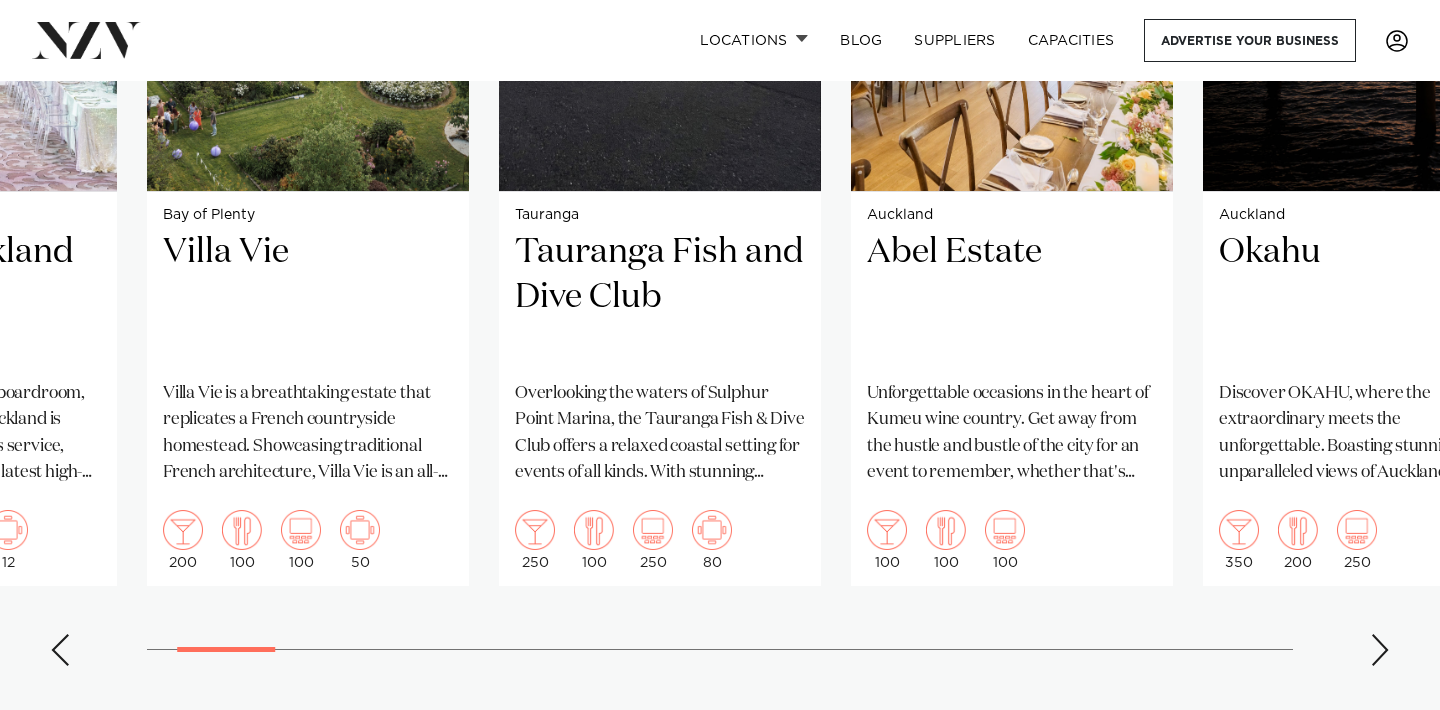click on "Auckland
Cordis, Auckland
From the ballroom to the boardroom, every event at Cordis, Auckland is distinguished by seamless service, attention to detail and the latest high-tech solutions.
1,000
800
1,150
12
Bay of Plenty
Villa Vie" at bounding box center [720, 220] 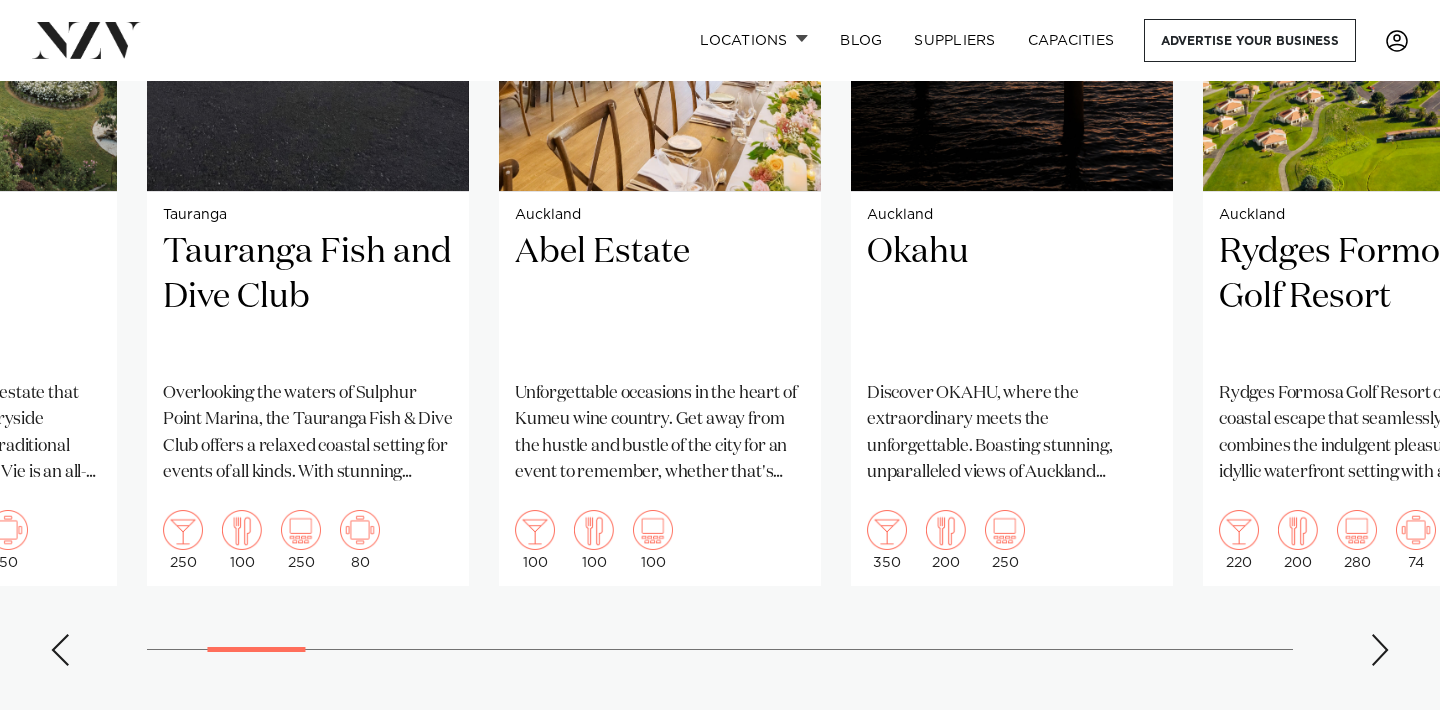 click at bounding box center (1380, 650) 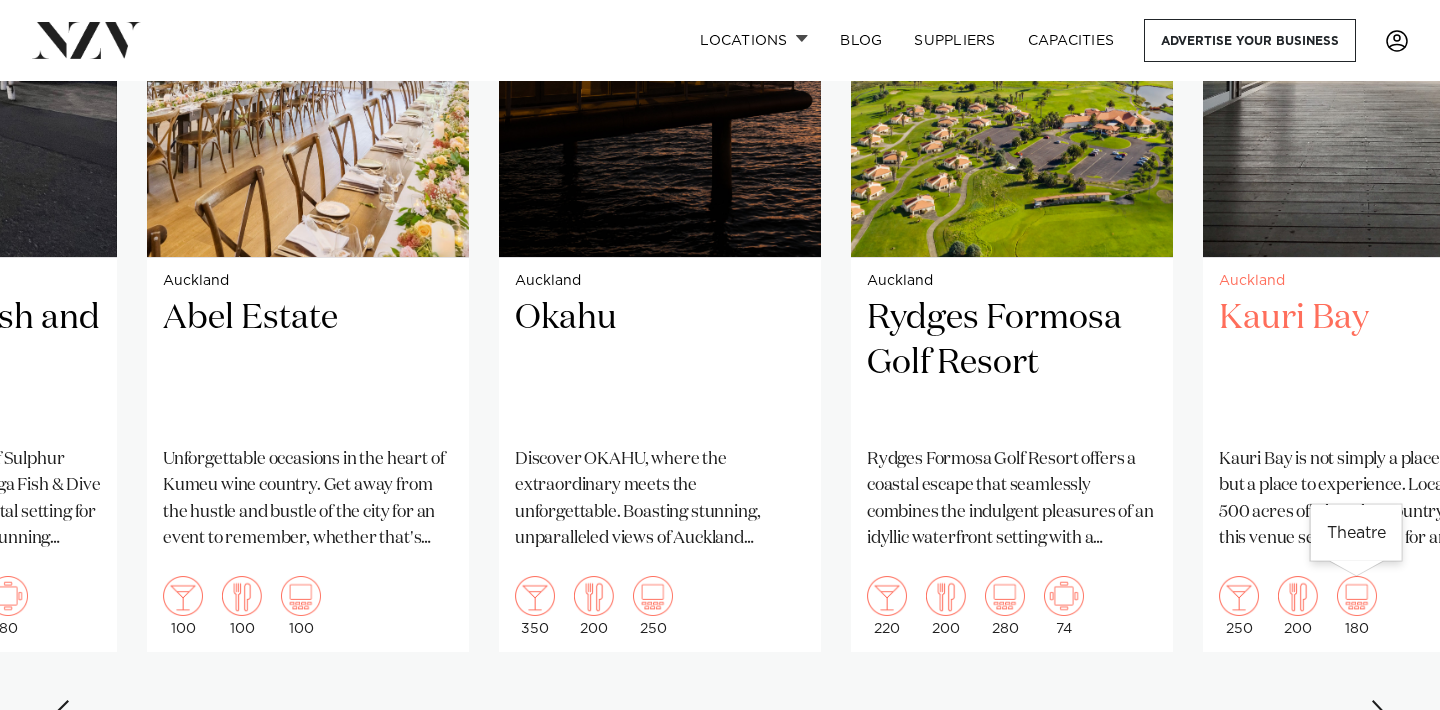 scroll, scrollTop: 1722, scrollLeft: 0, axis: vertical 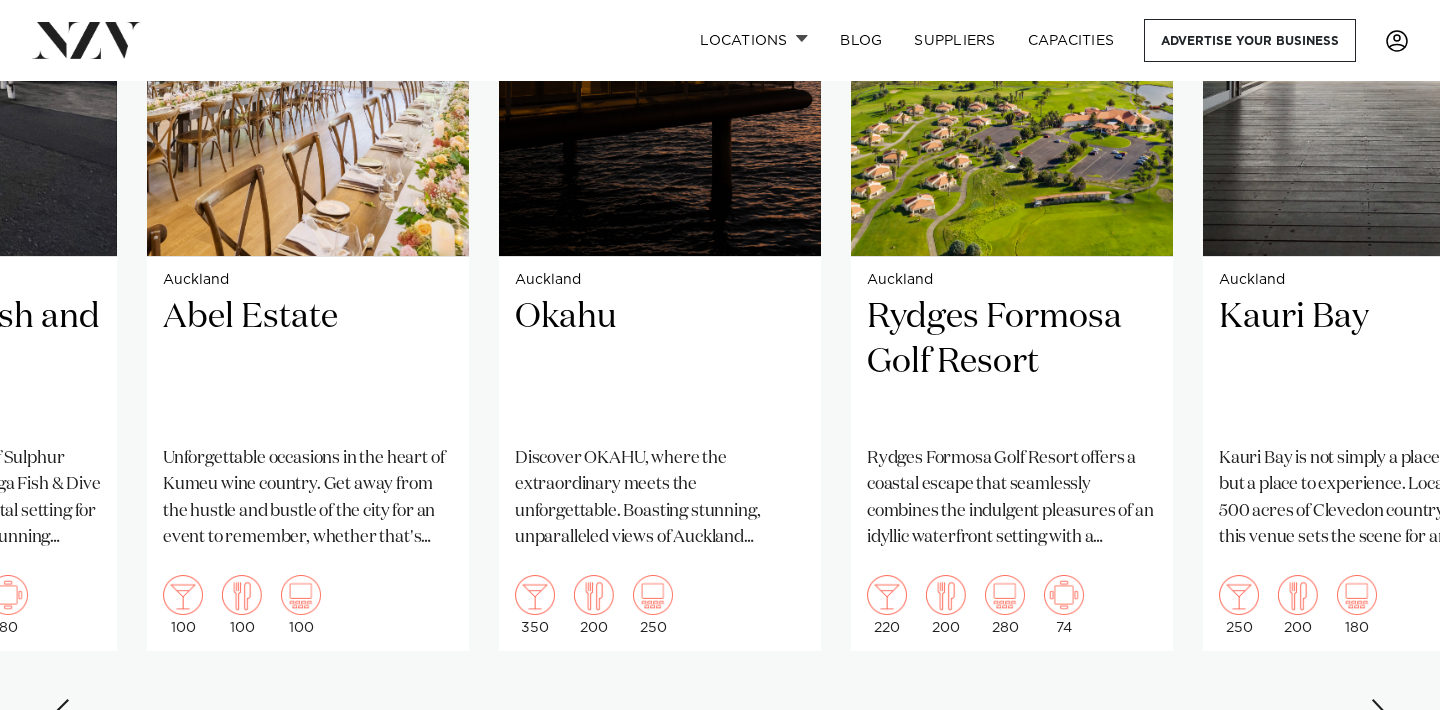 click at bounding box center [1380, 715] 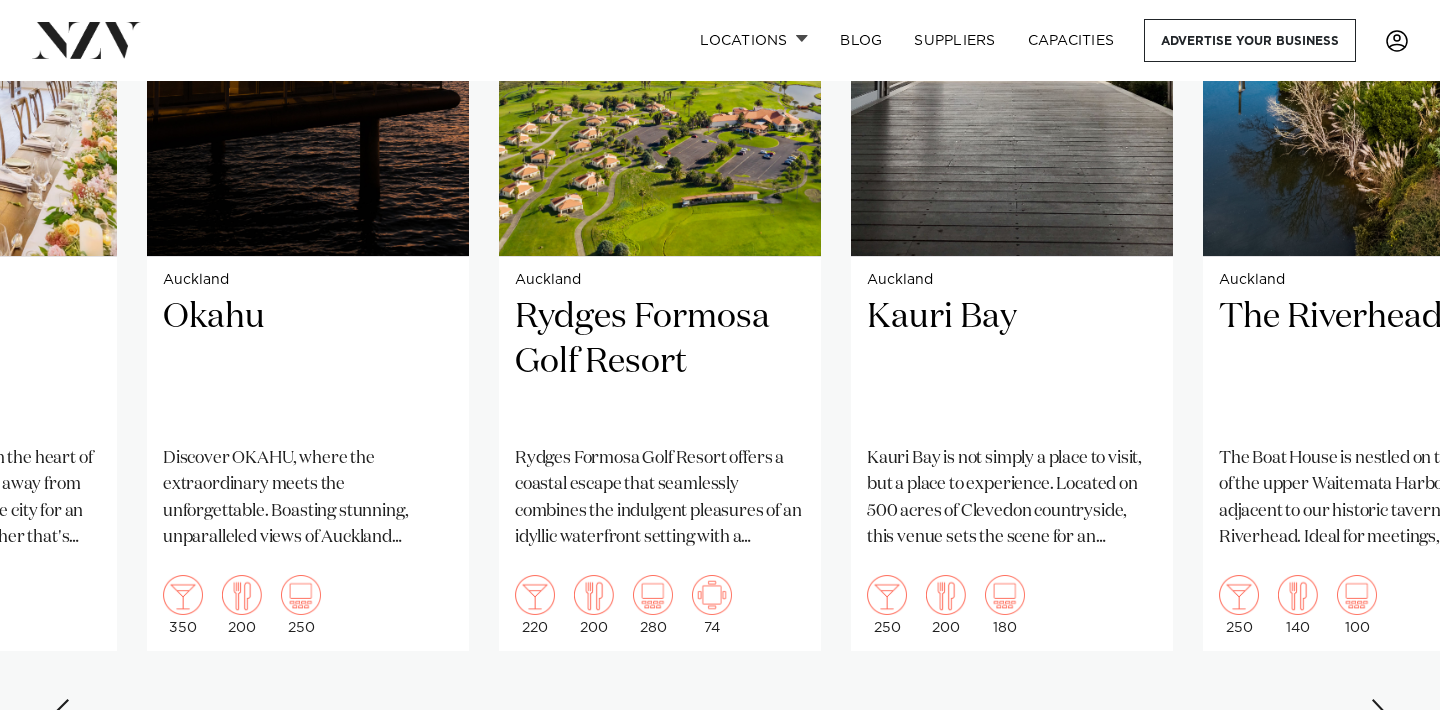 click at bounding box center [1380, 715] 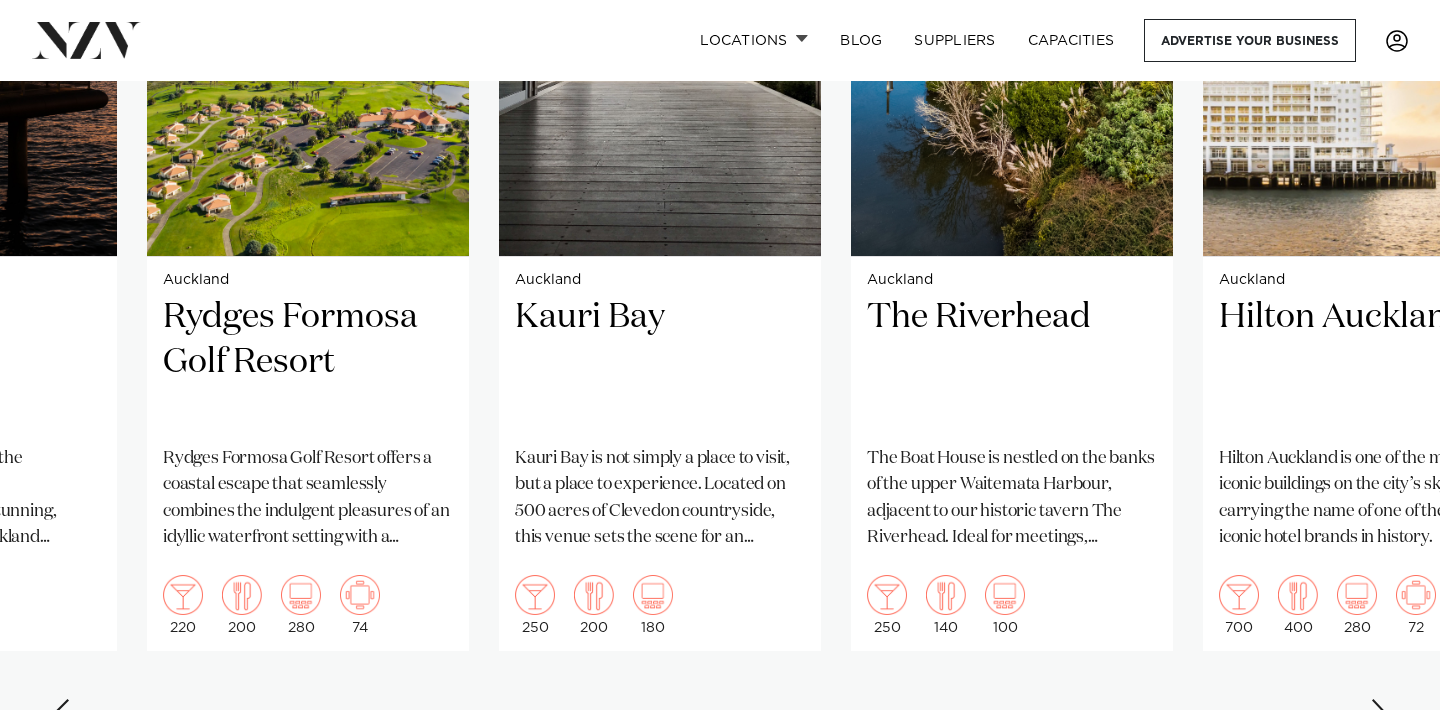 click at bounding box center [1380, 715] 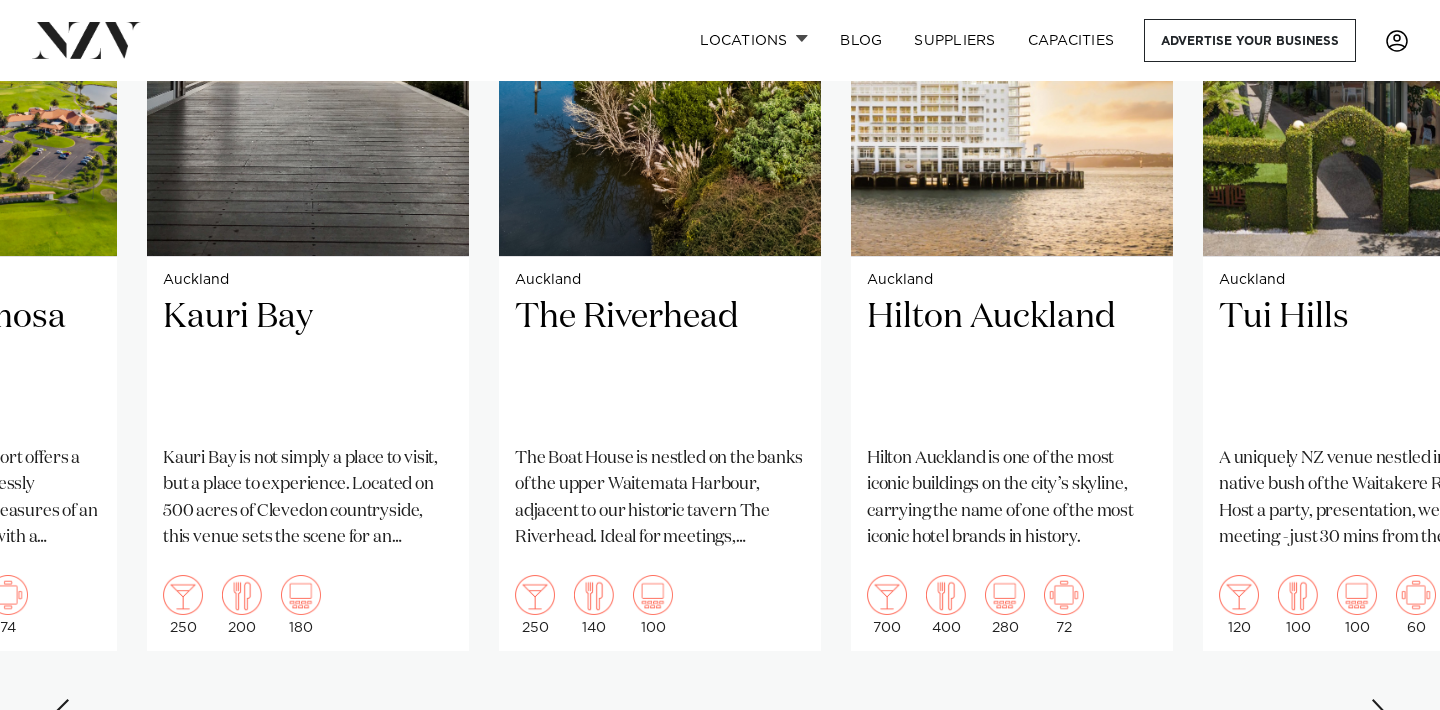click at bounding box center [1380, 715] 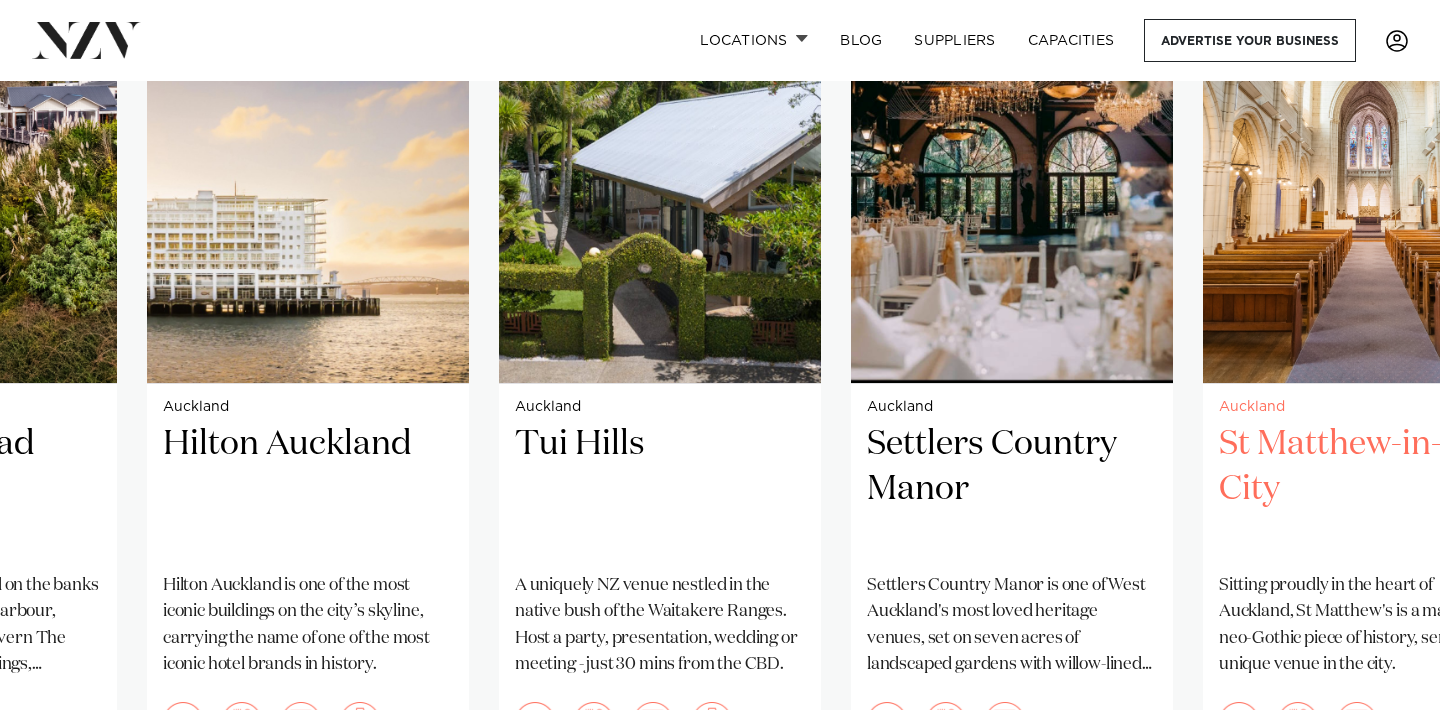 scroll, scrollTop: 1646, scrollLeft: 0, axis: vertical 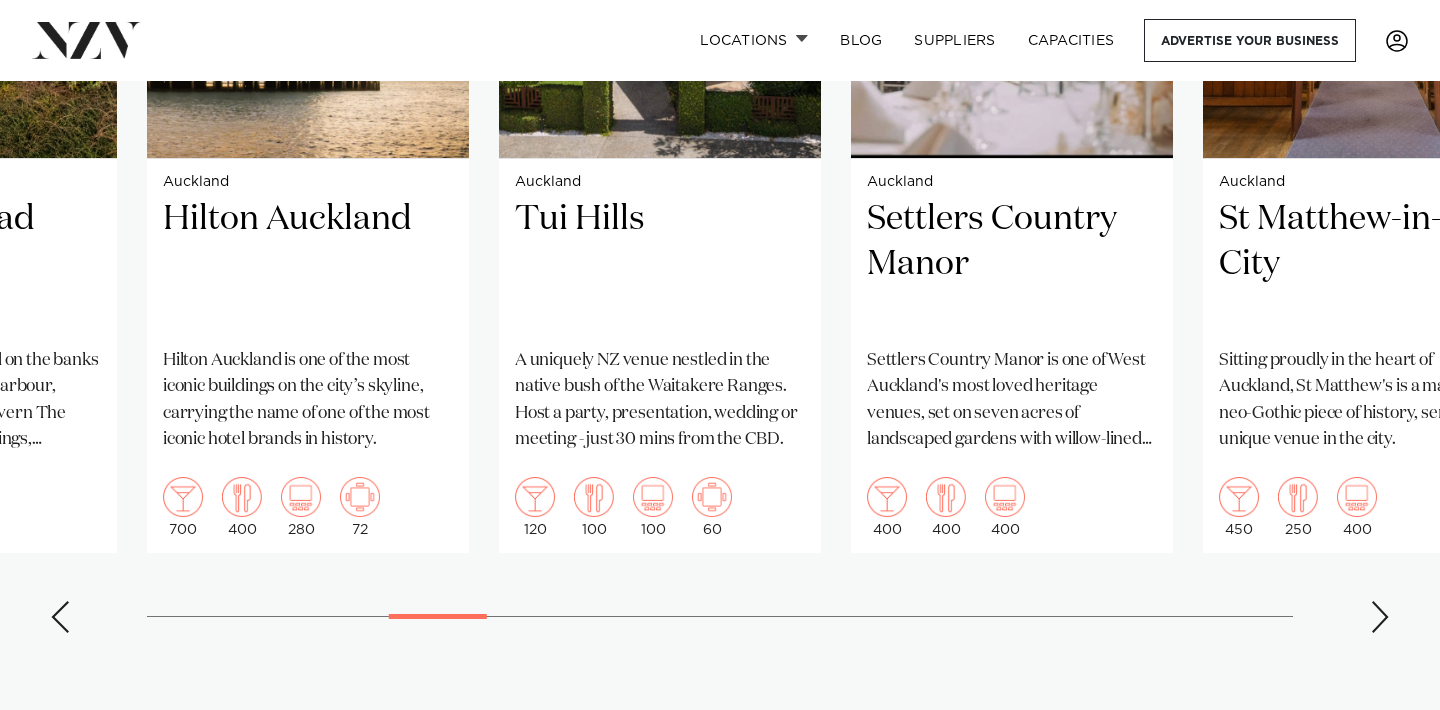 click at bounding box center [1380, 617] 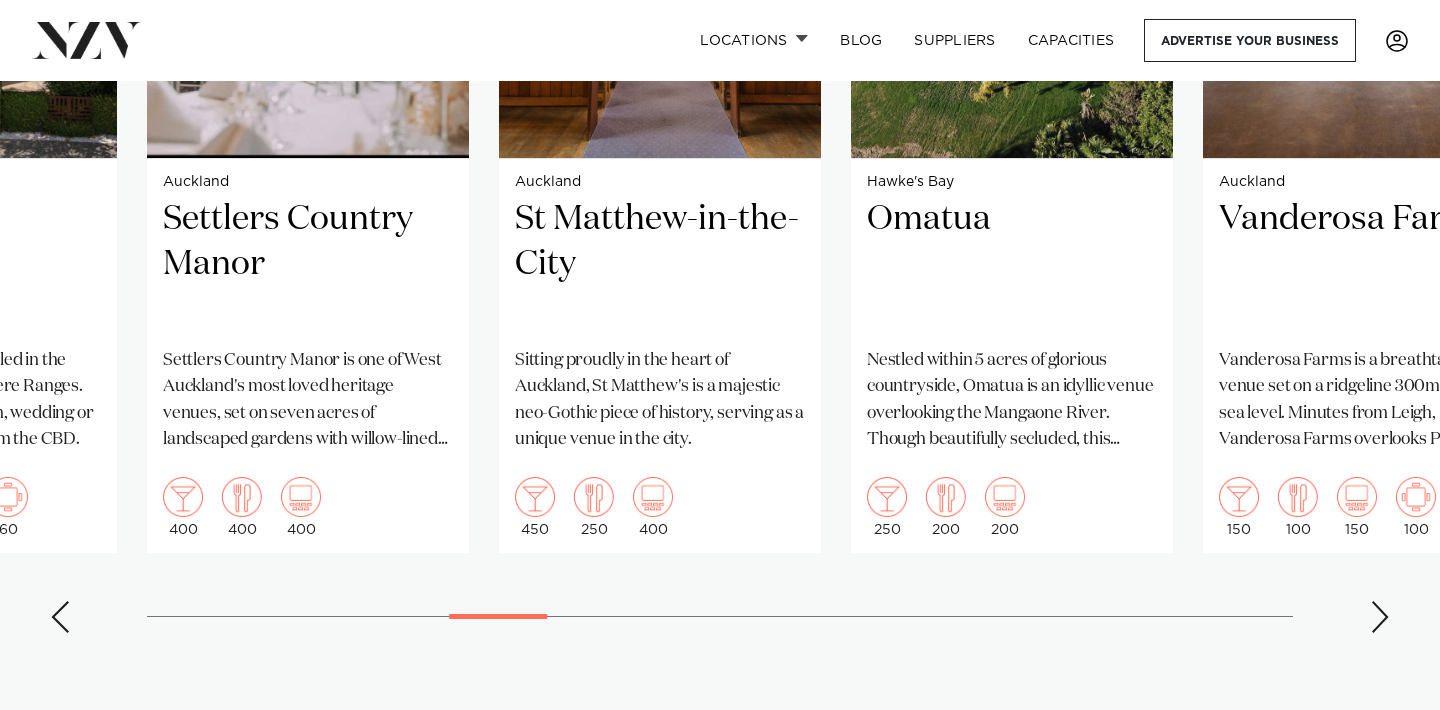click at bounding box center (1380, 617) 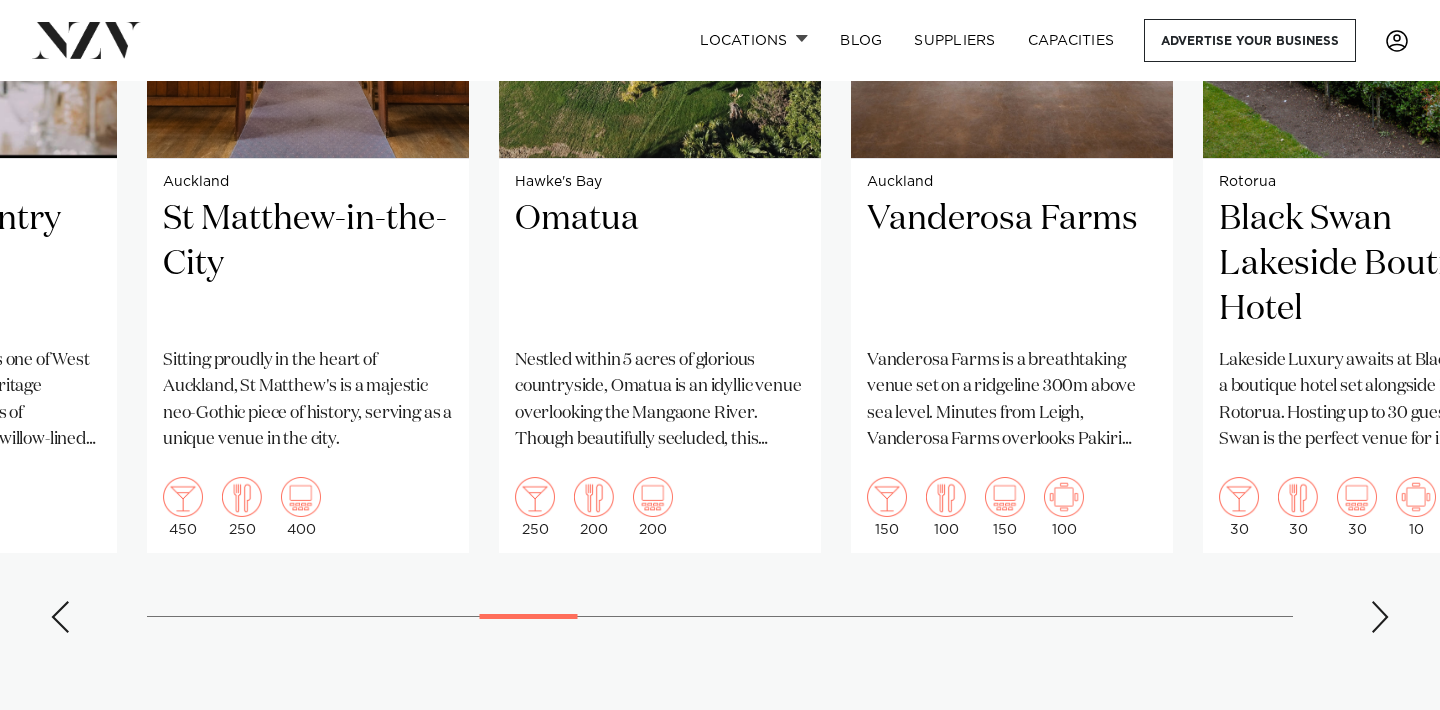 click at bounding box center (1380, 617) 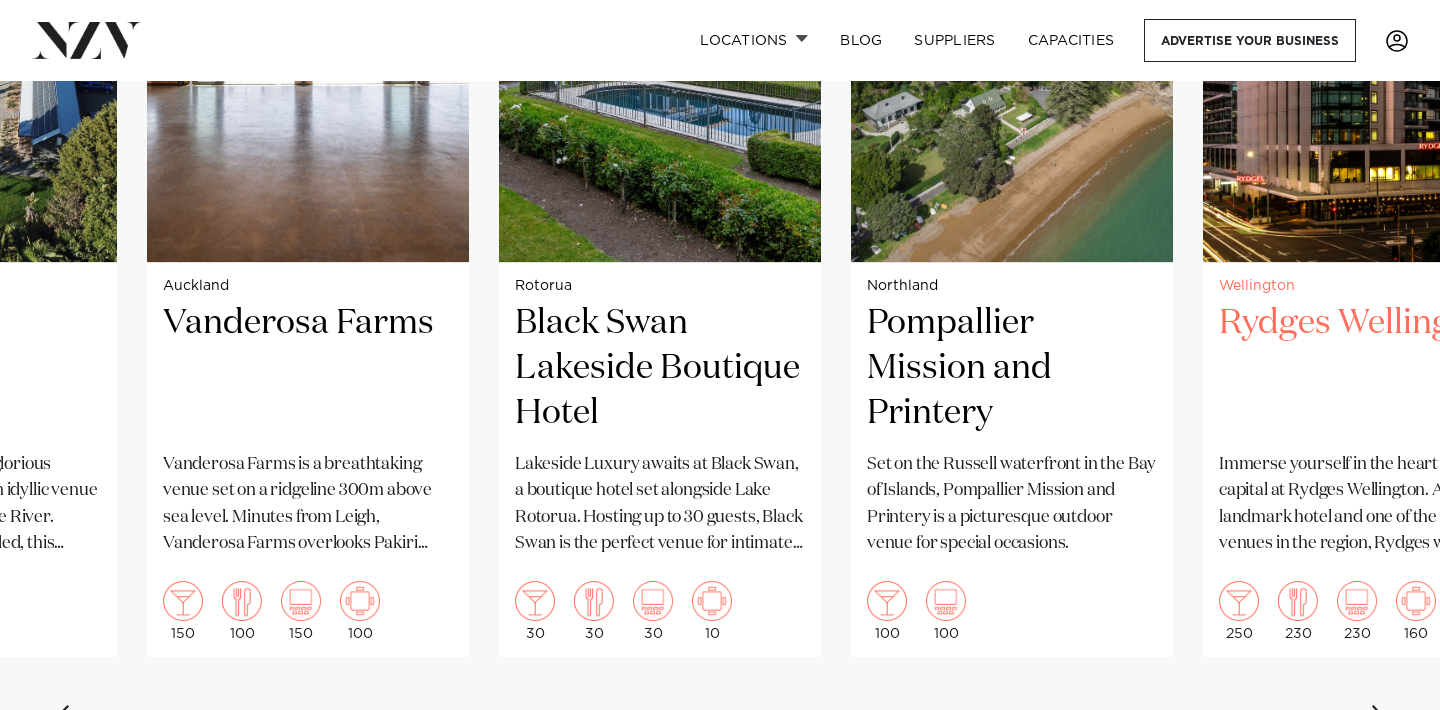 scroll, scrollTop: 1725, scrollLeft: 0, axis: vertical 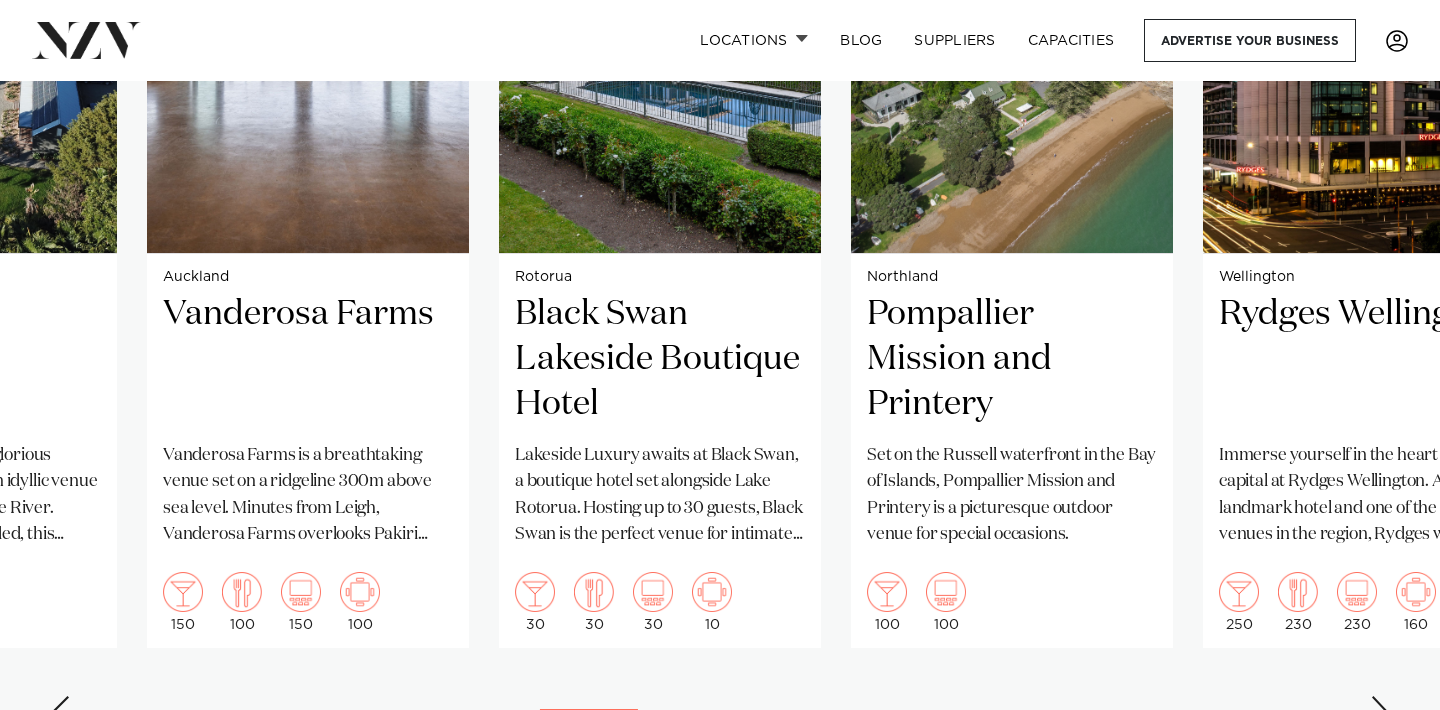 click at bounding box center (1380, 712) 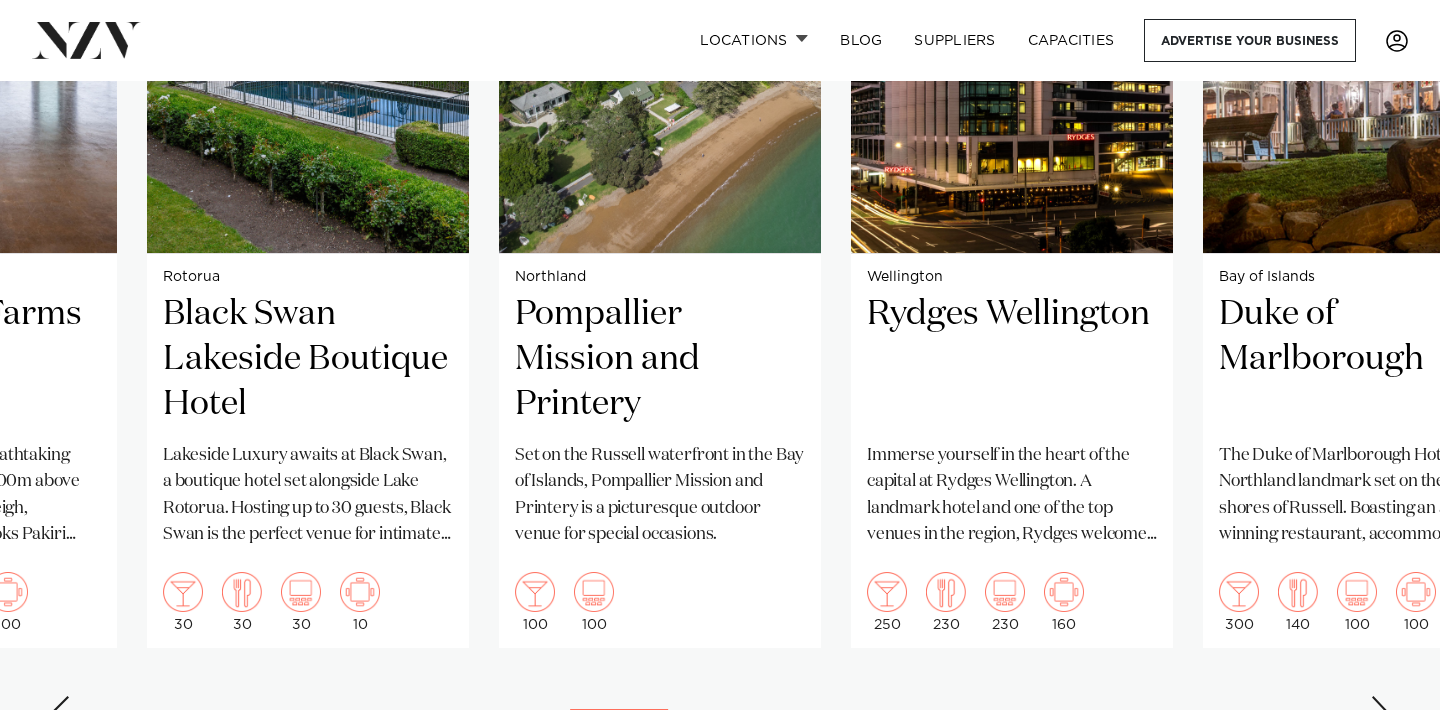 click at bounding box center [1380, 712] 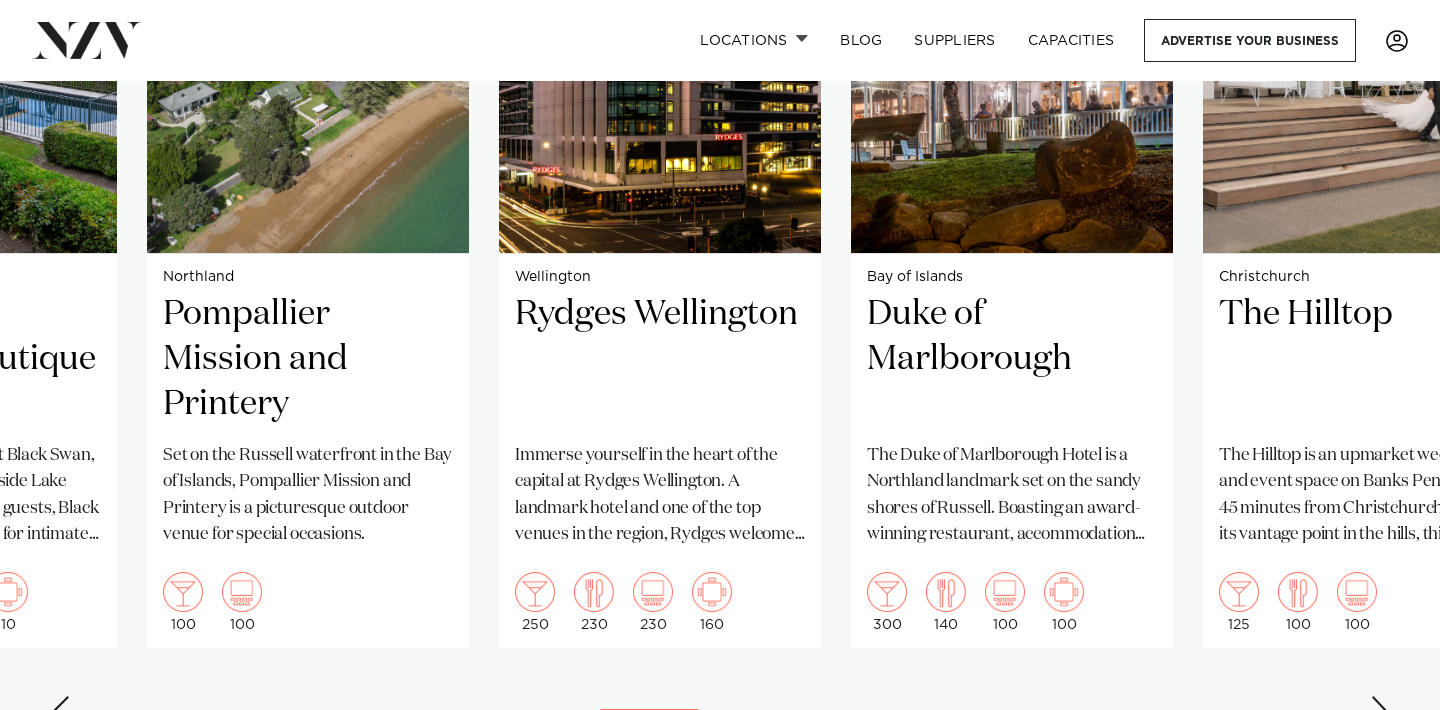 click at bounding box center [1380, 712] 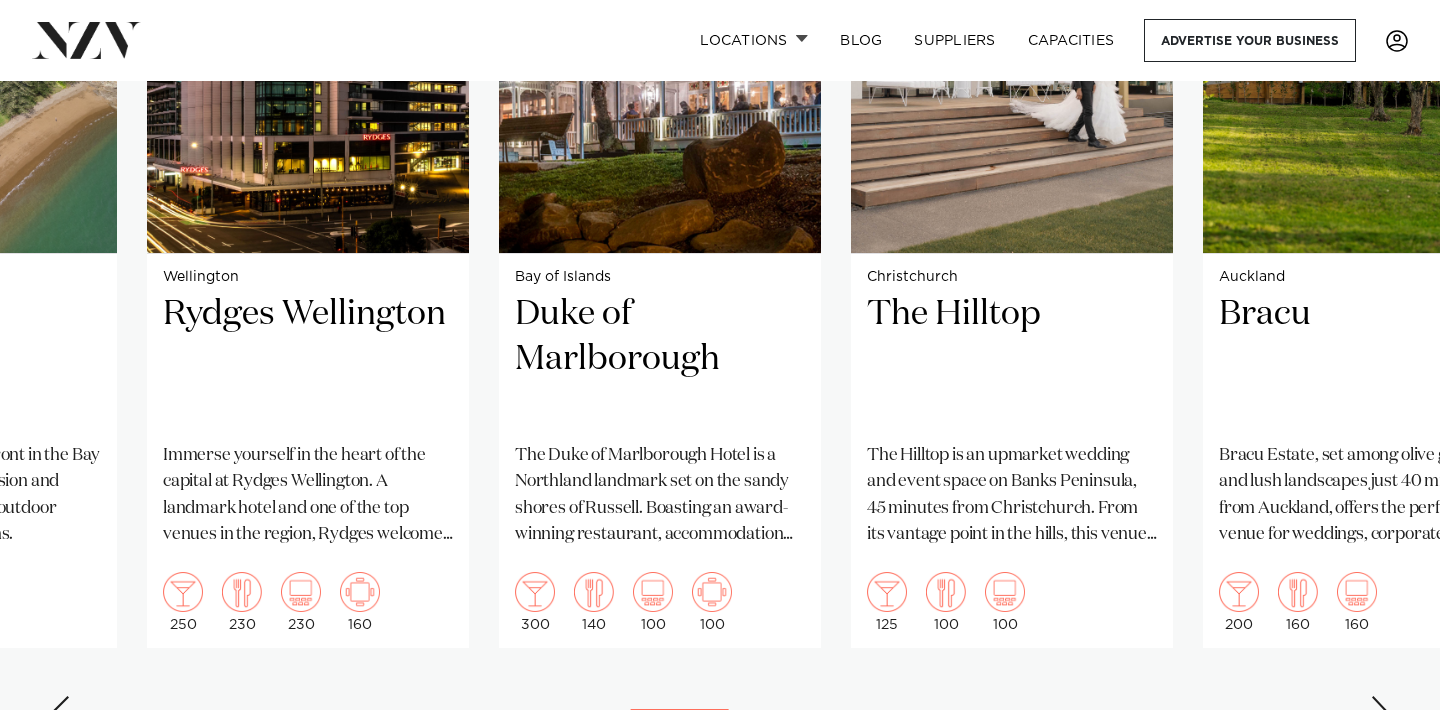 click at bounding box center [1380, 712] 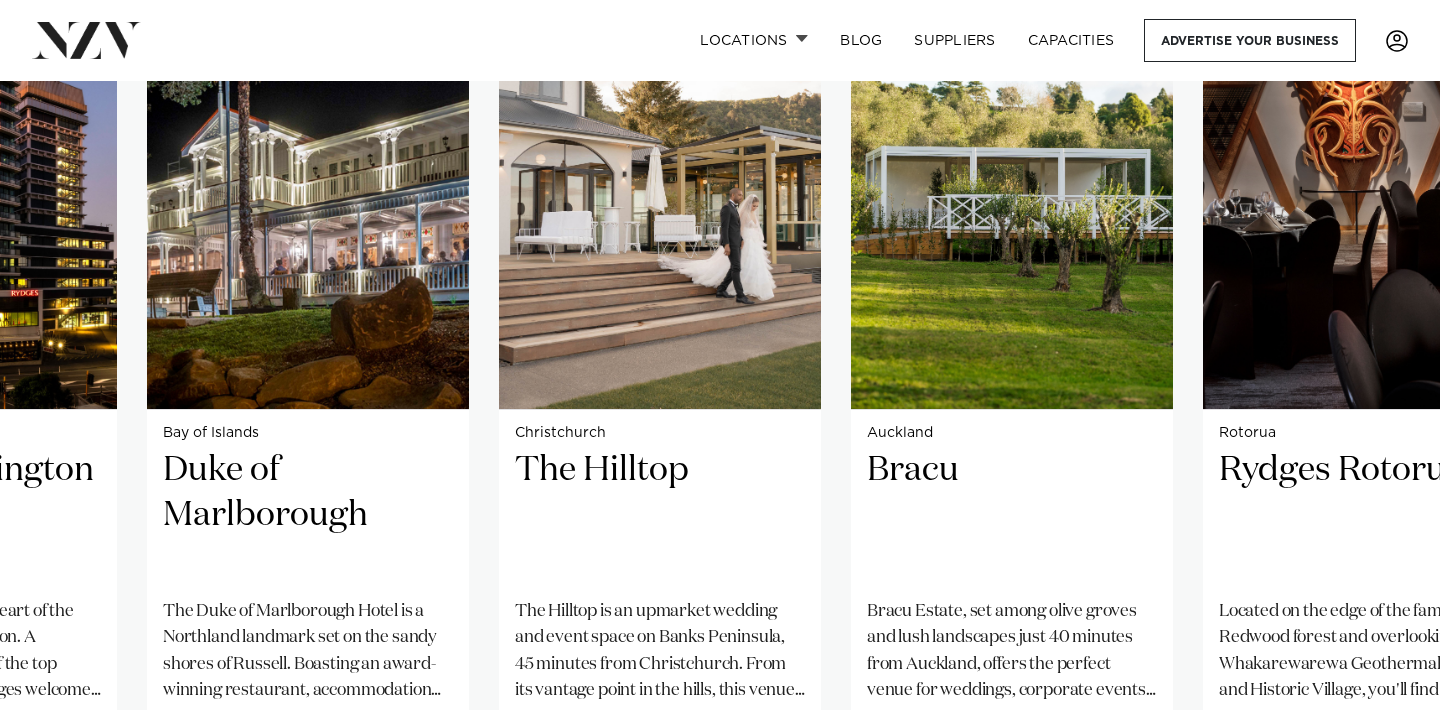 scroll, scrollTop: 1565, scrollLeft: 0, axis: vertical 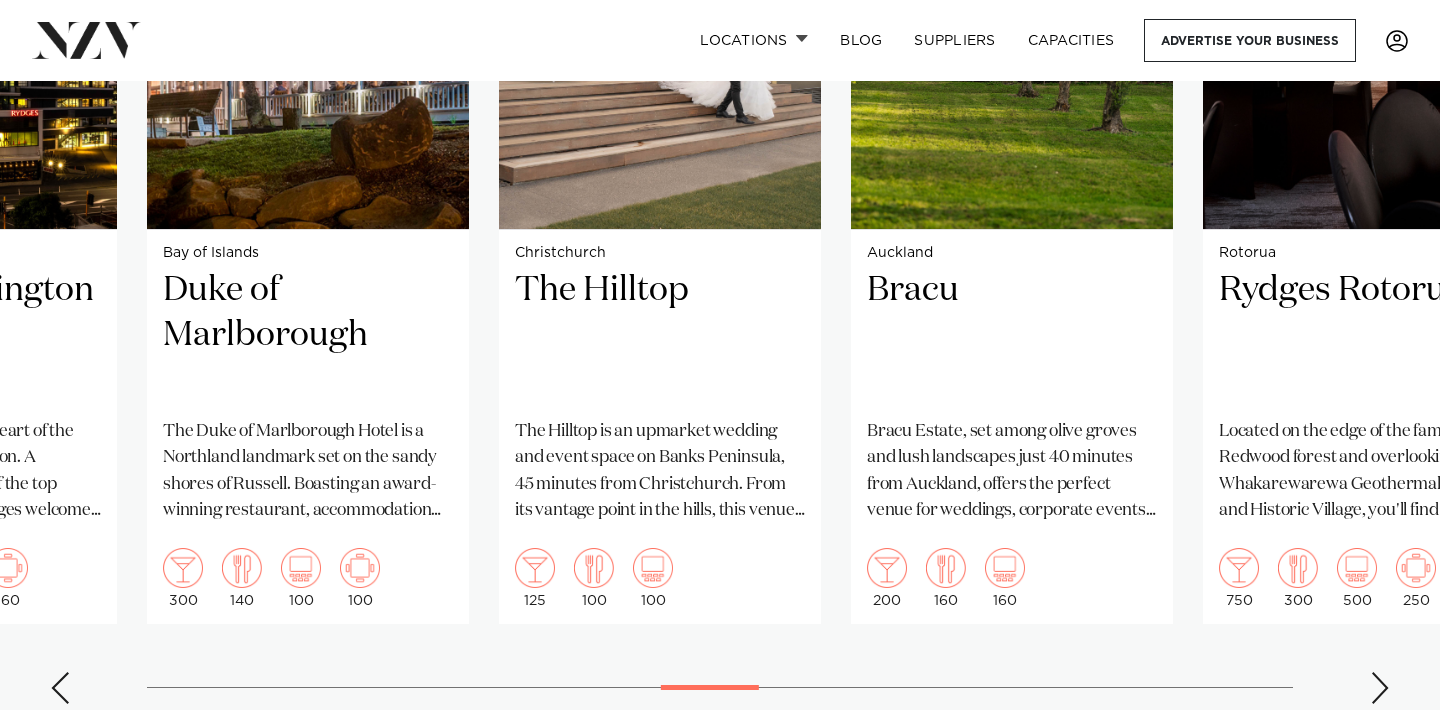 click at bounding box center (1380, 688) 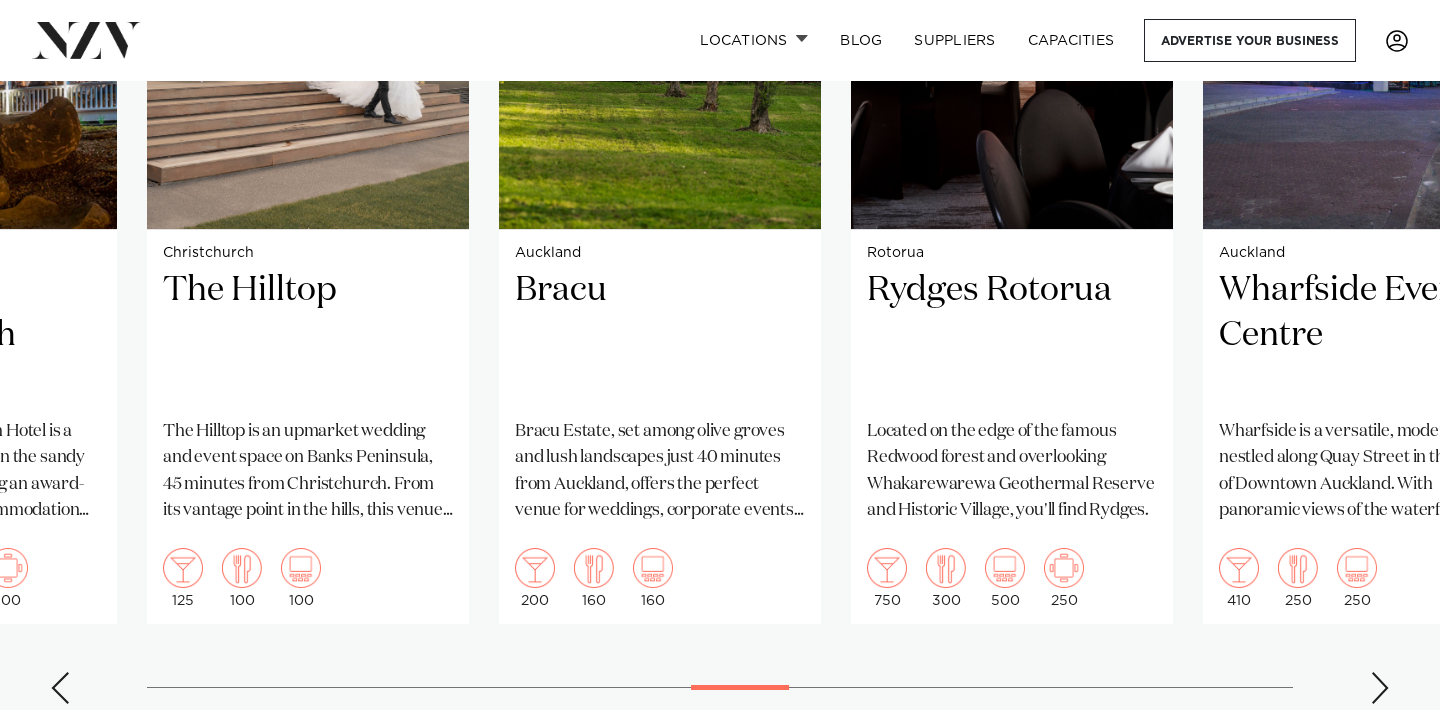click at bounding box center (1380, 688) 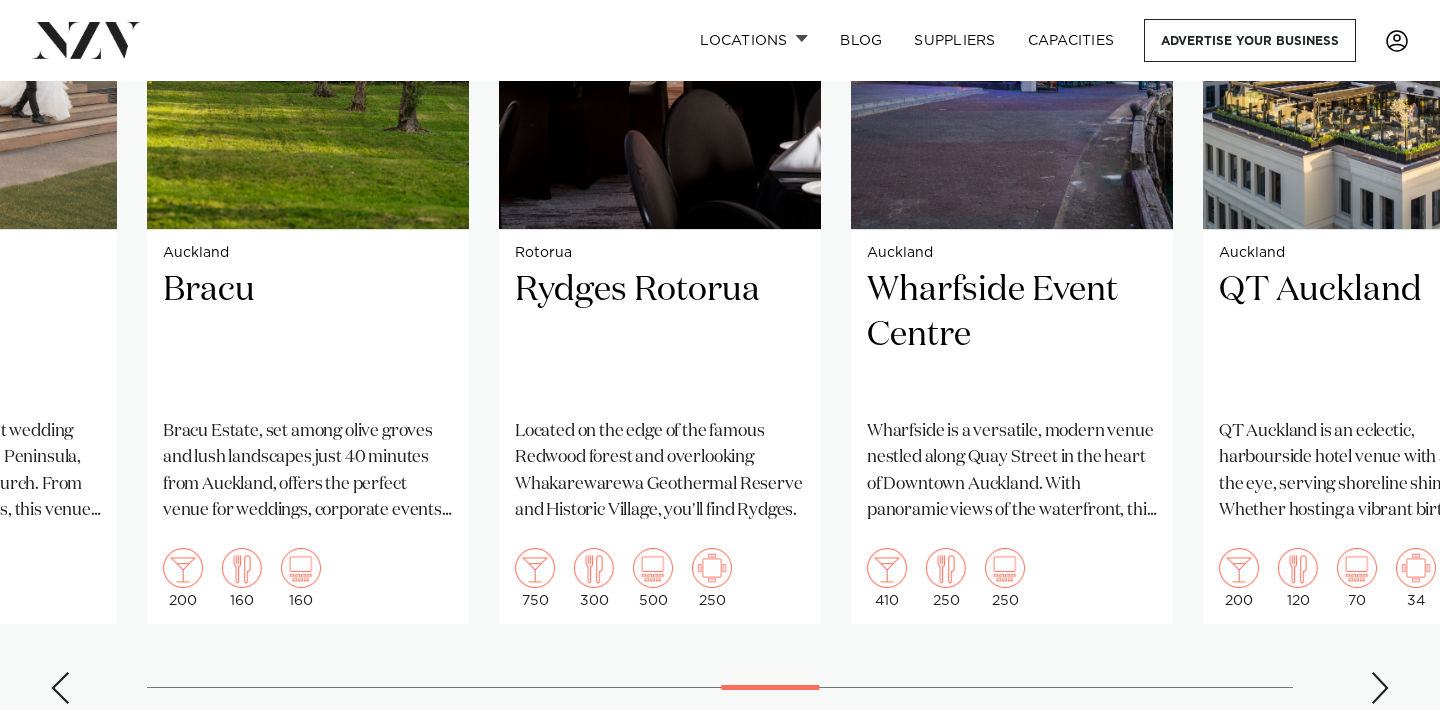 click at bounding box center (1380, 688) 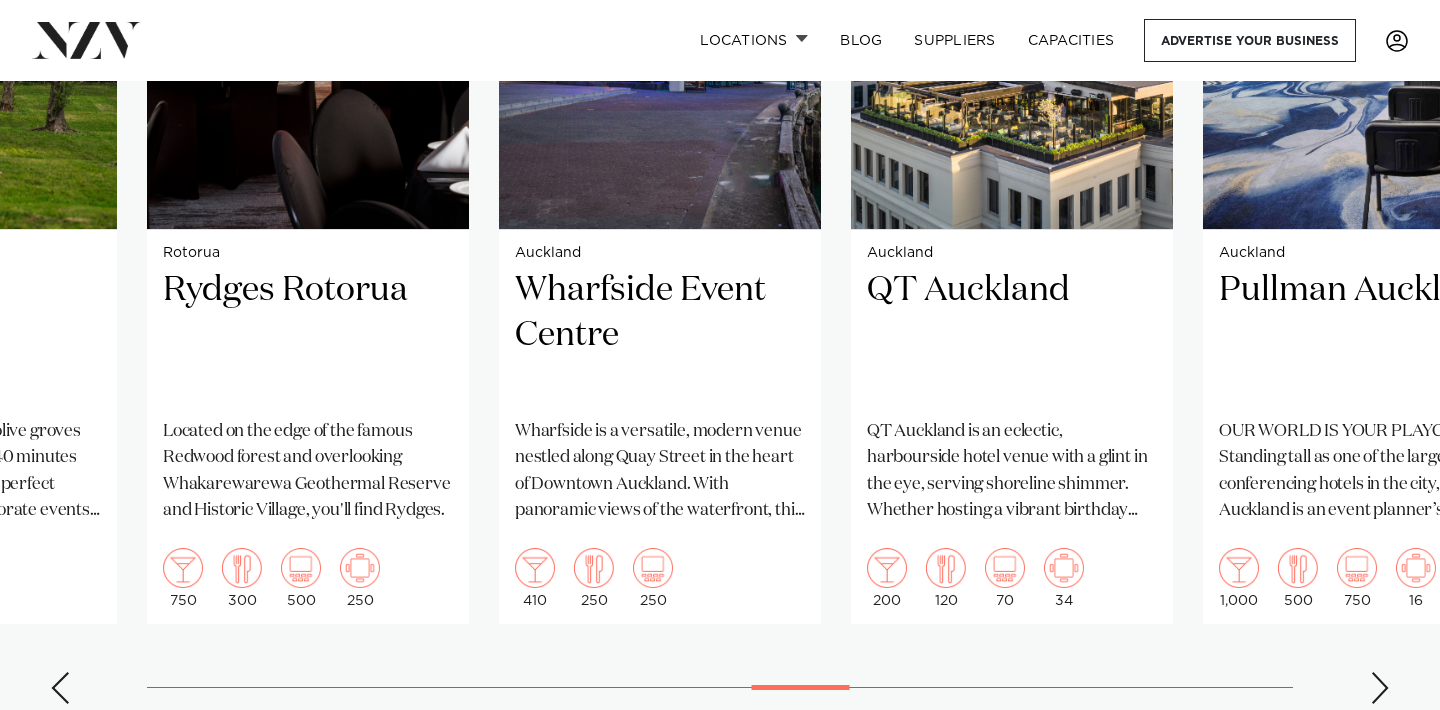 click at bounding box center [1380, 688] 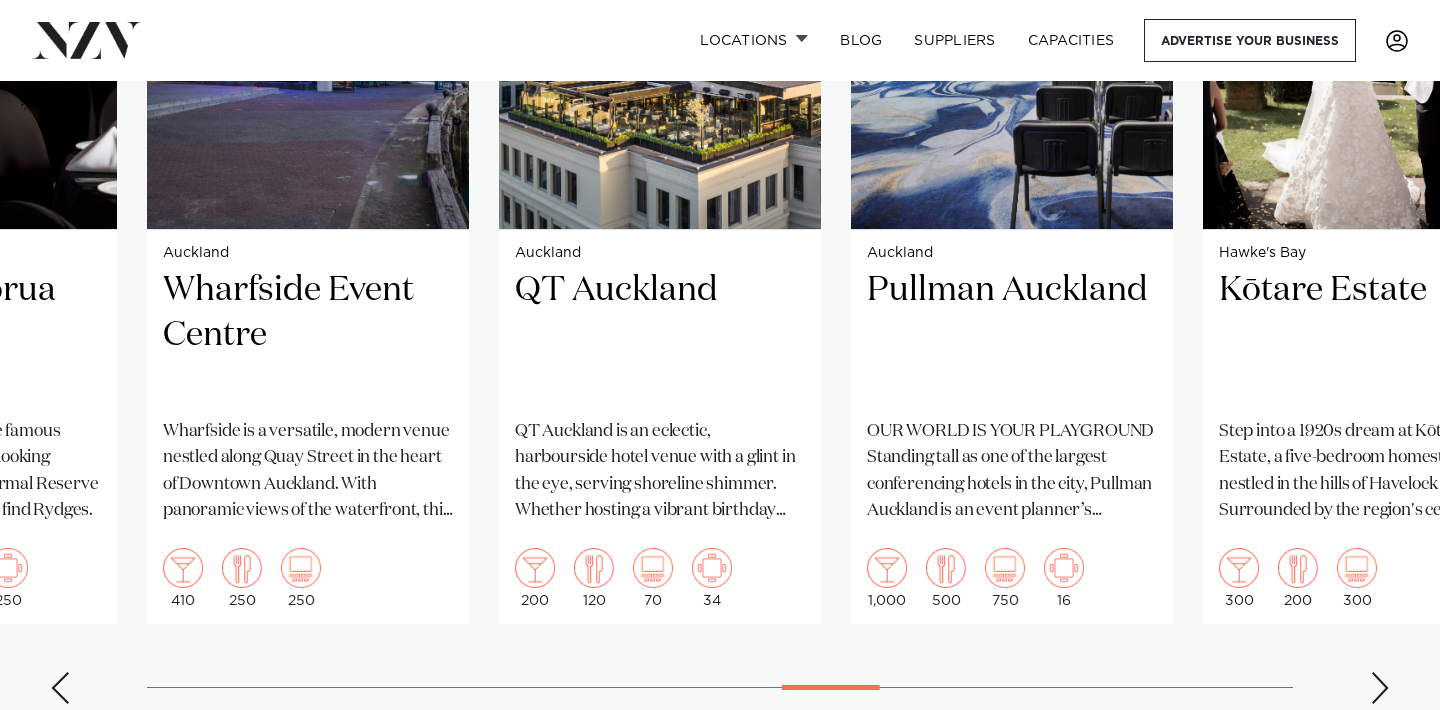 click at bounding box center (1380, 688) 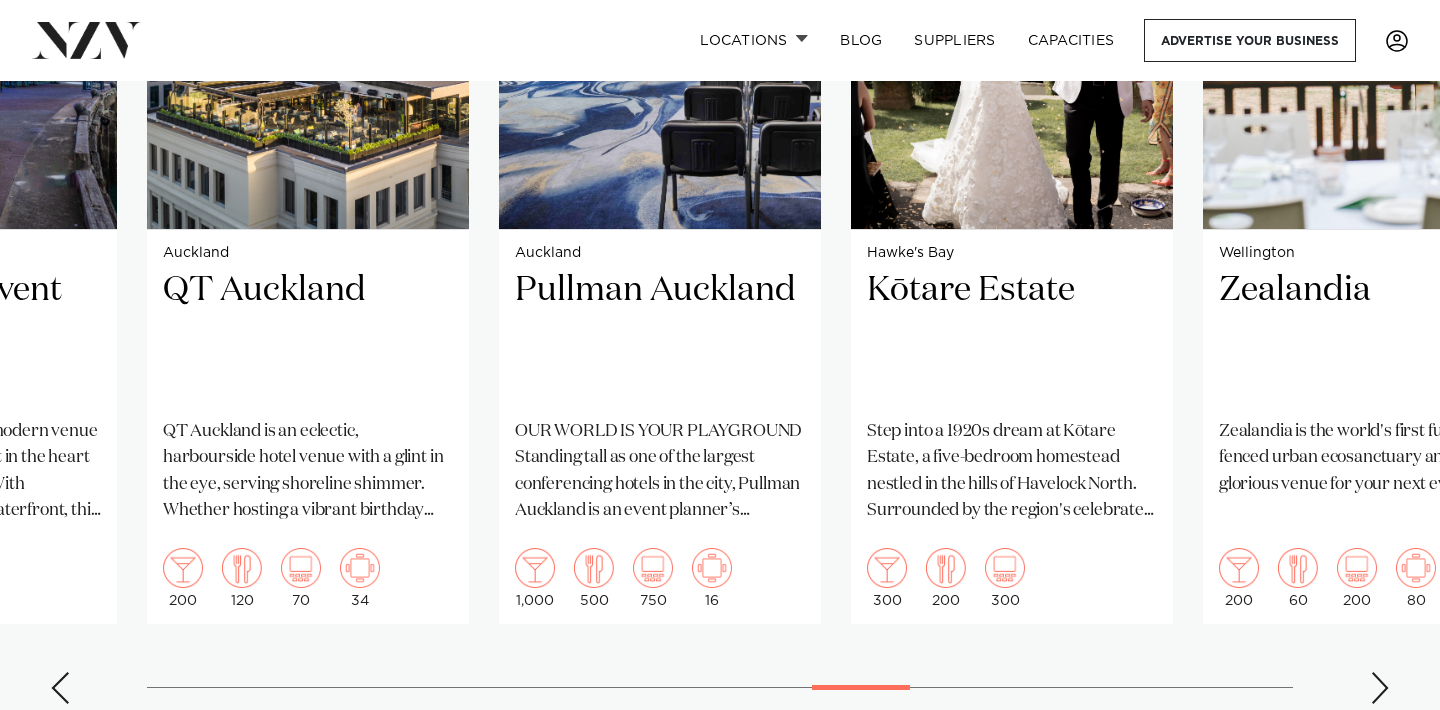 click at bounding box center [1380, 688] 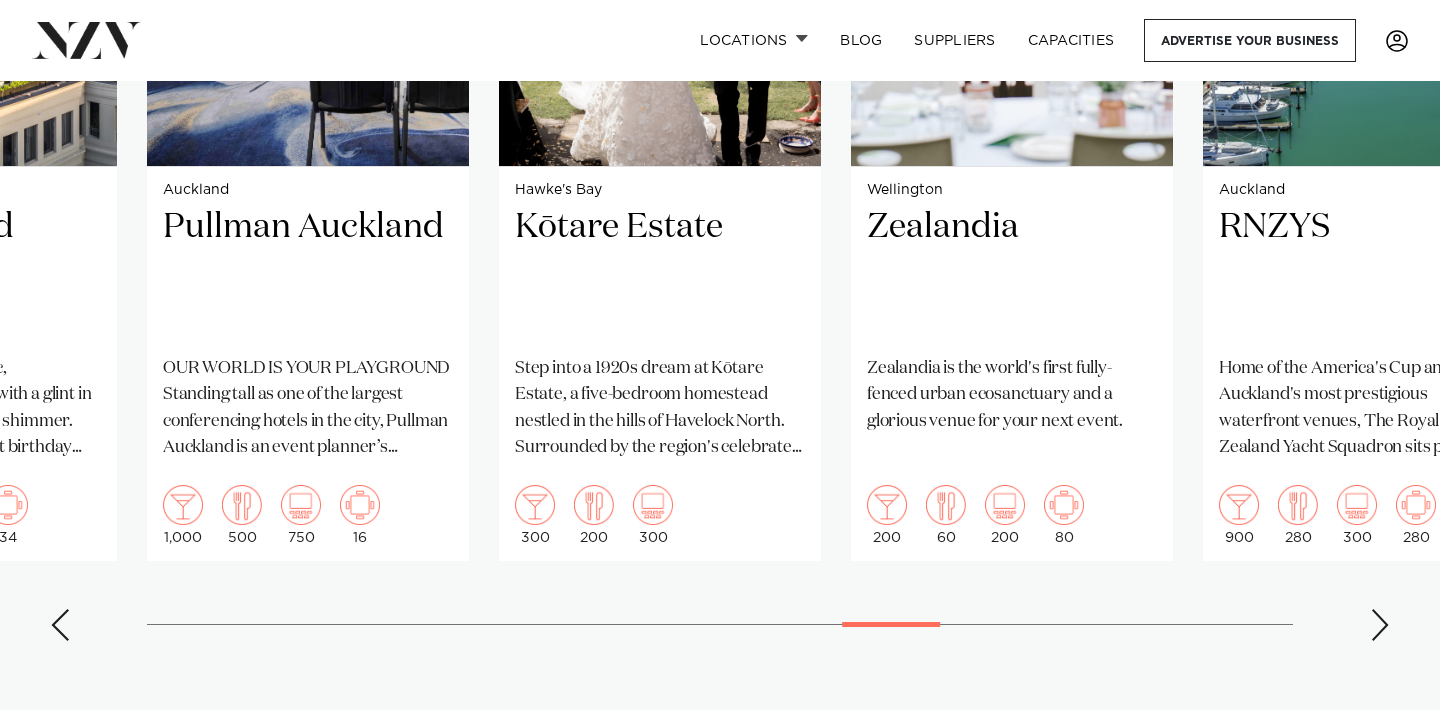 scroll, scrollTop: 1817, scrollLeft: 0, axis: vertical 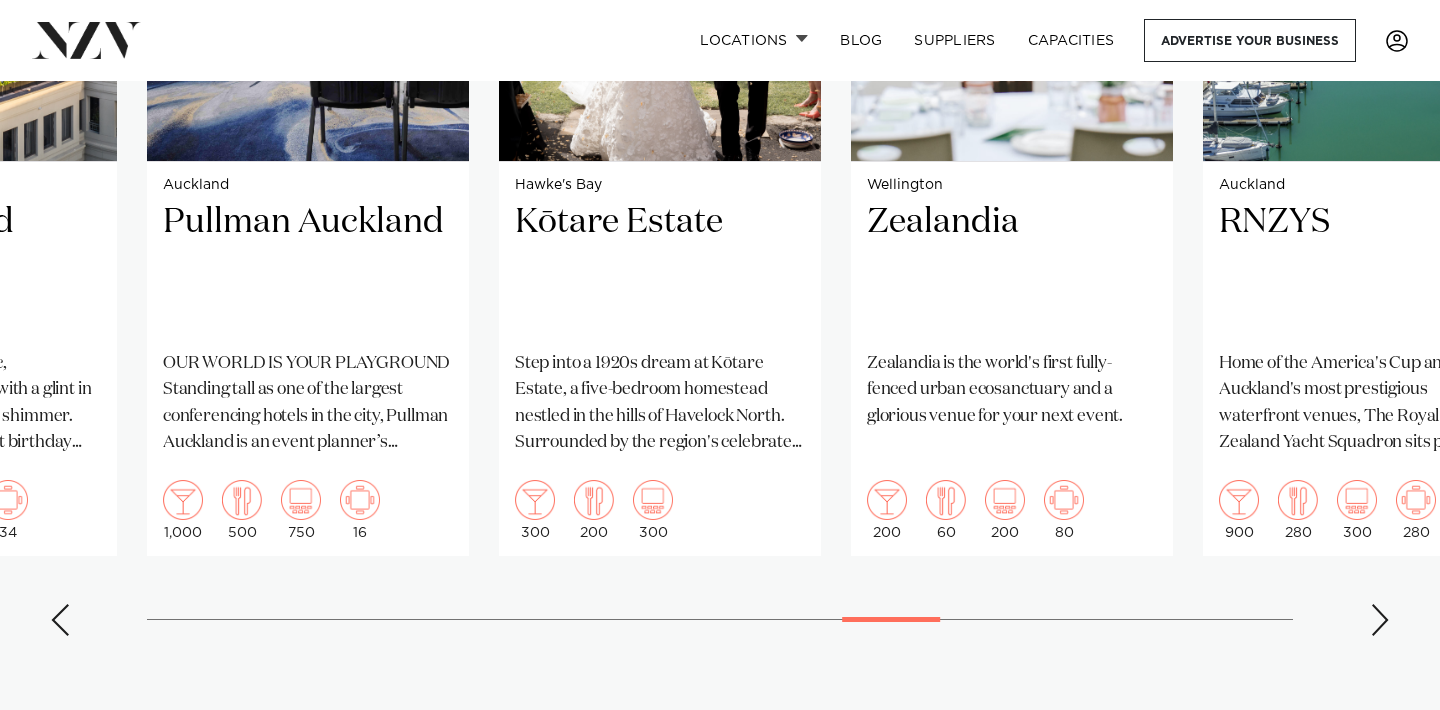 click on "Auckland
Cordis, Auckland
From the ballroom to the boardroom, every event at Cordis, Auckland is distinguished by seamless service, attention to detail and the latest high-tech solutions.
1,000
800
1,150
12
Bay of Plenty
Villa Vie" at bounding box center (720, 190) 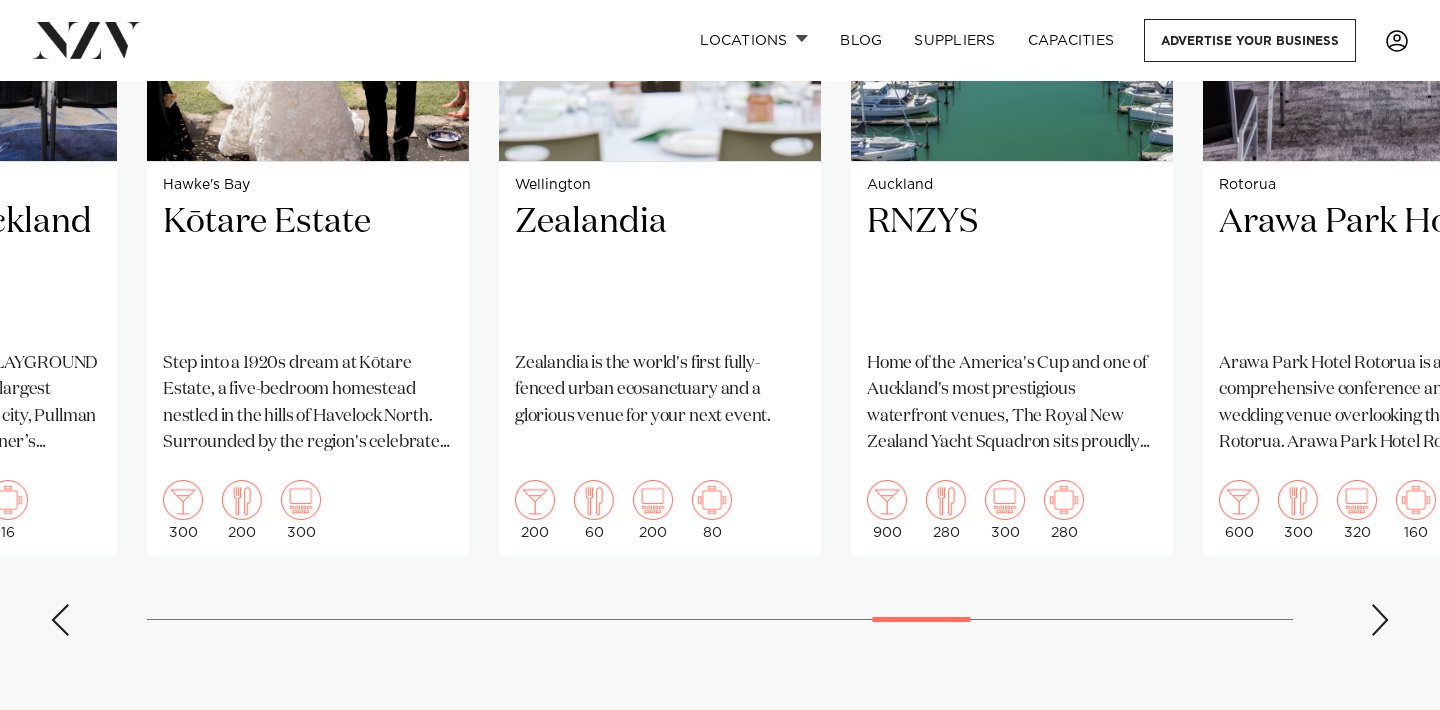 click at bounding box center (1380, 620) 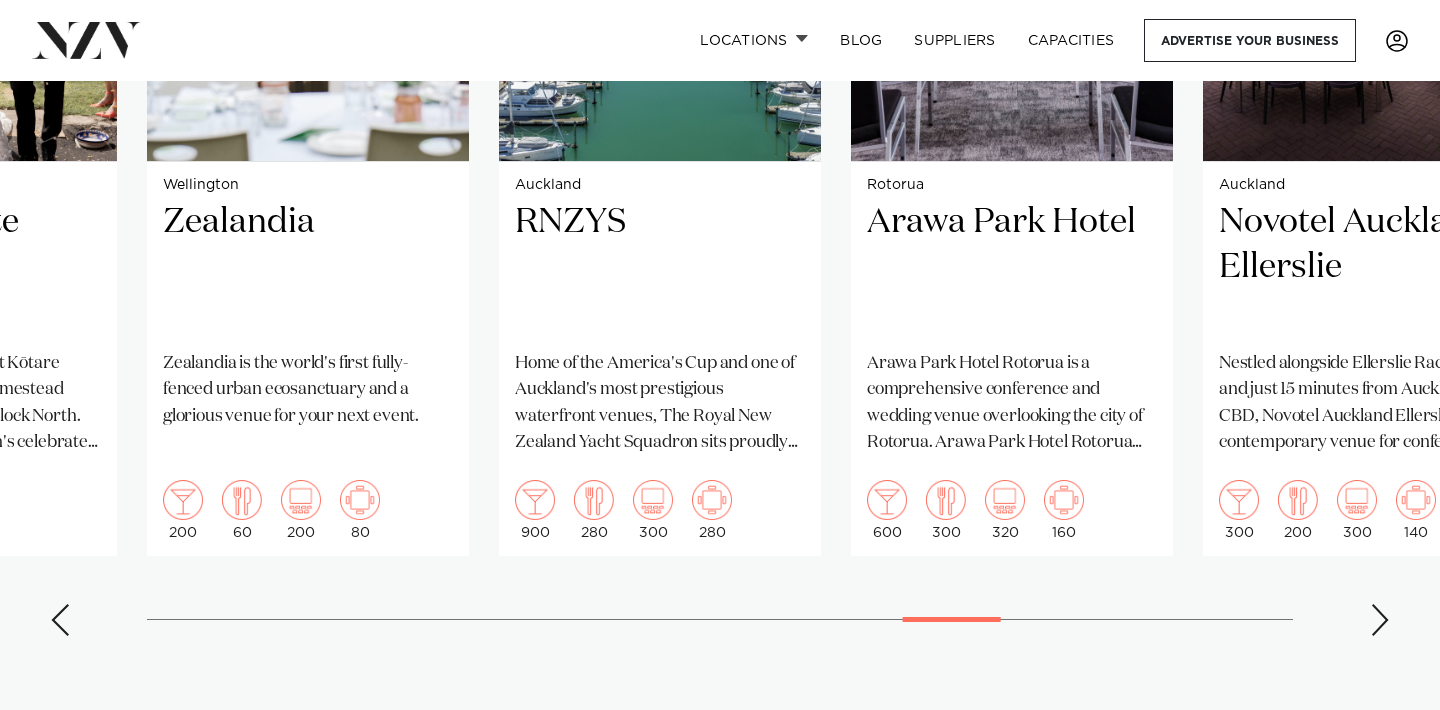 click at bounding box center (1380, 620) 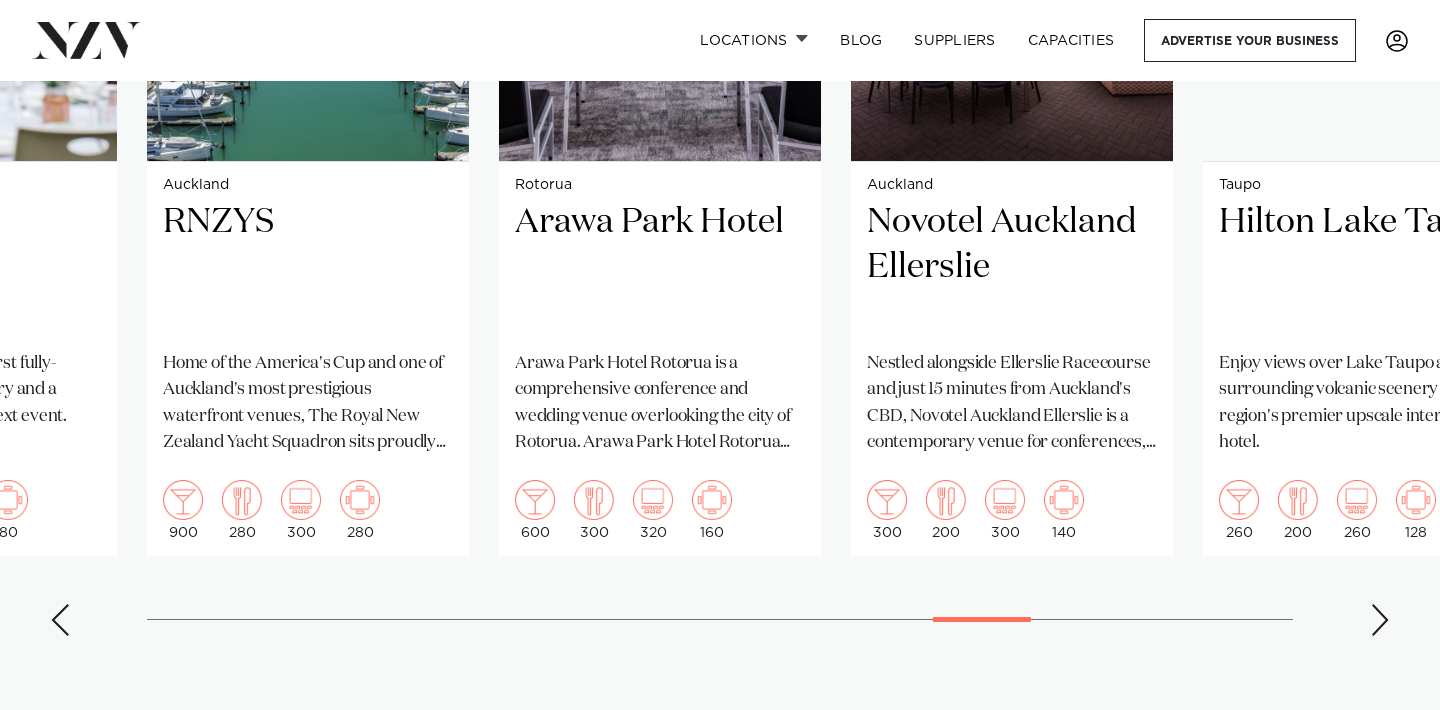 click at bounding box center (1380, 620) 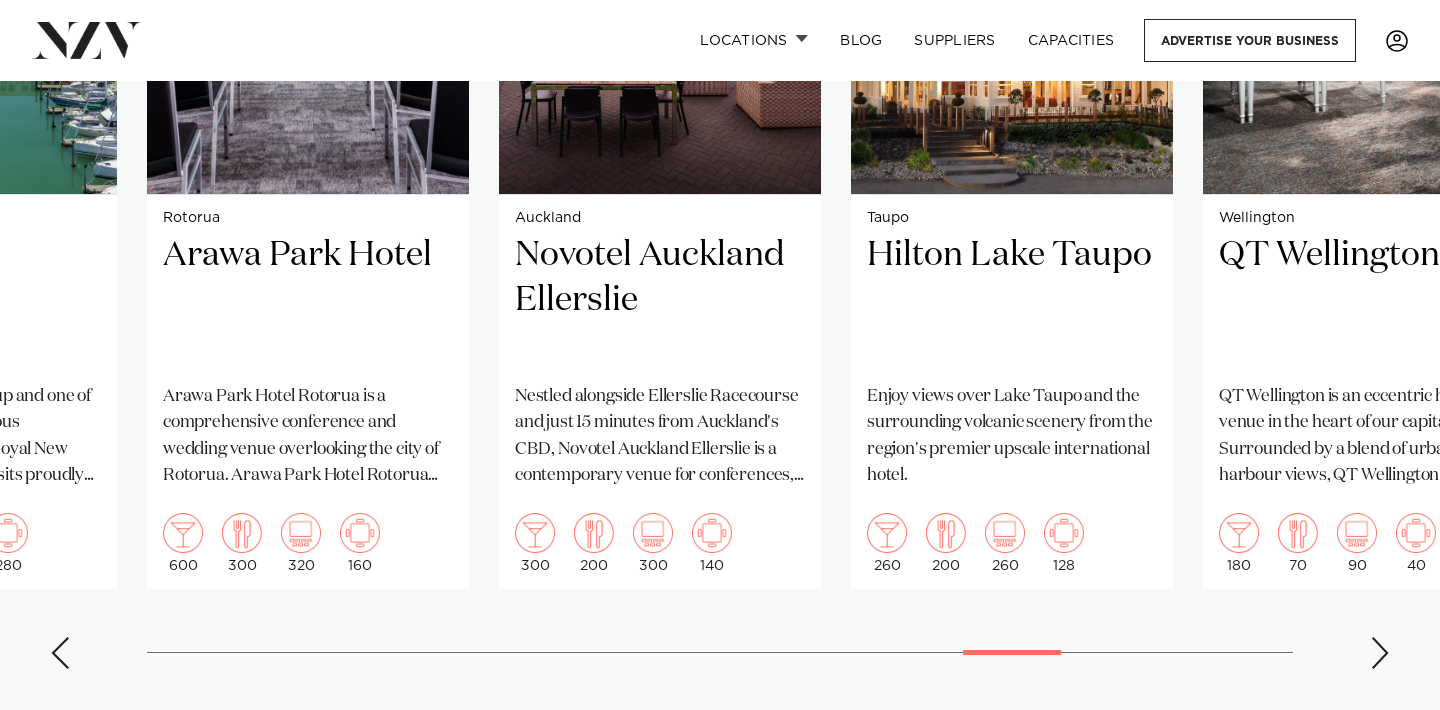 scroll, scrollTop: 1786, scrollLeft: 0, axis: vertical 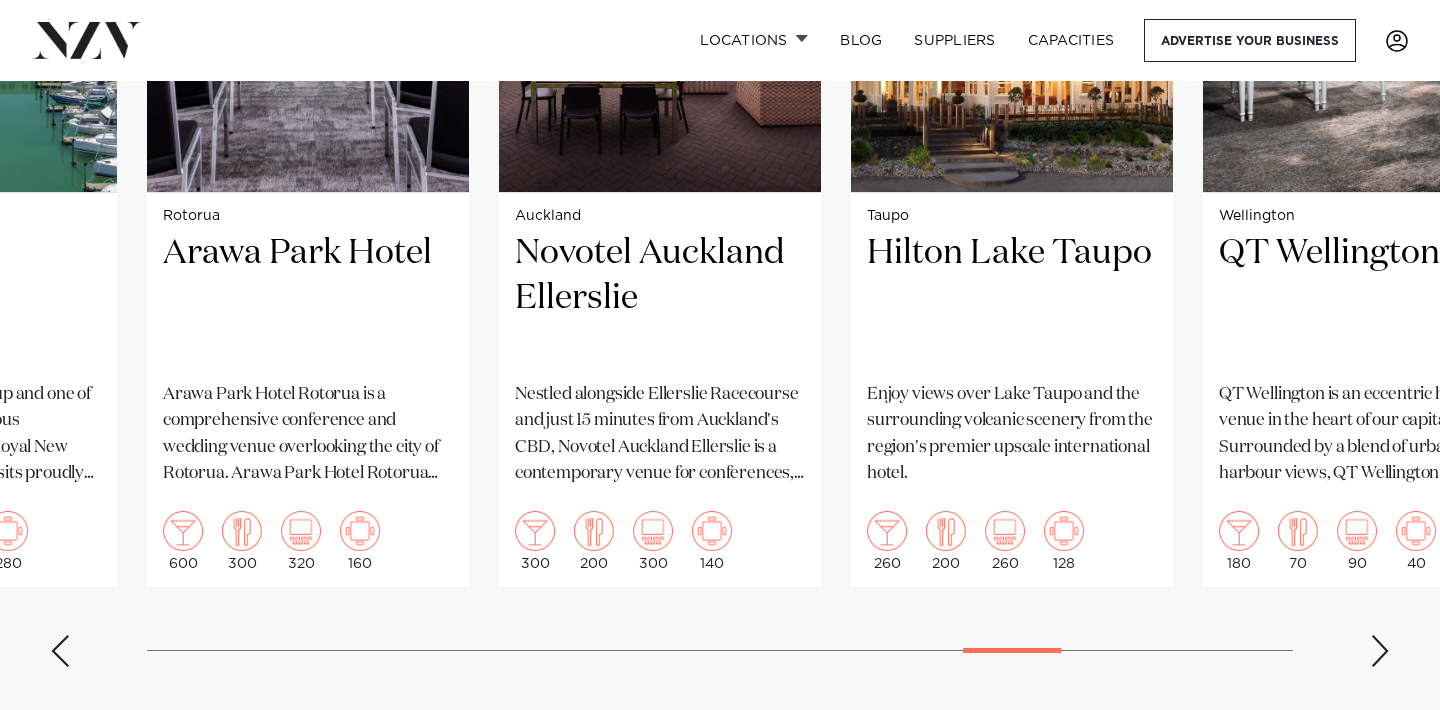 click at bounding box center (1380, 651) 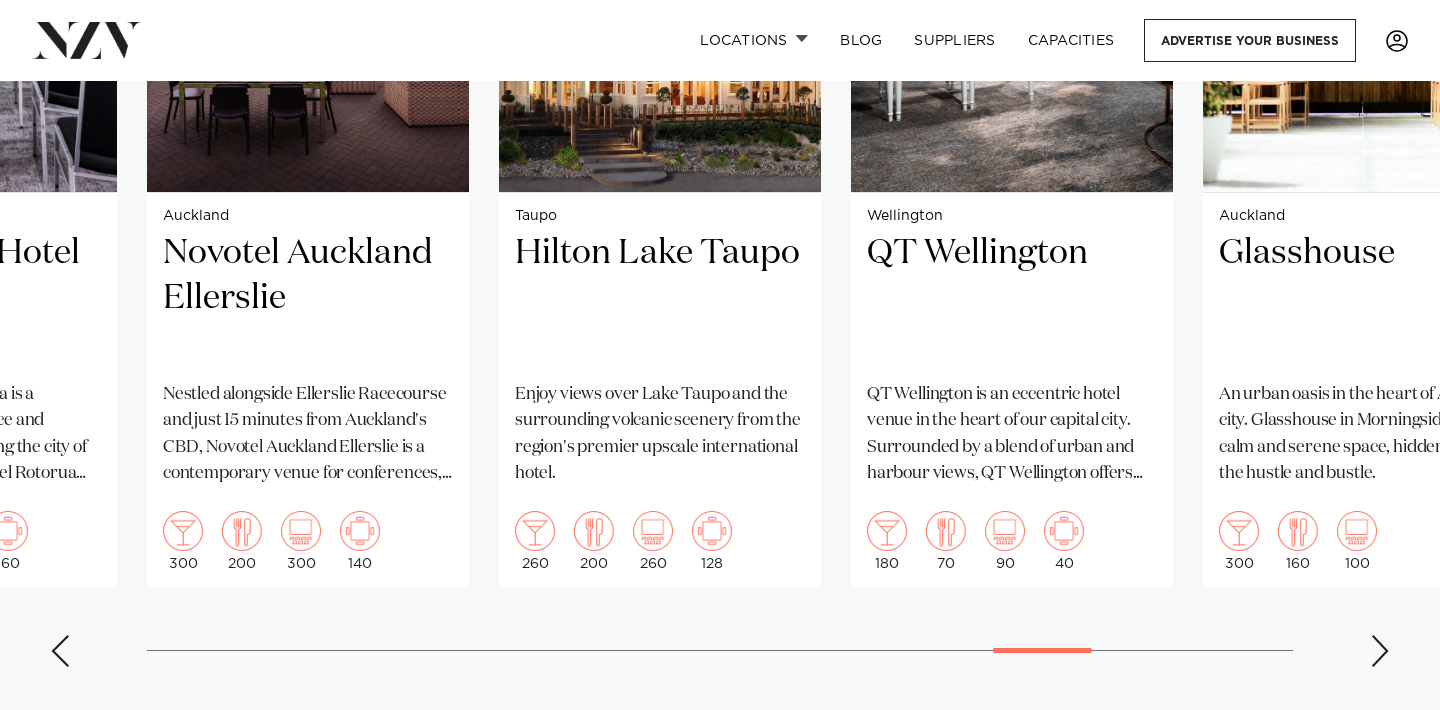 click at bounding box center (1380, 651) 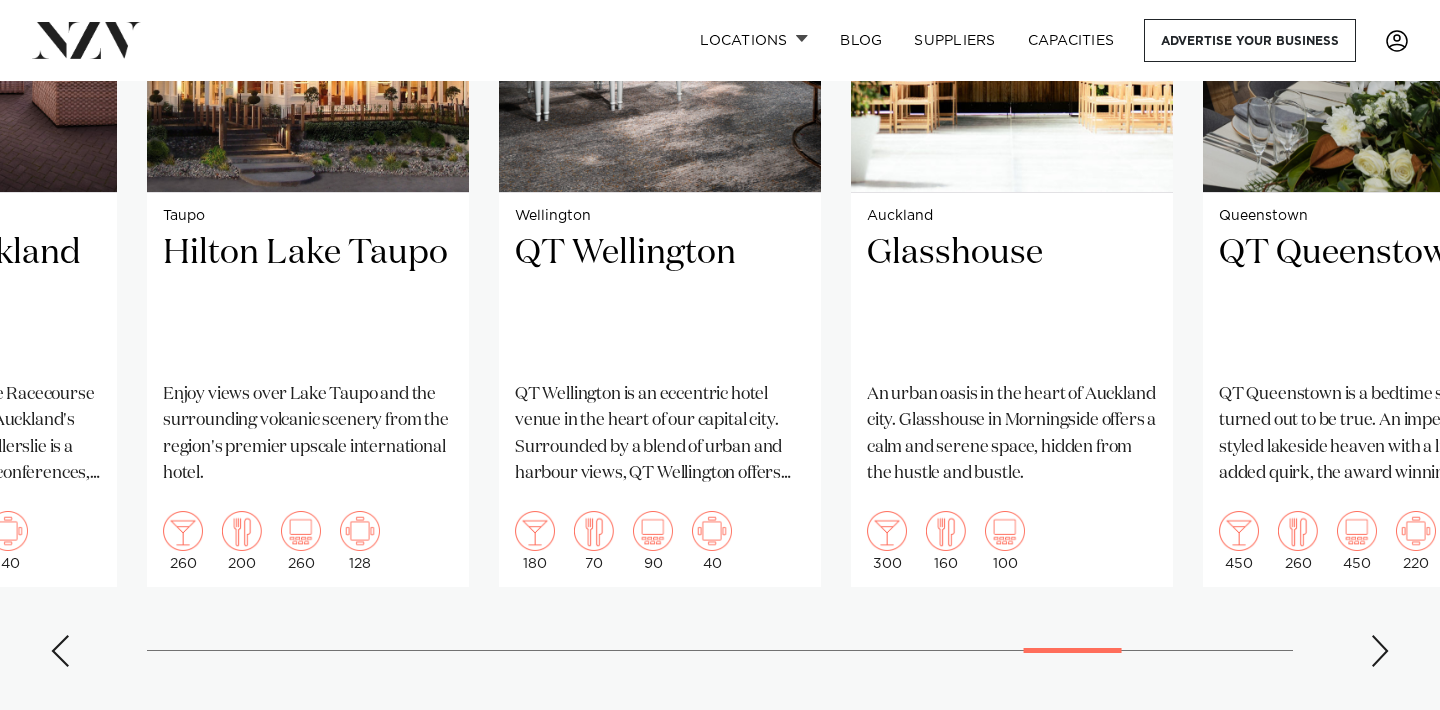 click at bounding box center [1380, 651] 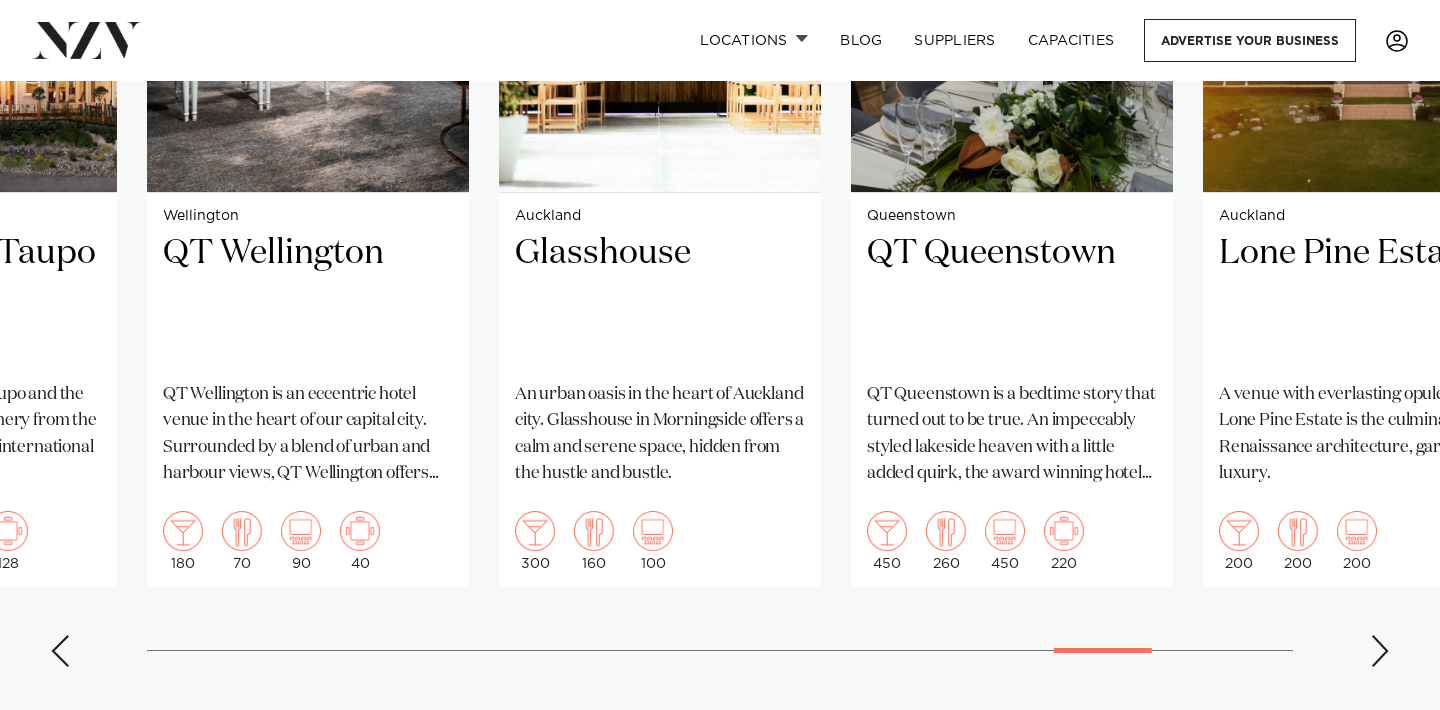 click at bounding box center [1380, 651] 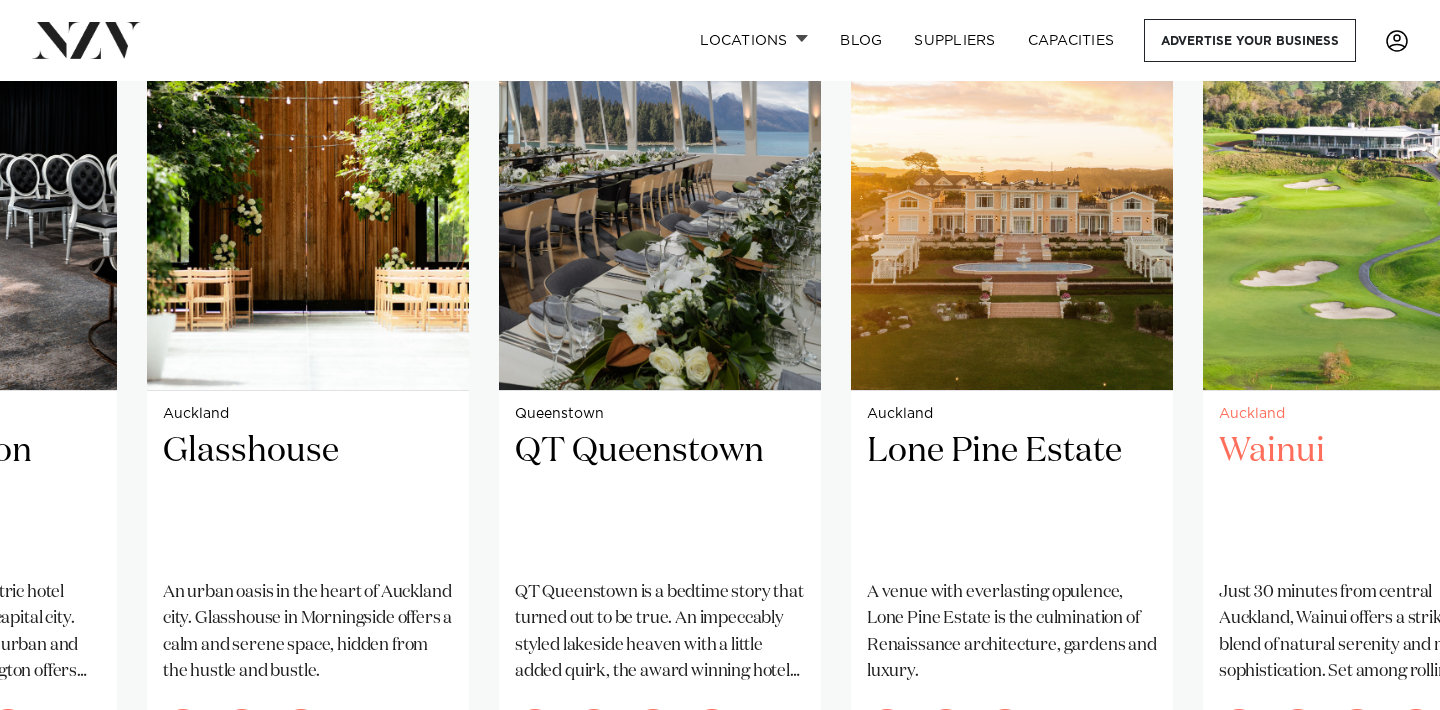 scroll, scrollTop: 1605, scrollLeft: 0, axis: vertical 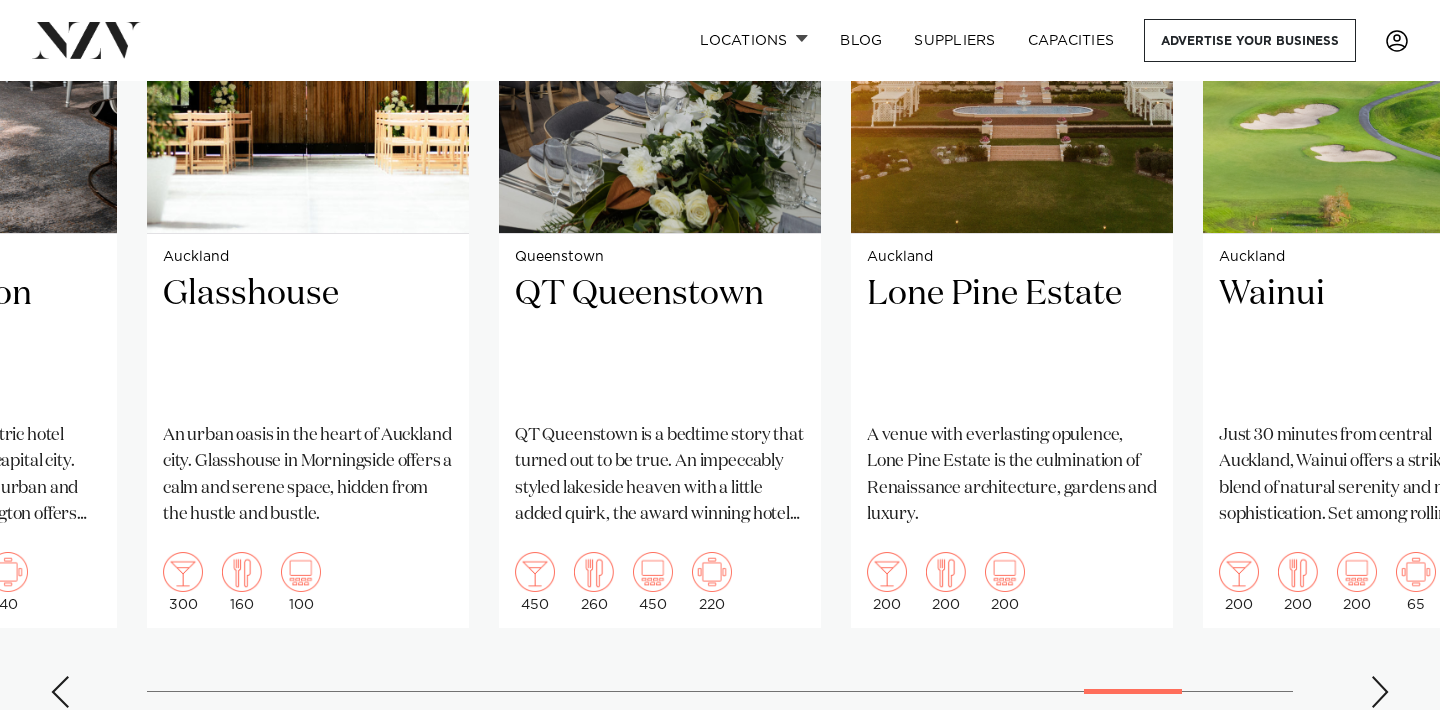 click on "Auckland
Cordis, Auckland
From the ballroom to the boardroom, every event at Cordis, Auckland is distinguished by seamless service, attention to detail and the latest high-tech solutions.
1,000
800
1,150
12
Bay of Plenty
Villa Vie" at bounding box center [720, 262] 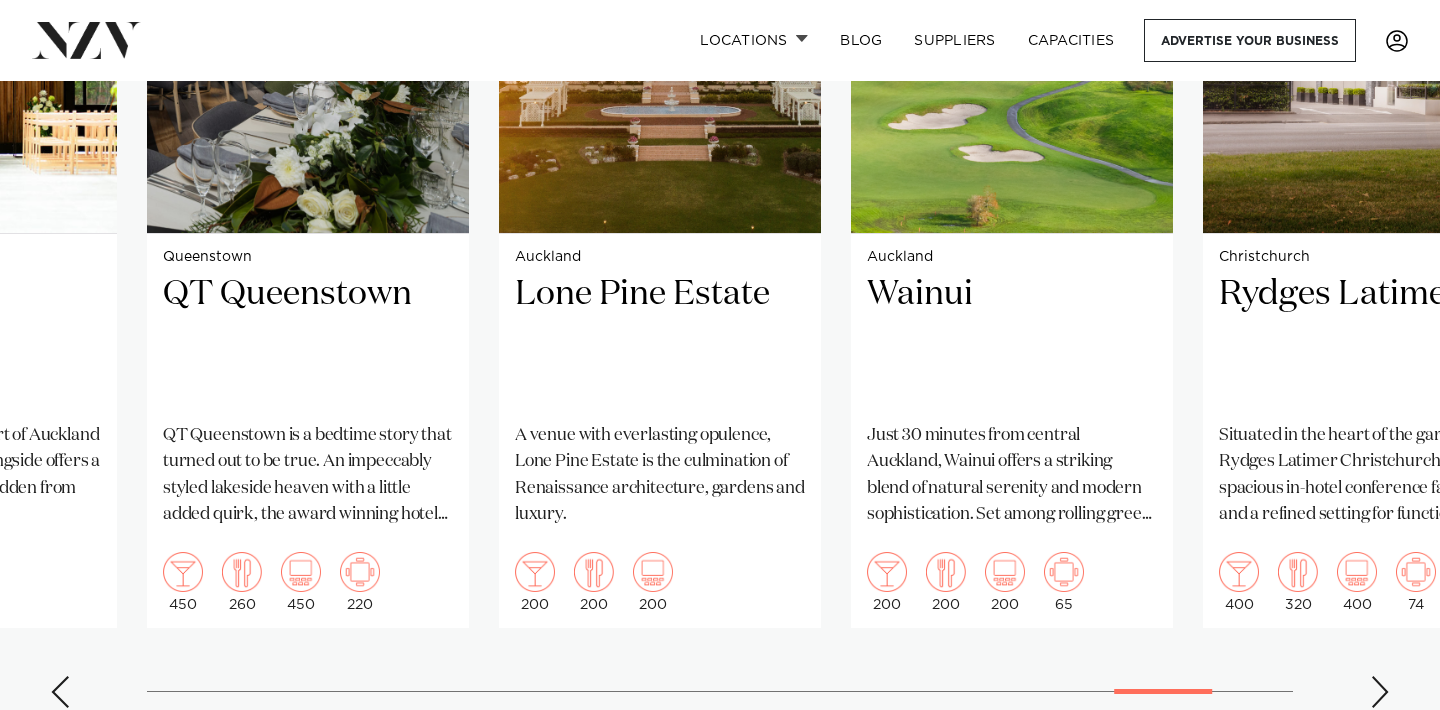 click at bounding box center (1380, 692) 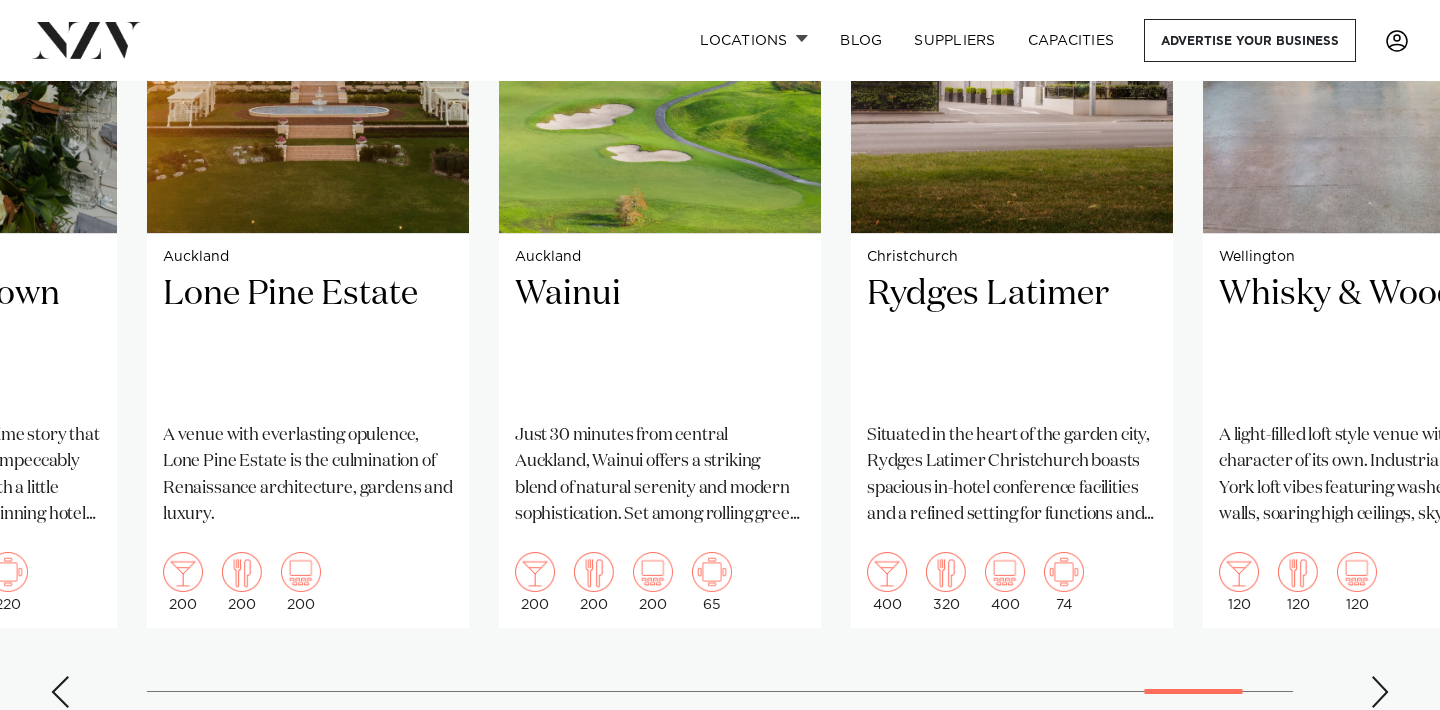 click at bounding box center (1380, 692) 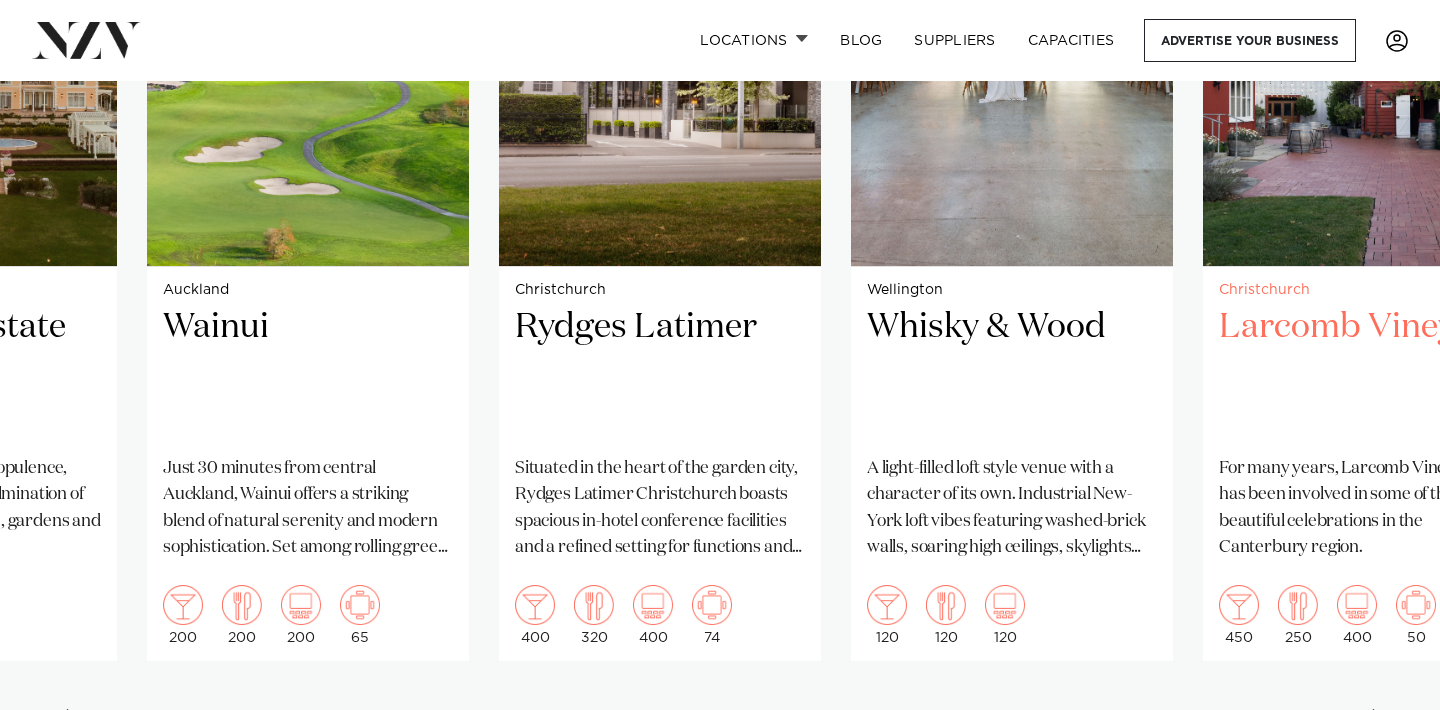 scroll, scrollTop: 1751, scrollLeft: 0, axis: vertical 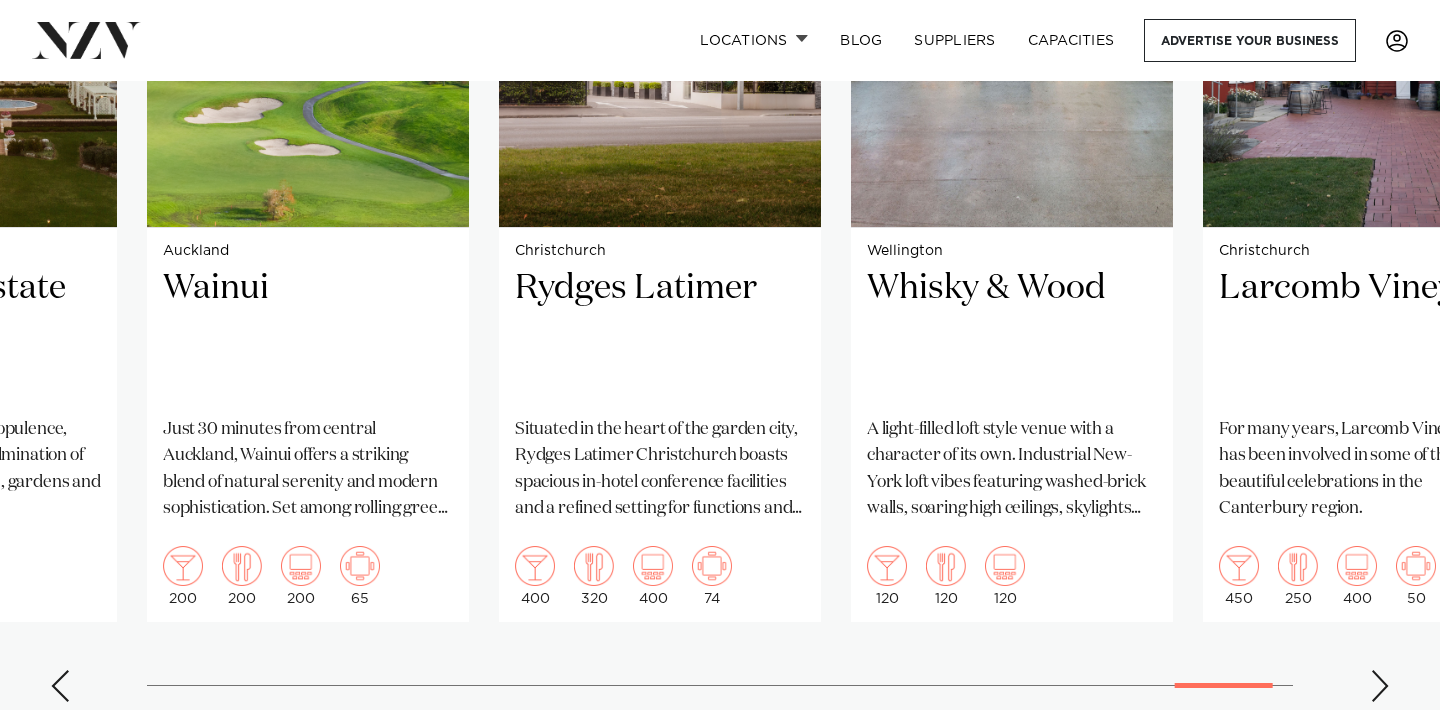 click at bounding box center (1380, 686) 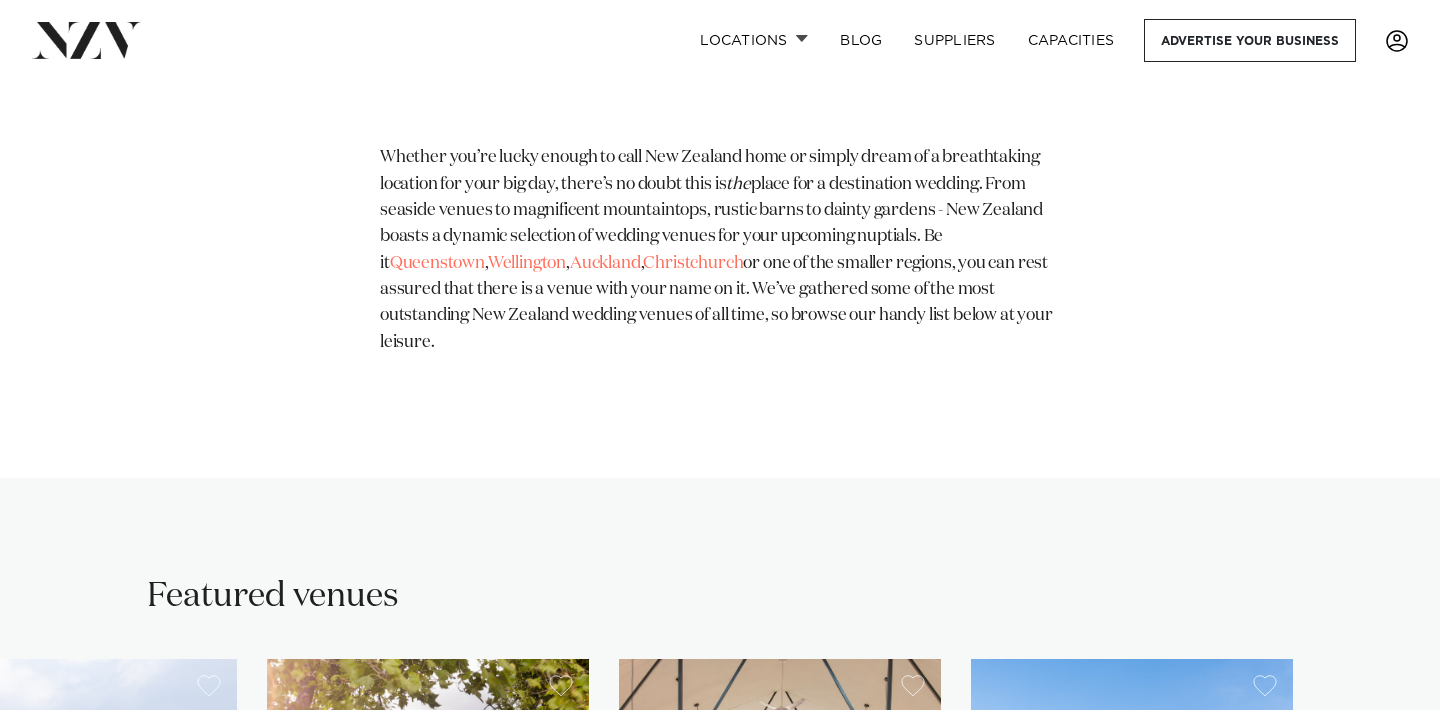 scroll, scrollTop: 889, scrollLeft: 0, axis: vertical 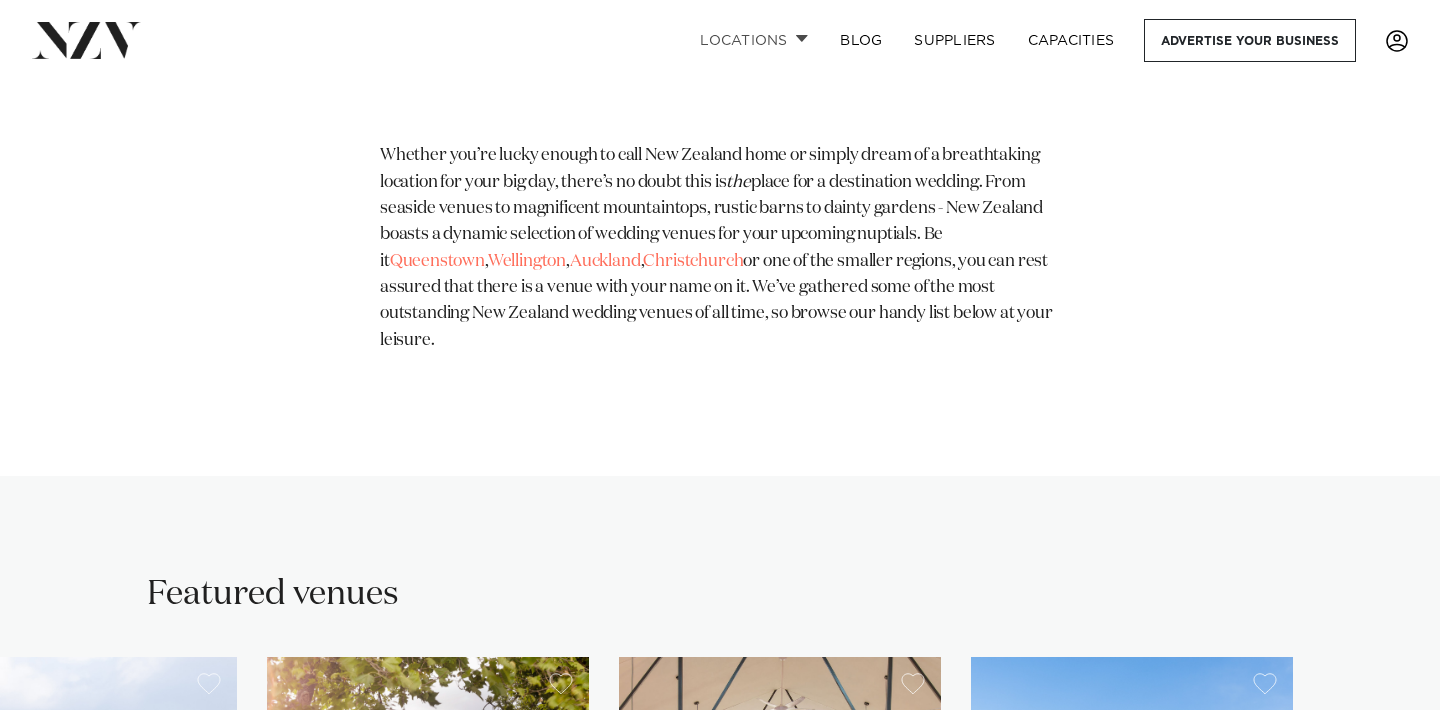 click on "Locations" at bounding box center (754, 40) 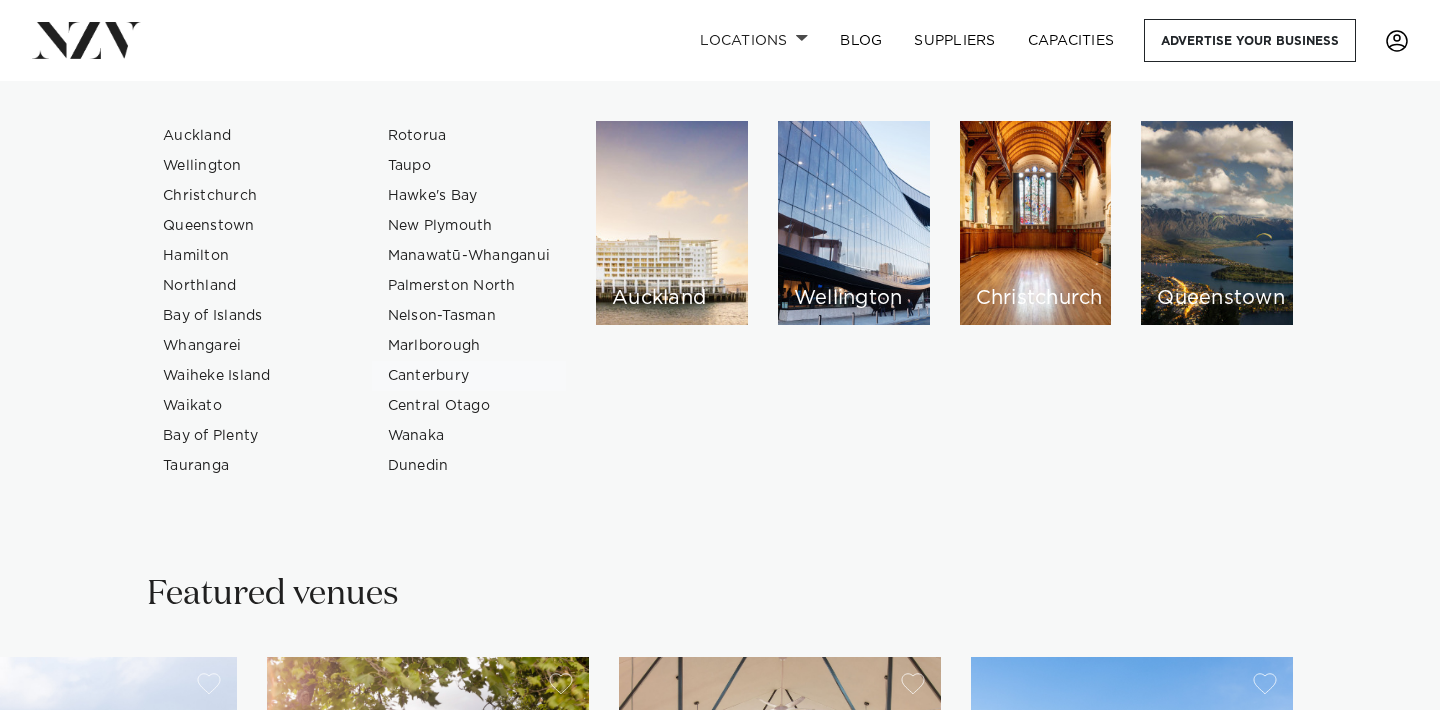 click on "Canterbury" at bounding box center [469, 376] 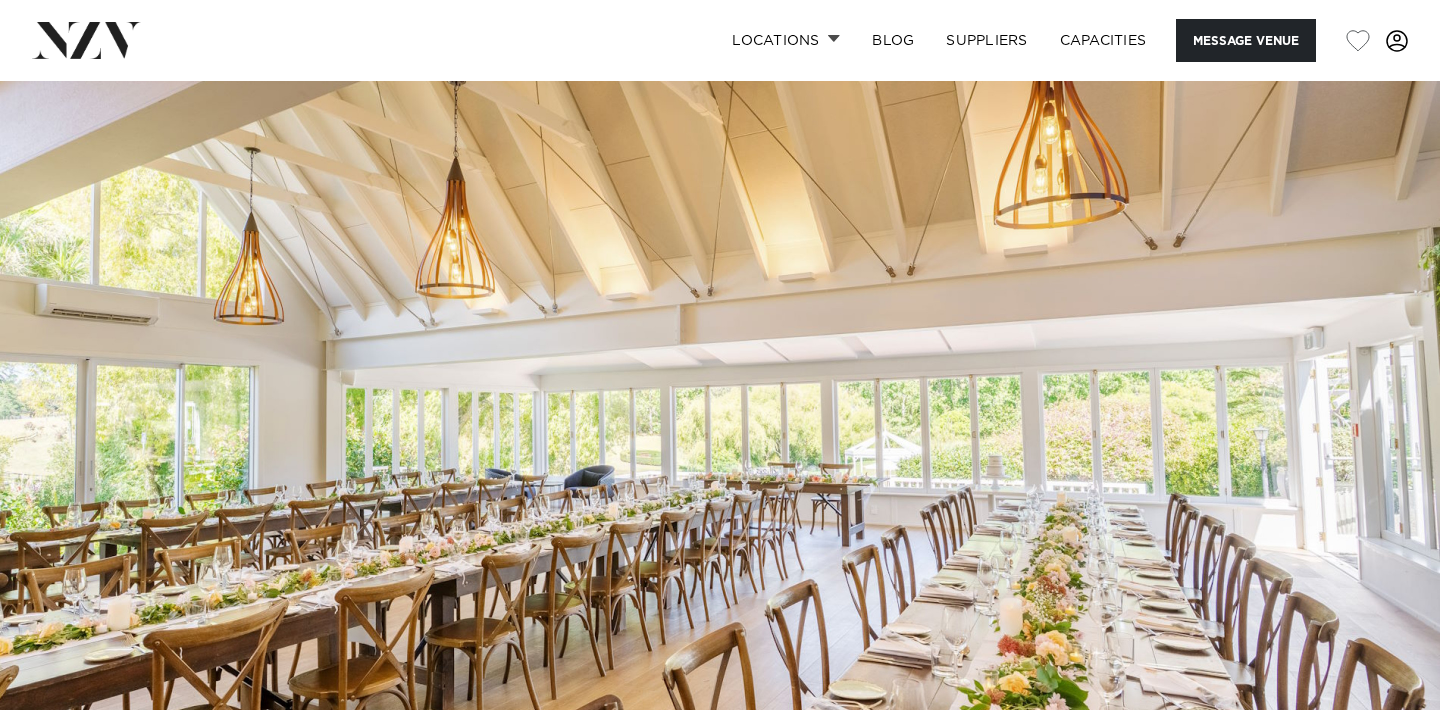 scroll, scrollTop: 0, scrollLeft: 0, axis: both 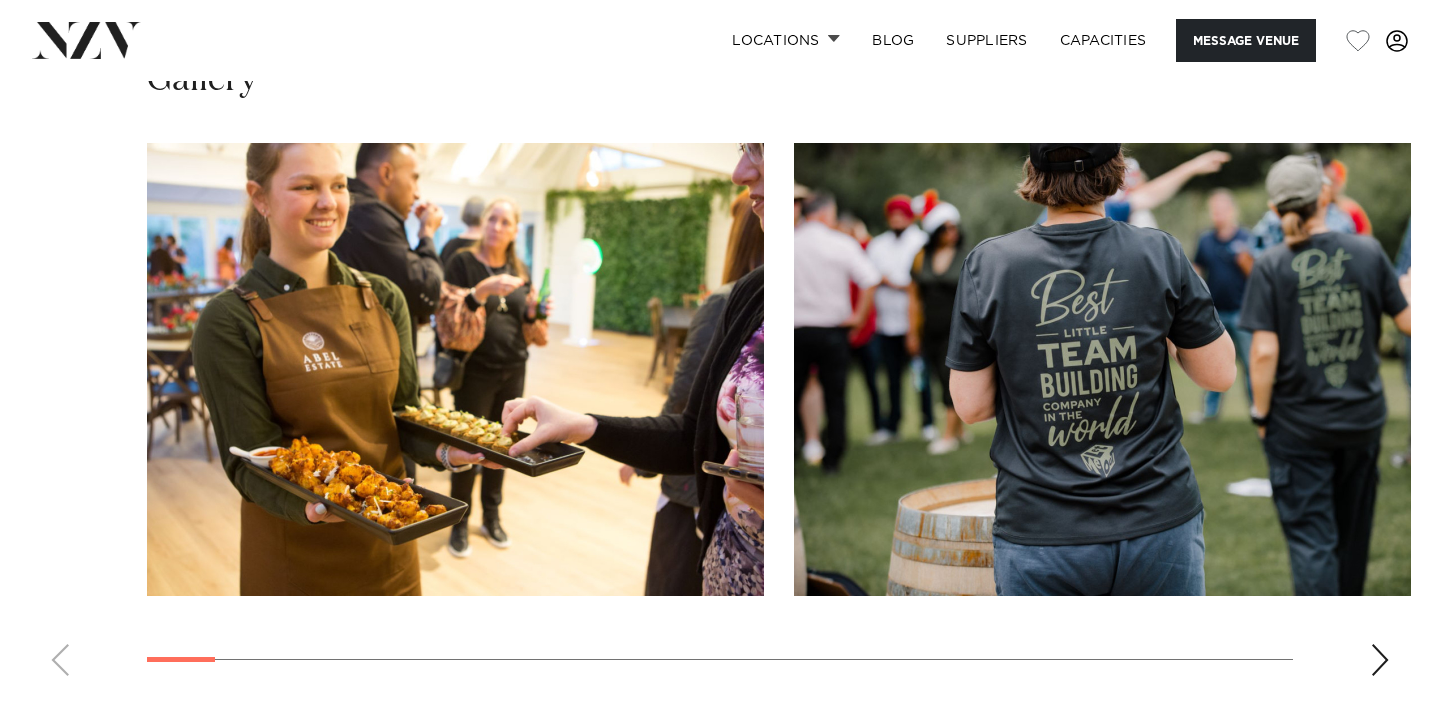 click at bounding box center [1380, 660] 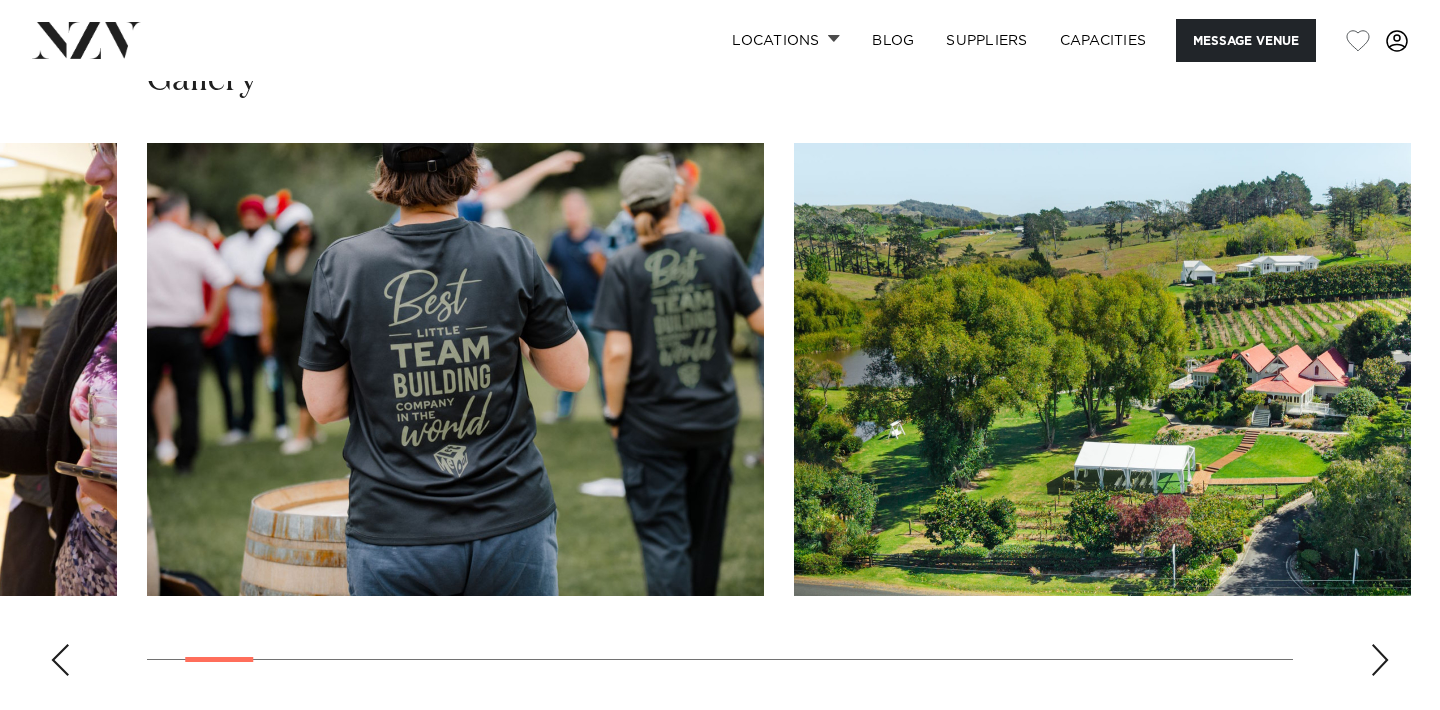 click at bounding box center (1380, 660) 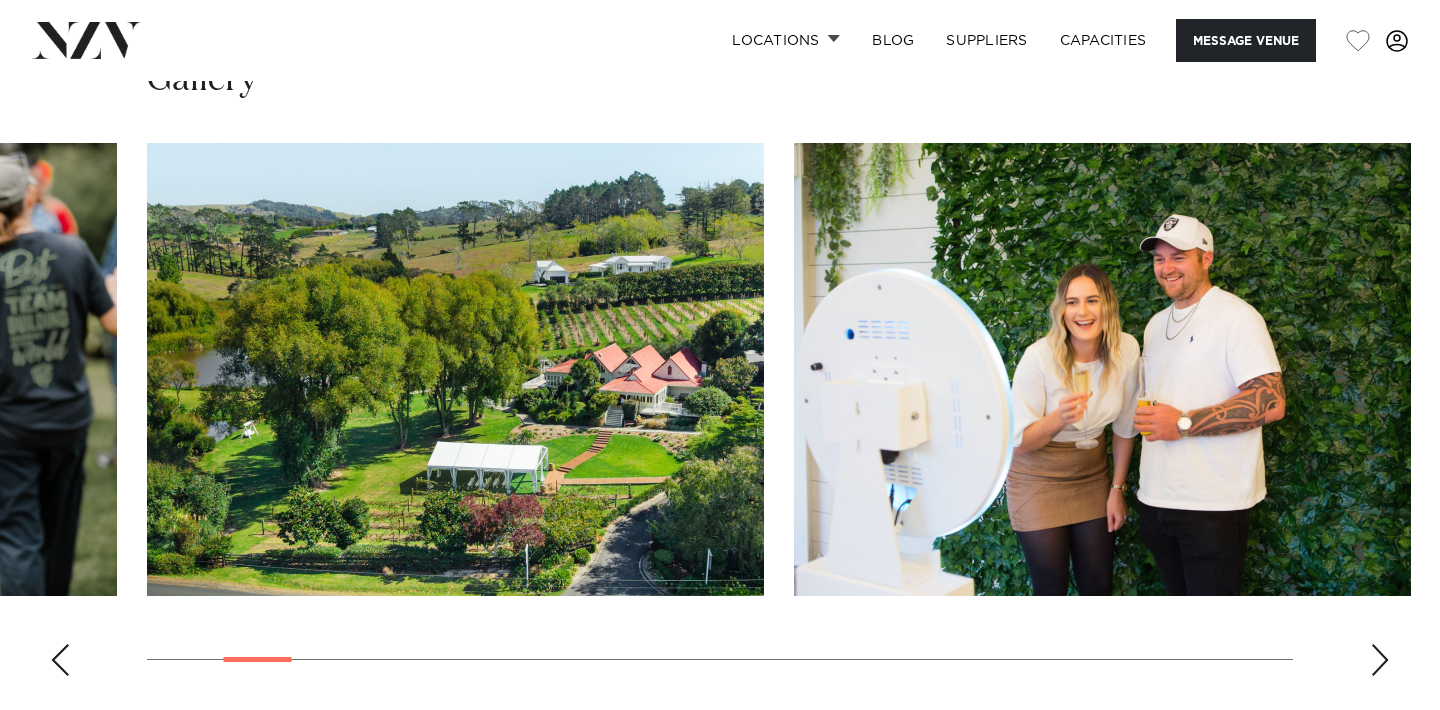 click at bounding box center (1380, 660) 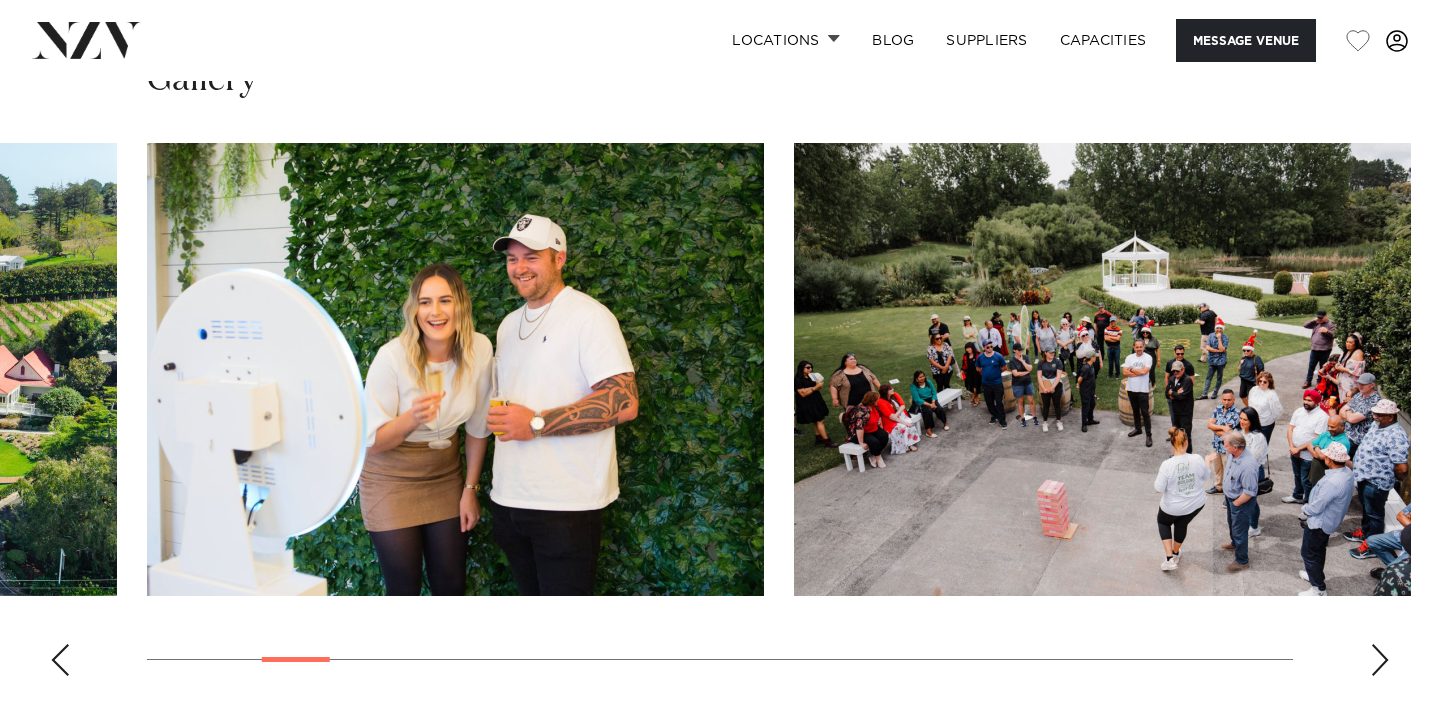 click at bounding box center (1380, 660) 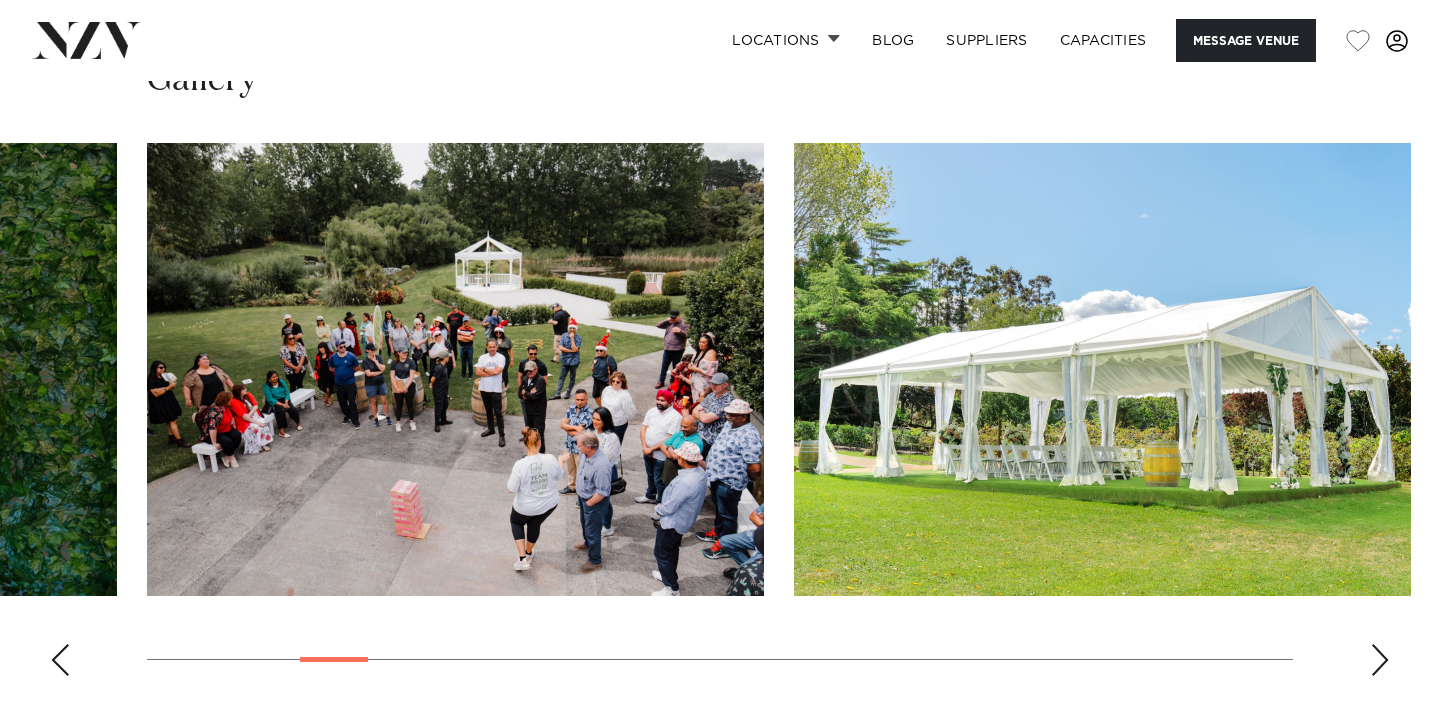click at bounding box center (1380, 660) 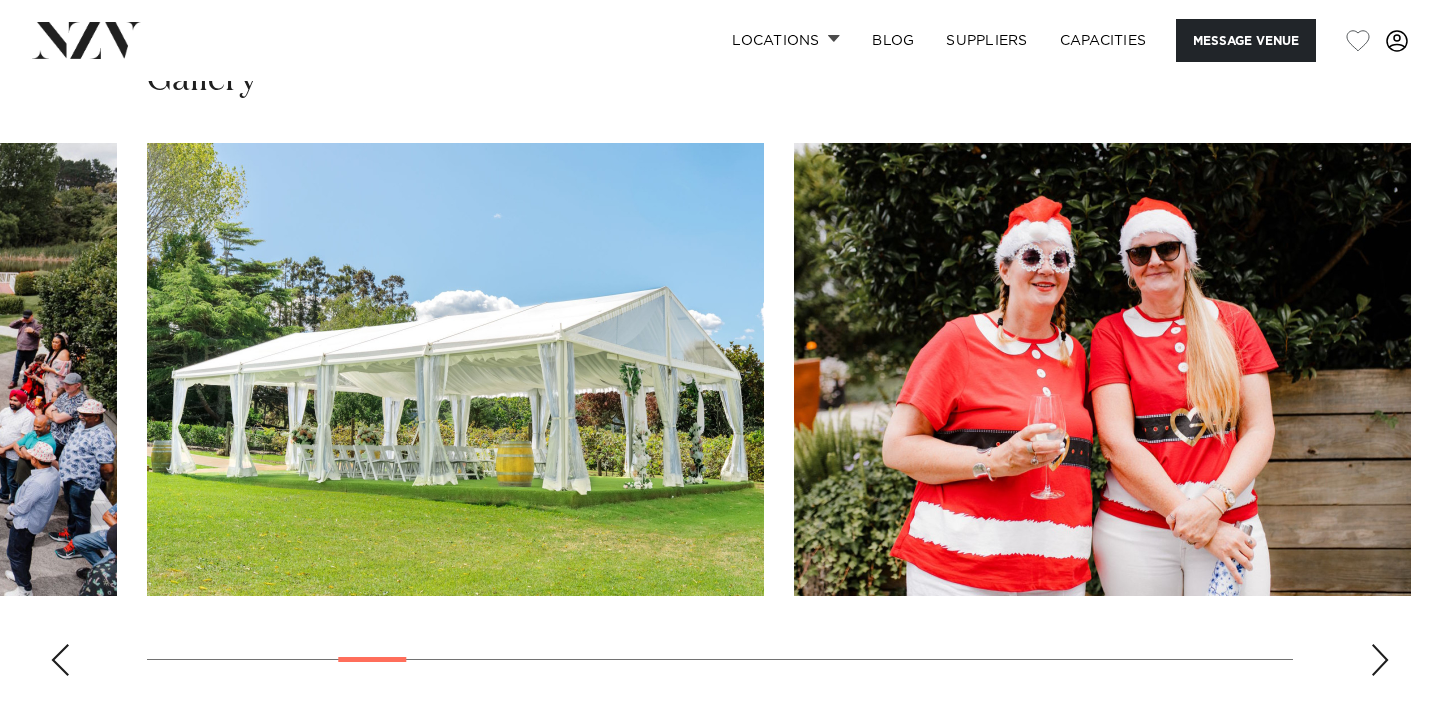 click at bounding box center (1380, 660) 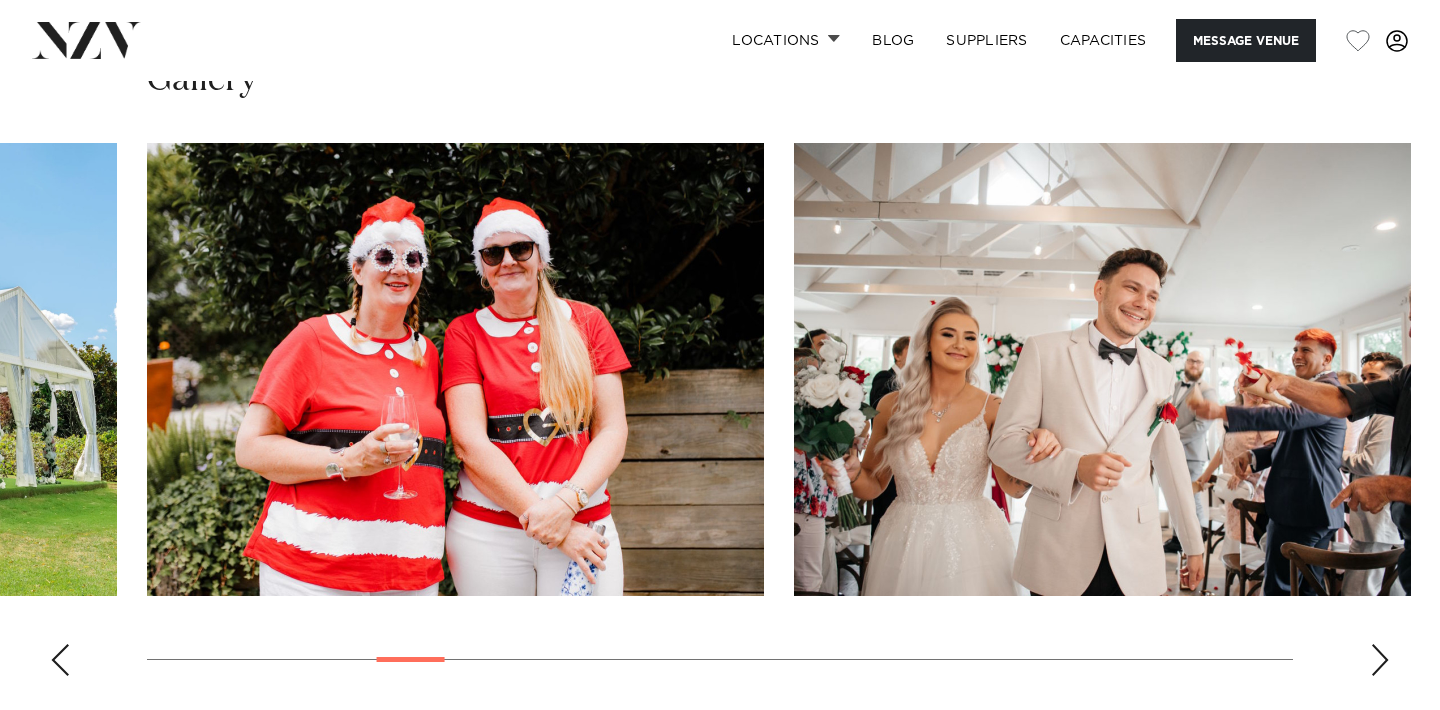 click at bounding box center [1380, 660] 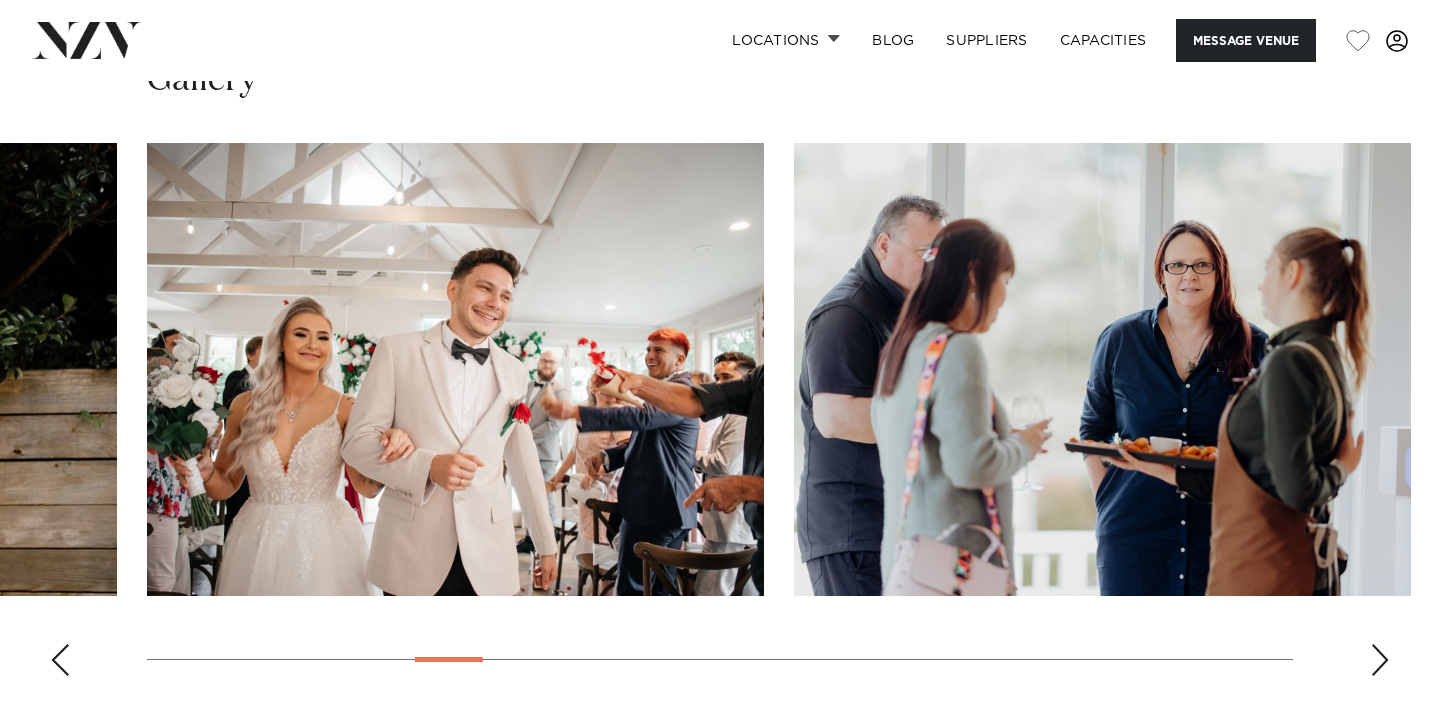 click at bounding box center (1380, 660) 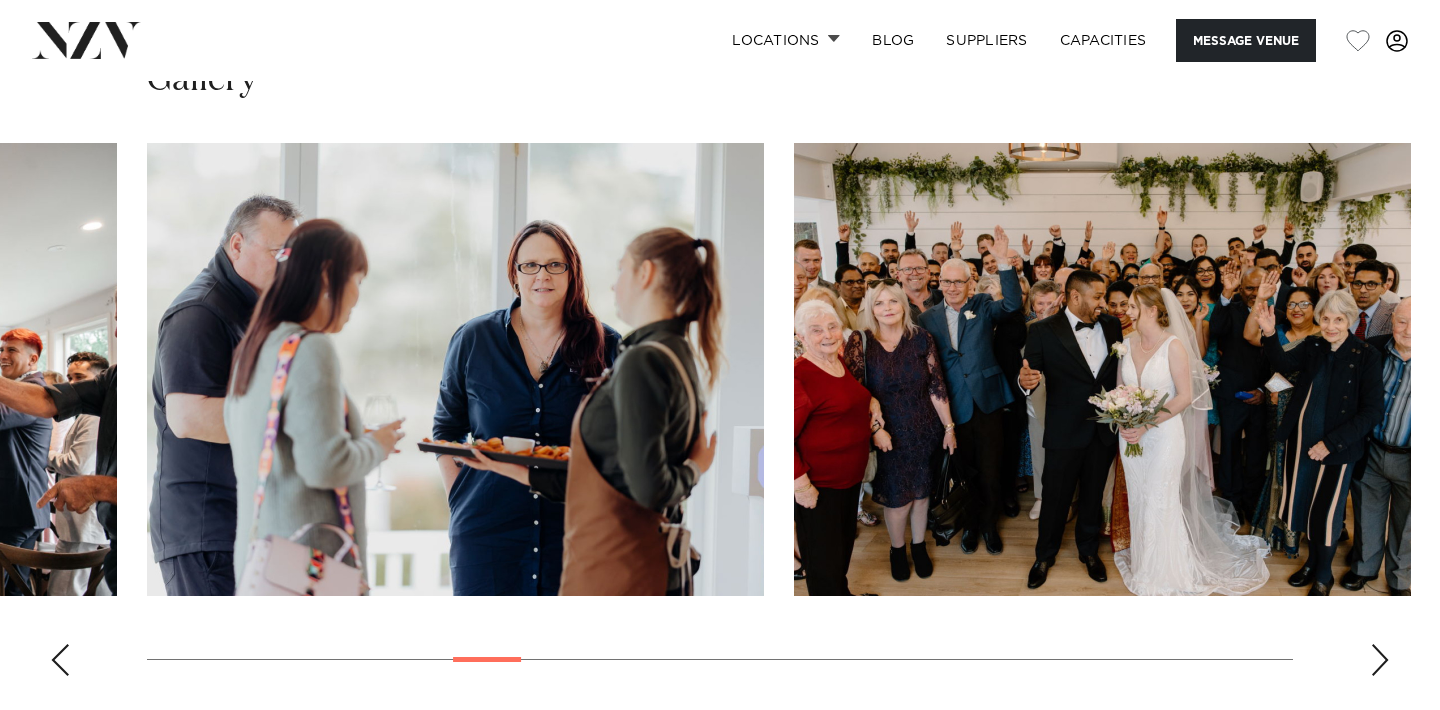 click at bounding box center [1380, 660] 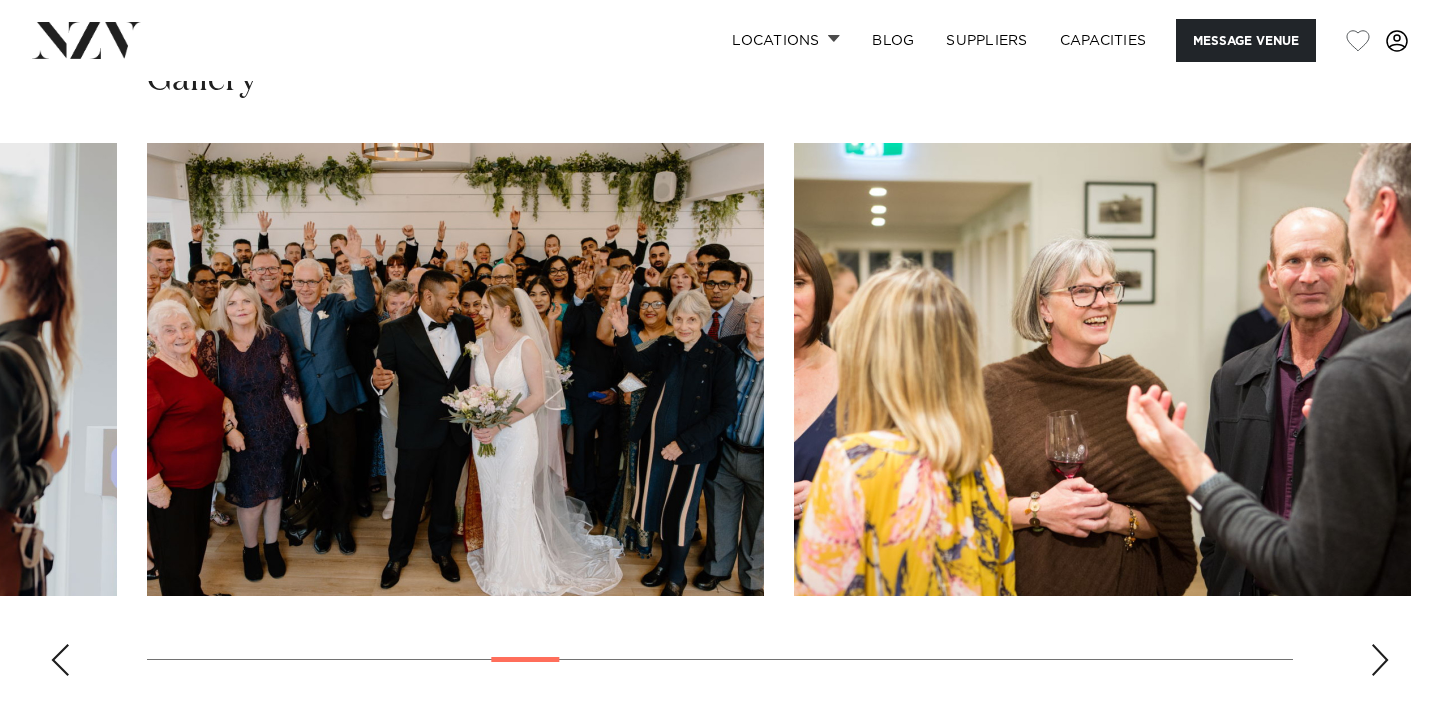click at bounding box center (1380, 660) 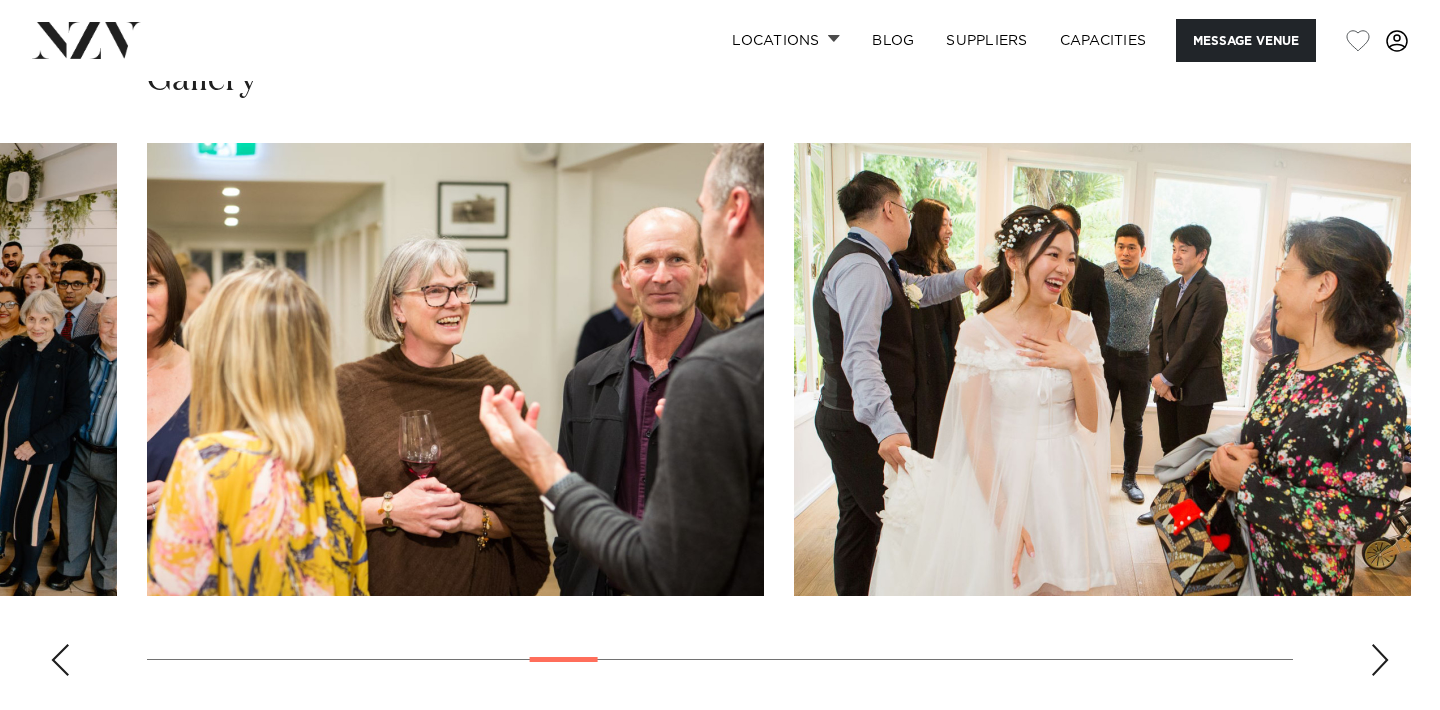 click at bounding box center [1380, 660] 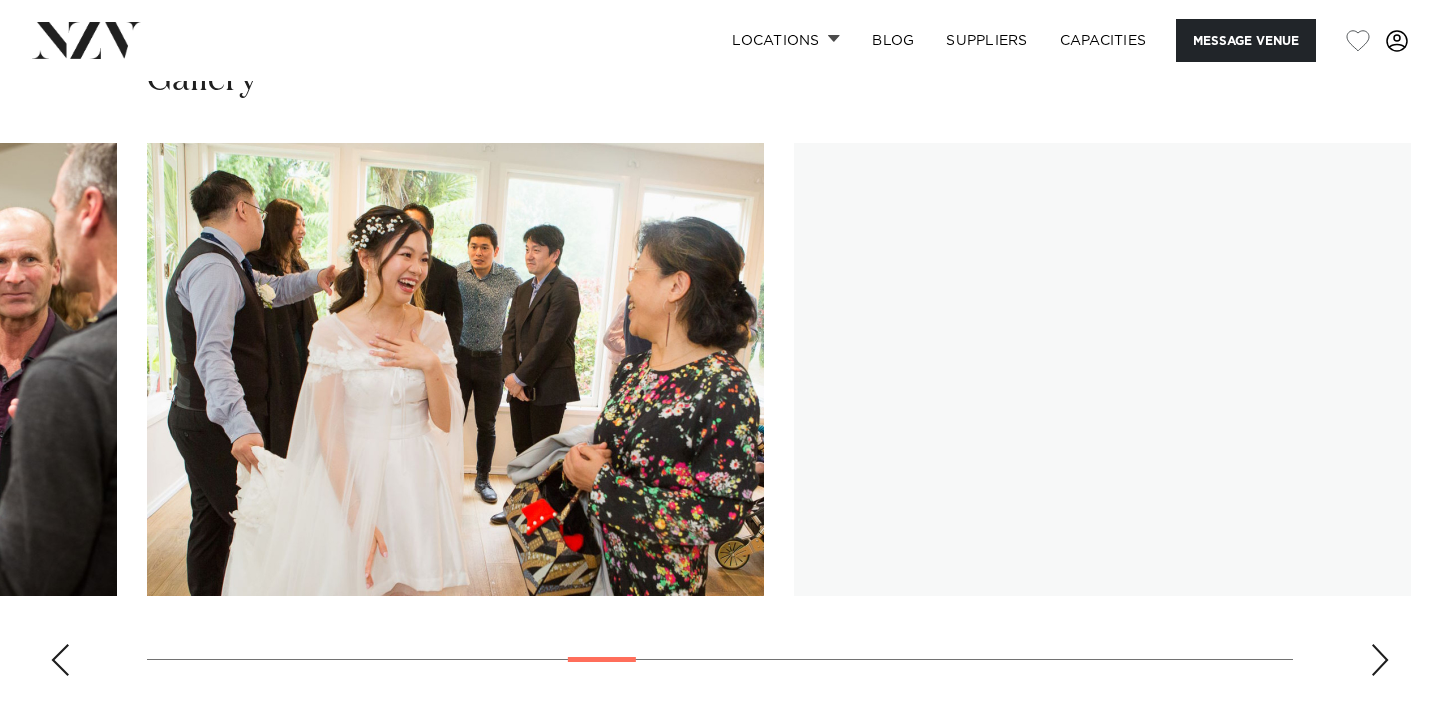 click at bounding box center (1380, 660) 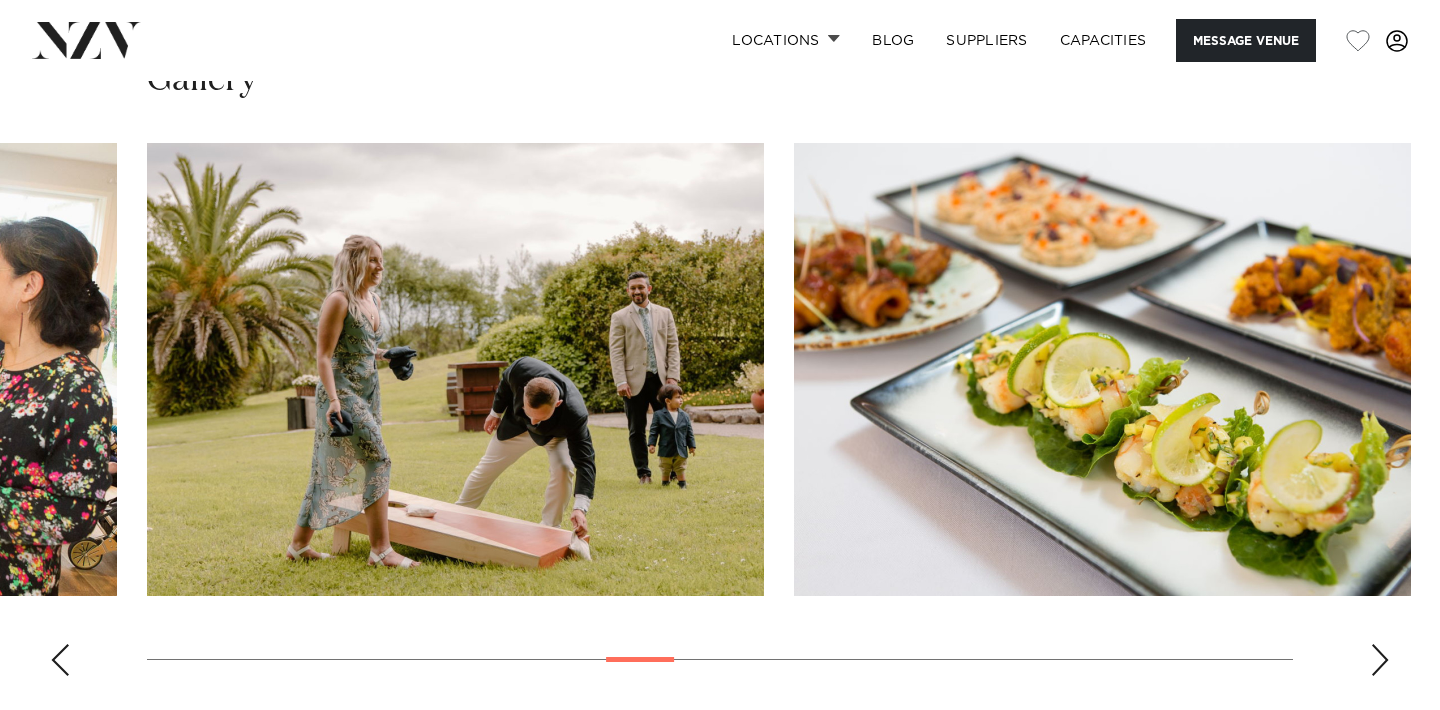 click at bounding box center [1380, 660] 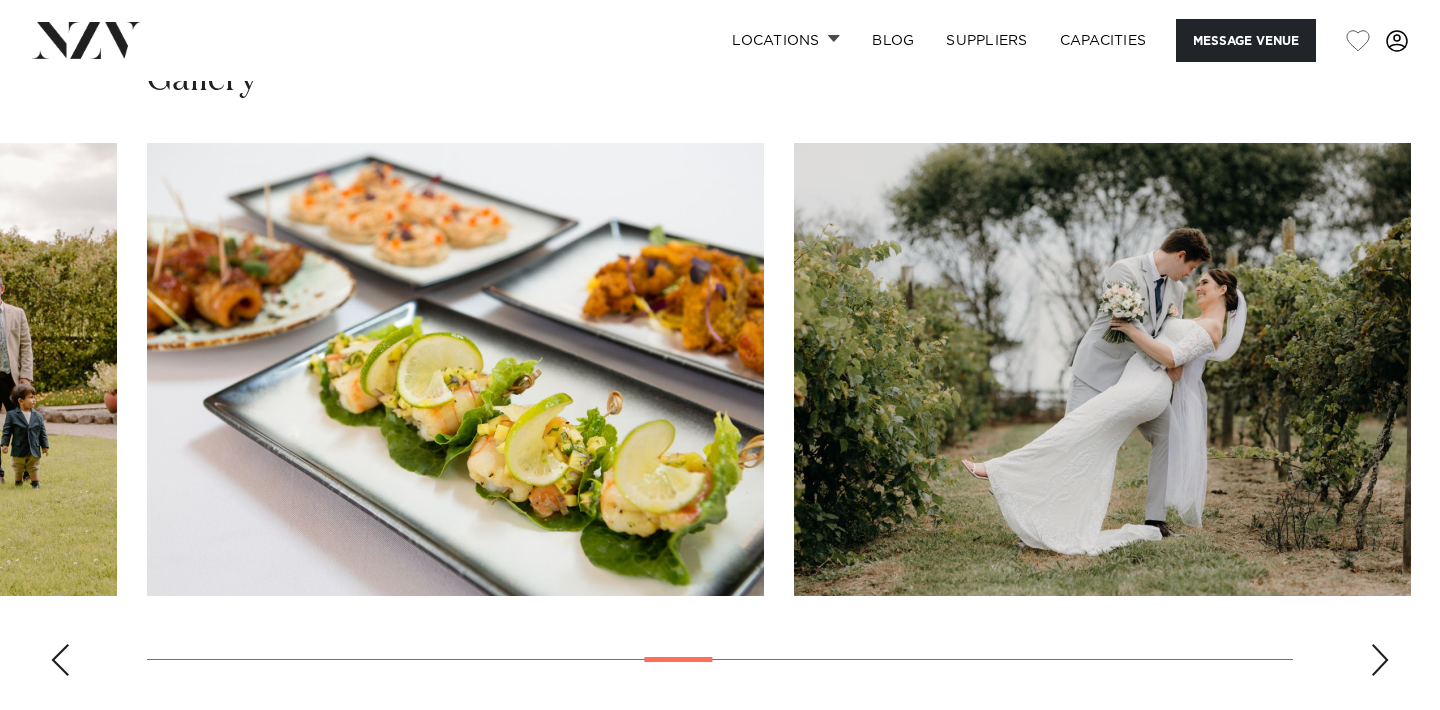 click at bounding box center (1380, 660) 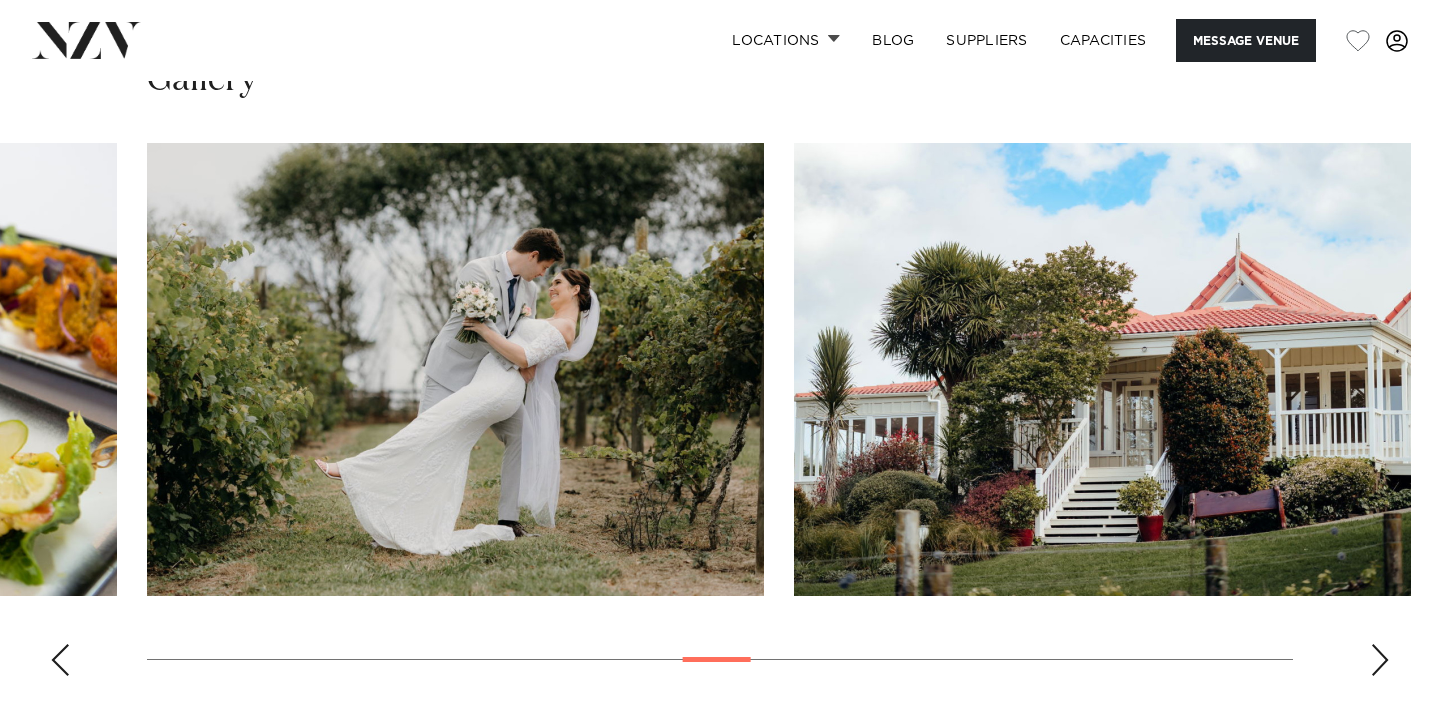 click at bounding box center [1380, 660] 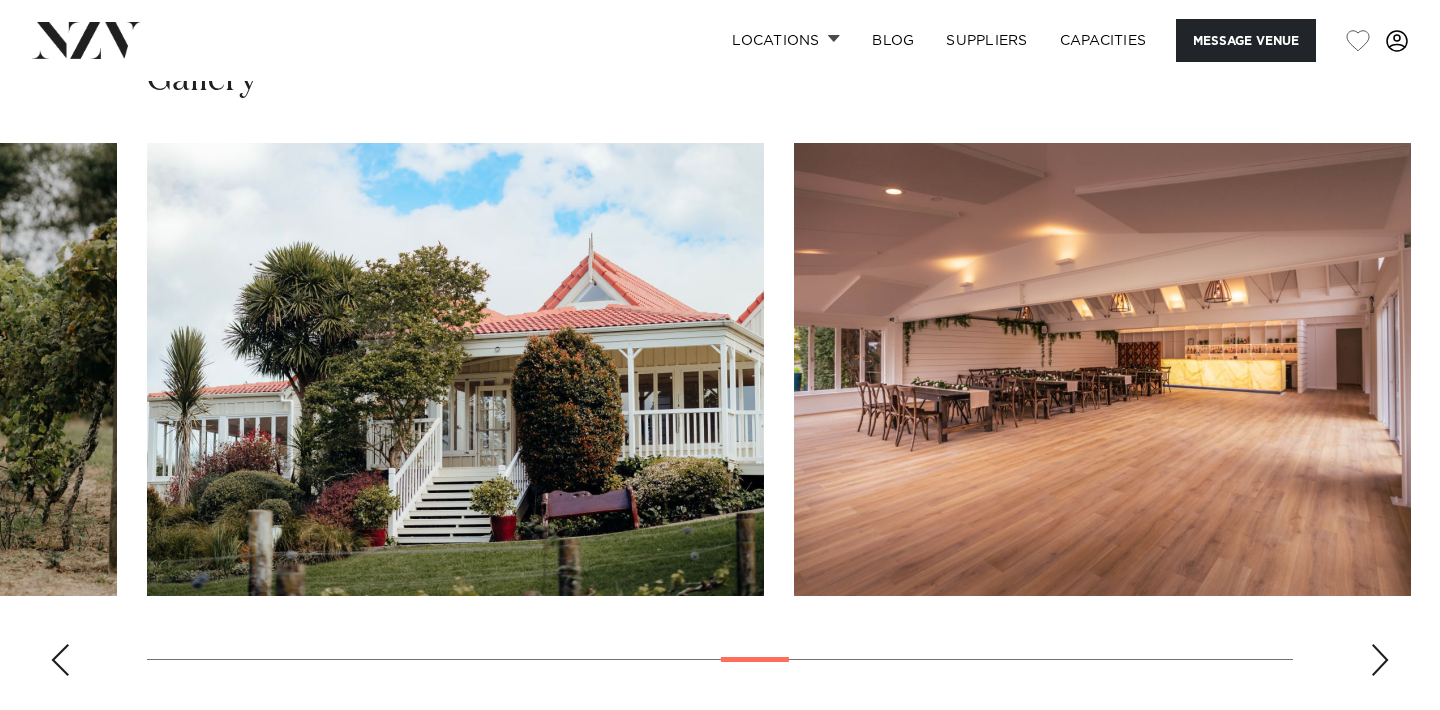click at bounding box center (1380, 660) 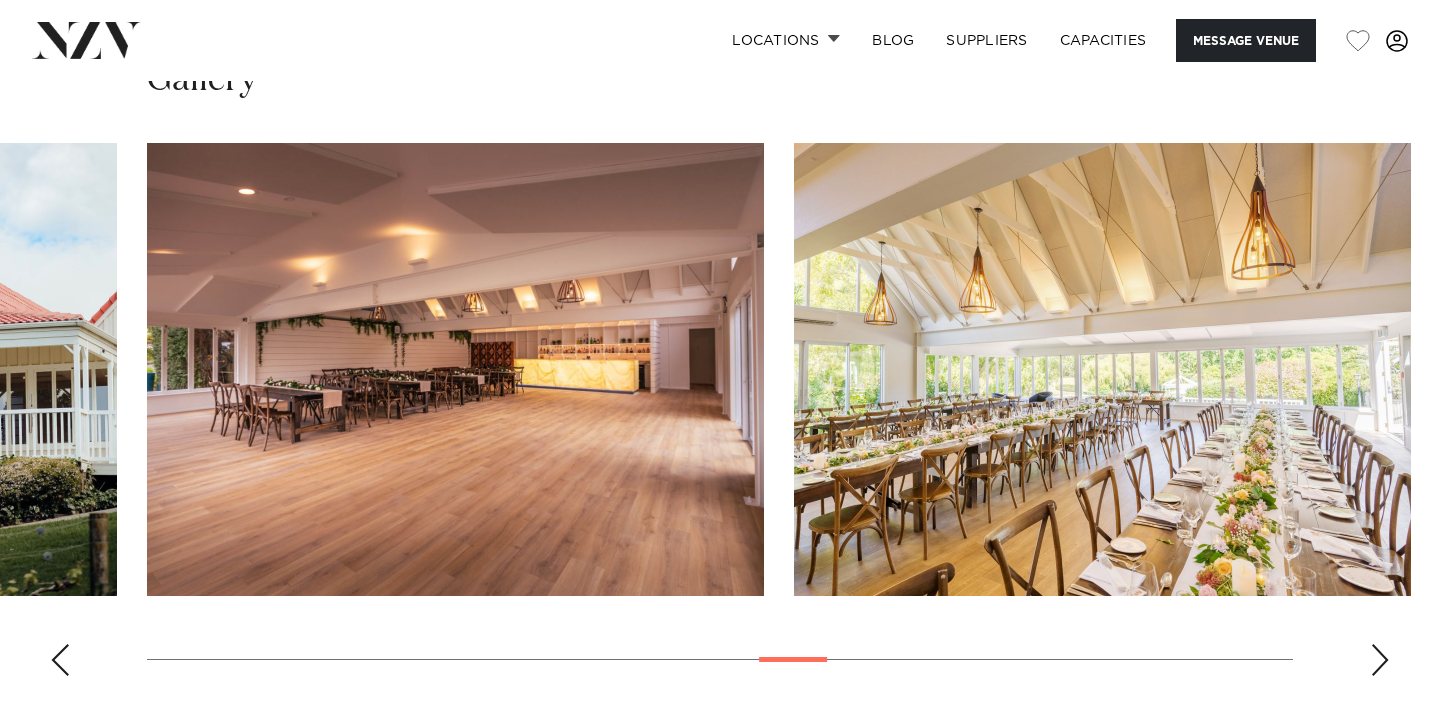 click at bounding box center [1380, 660] 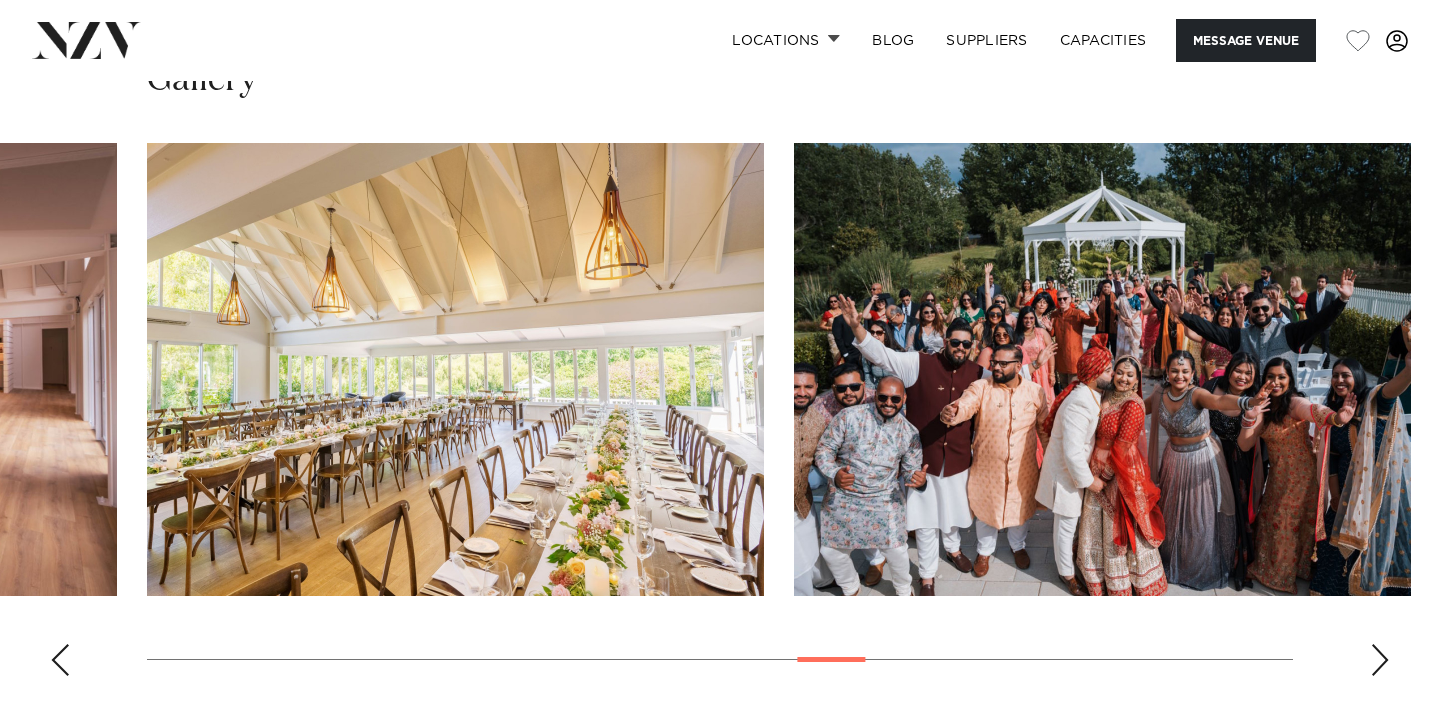 click at bounding box center [1380, 660] 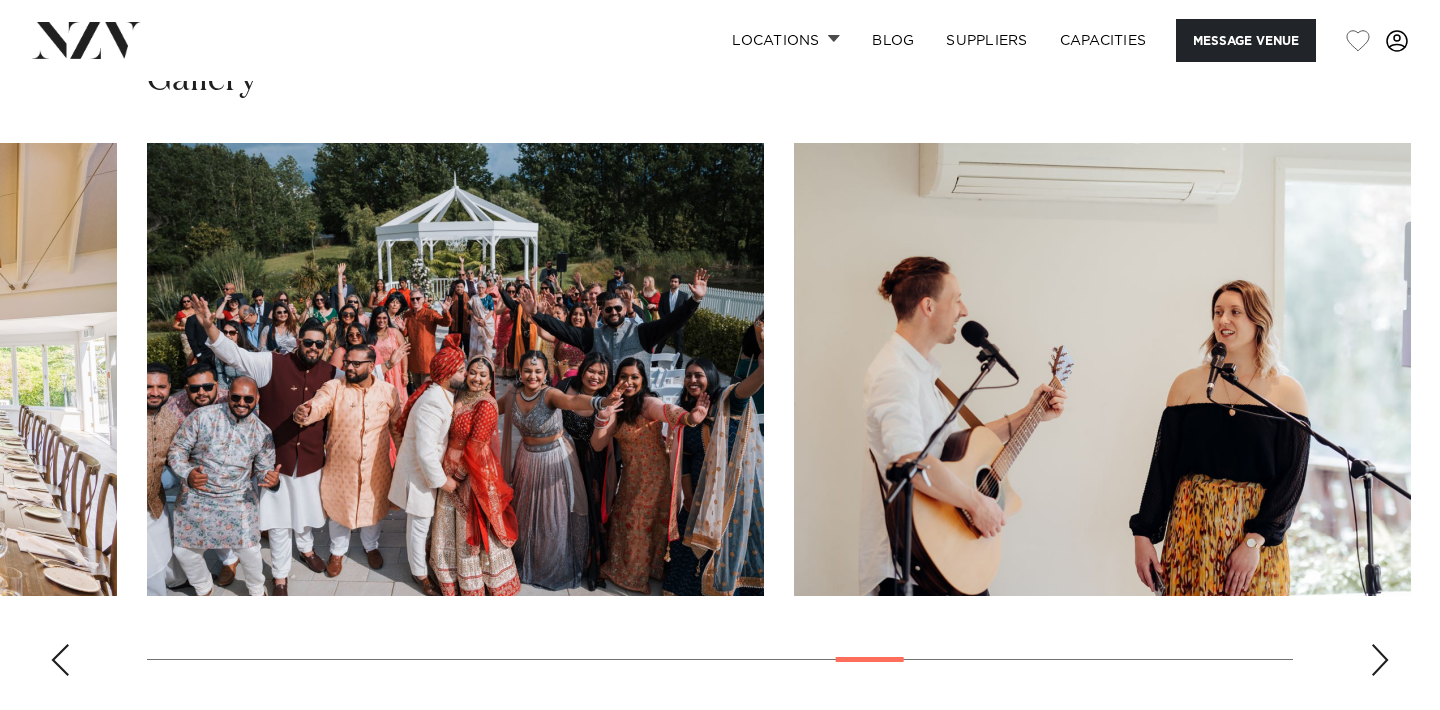 click at bounding box center (1380, 660) 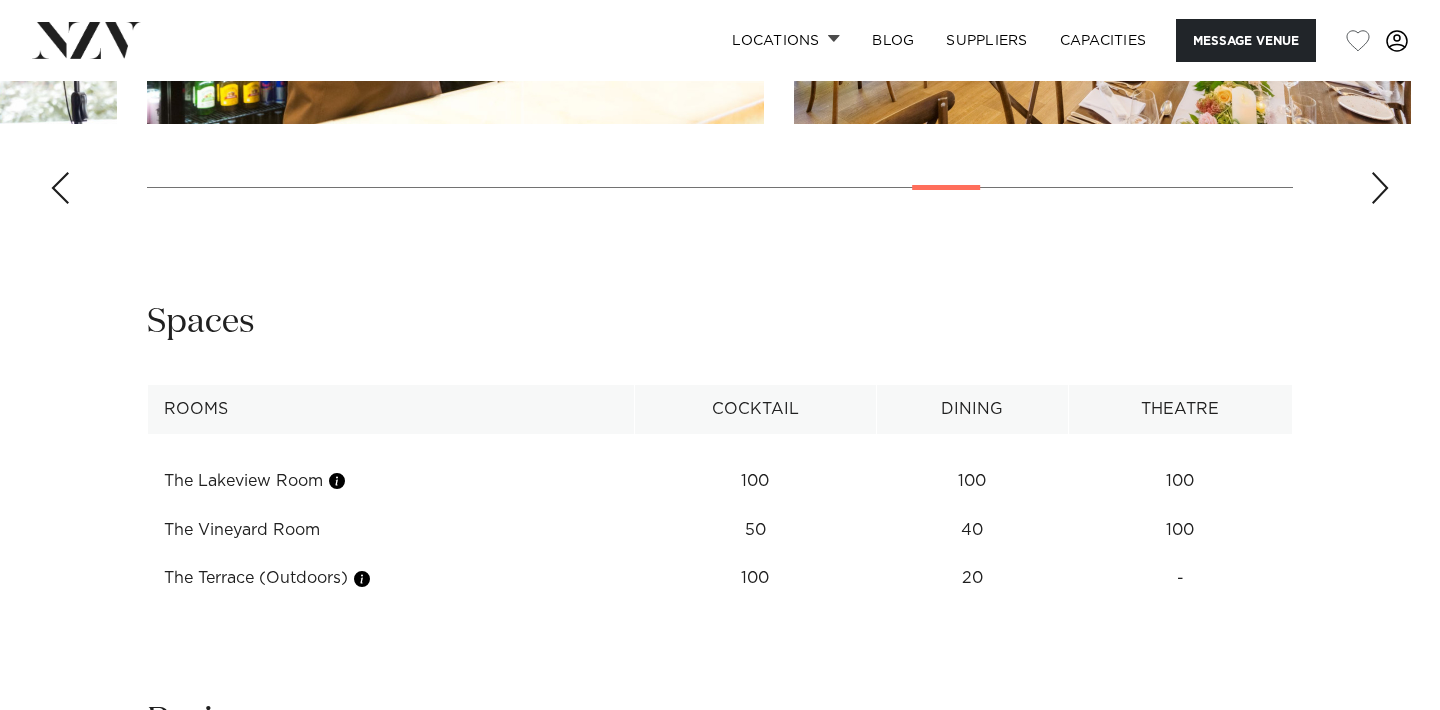 scroll, scrollTop: 2287, scrollLeft: 0, axis: vertical 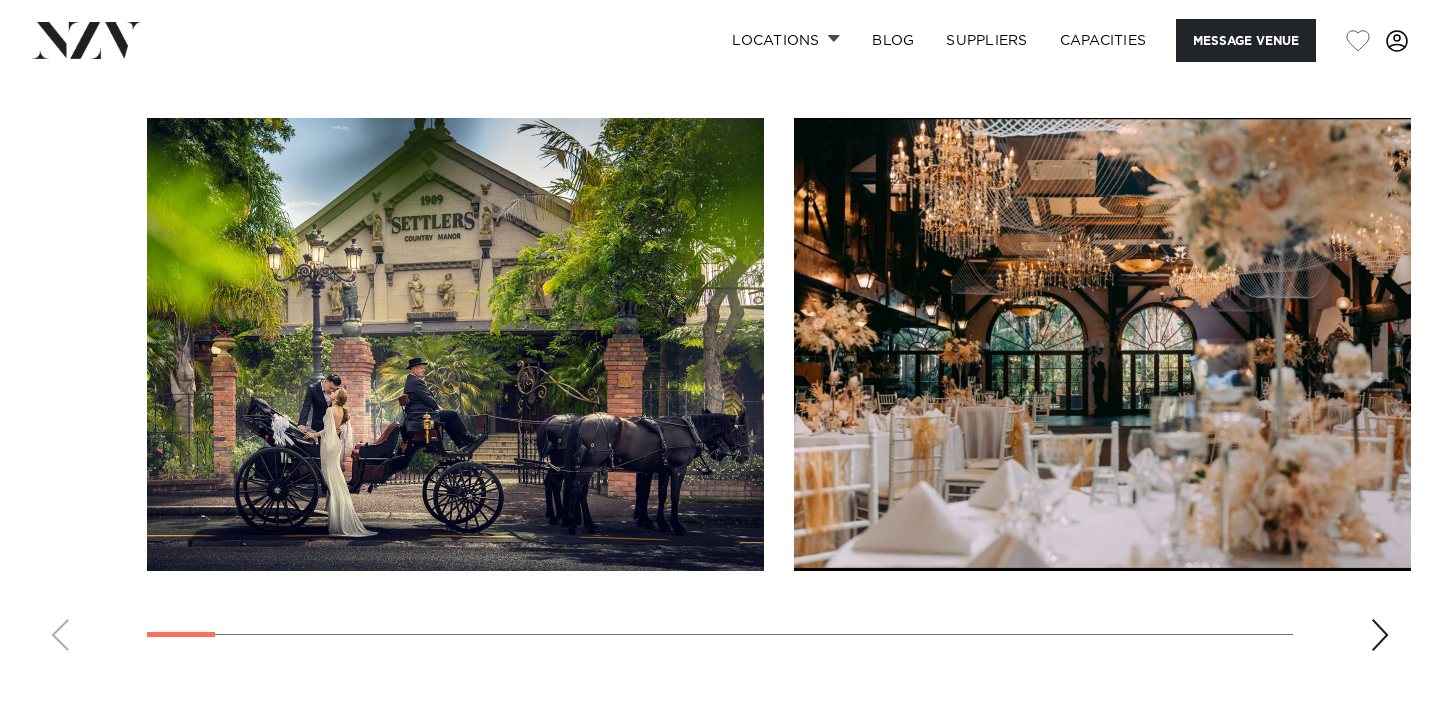 click at bounding box center (1380, 635) 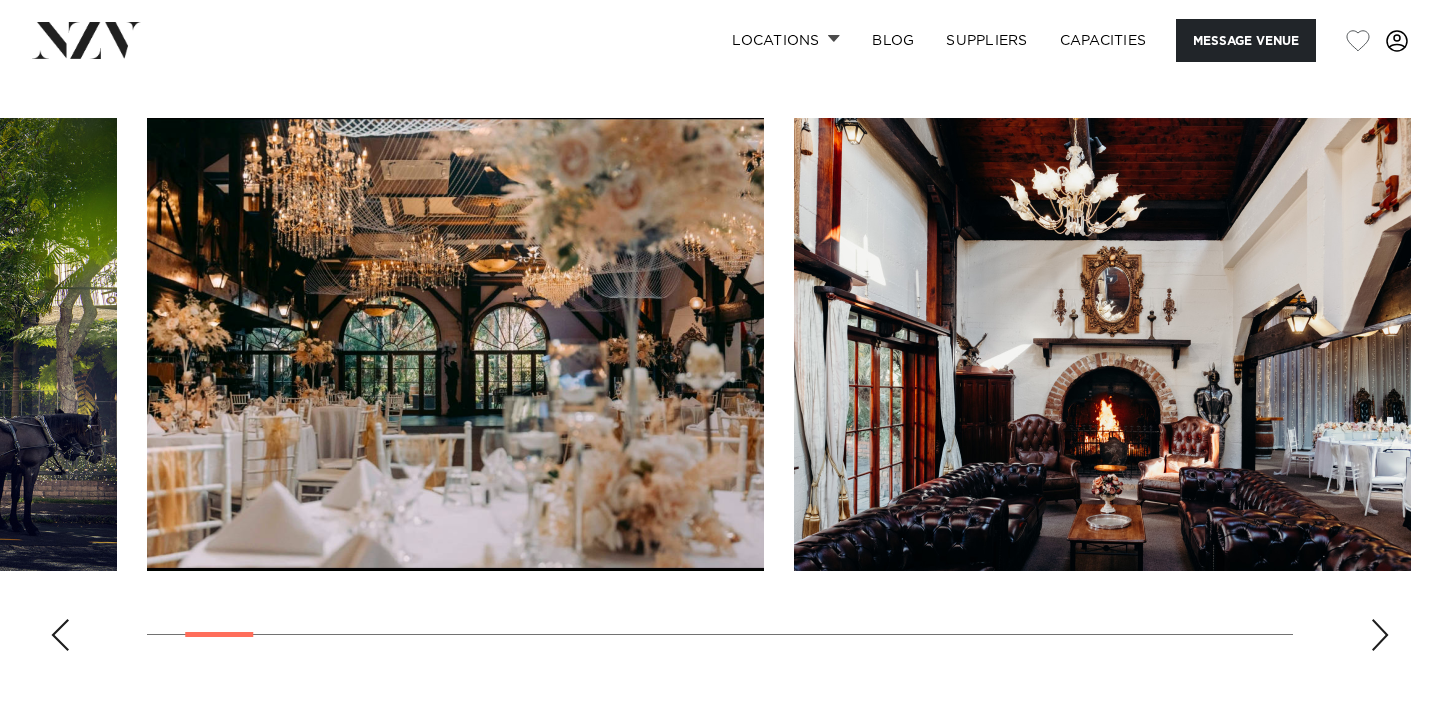 click at bounding box center [1380, 635] 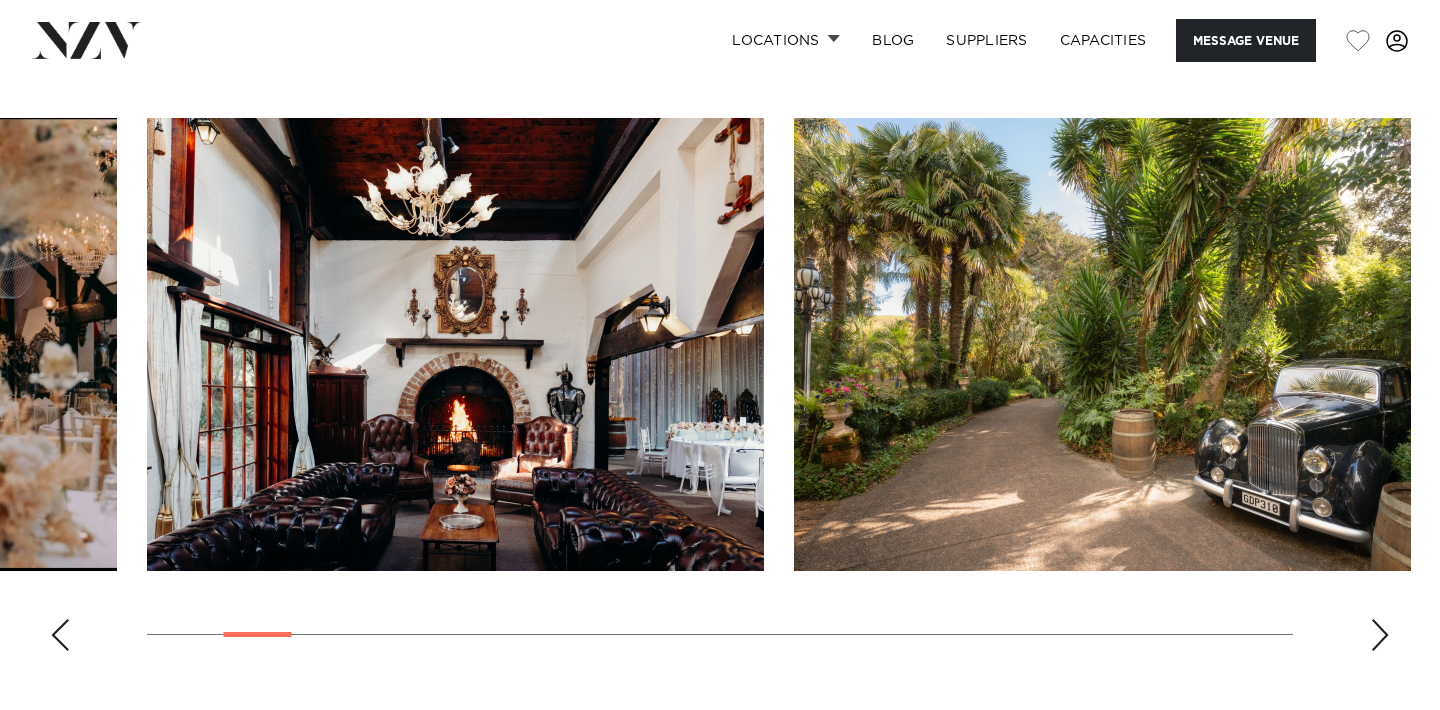 click at bounding box center (1380, 635) 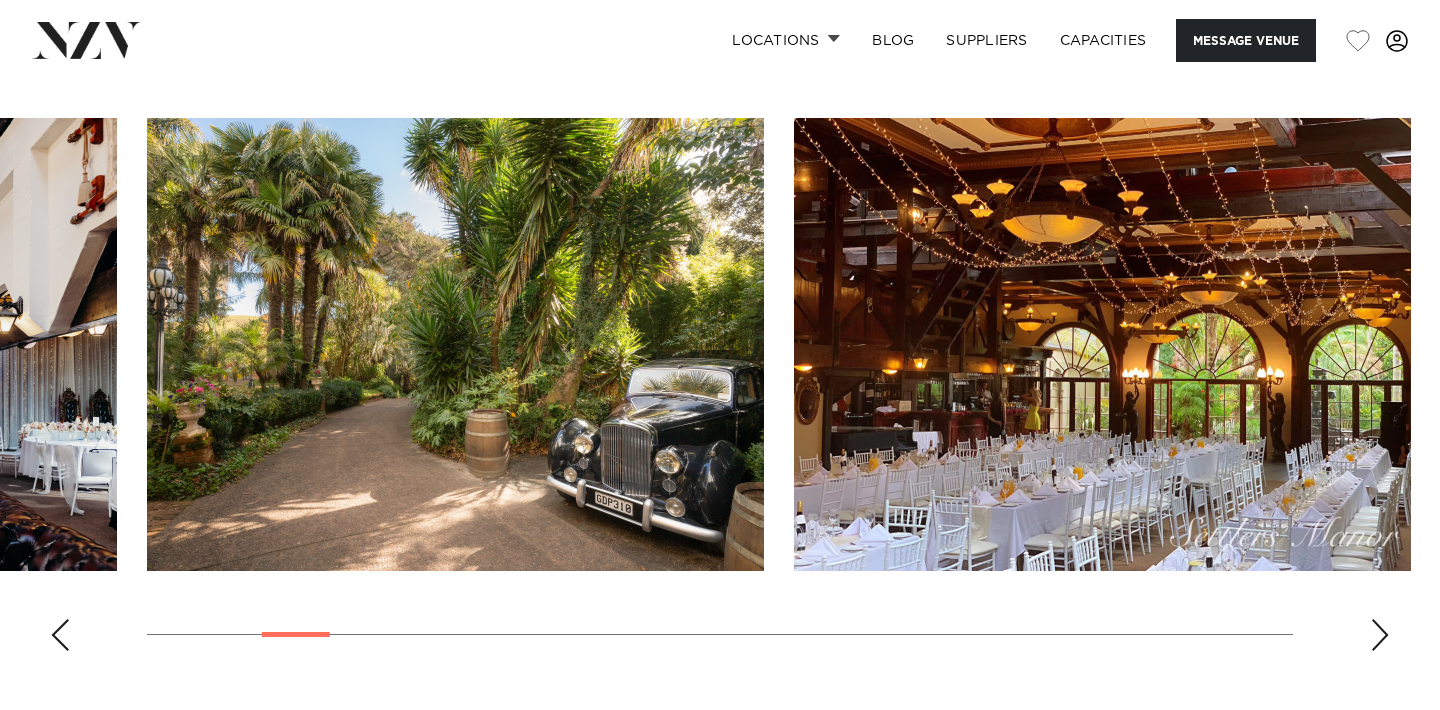 click at bounding box center [1380, 635] 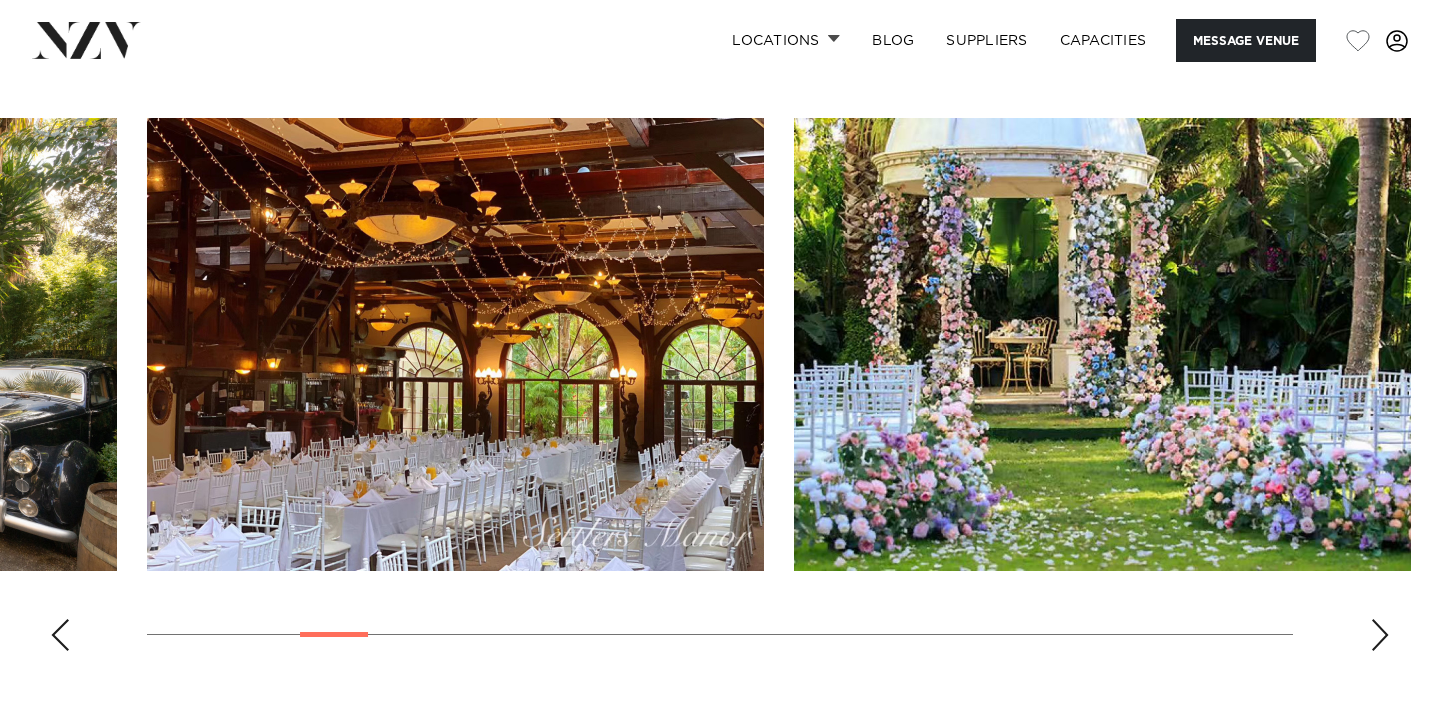 click at bounding box center [1380, 635] 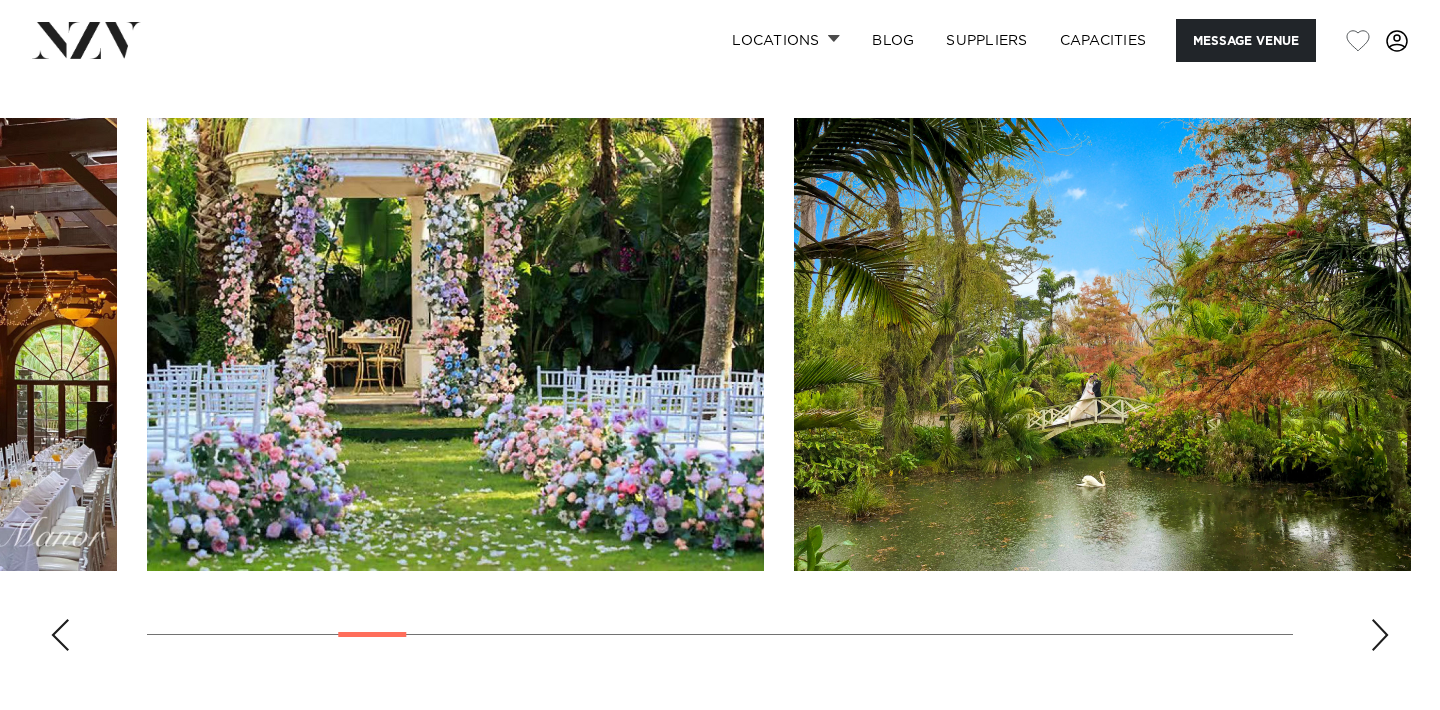 click at bounding box center (1380, 635) 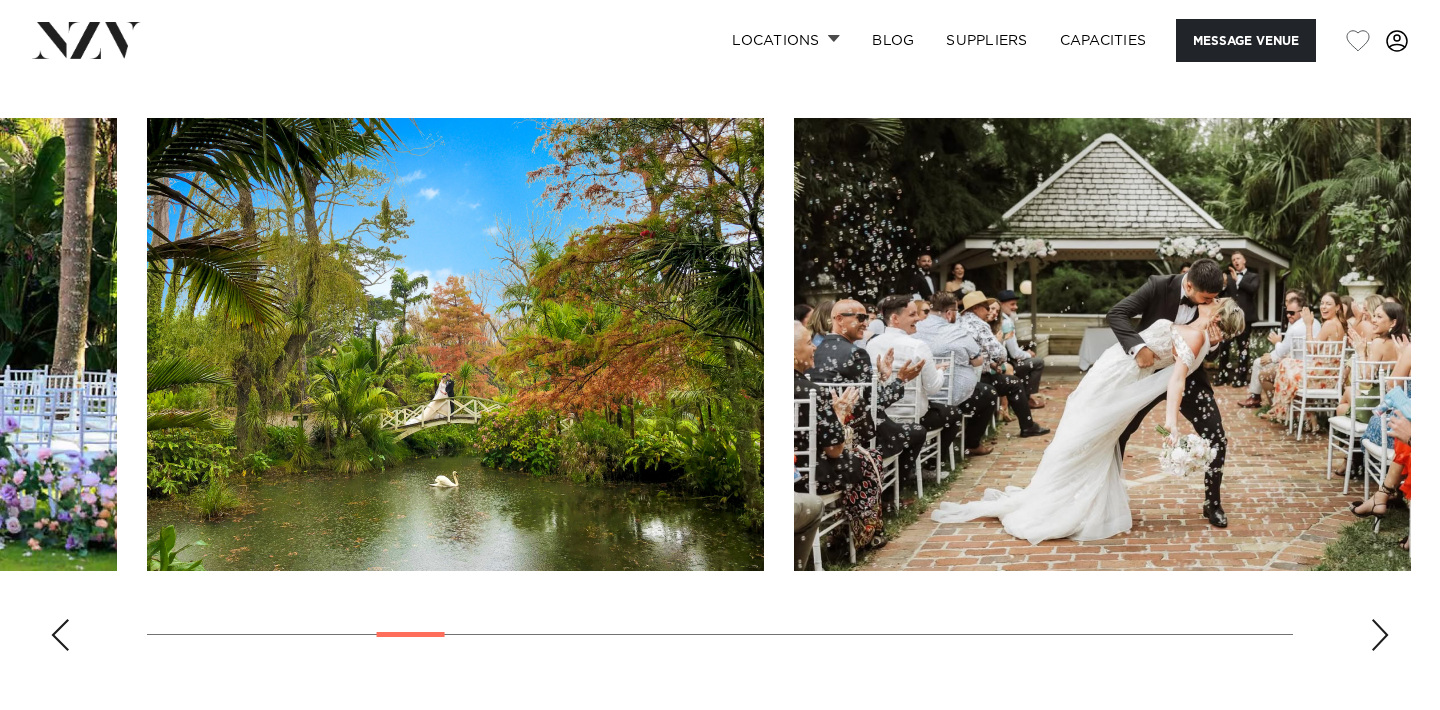 click at bounding box center (1380, 635) 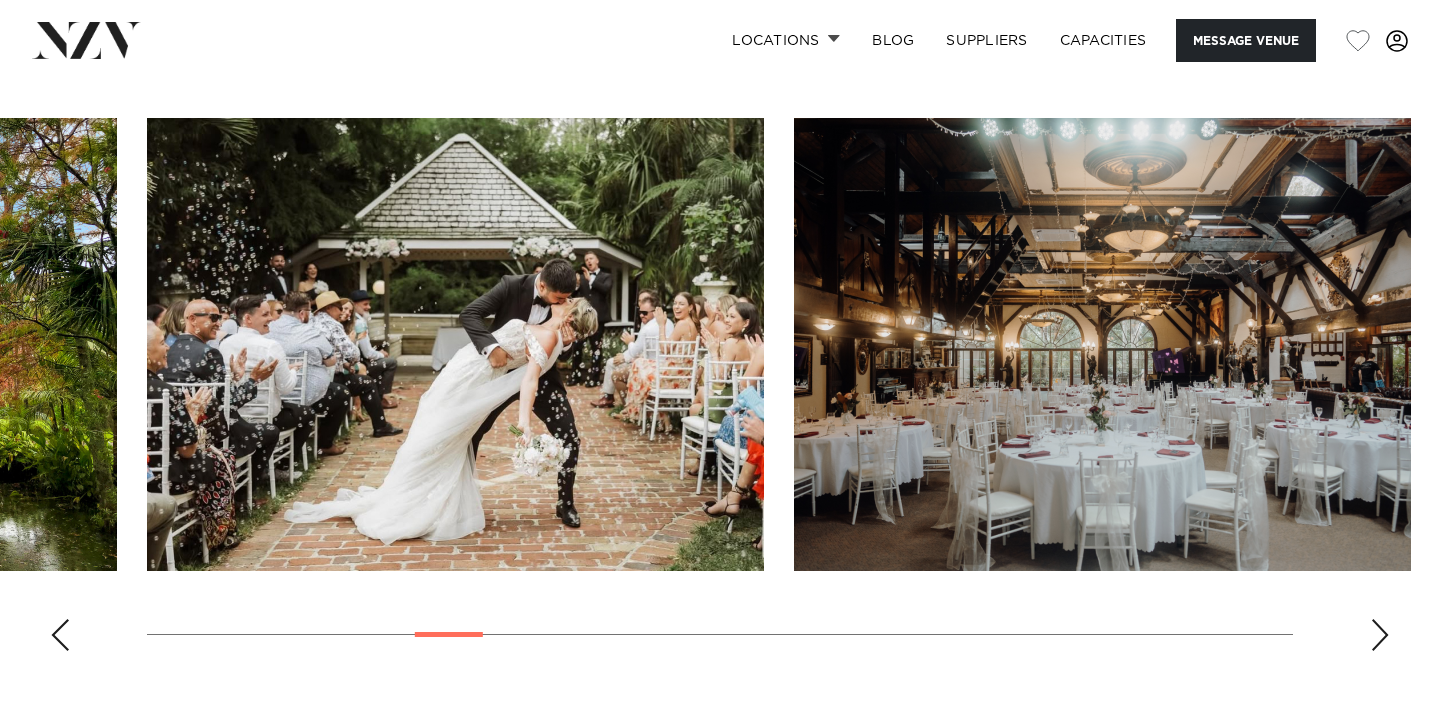 click at bounding box center (1380, 635) 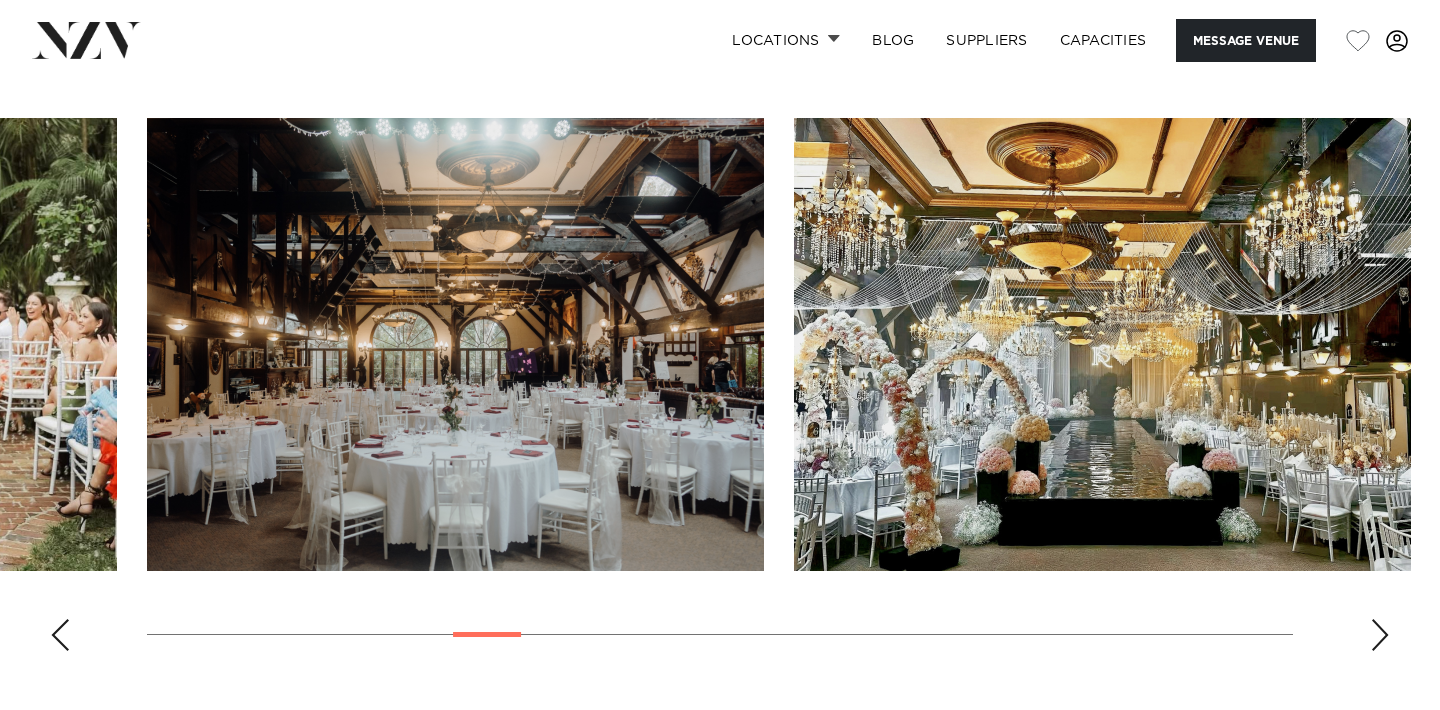 click at bounding box center (1380, 635) 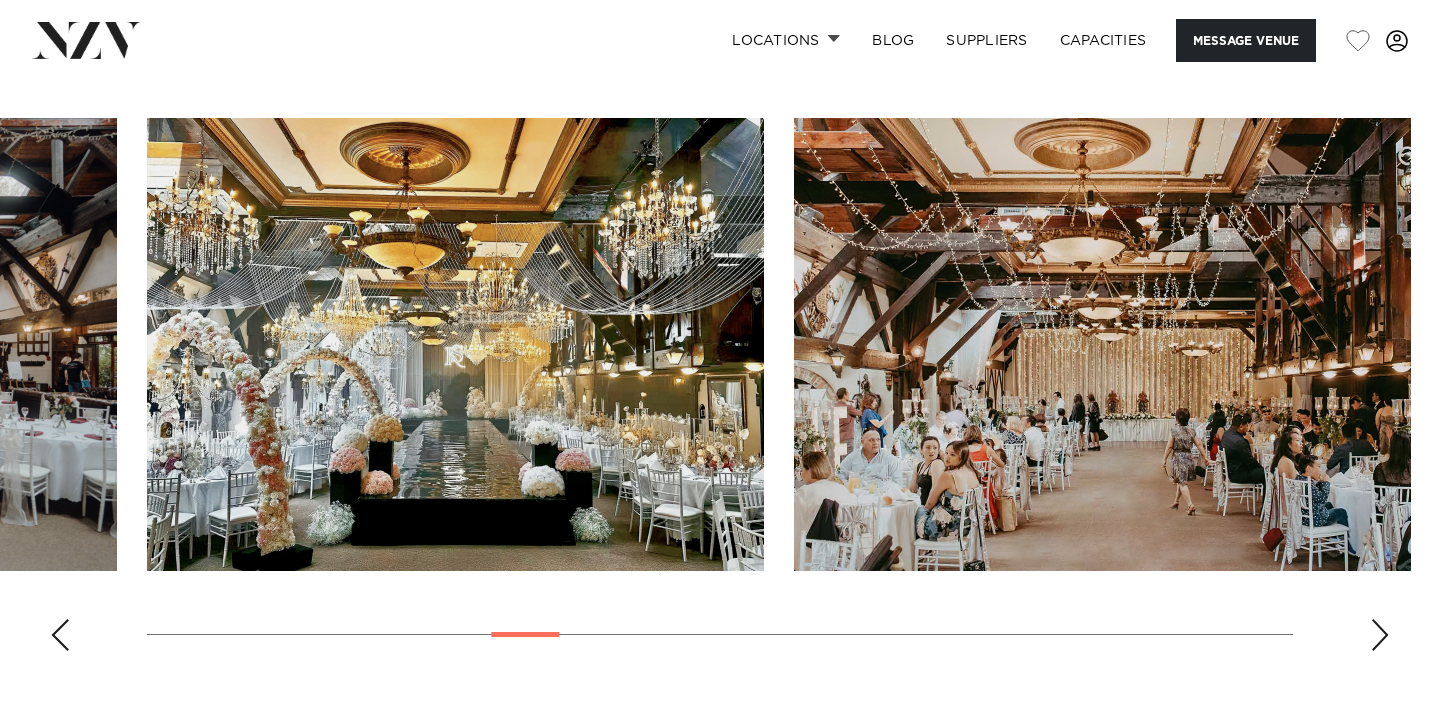 click at bounding box center (1380, 635) 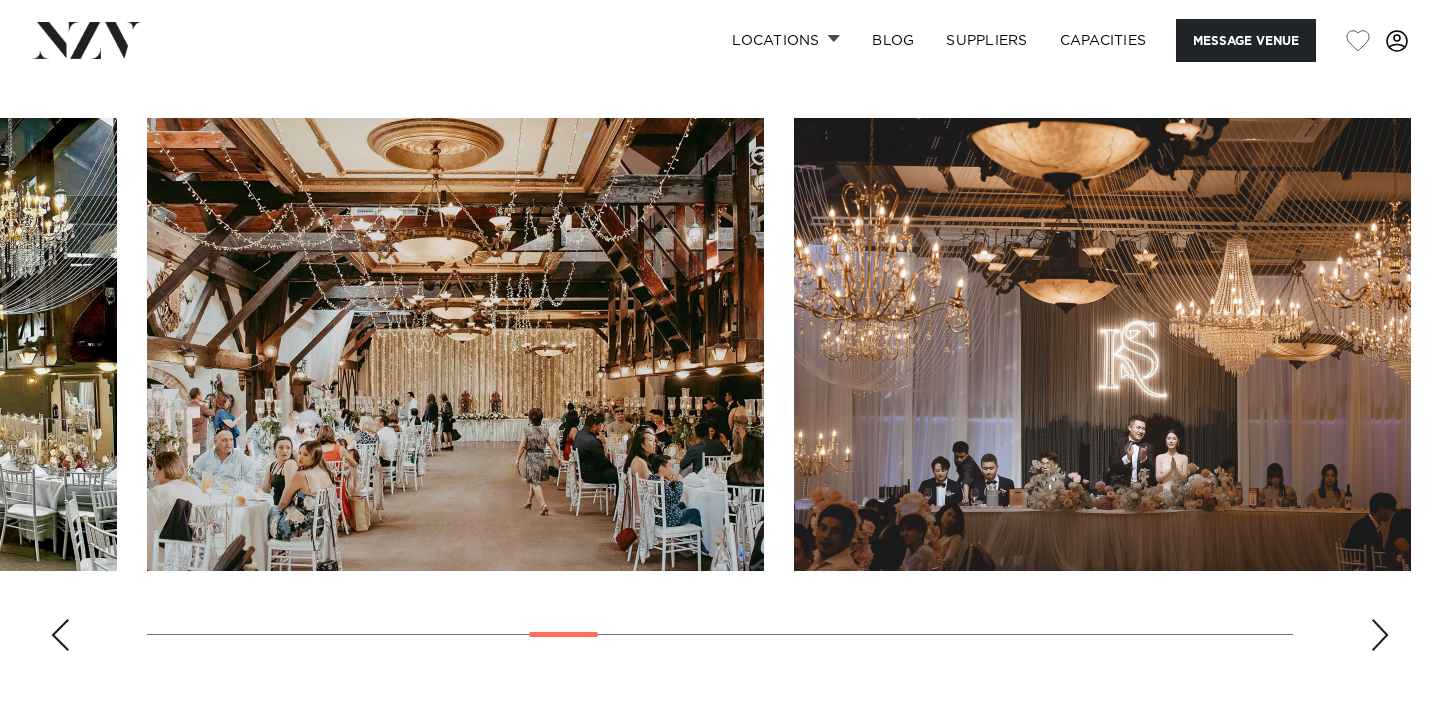 click at bounding box center (1380, 635) 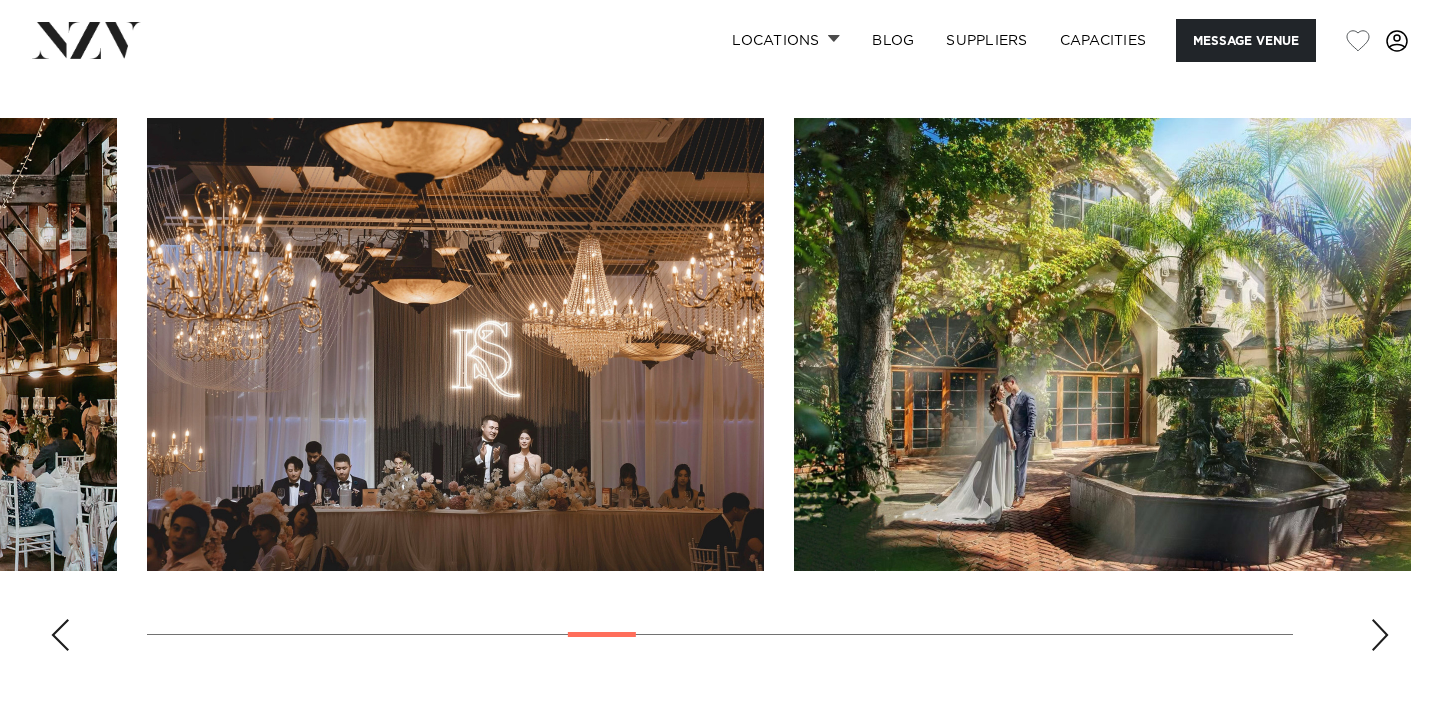 click at bounding box center [1380, 635] 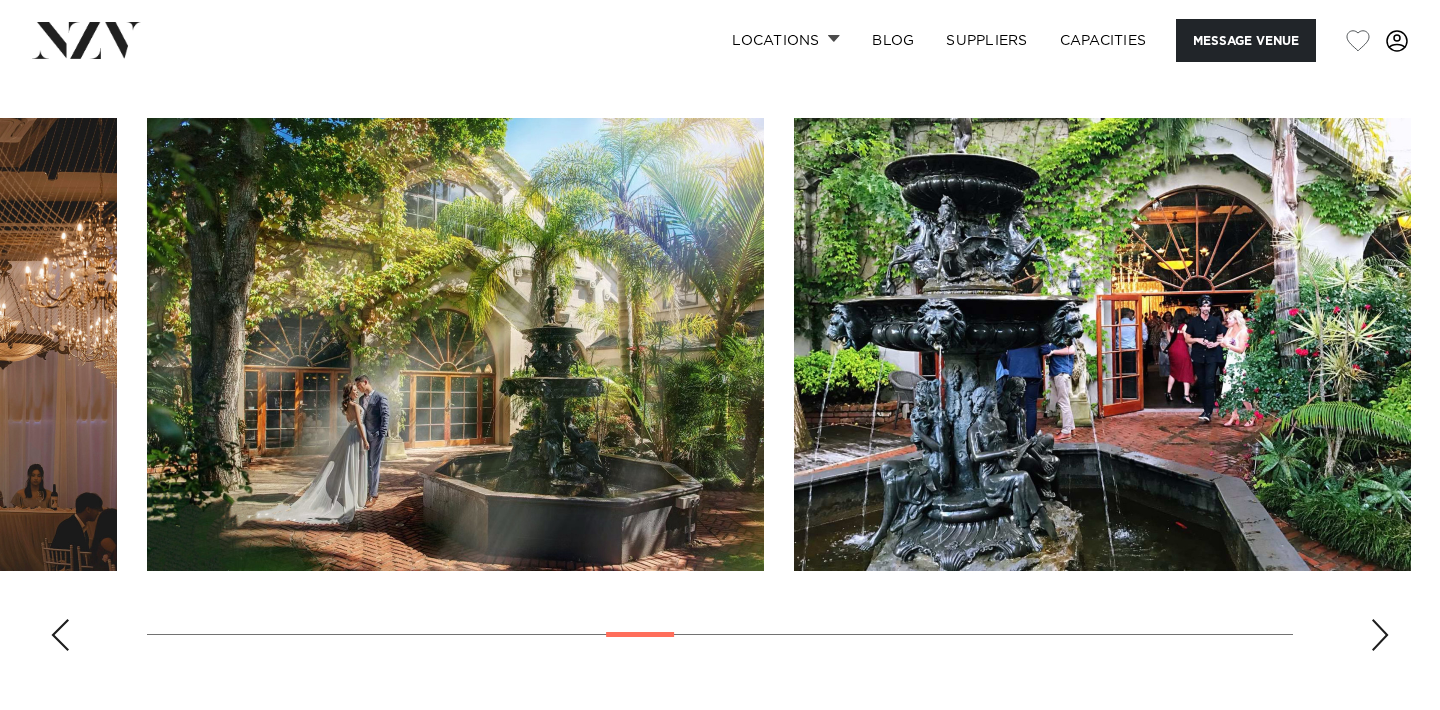 click at bounding box center (1380, 635) 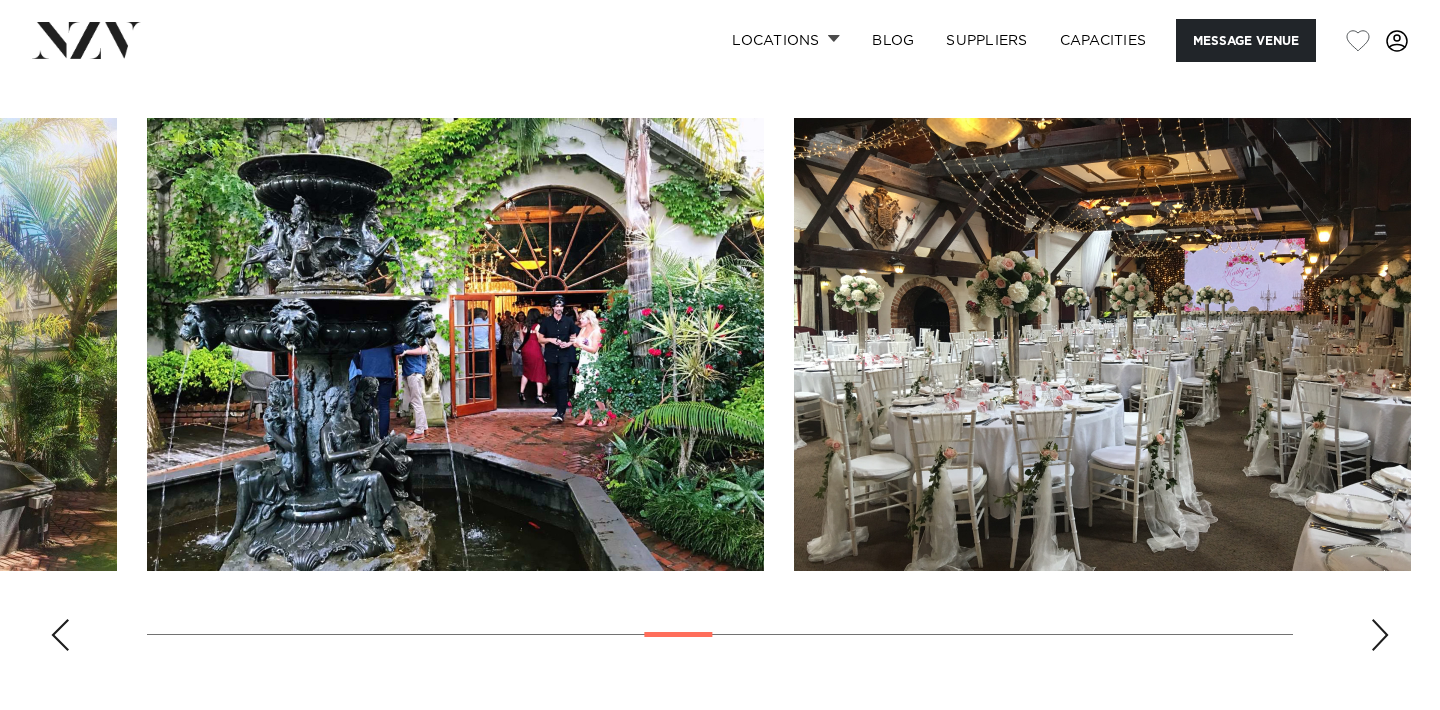 click at bounding box center [1380, 635] 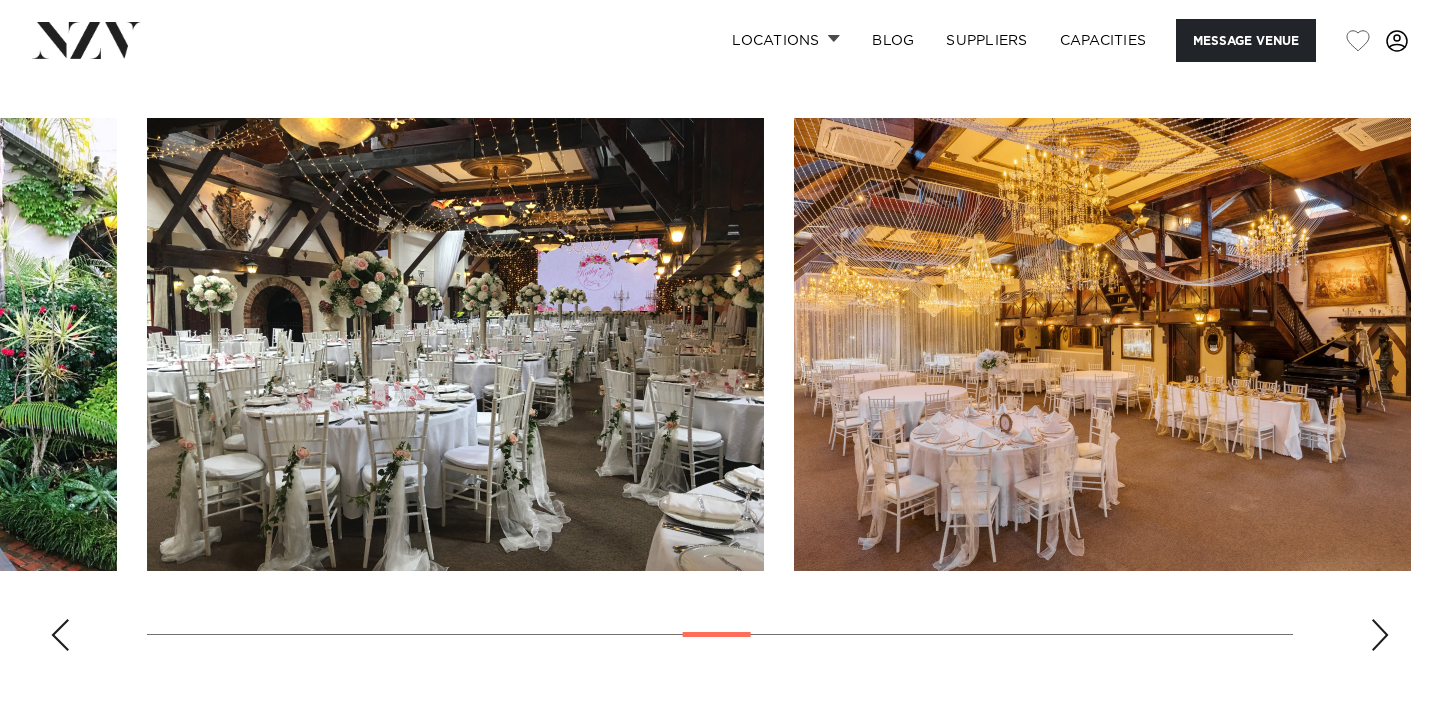 click at bounding box center (1380, 635) 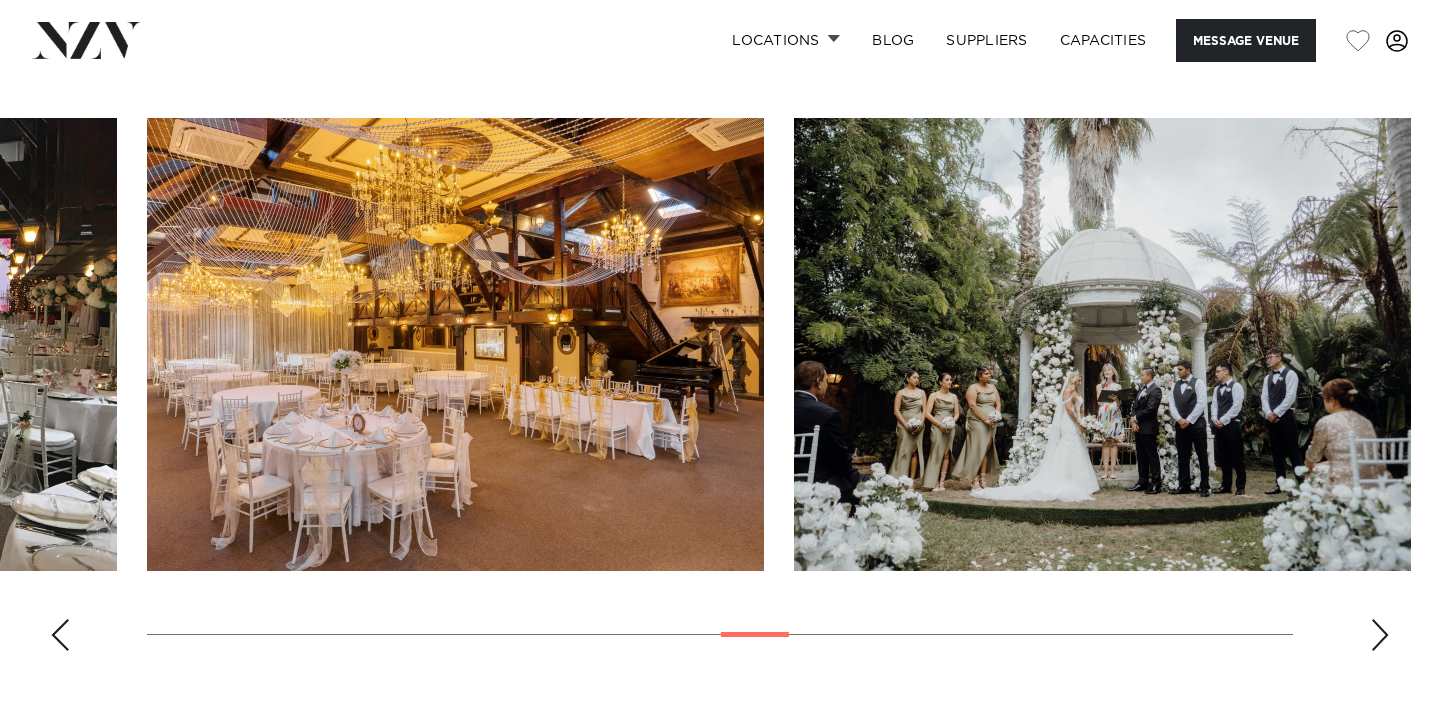 click at bounding box center (1380, 635) 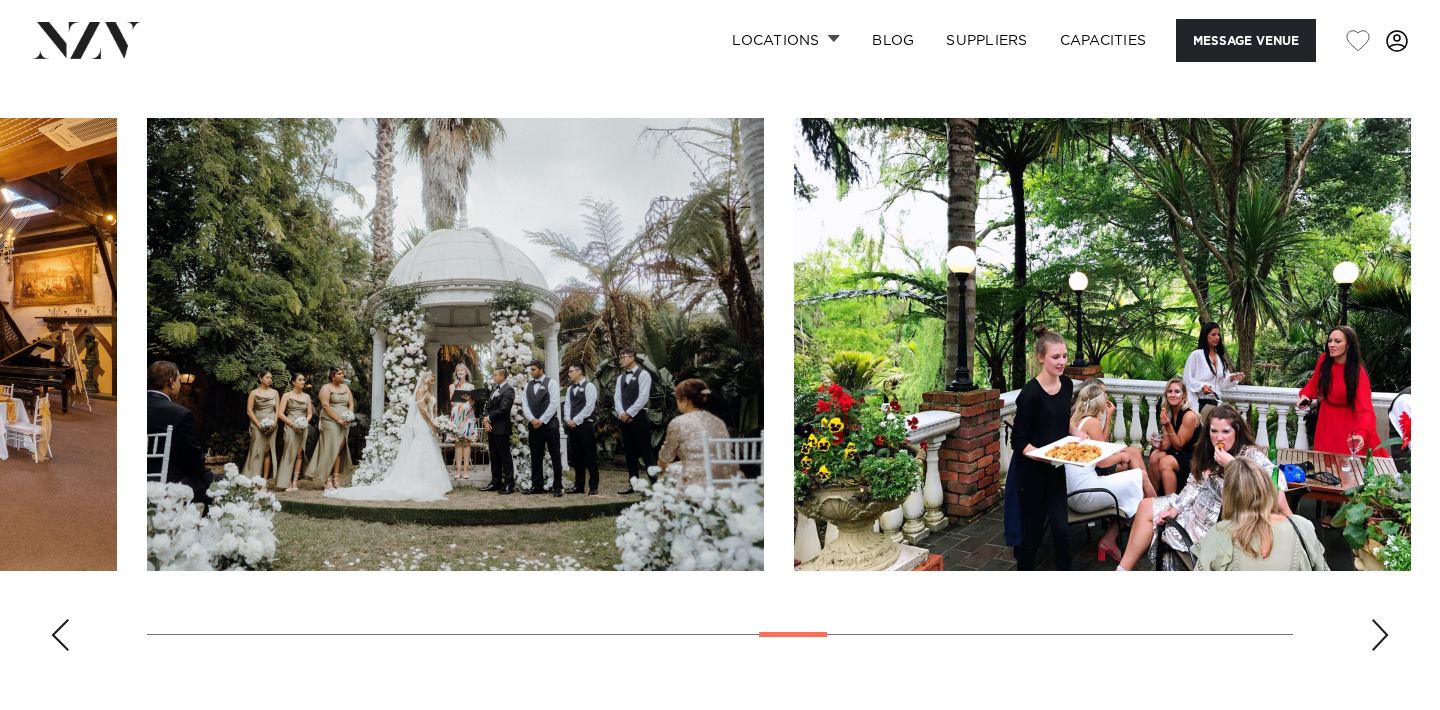 click at bounding box center [1380, 635] 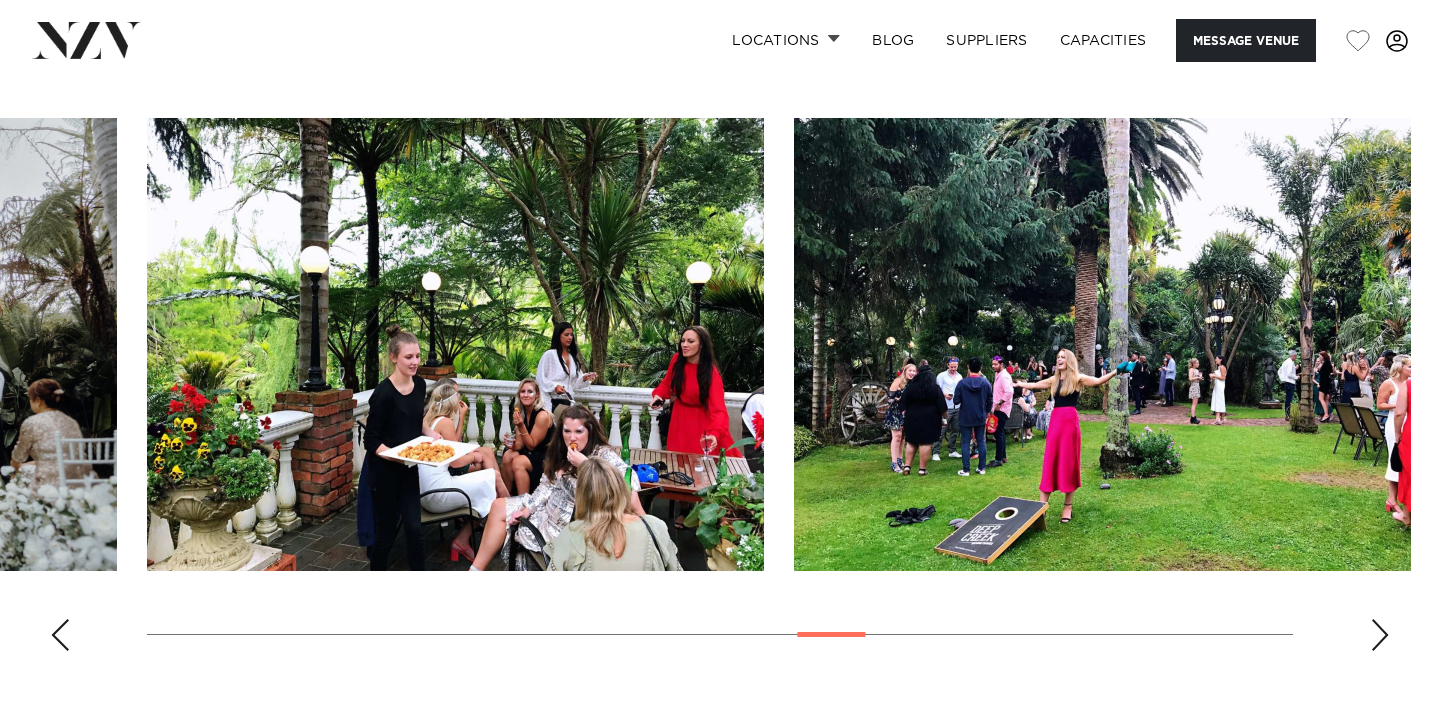 click at bounding box center [1380, 635] 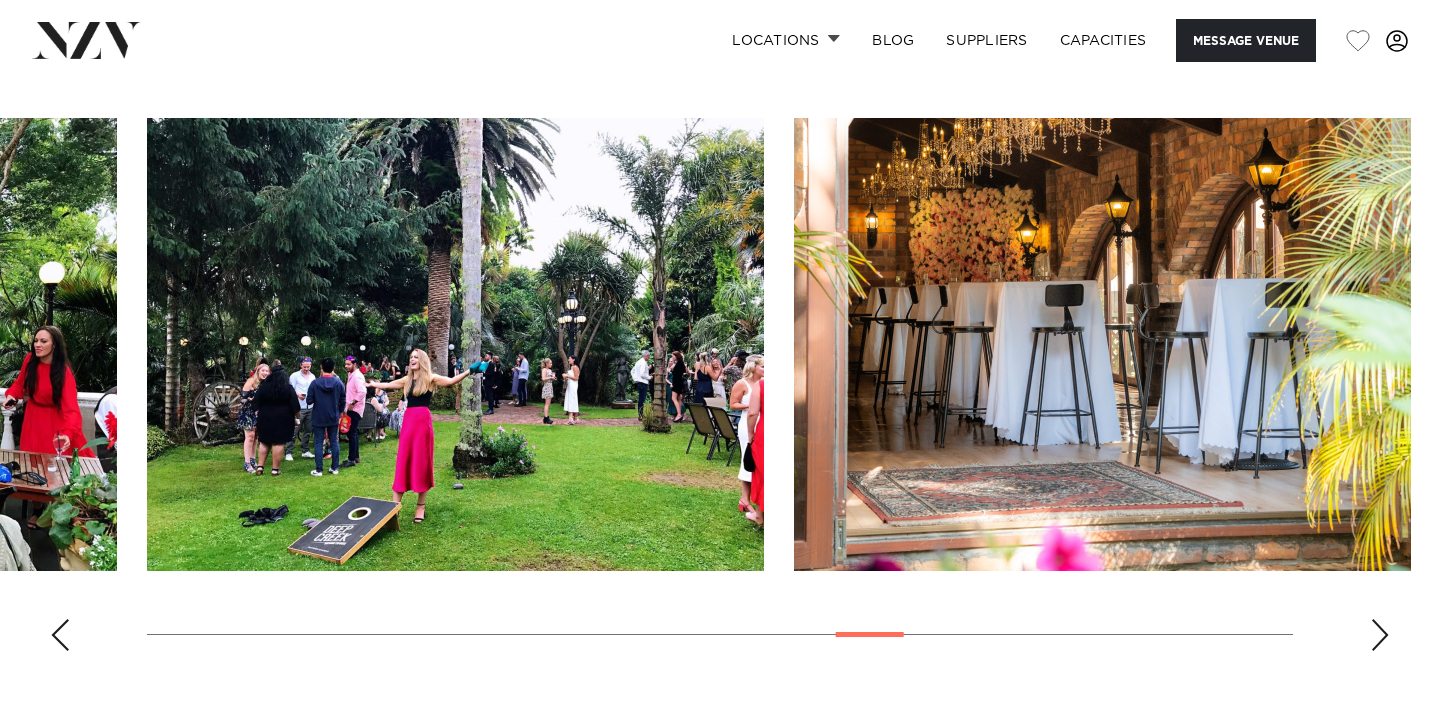 click at bounding box center (1380, 635) 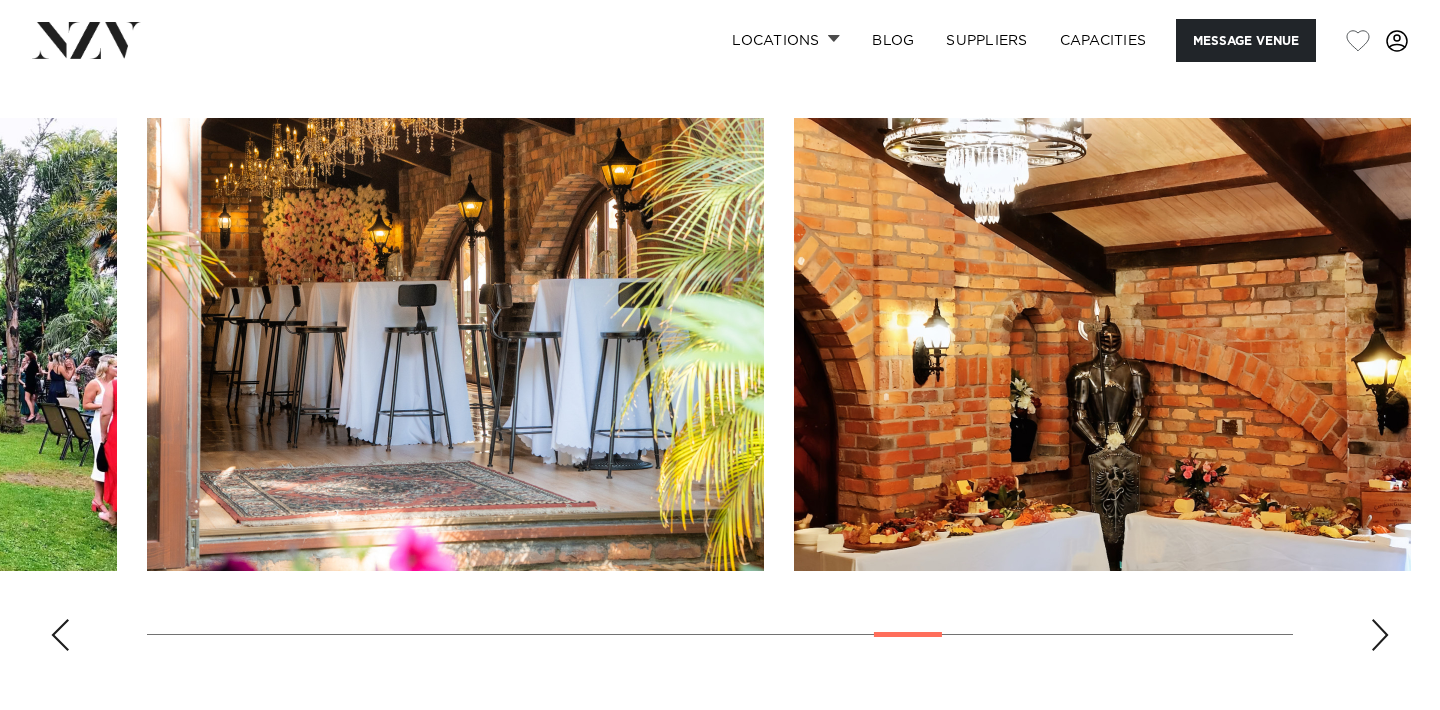 click at bounding box center [1380, 635] 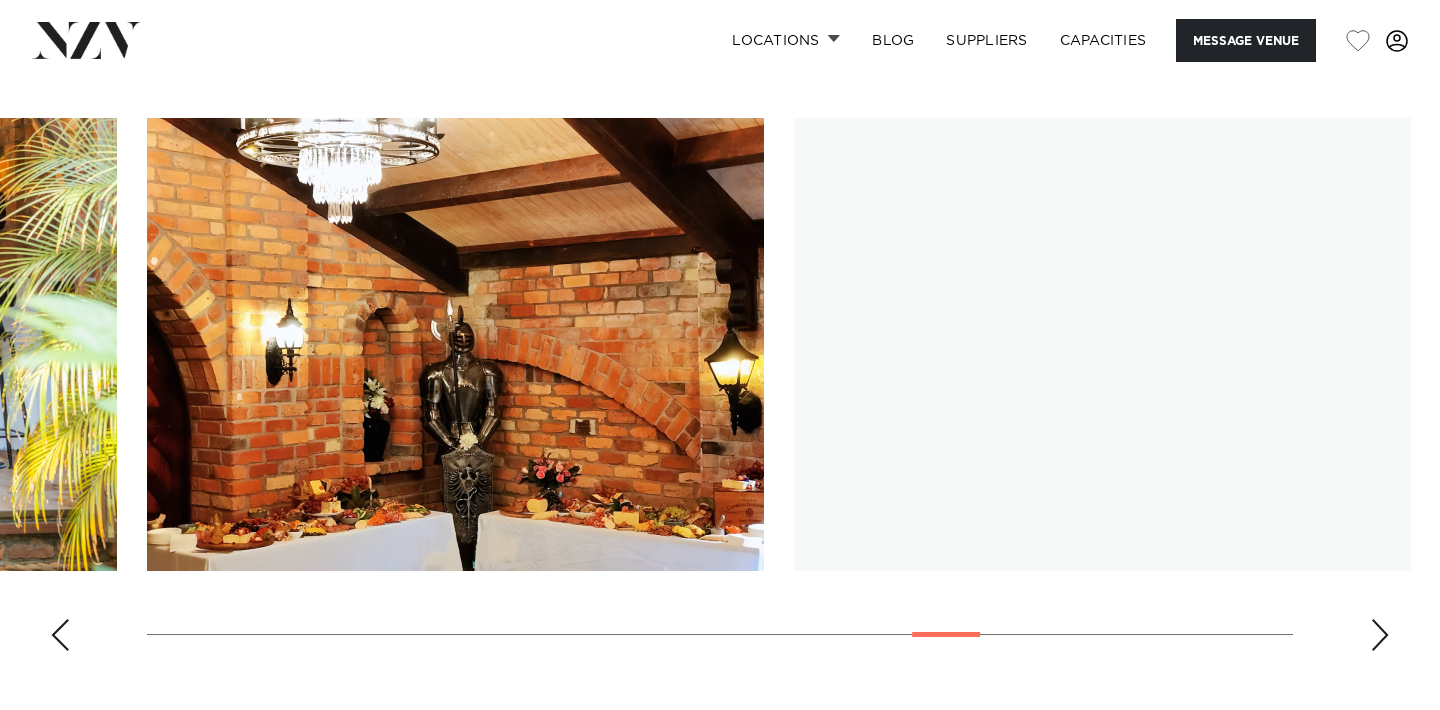 click at bounding box center [1380, 635] 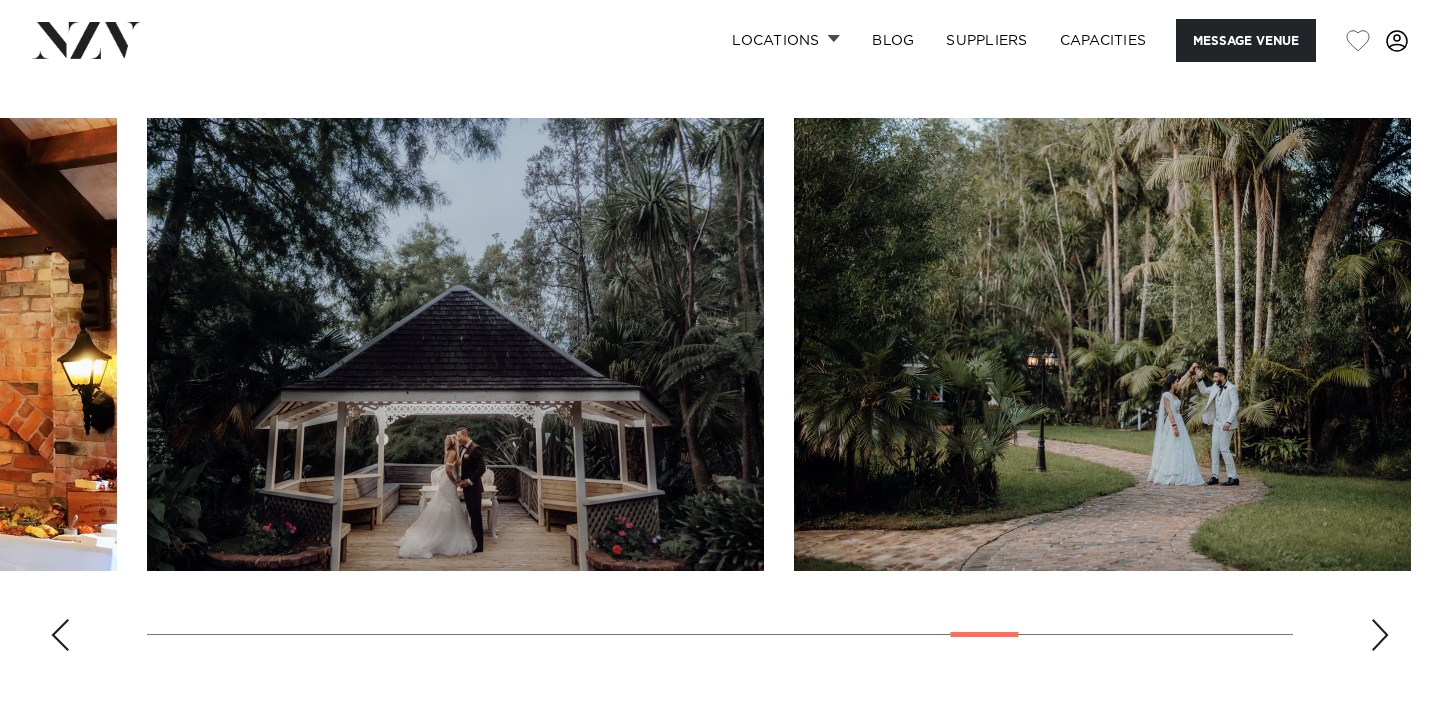 click at bounding box center [1380, 635] 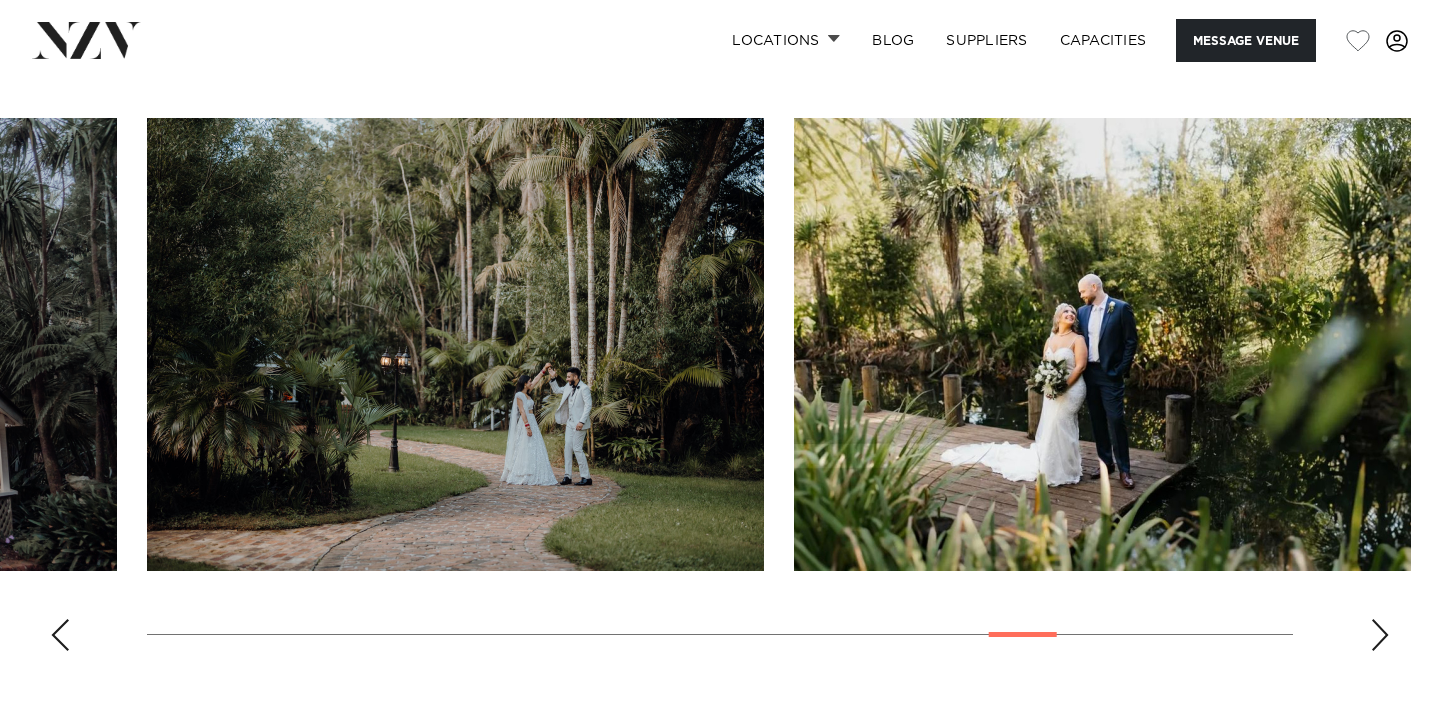 click at bounding box center (1380, 635) 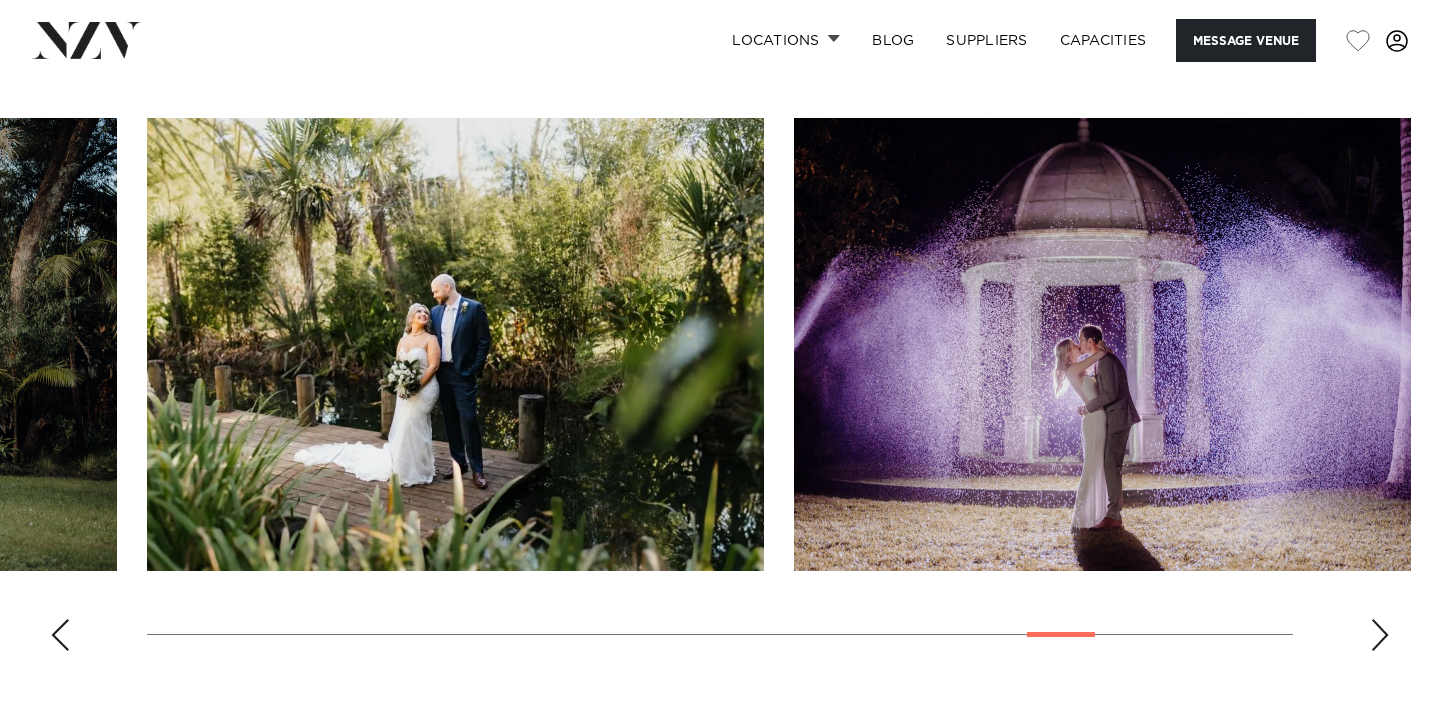click at bounding box center [1380, 635] 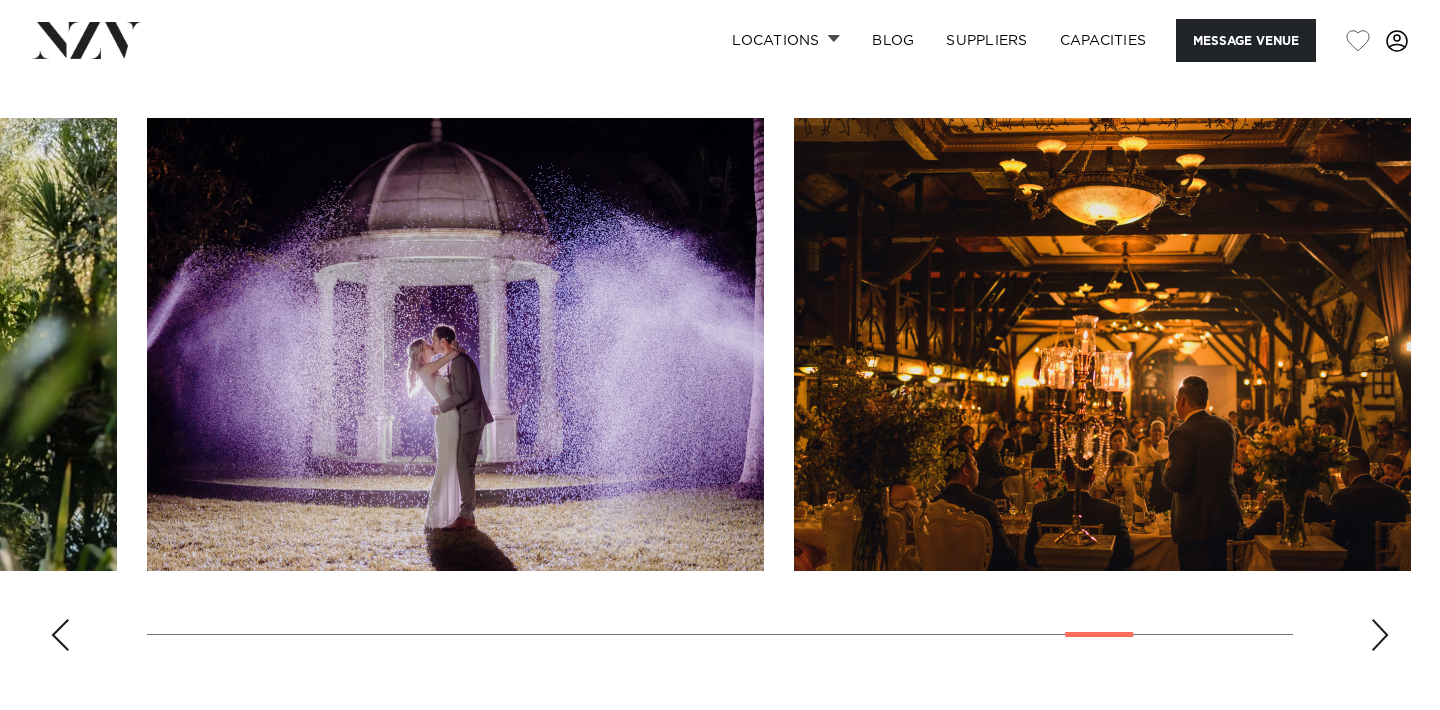 click at bounding box center [1380, 635] 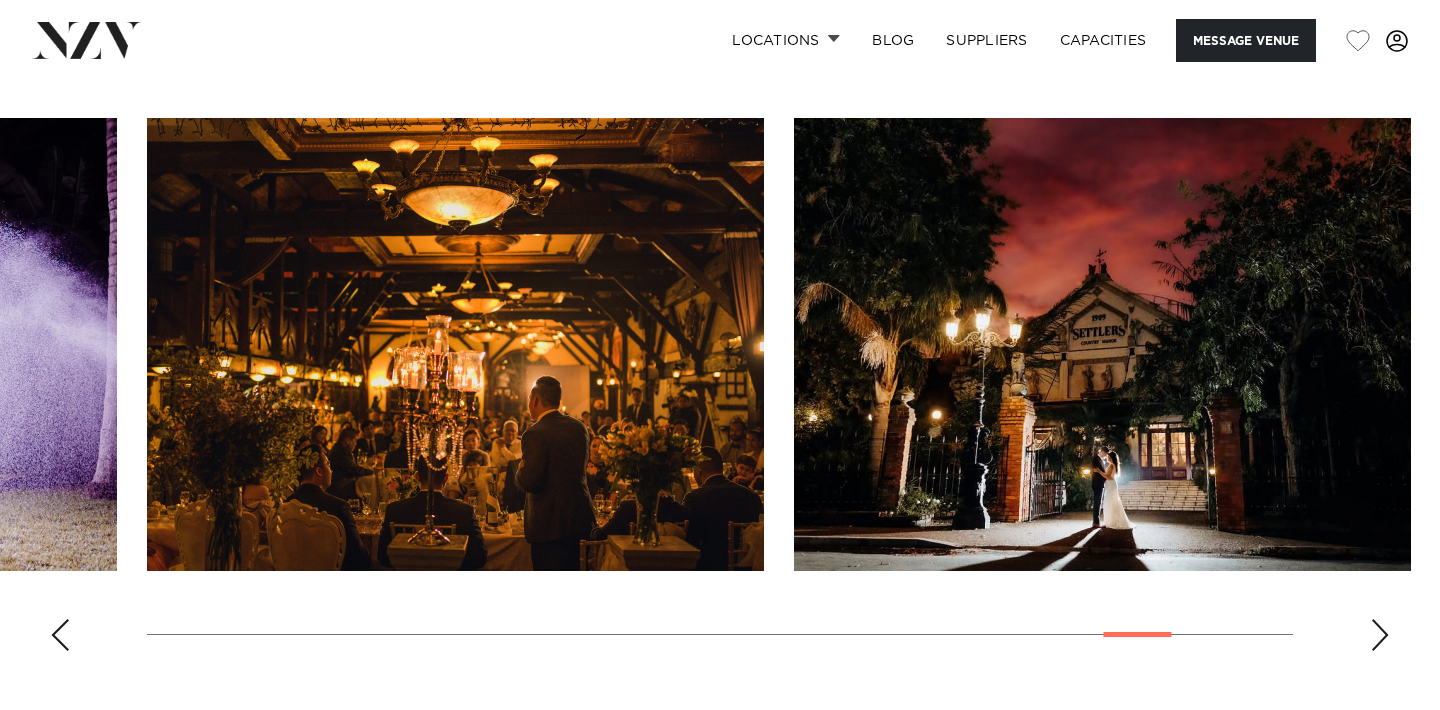 click at bounding box center [1380, 635] 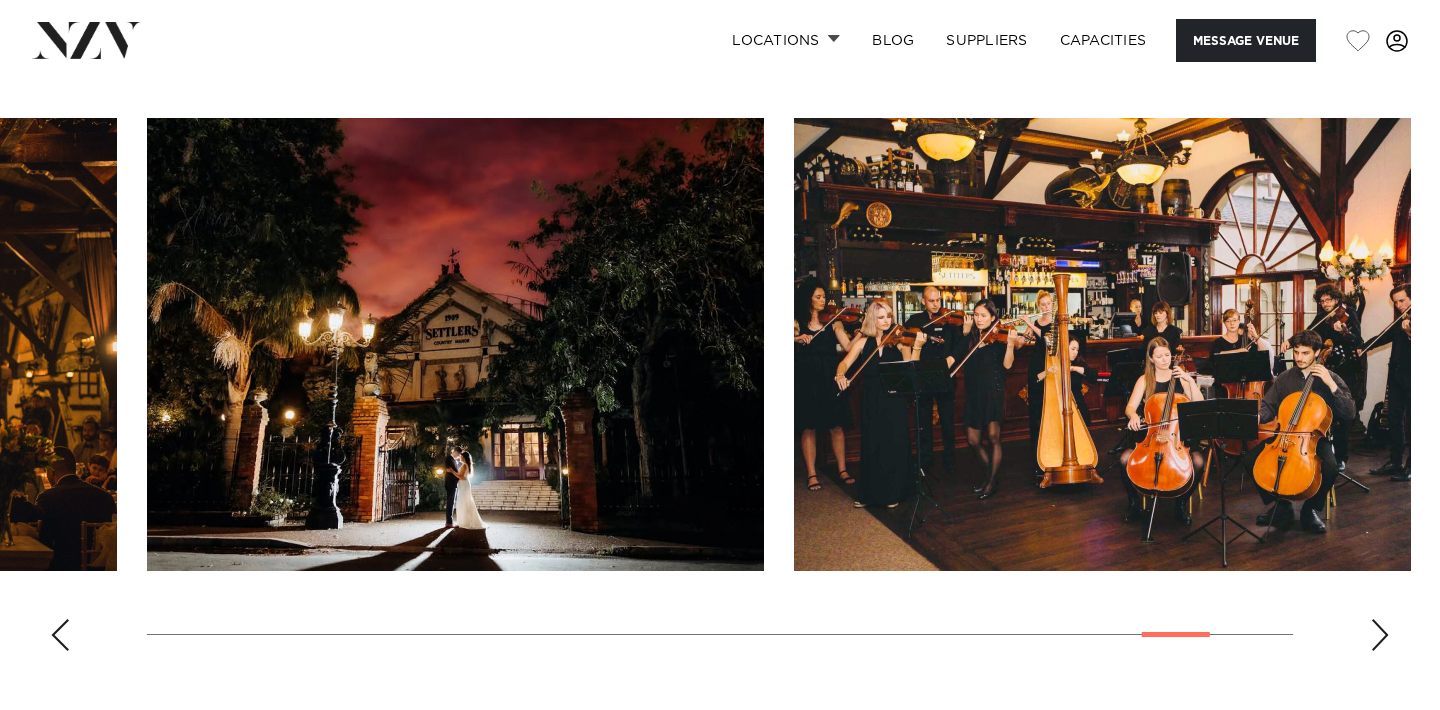click at bounding box center [1380, 635] 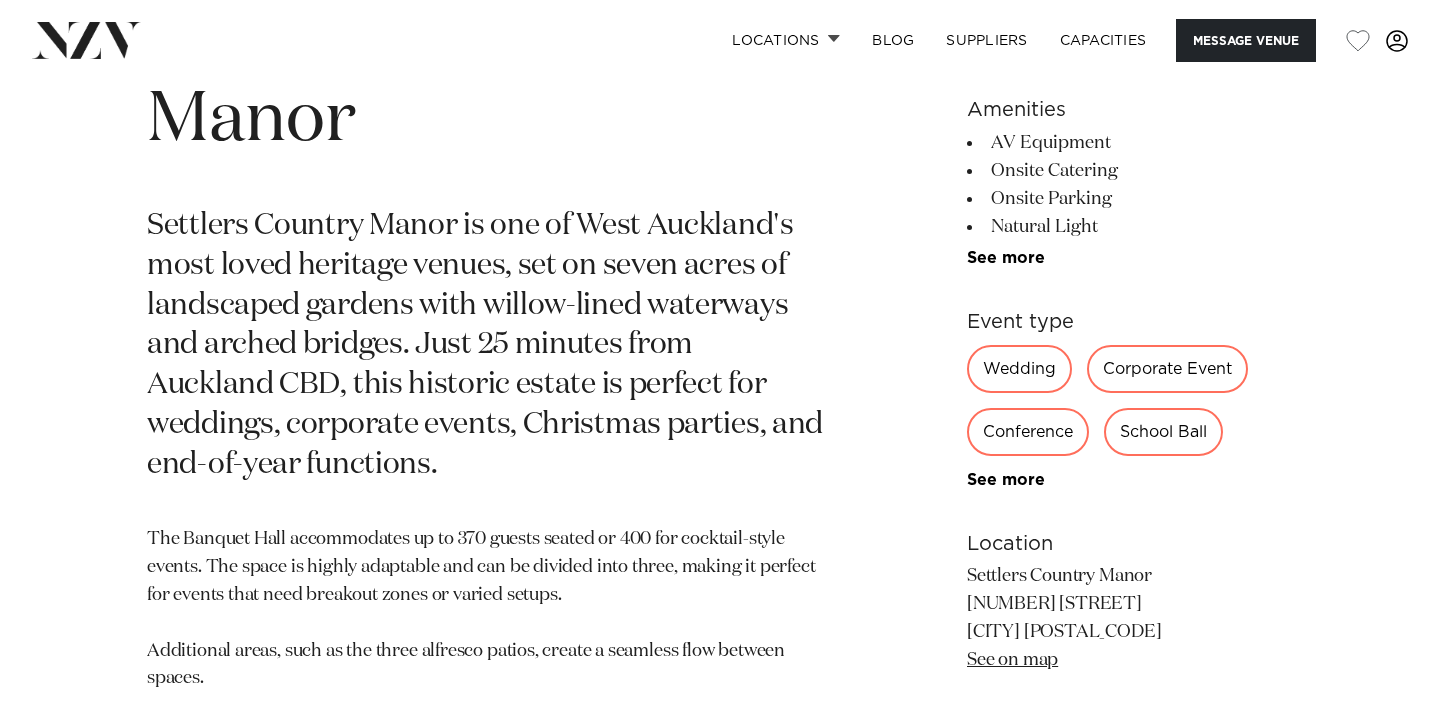 scroll, scrollTop: 852, scrollLeft: 0, axis: vertical 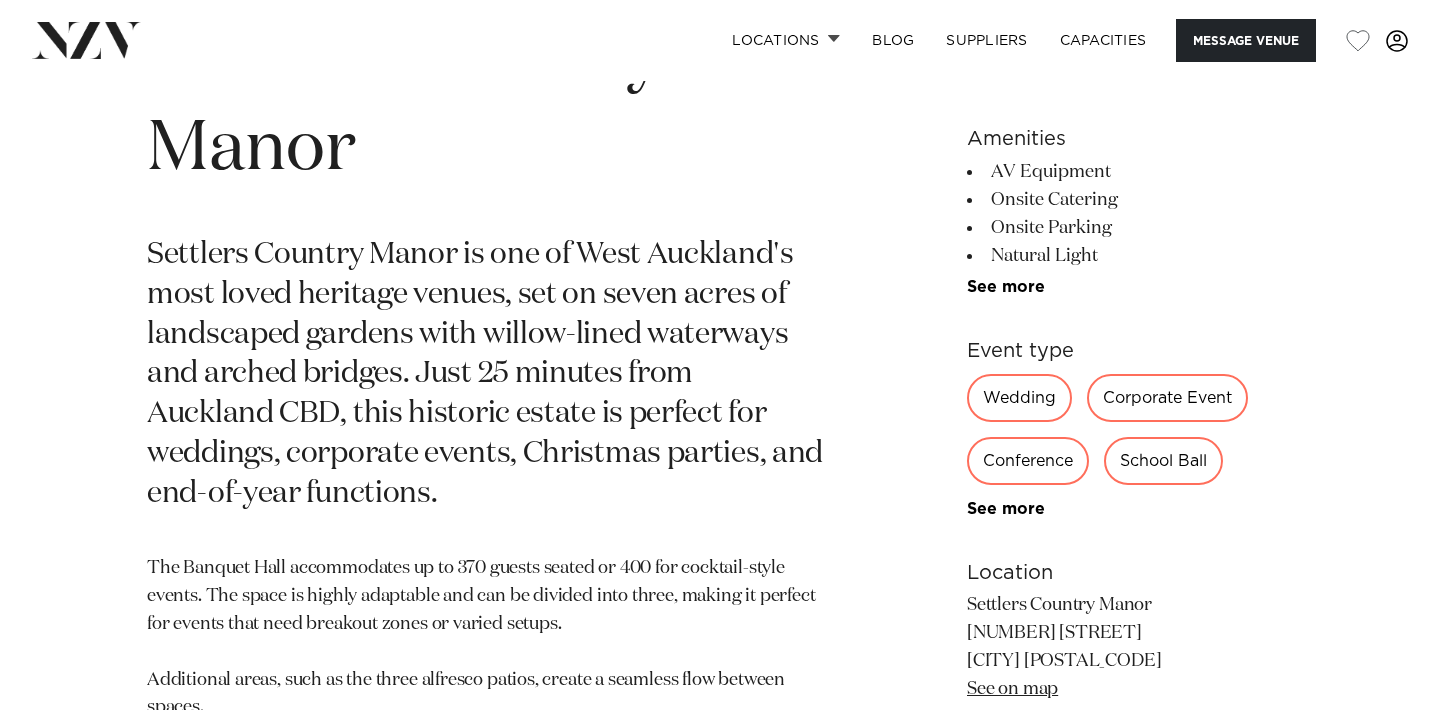 click on "Wedding" at bounding box center (1019, 398) 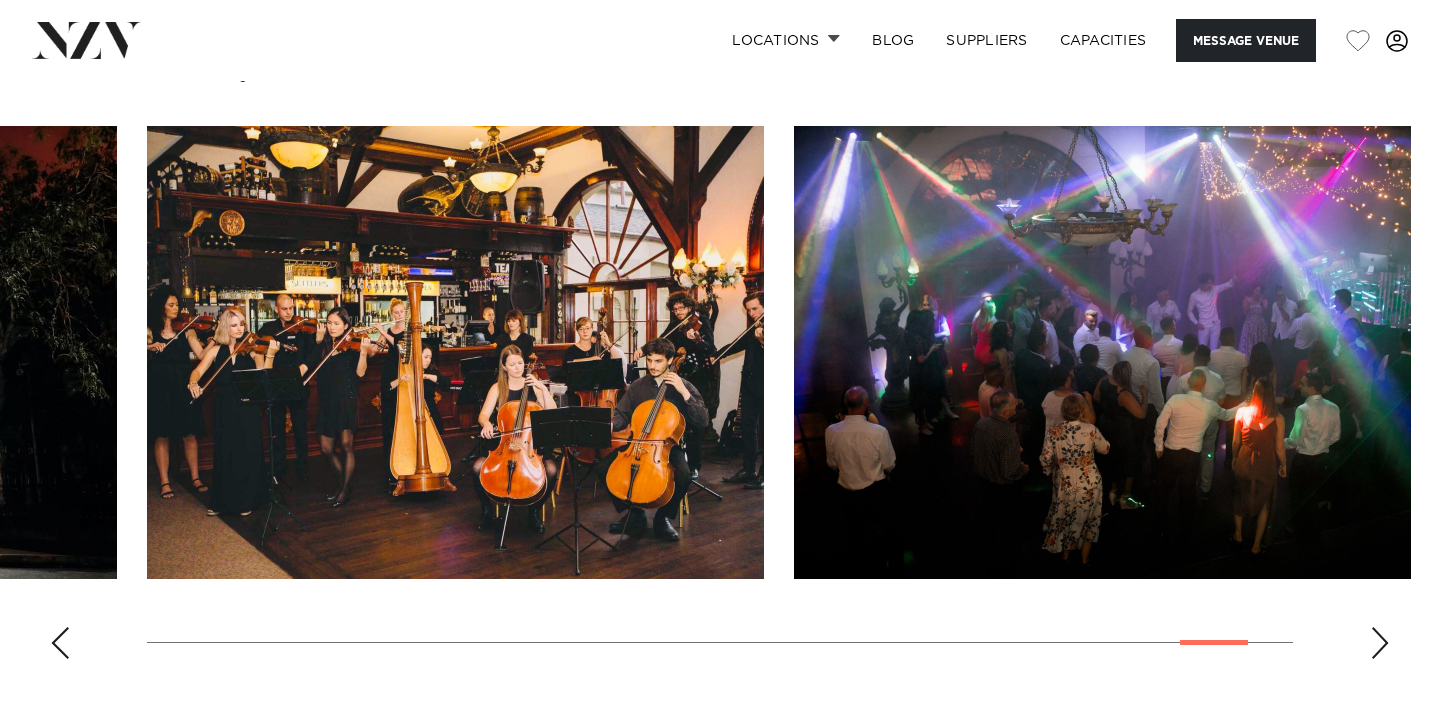 scroll, scrollTop: 2001, scrollLeft: 0, axis: vertical 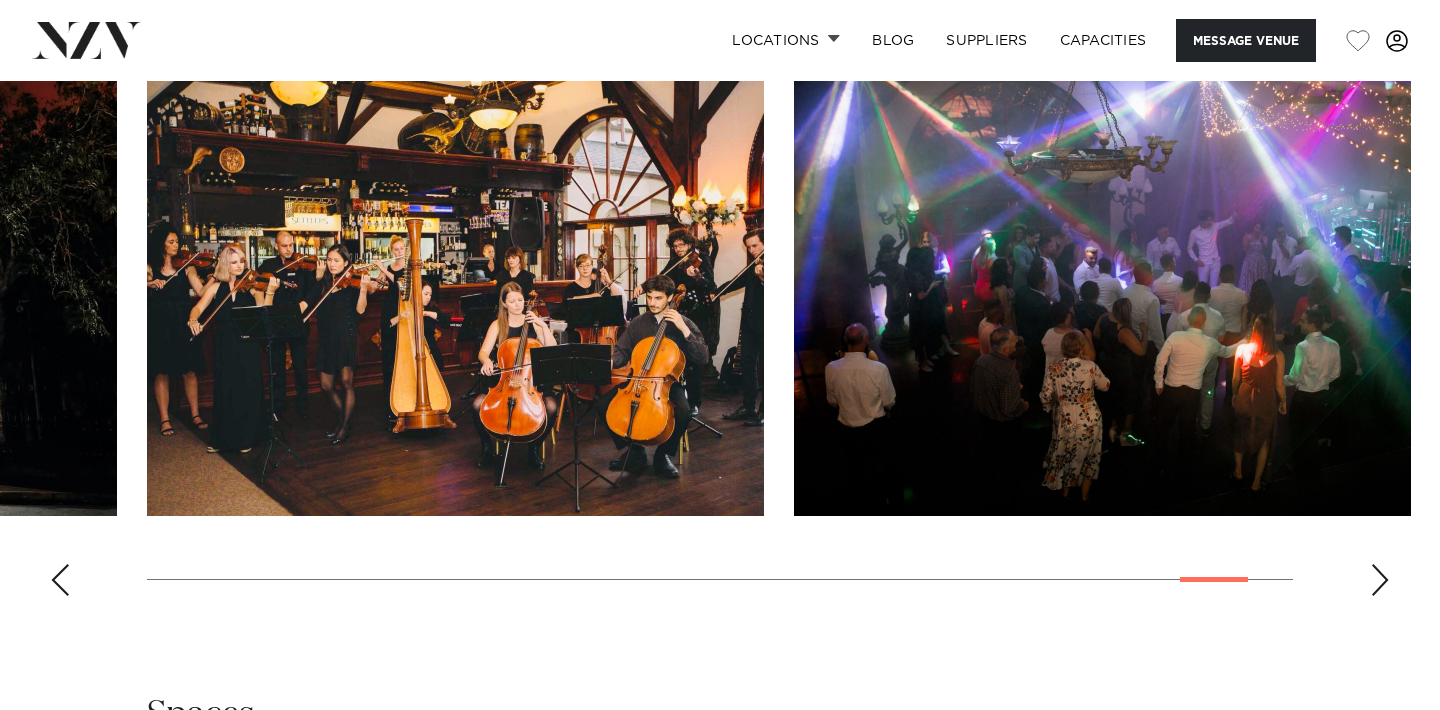 click at bounding box center (720, 337) 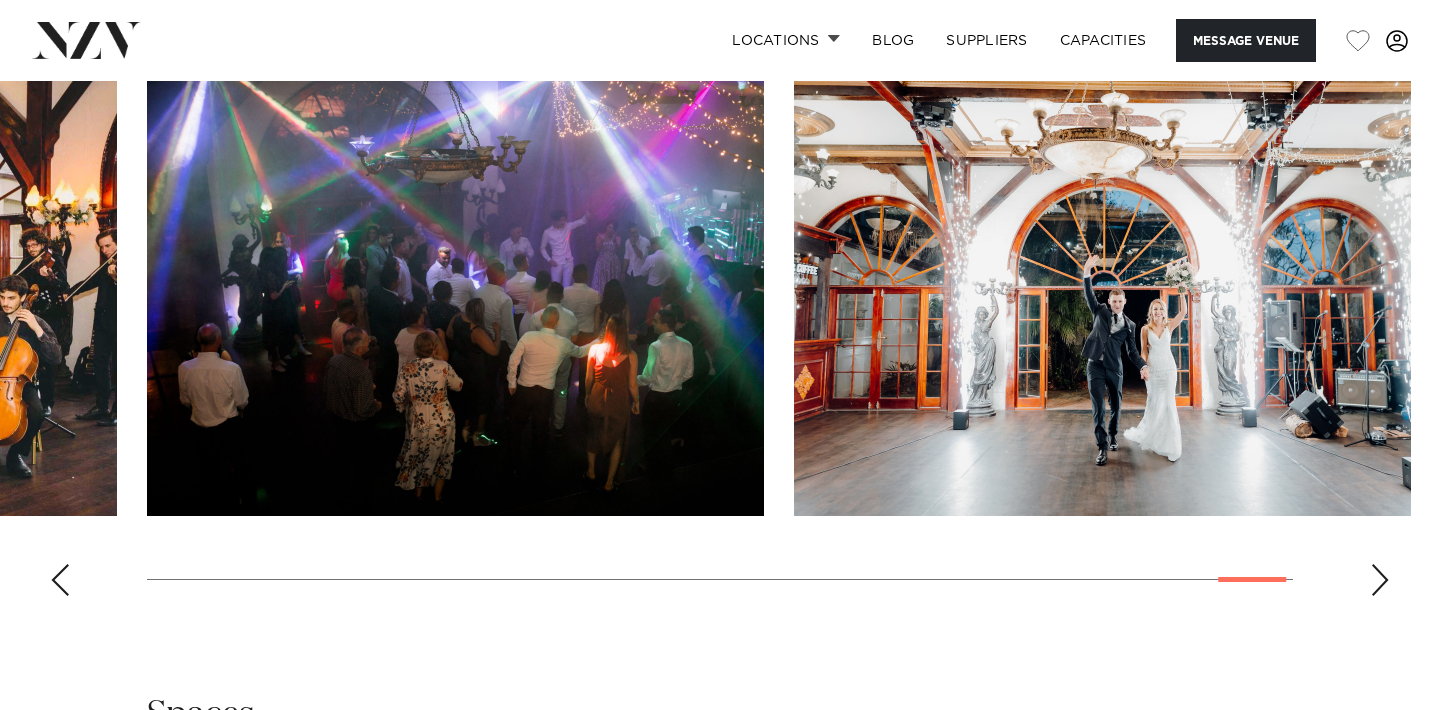 click at bounding box center [60, 580] 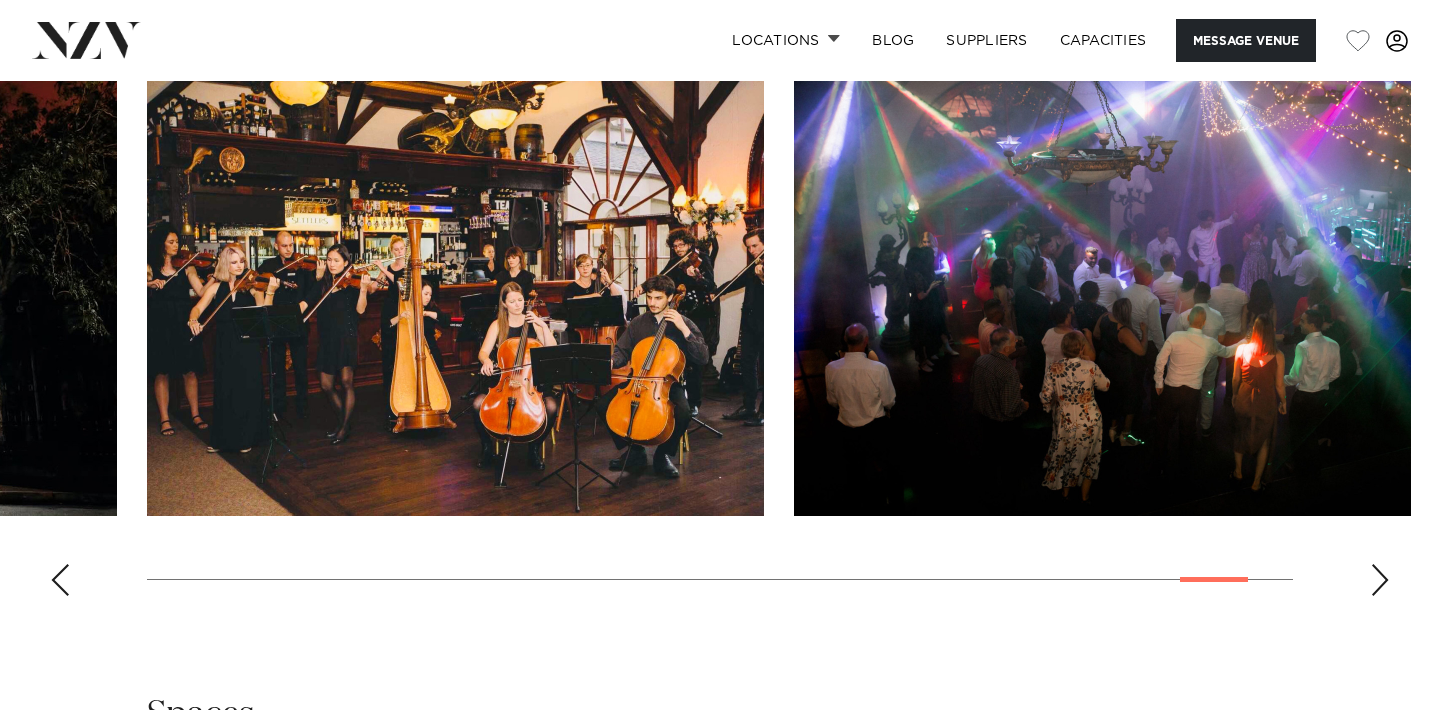 click at bounding box center (60, 580) 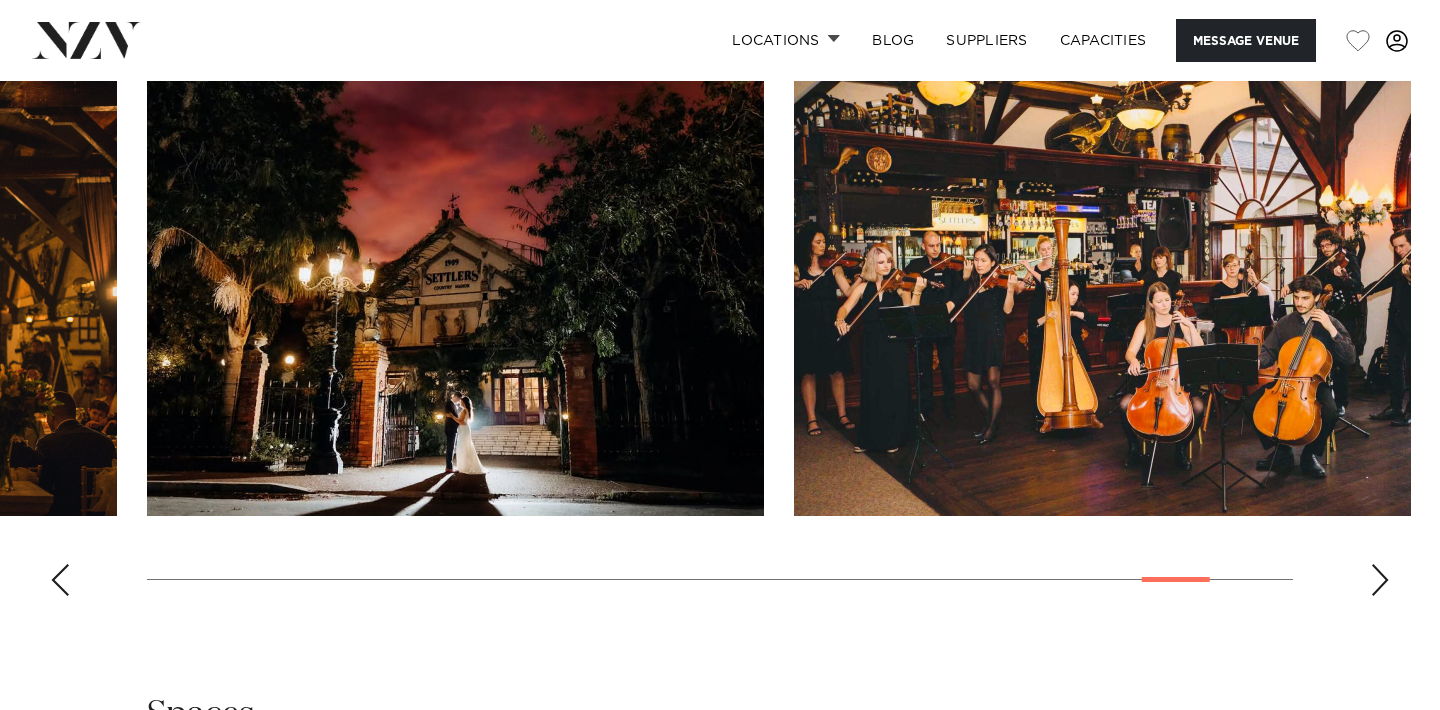 click at bounding box center (60, 580) 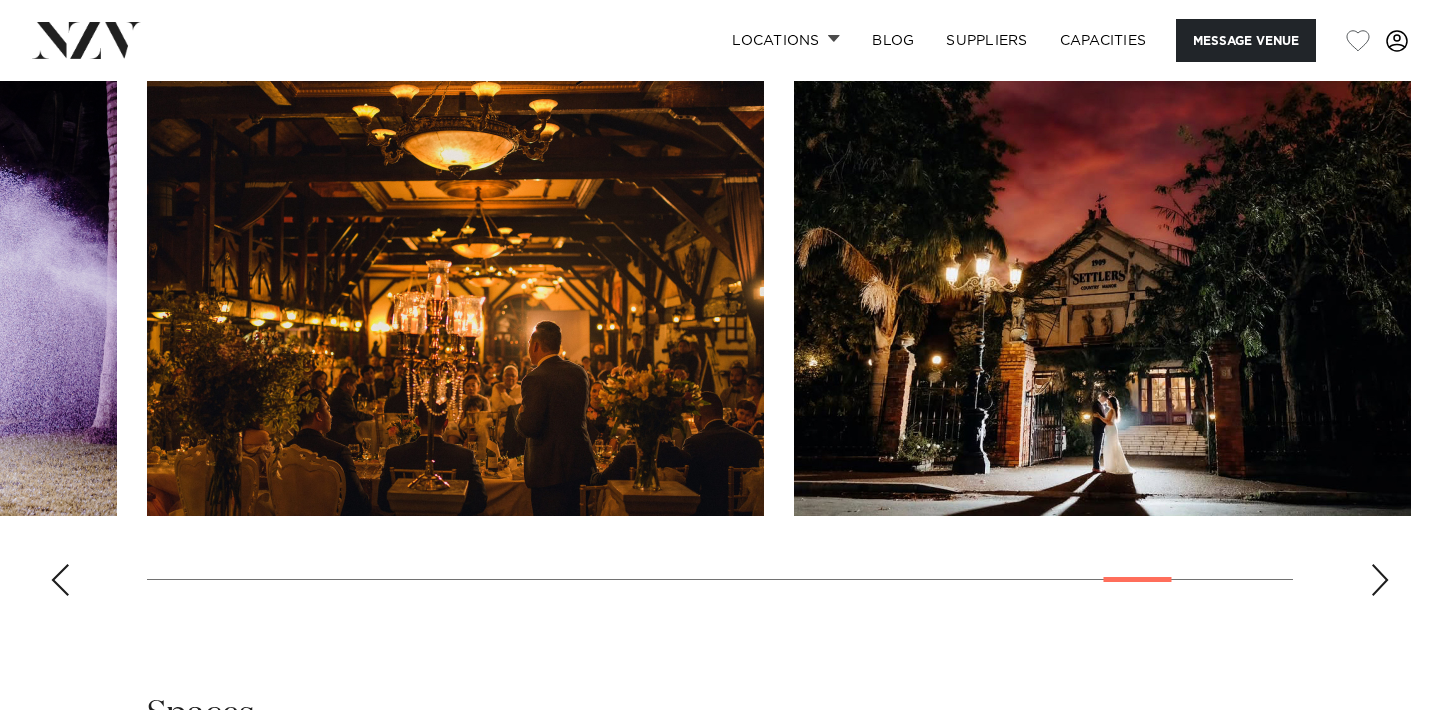 click at bounding box center (60, 580) 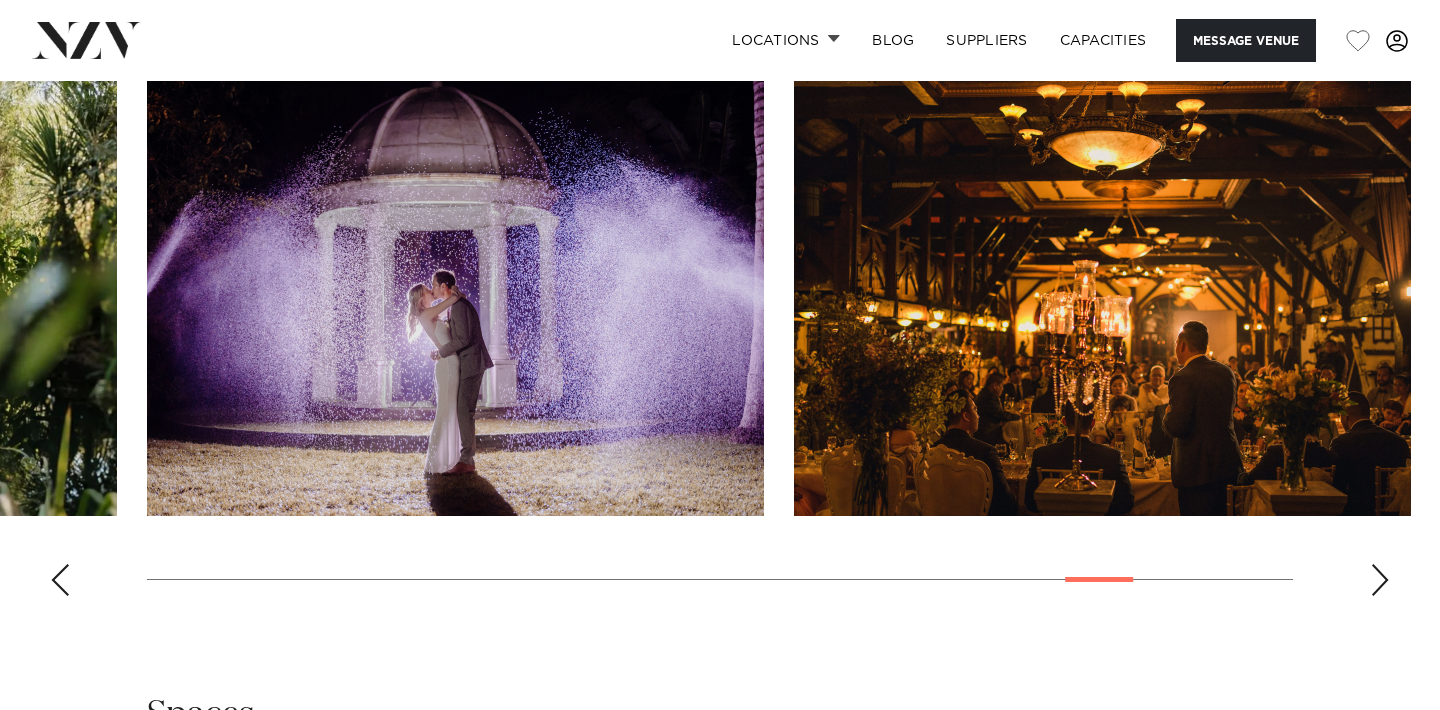 click at bounding box center [60, 580] 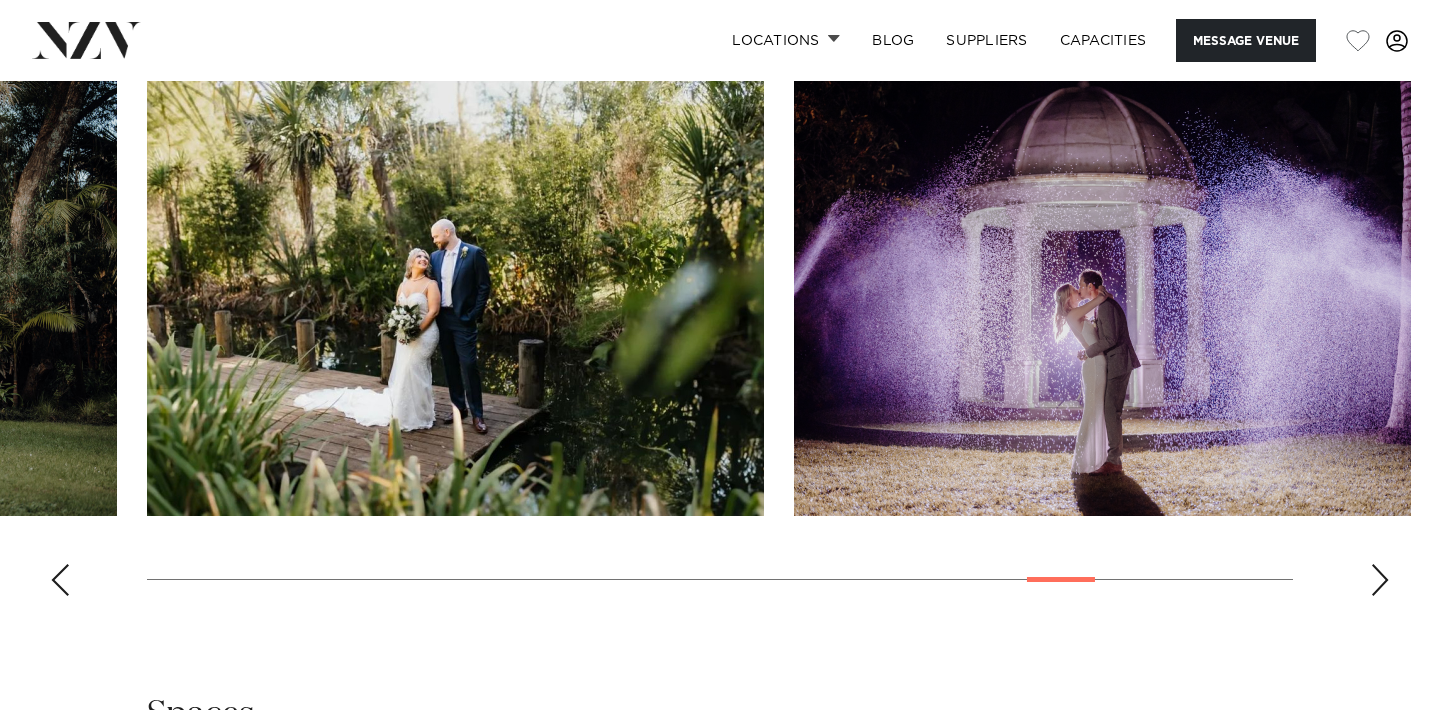 click at bounding box center (60, 580) 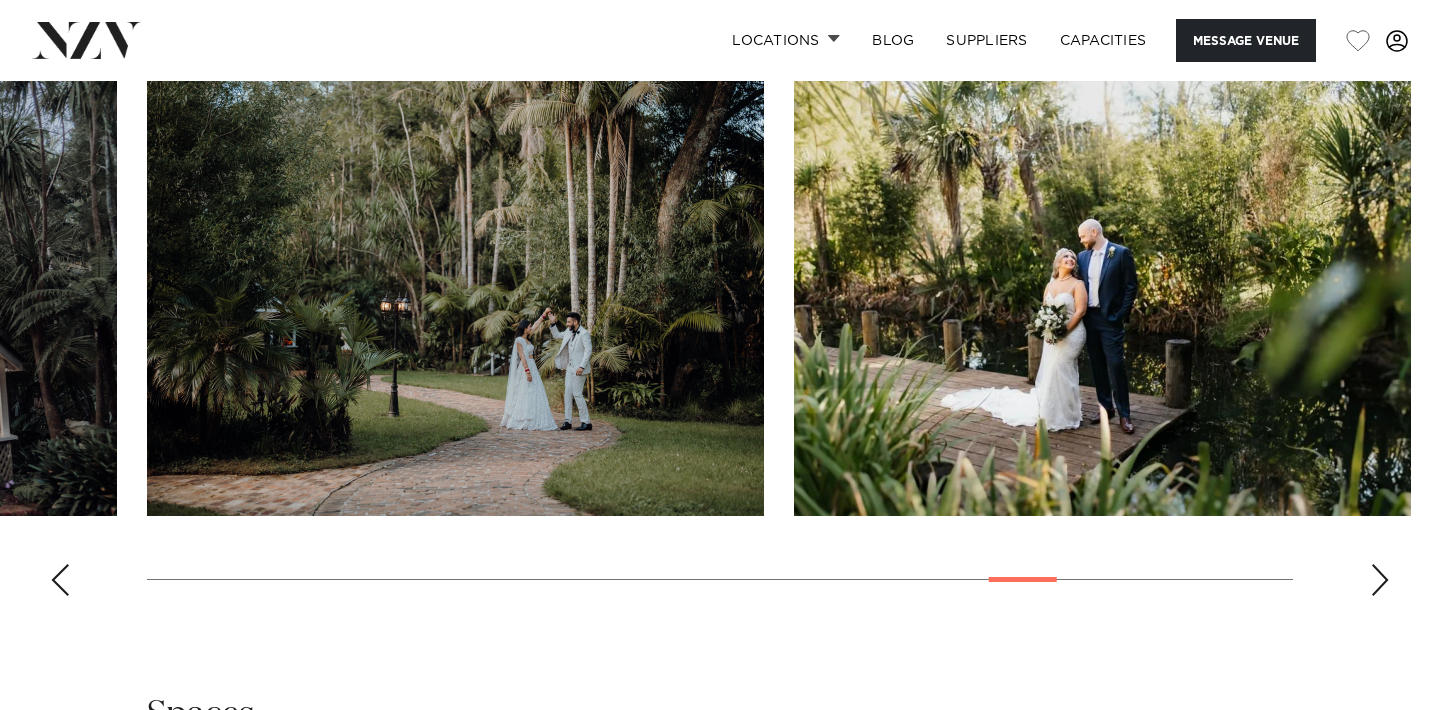 click at bounding box center (60, 580) 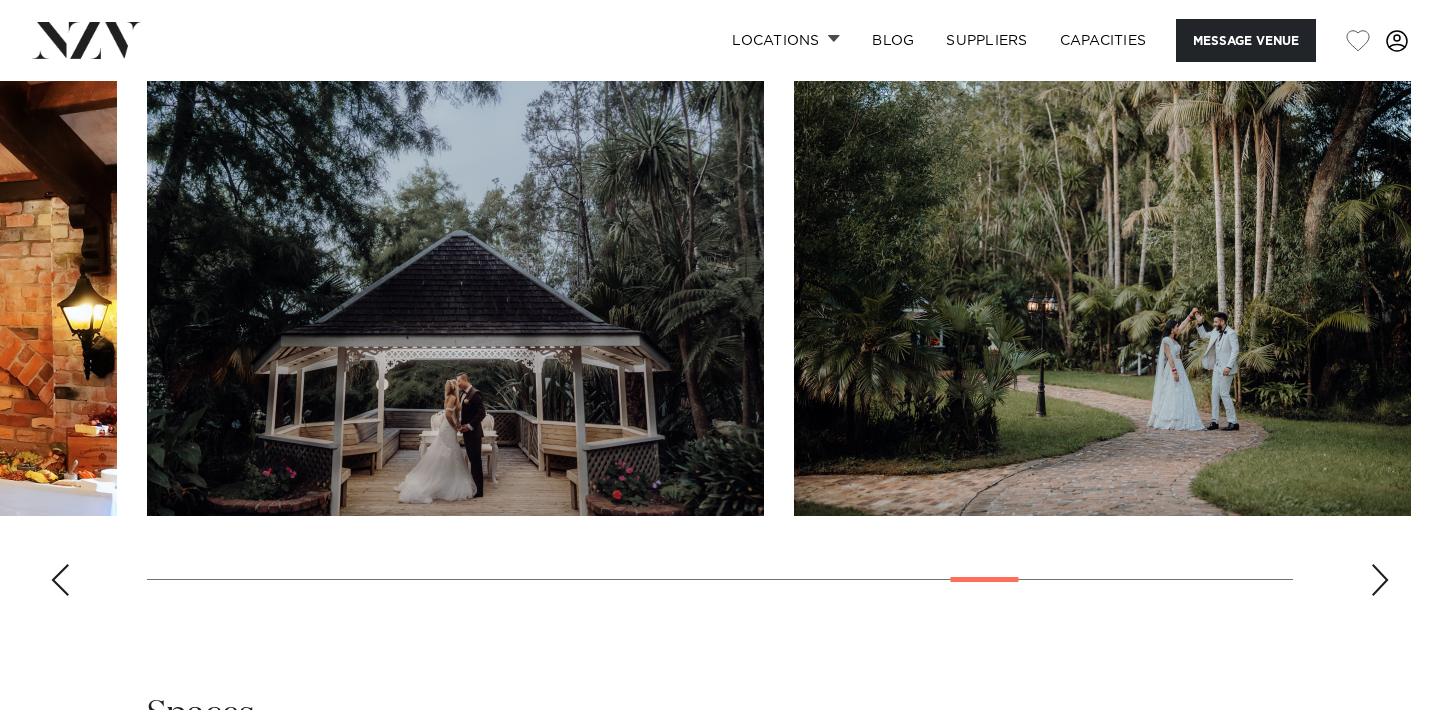 click at bounding box center (60, 580) 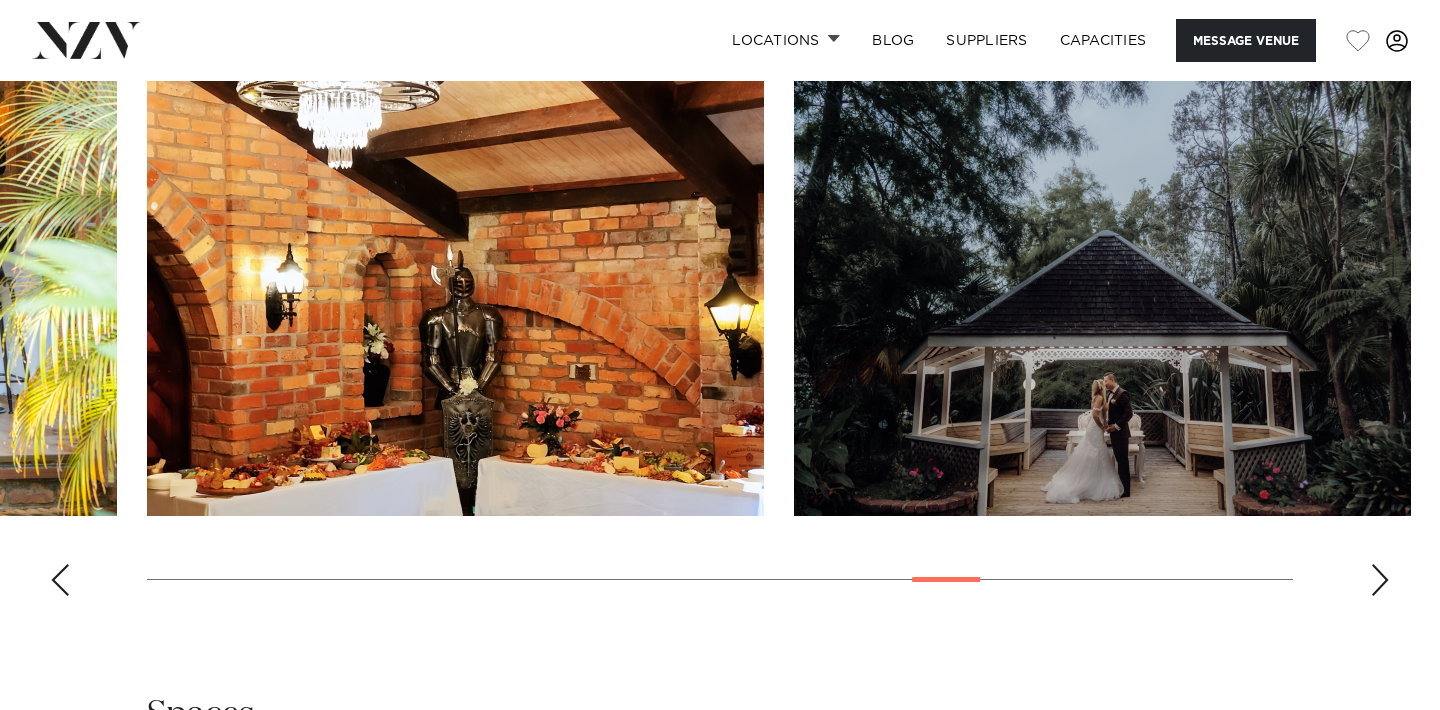 click at bounding box center (60, 580) 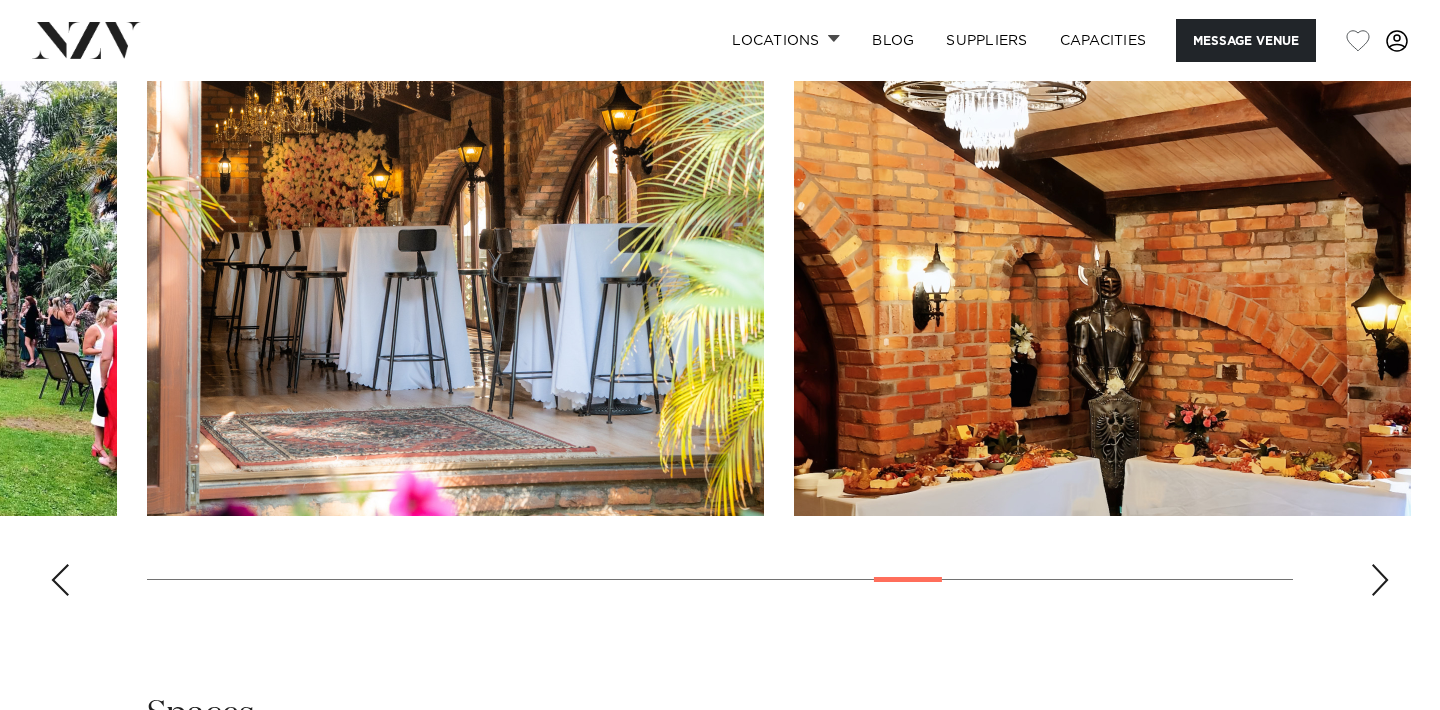 click at bounding box center (60, 580) 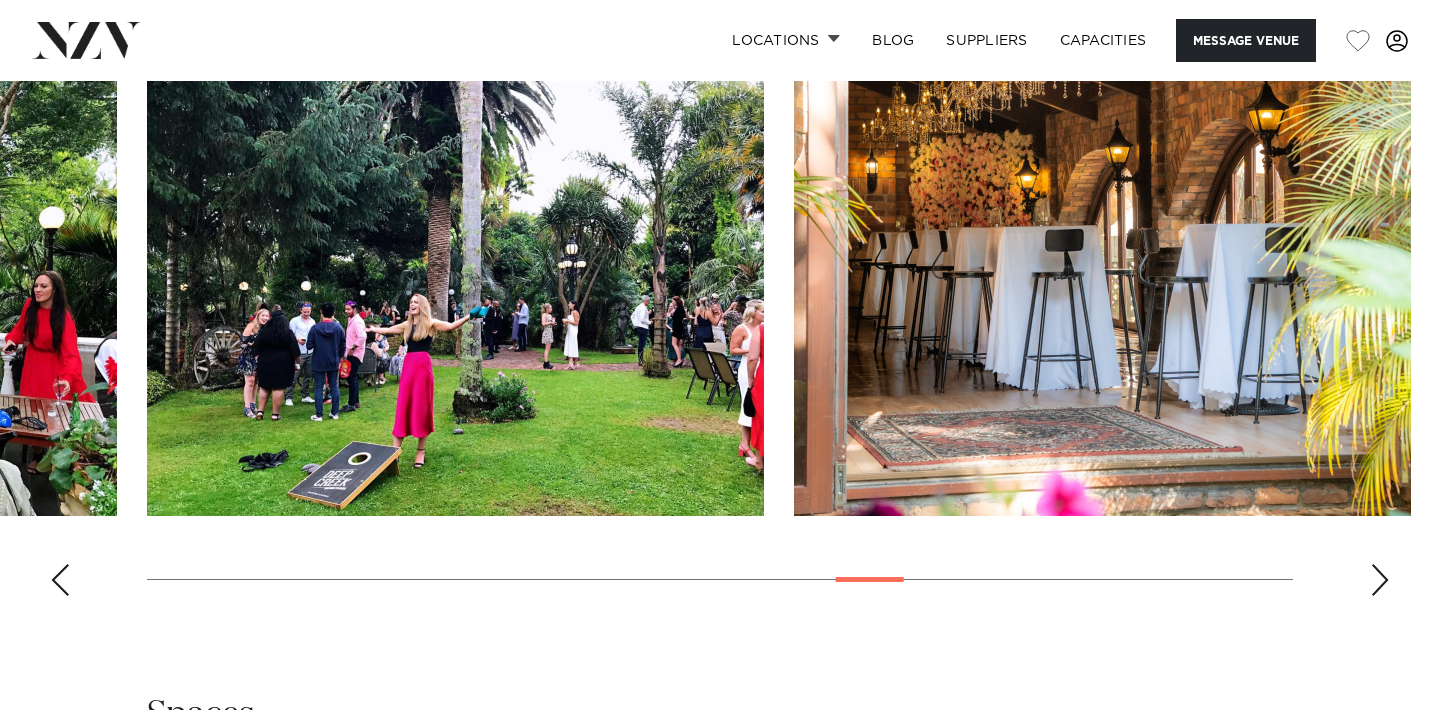 click at bounding box center [60, 580] 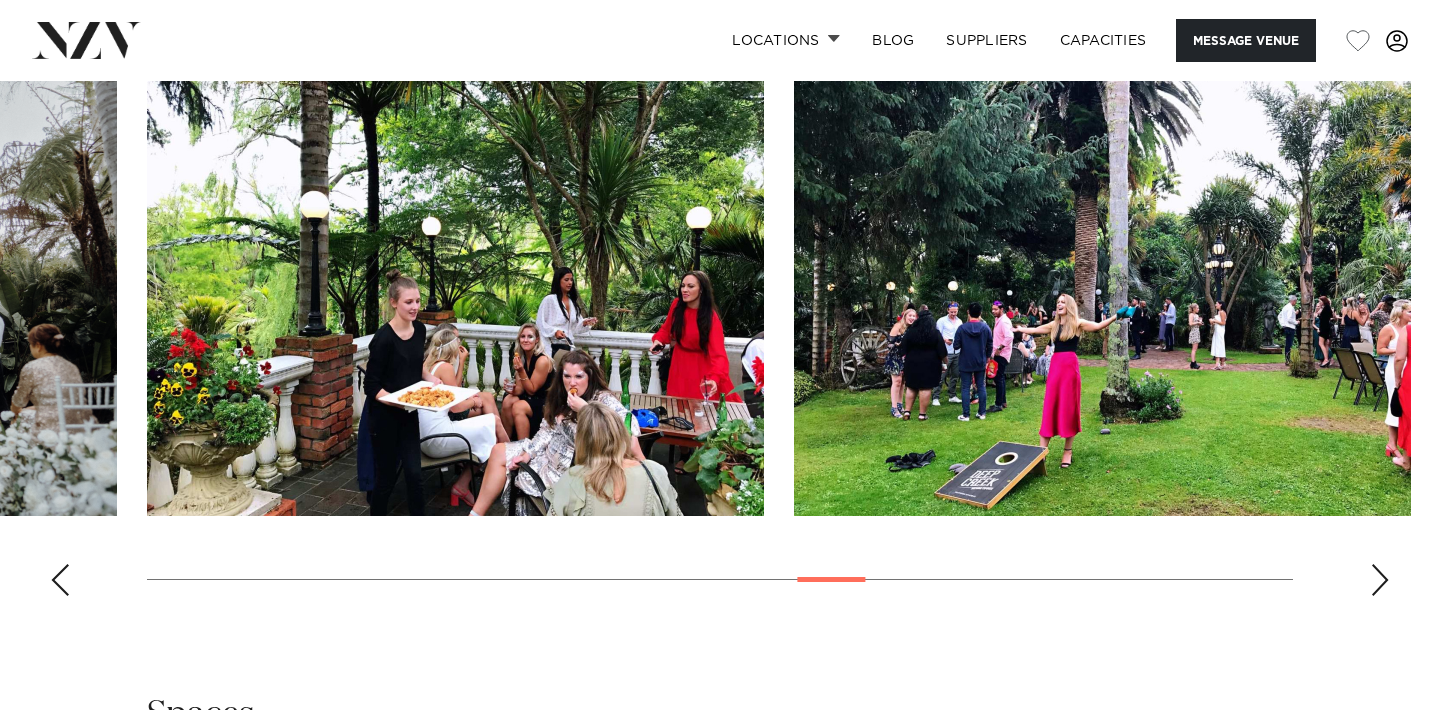 click at bounding box center (60, 580) 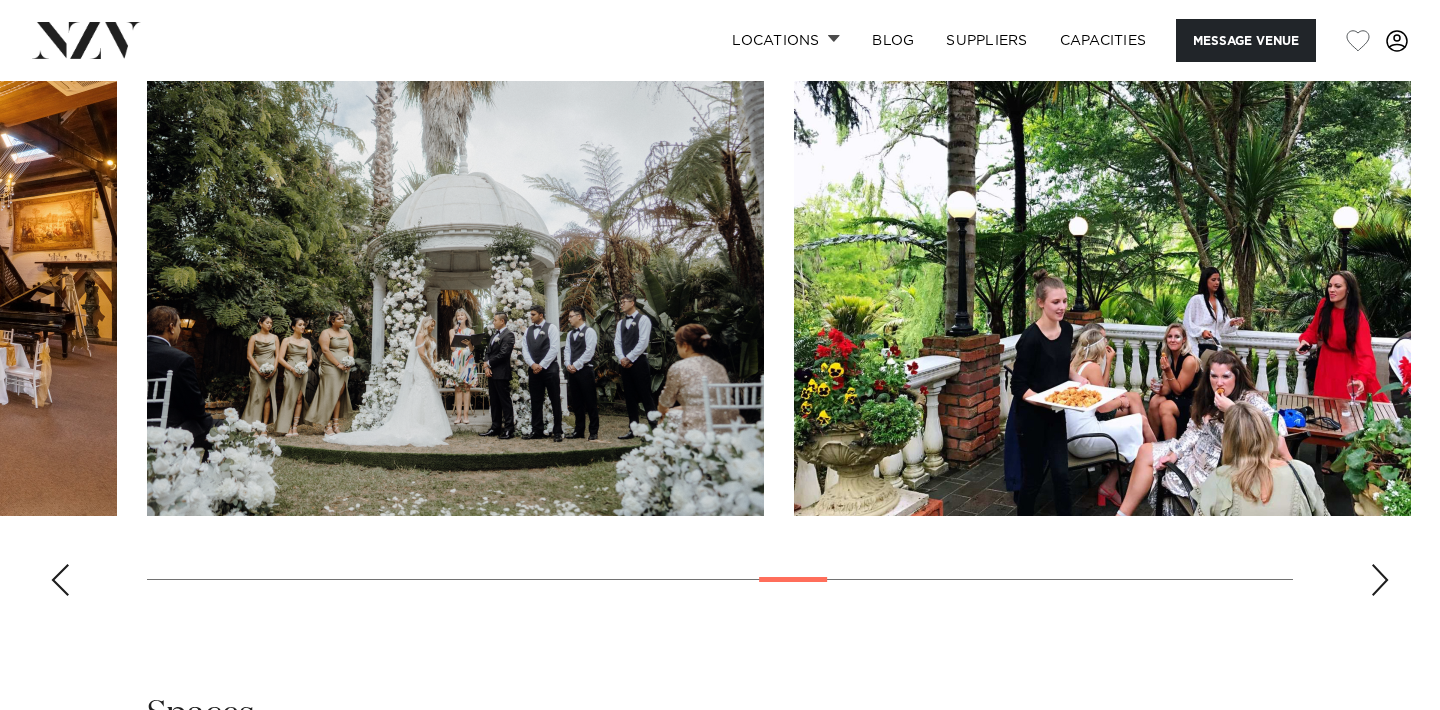 click at bounding box center (60, 580) 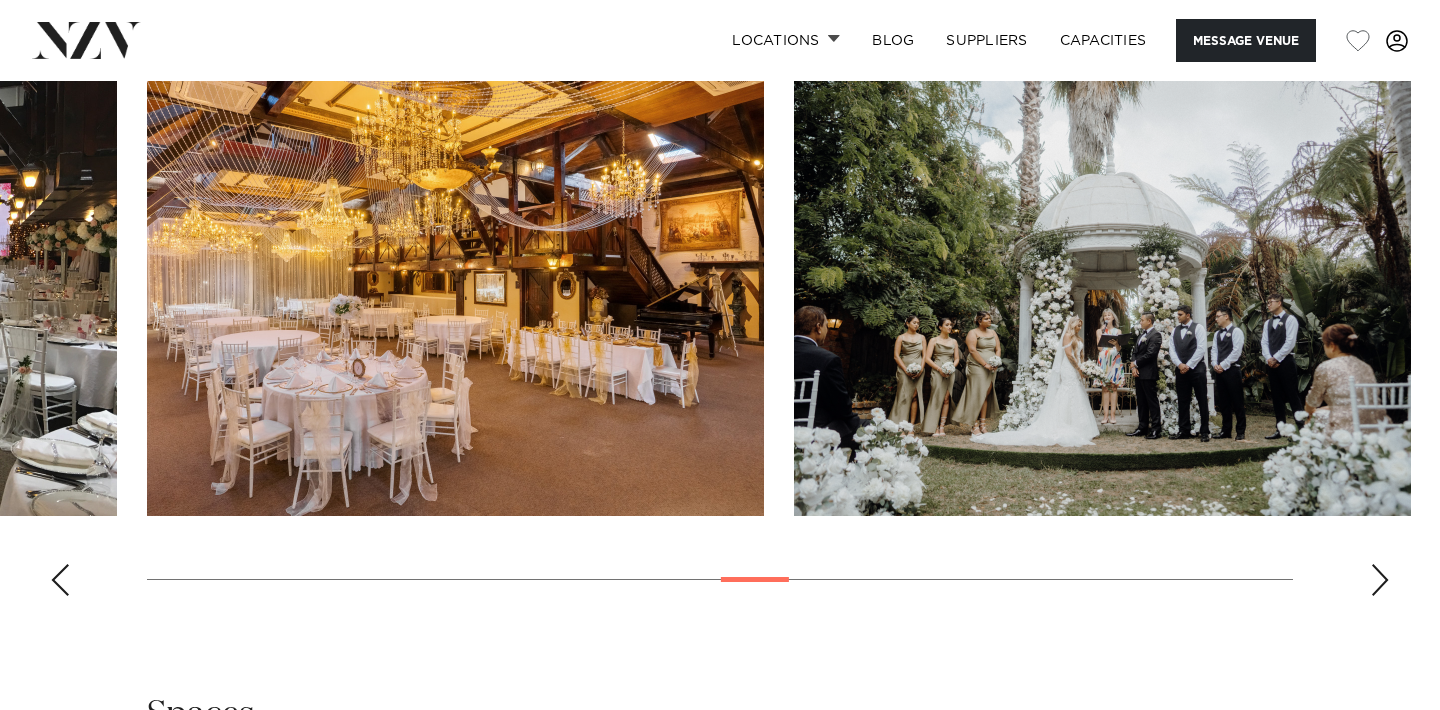 click at bounding box center (60, 580) 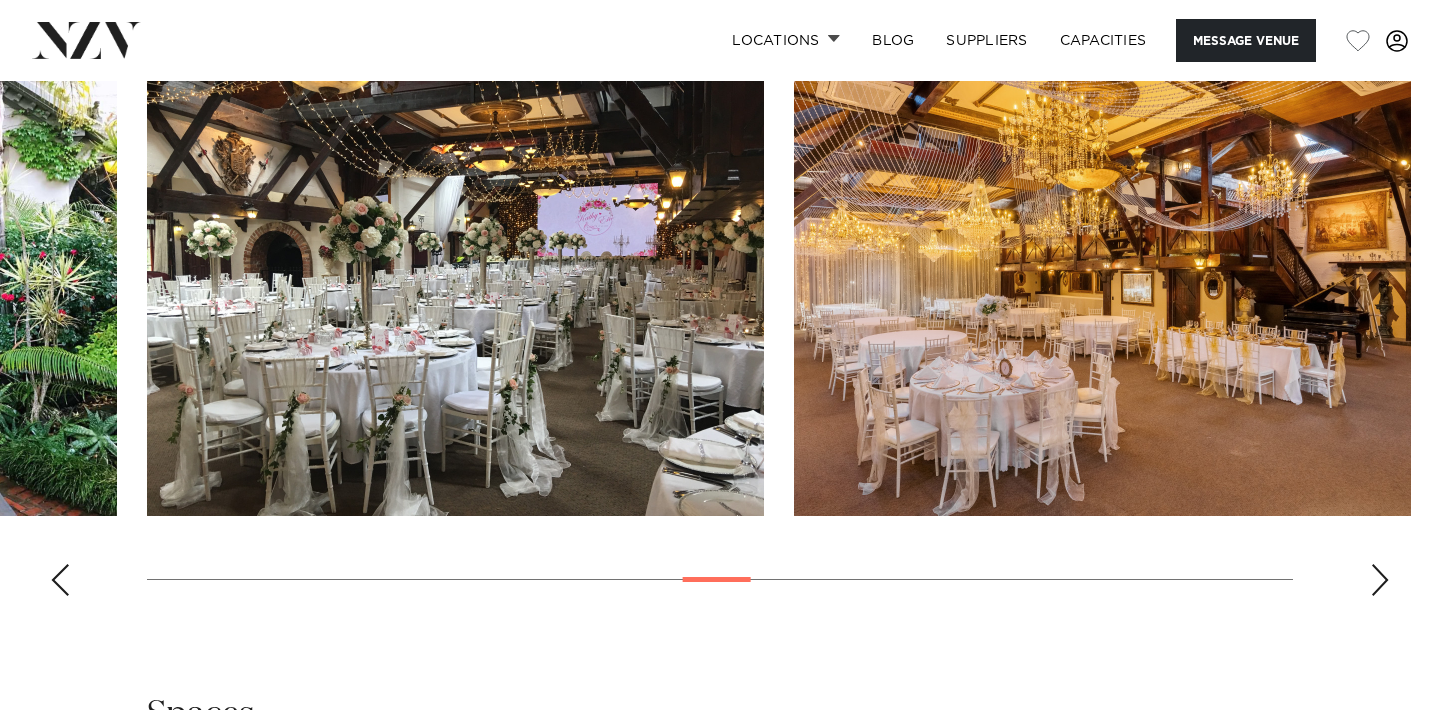 click at bounding box center (60, 580) 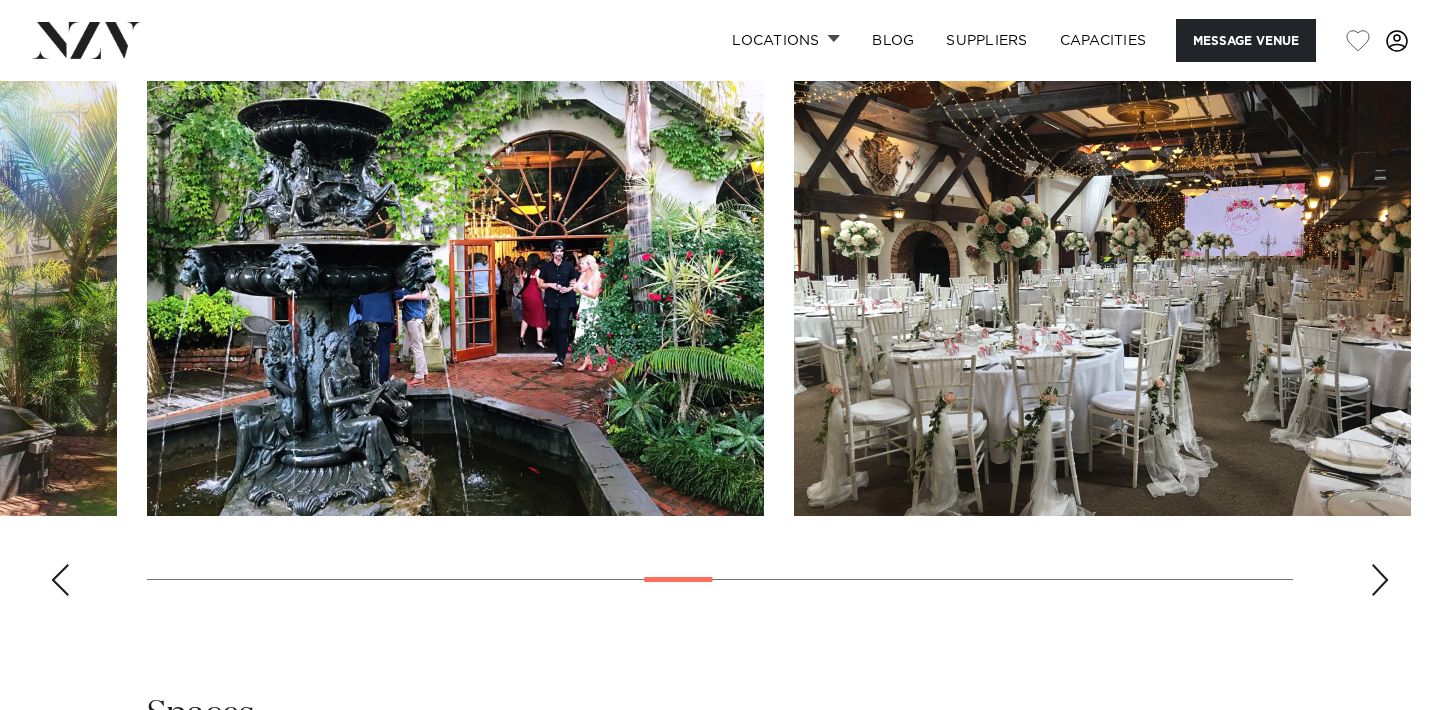 click at bounding box center (60, 580) 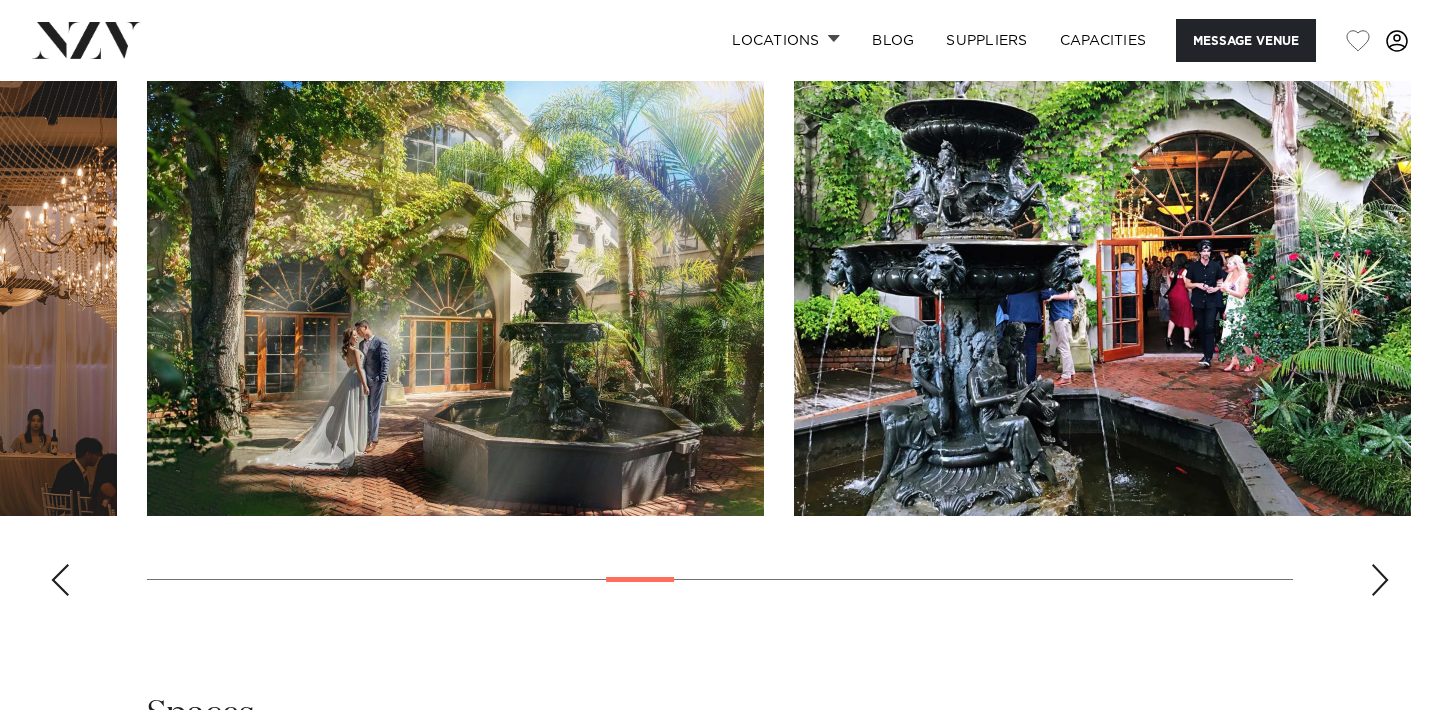 click at bounding box center [60, 580] 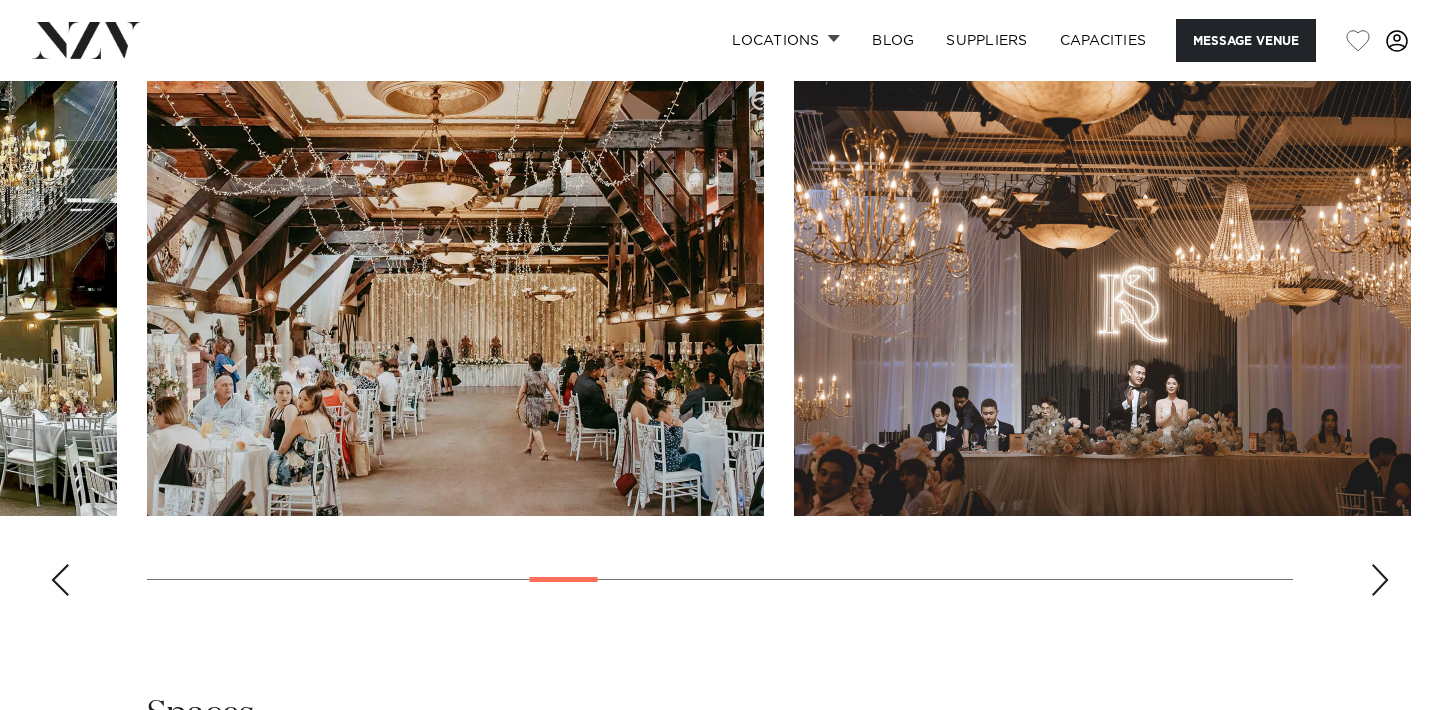 click at bounding box center [60, 580] 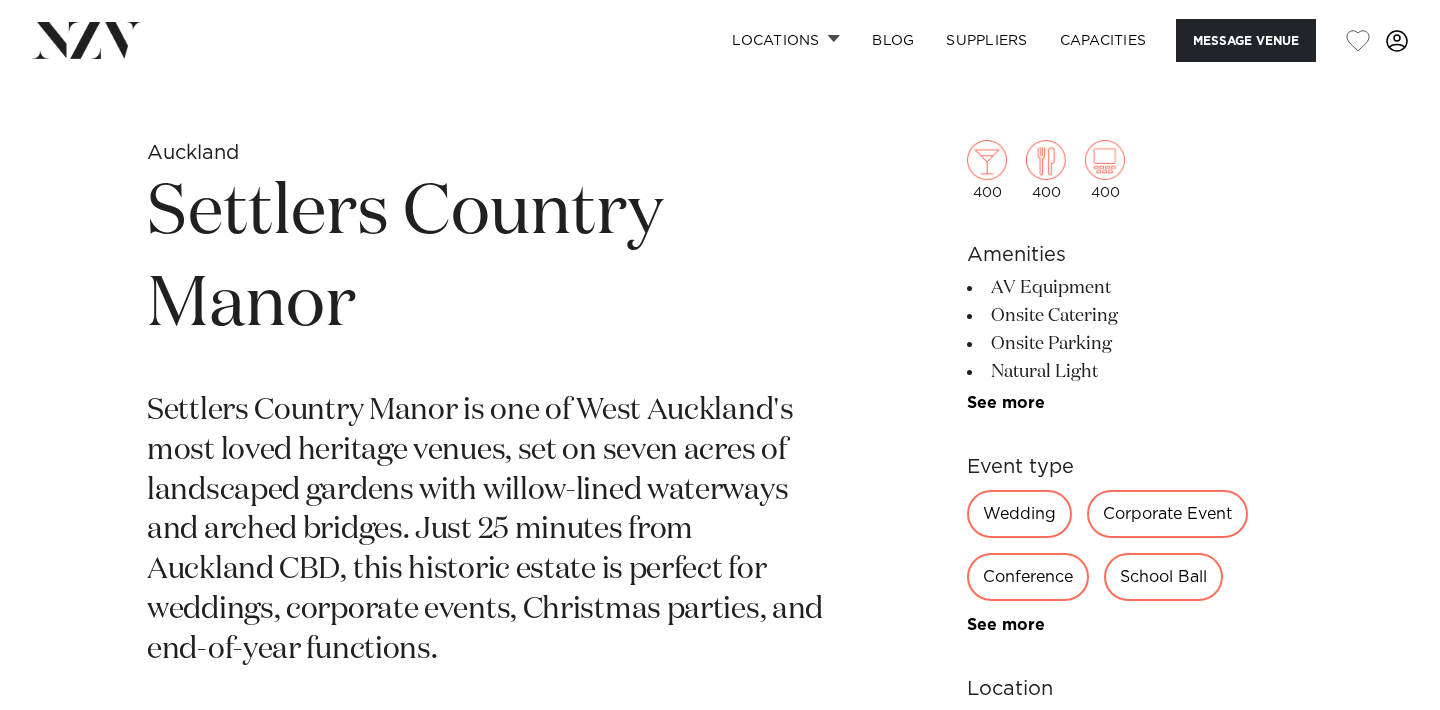 scroll, scrollTop: 697, scrollLeft: 0, axis: vertical 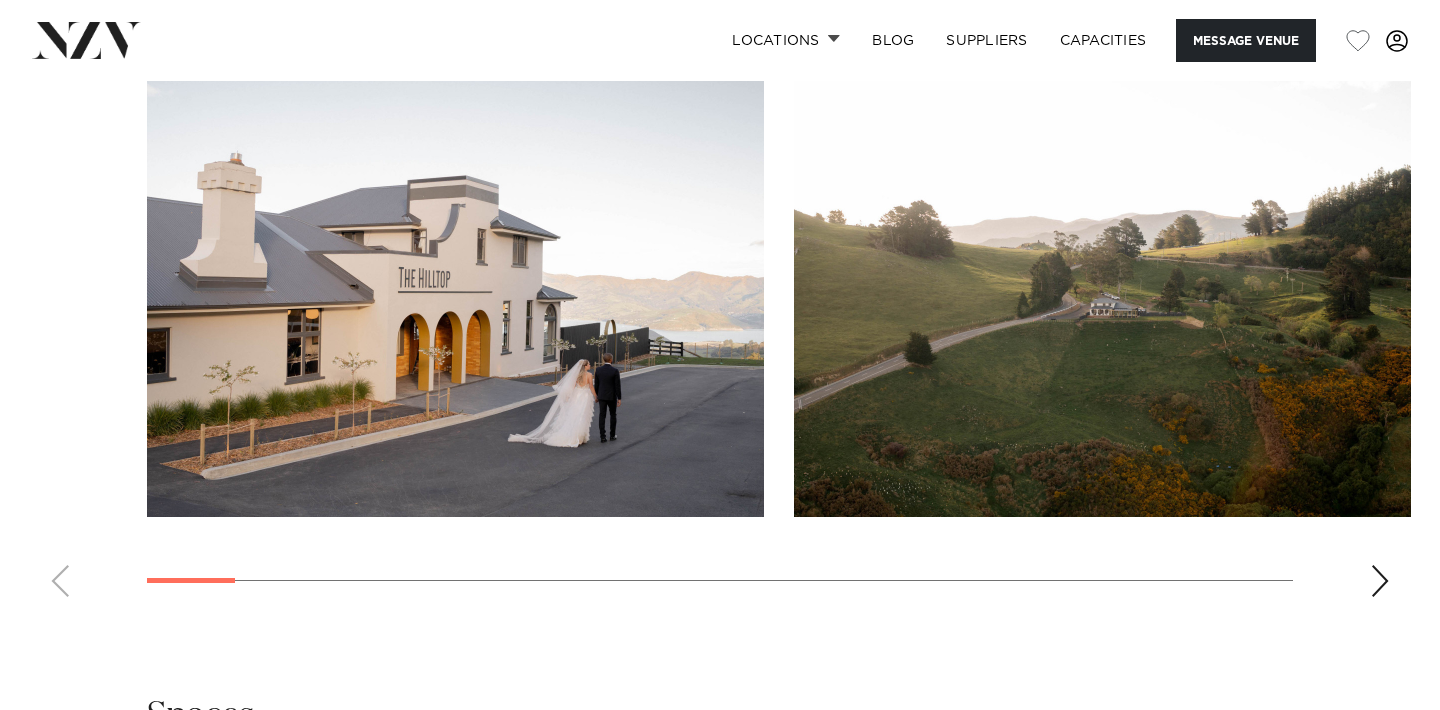 click at bounding box center (1380, 581) 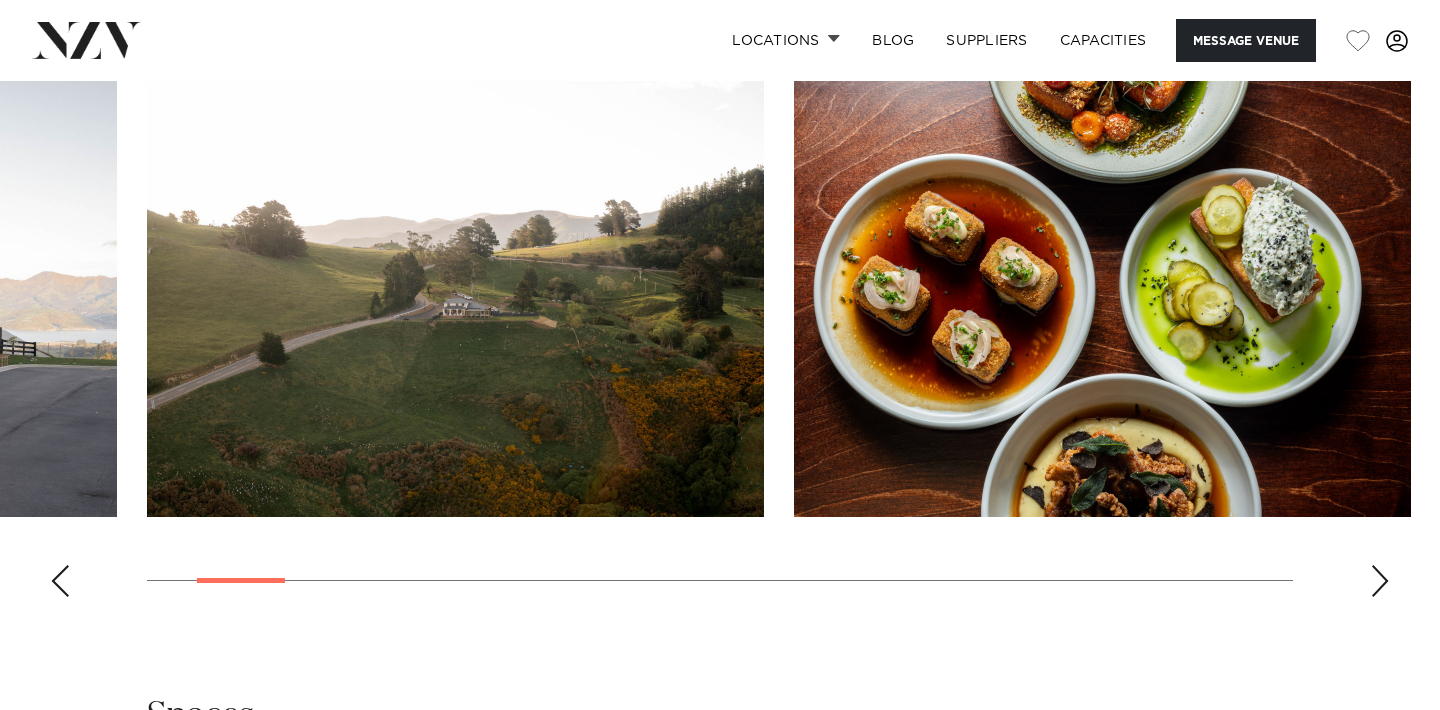 click at bounding box center (1380, 581) 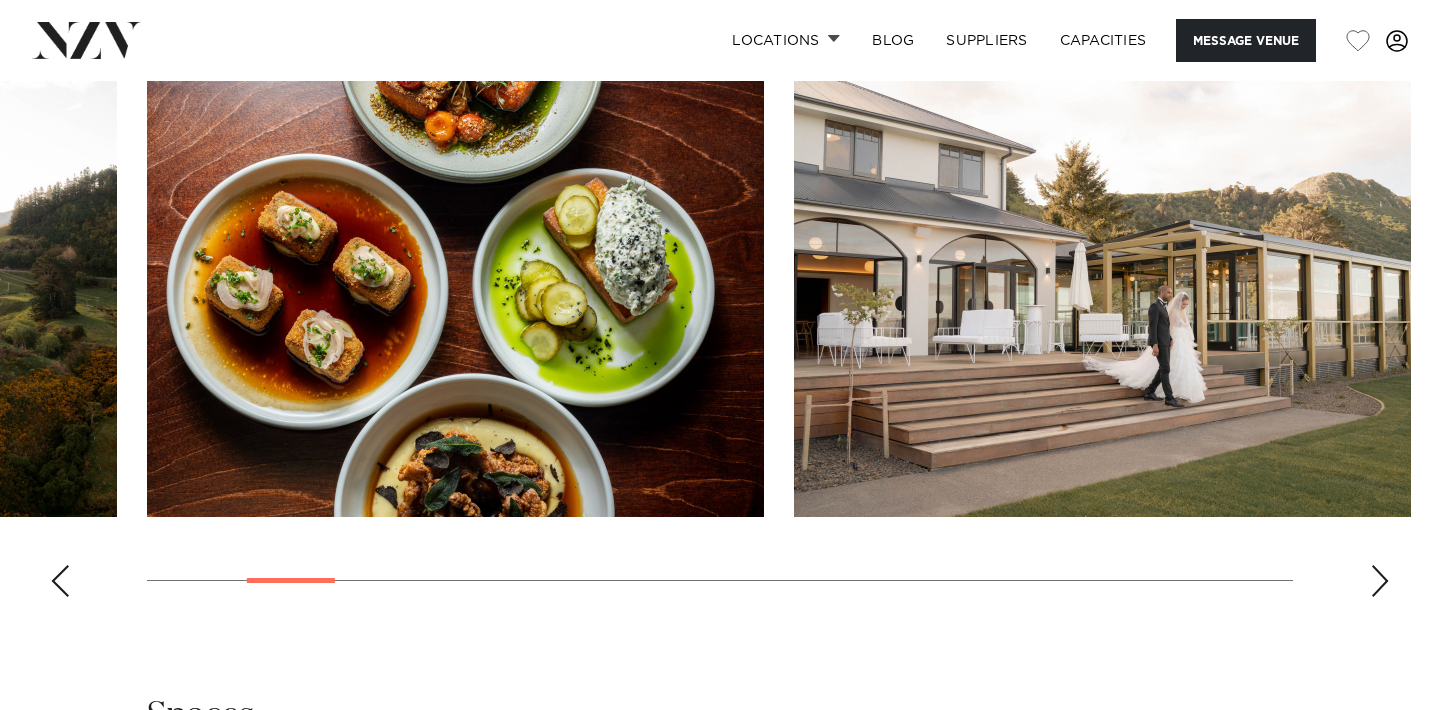 click at bounding box center (1380, 581) 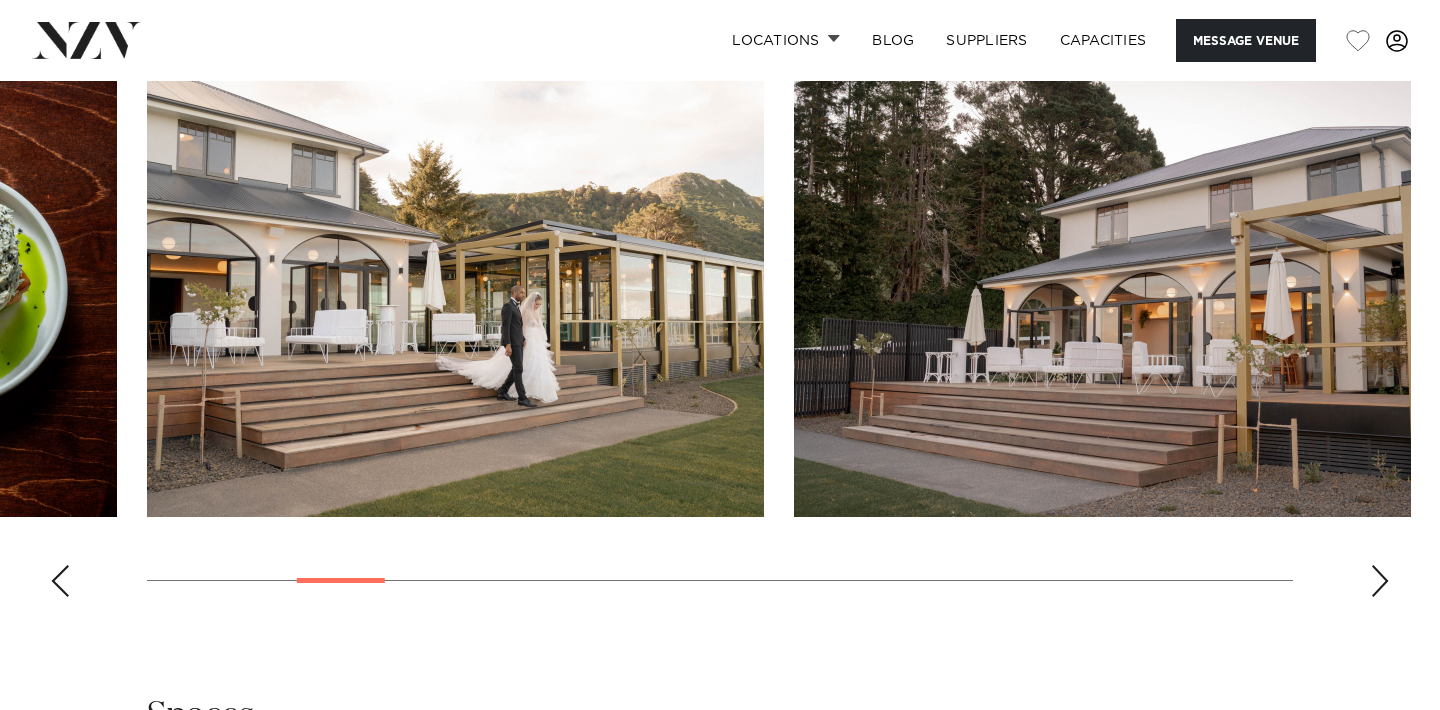 click at bounding box center [1380, 581] 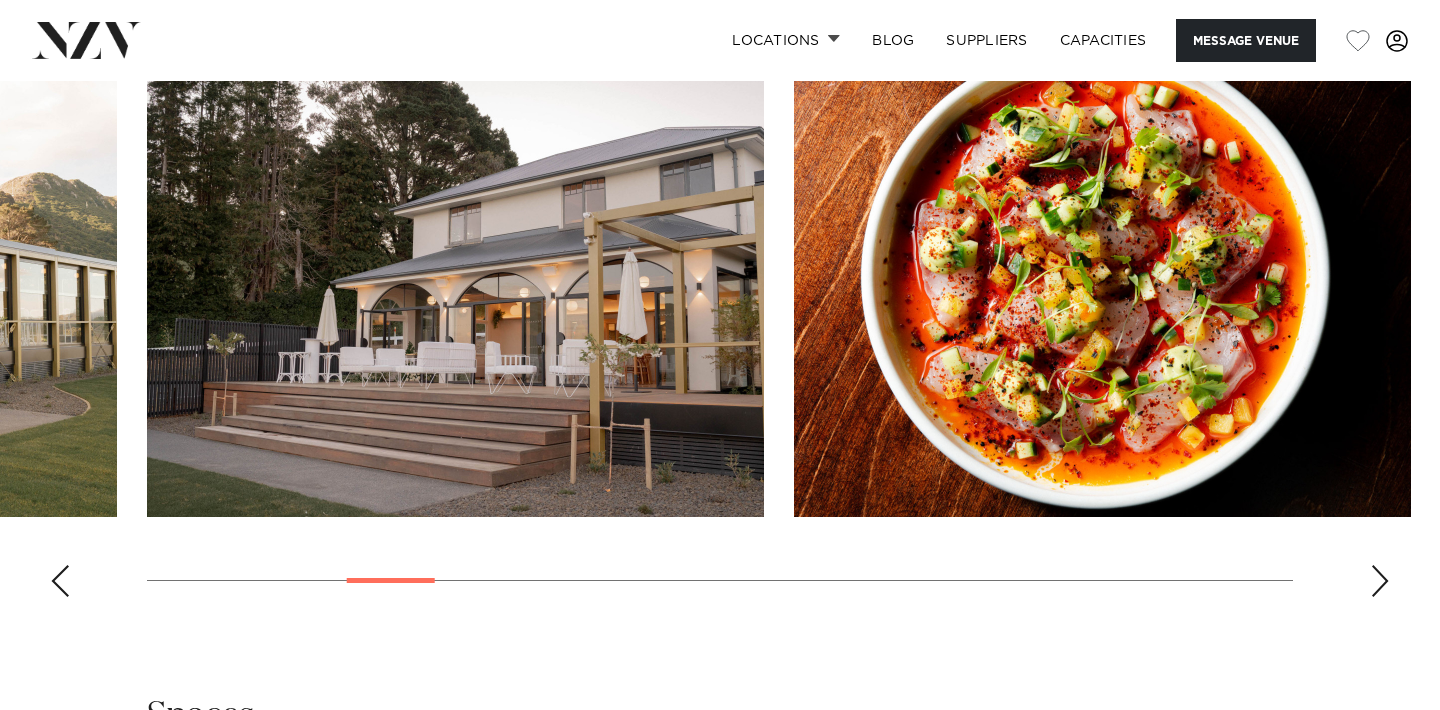 click at bounding box center [1380, 581] 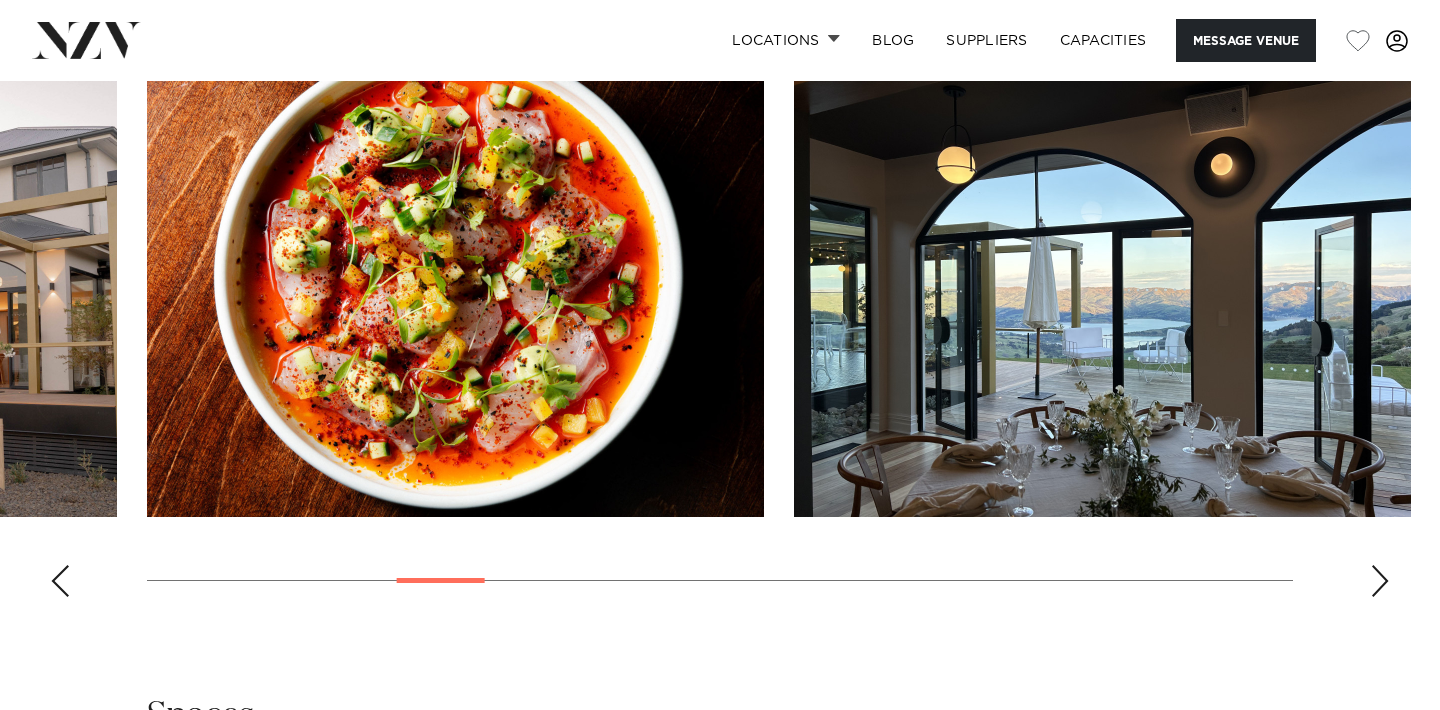 click at bounding box center [1380, 581] 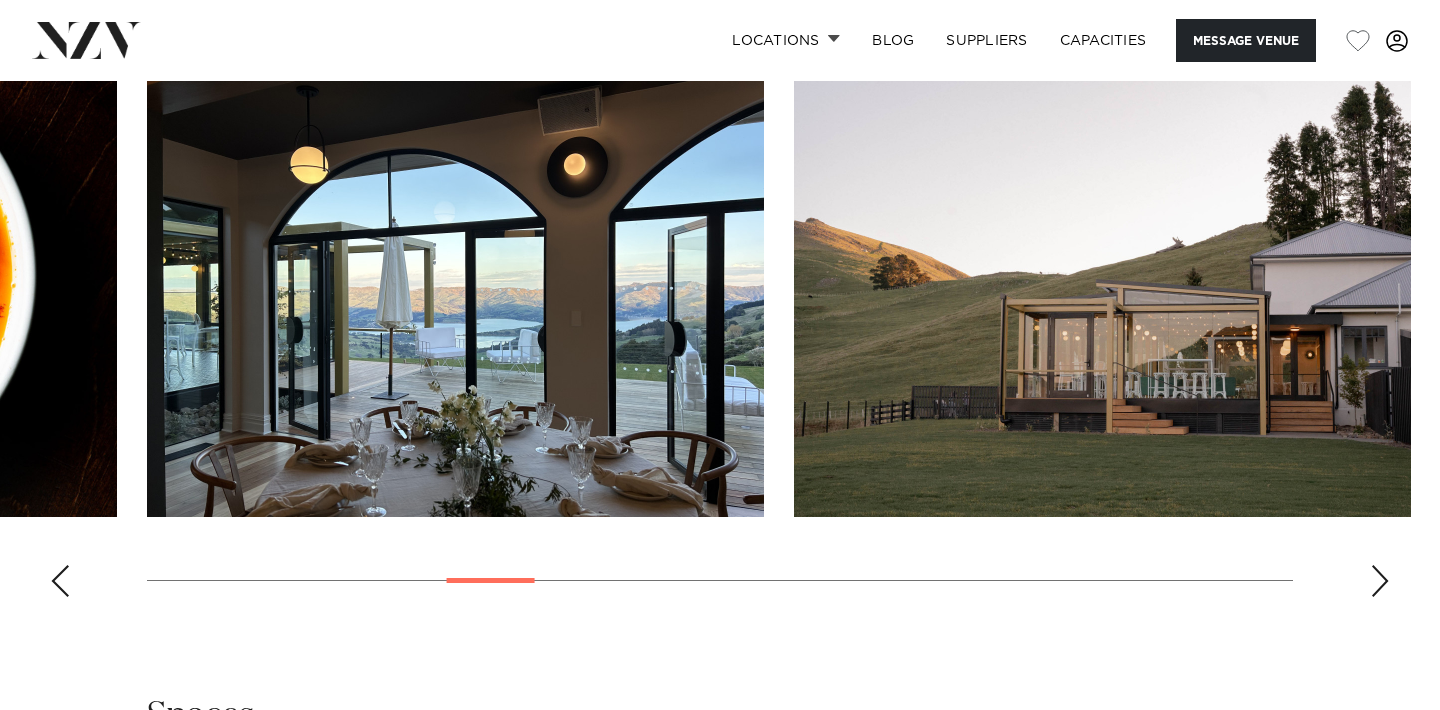 click at bounding box center (1380, 581) 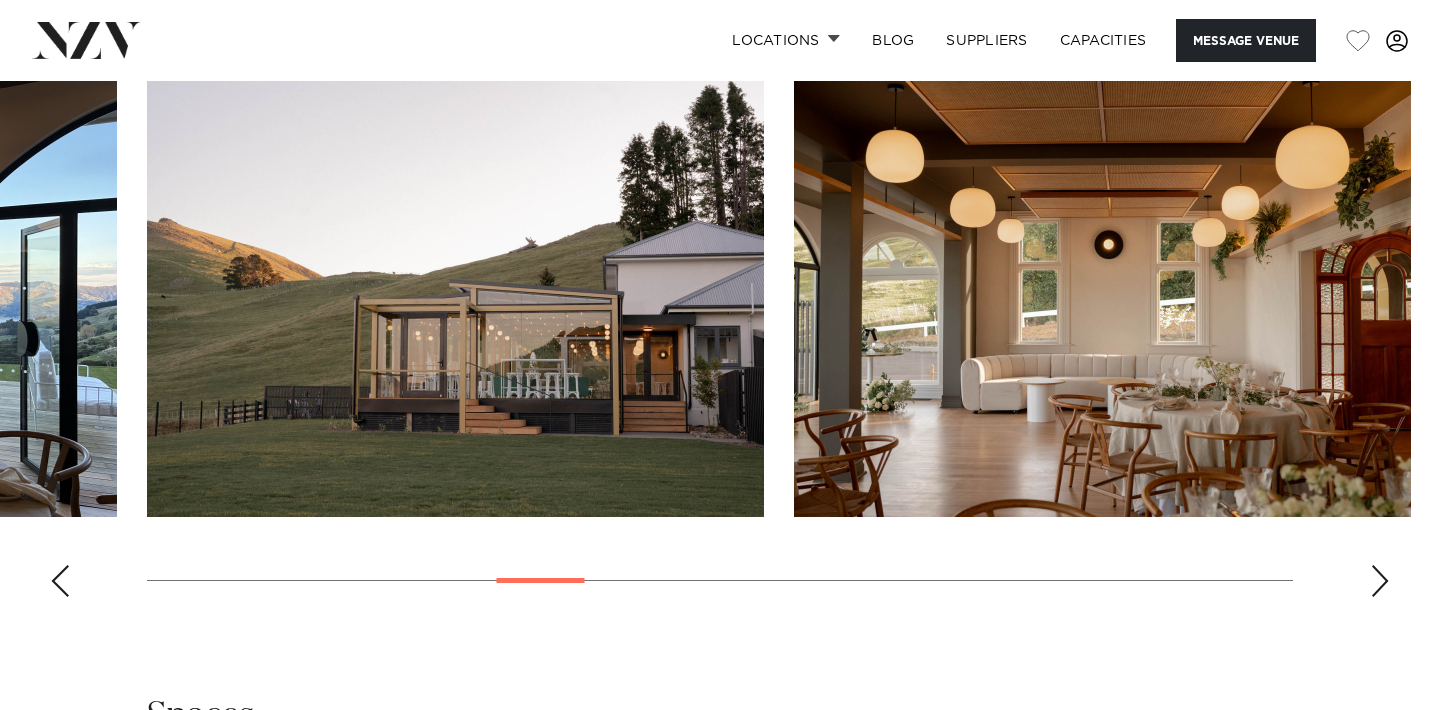 click at bounding box center [1380, 581] 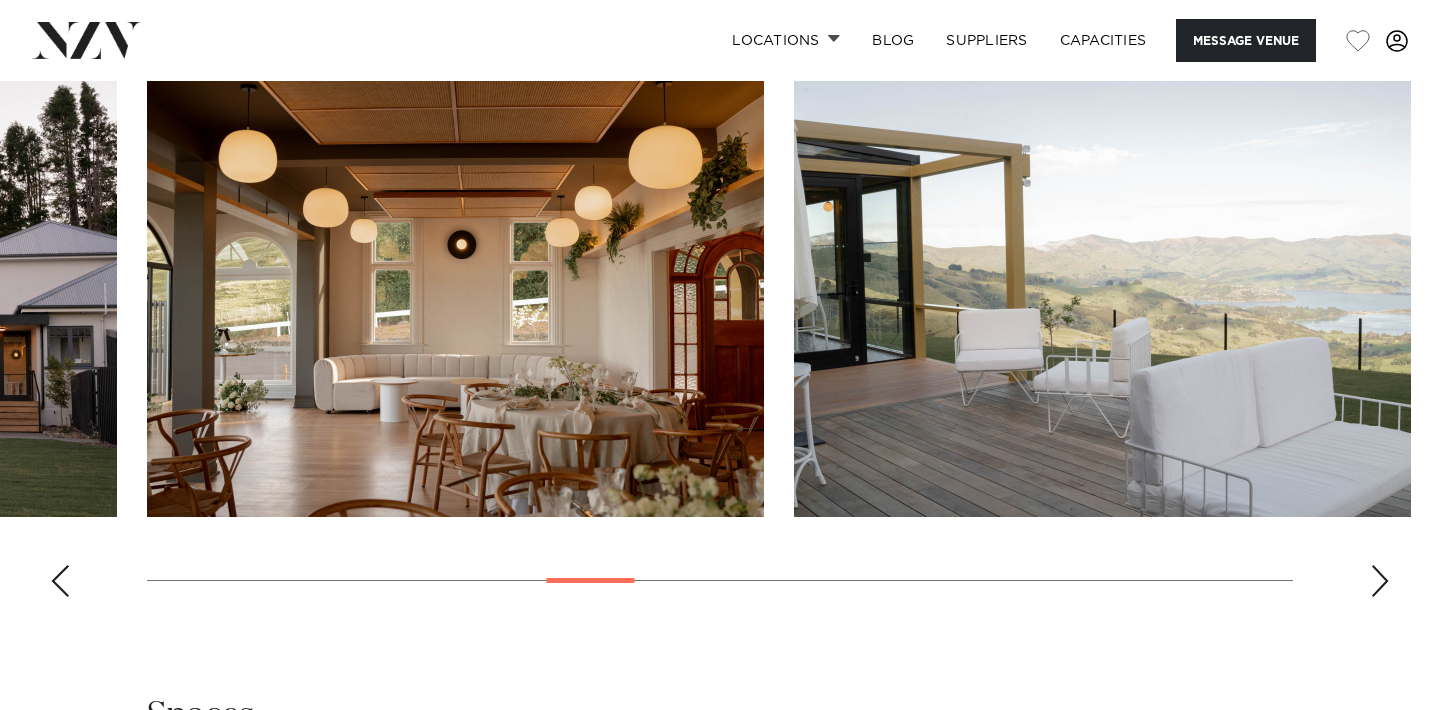click at bounding box center (1380, 581) 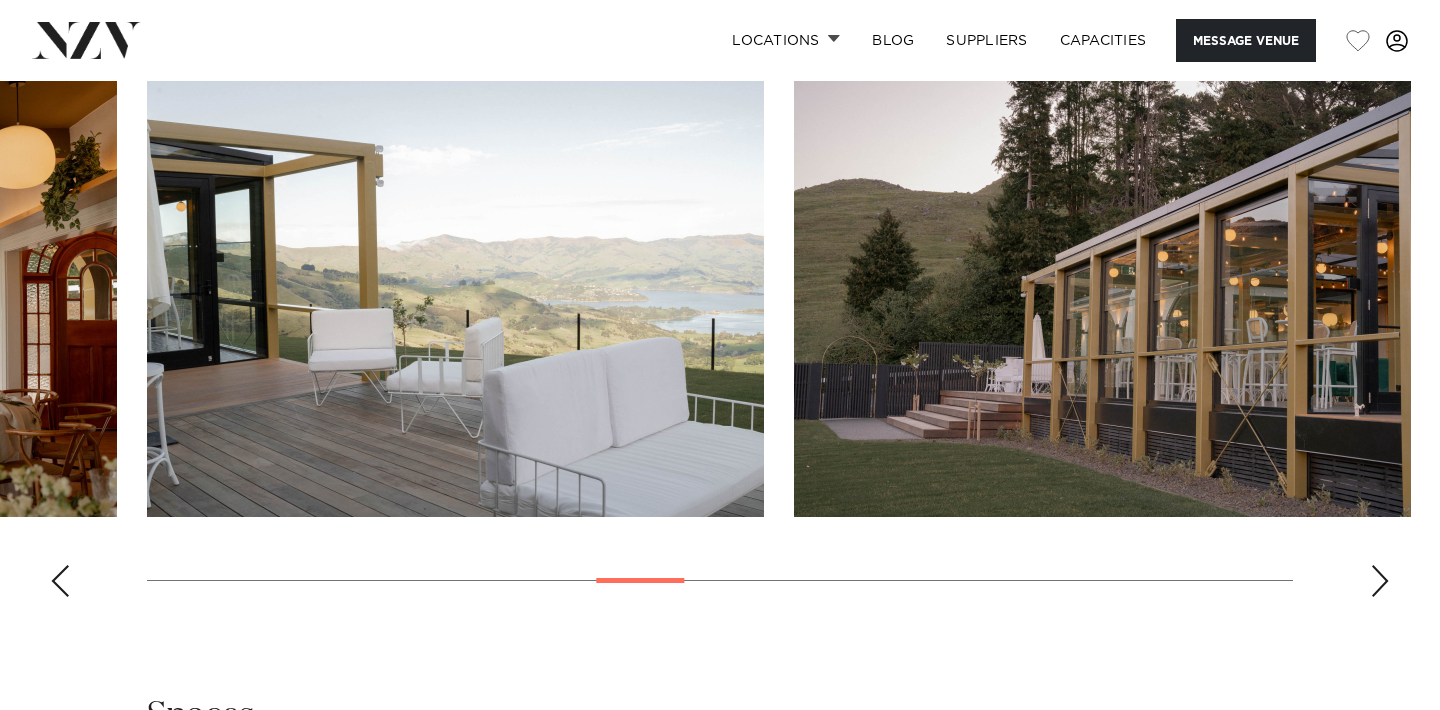 click at bounding box center [1380, 581] 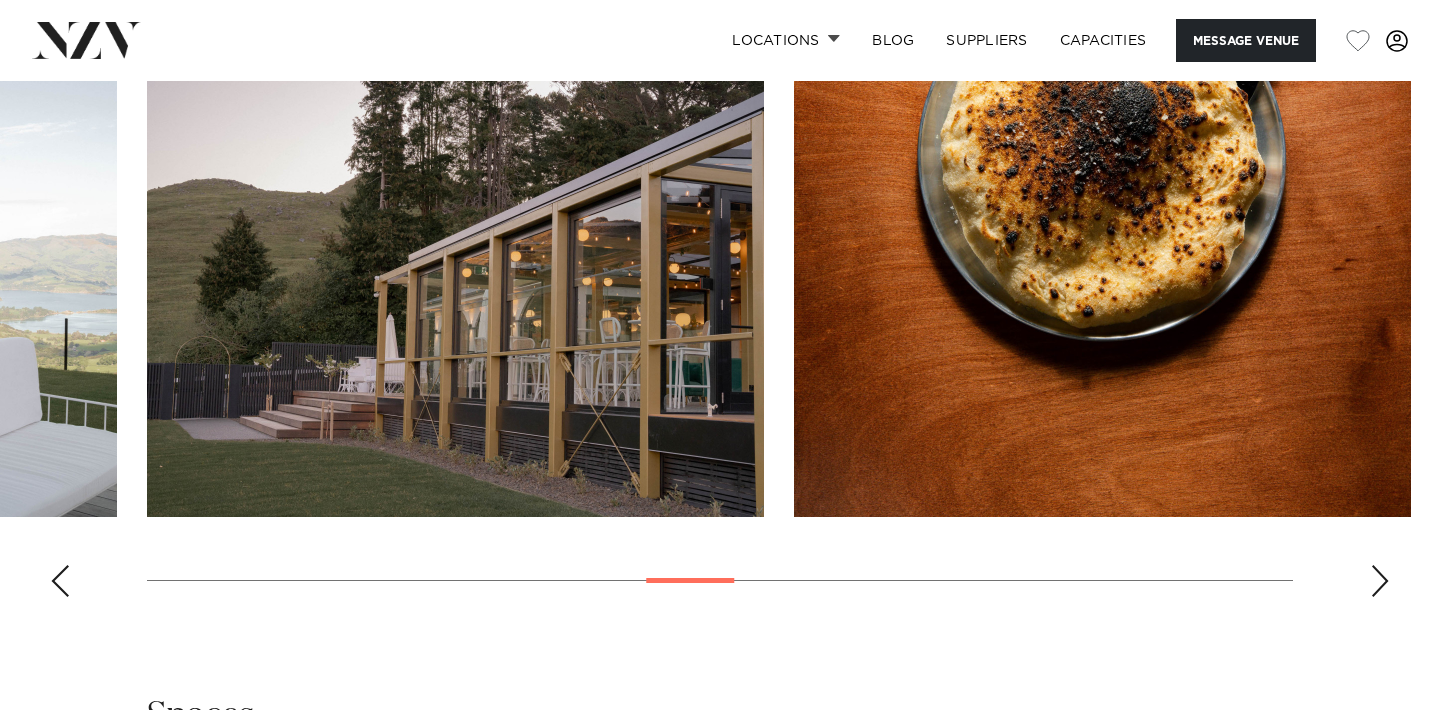 click at bounding box center [1380, 581] 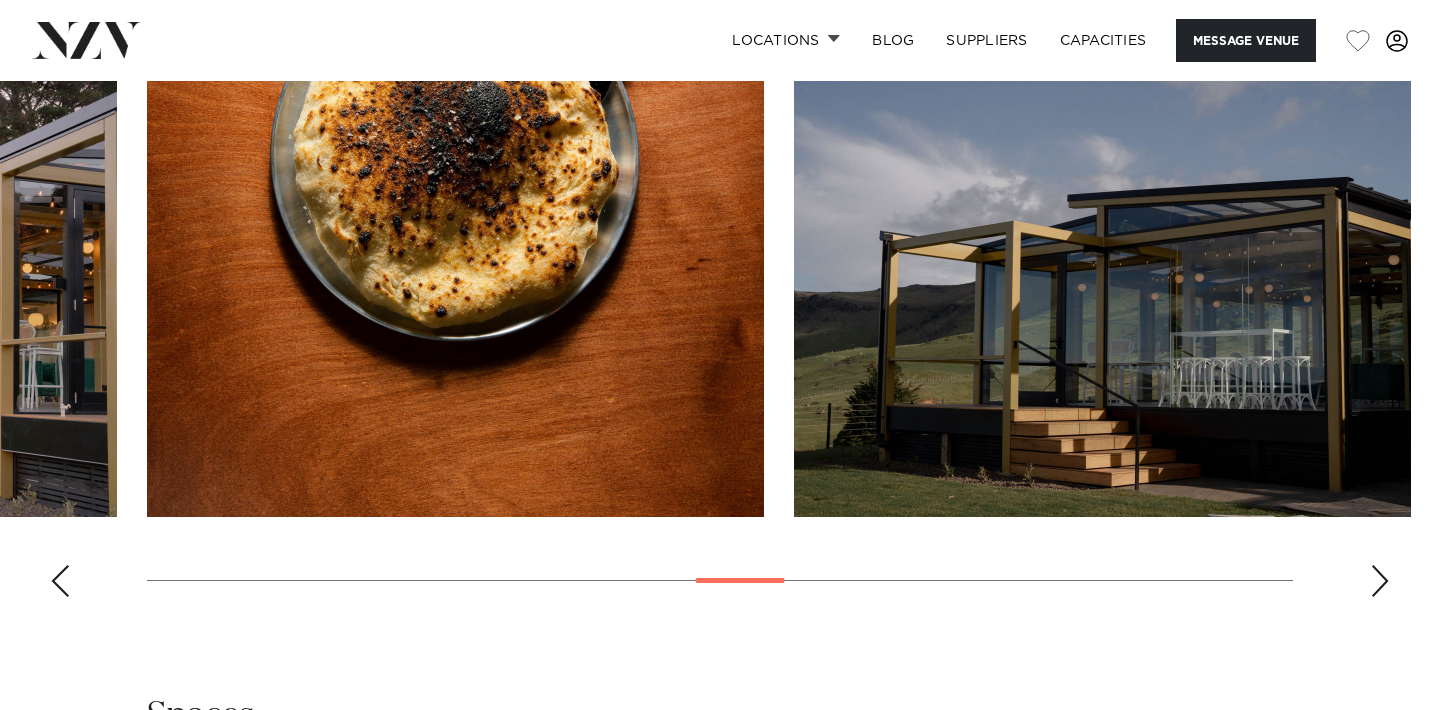 click at bounding box center (1380, 581) 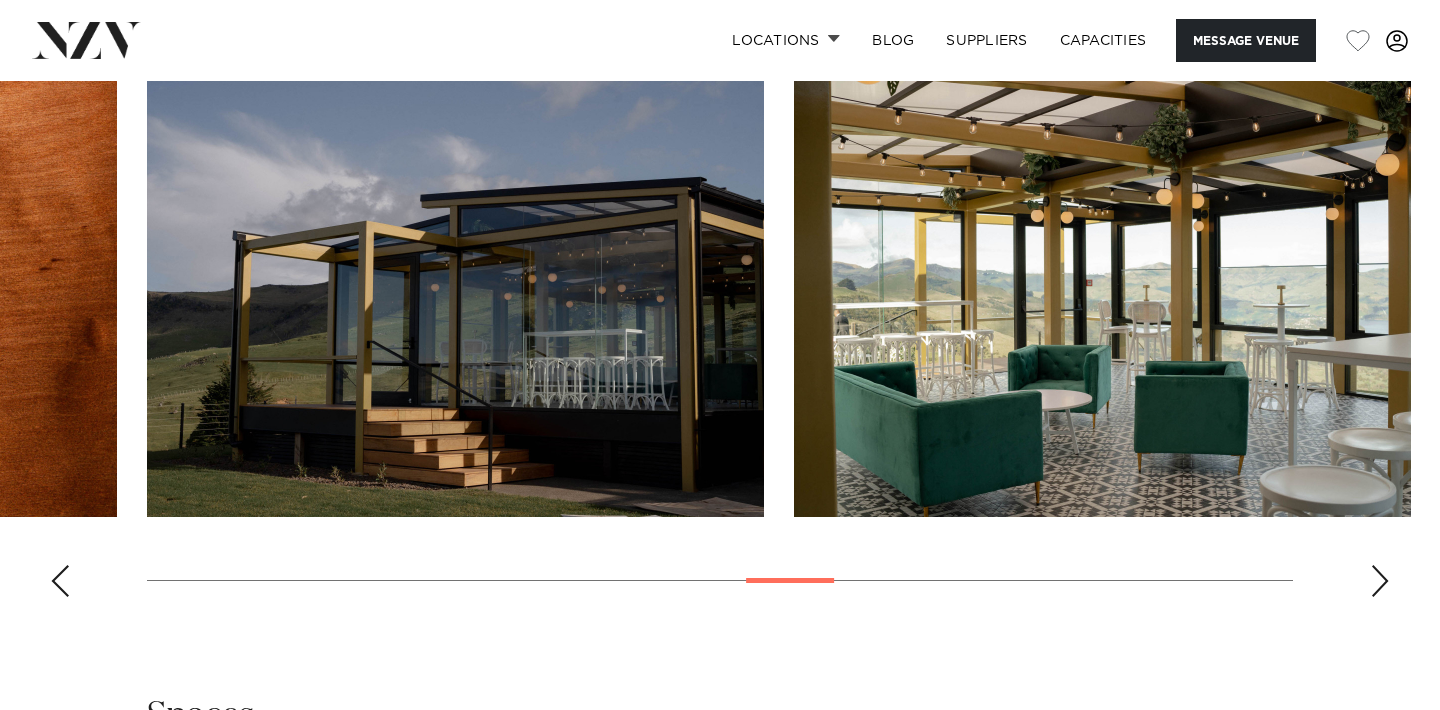 click at bounding box center (1380, 581) 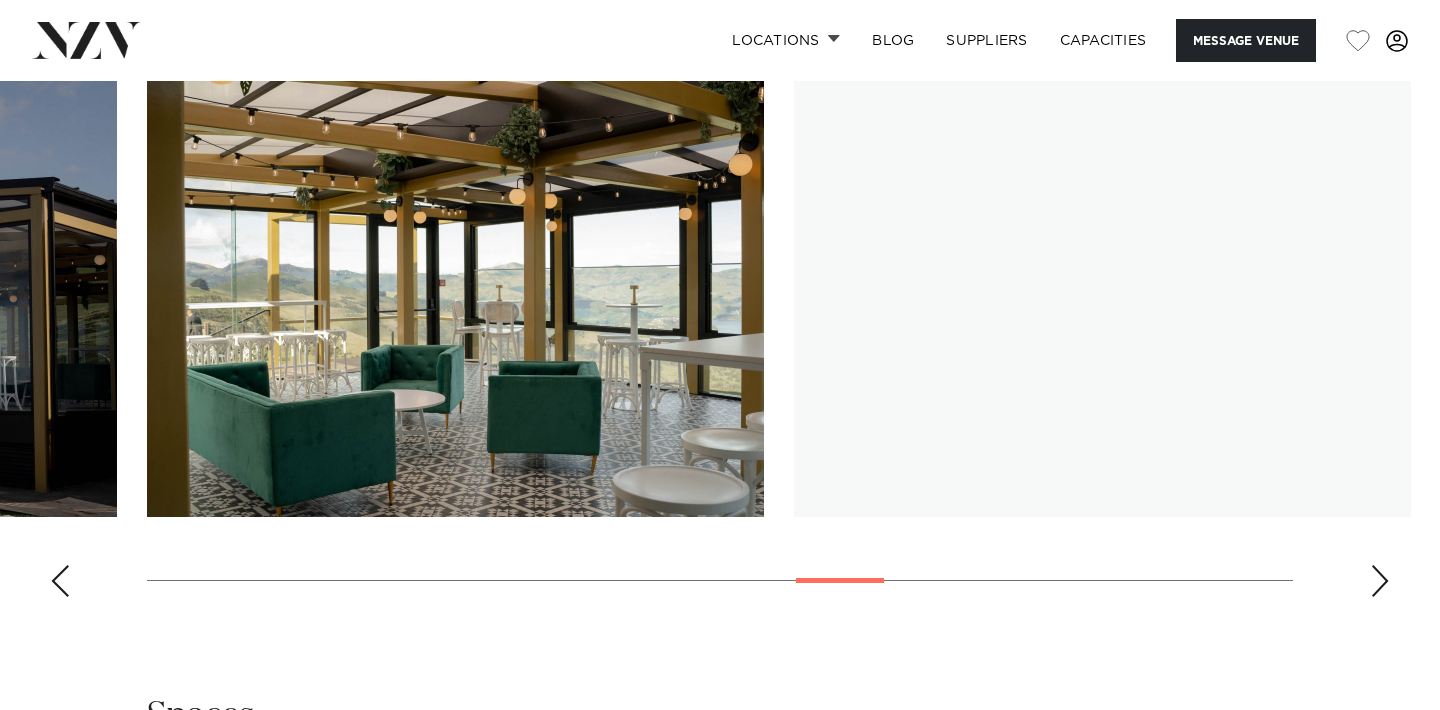 click at bounding box center [1380, 581] 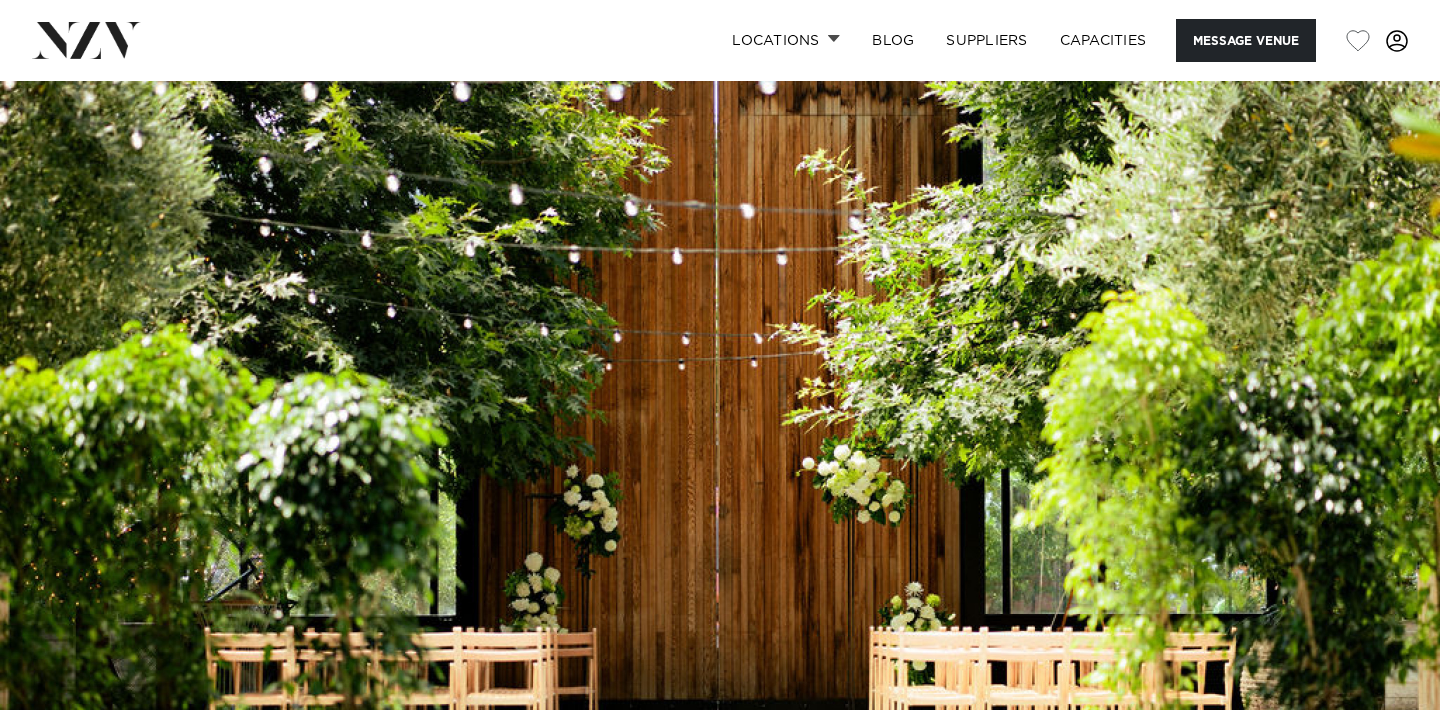 scroll, scrollTop: 0, scrollLeft: 0, axis: both 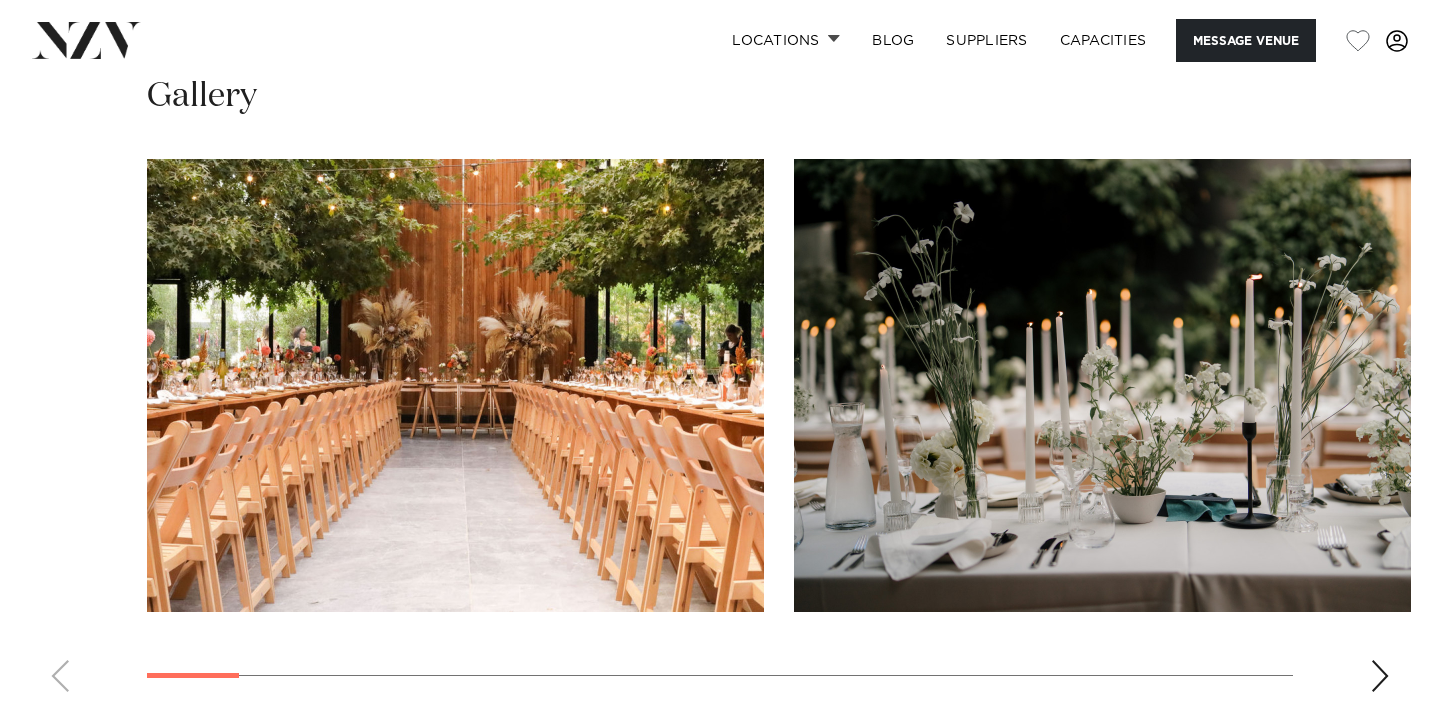 click at bounding box center [1380, 676] 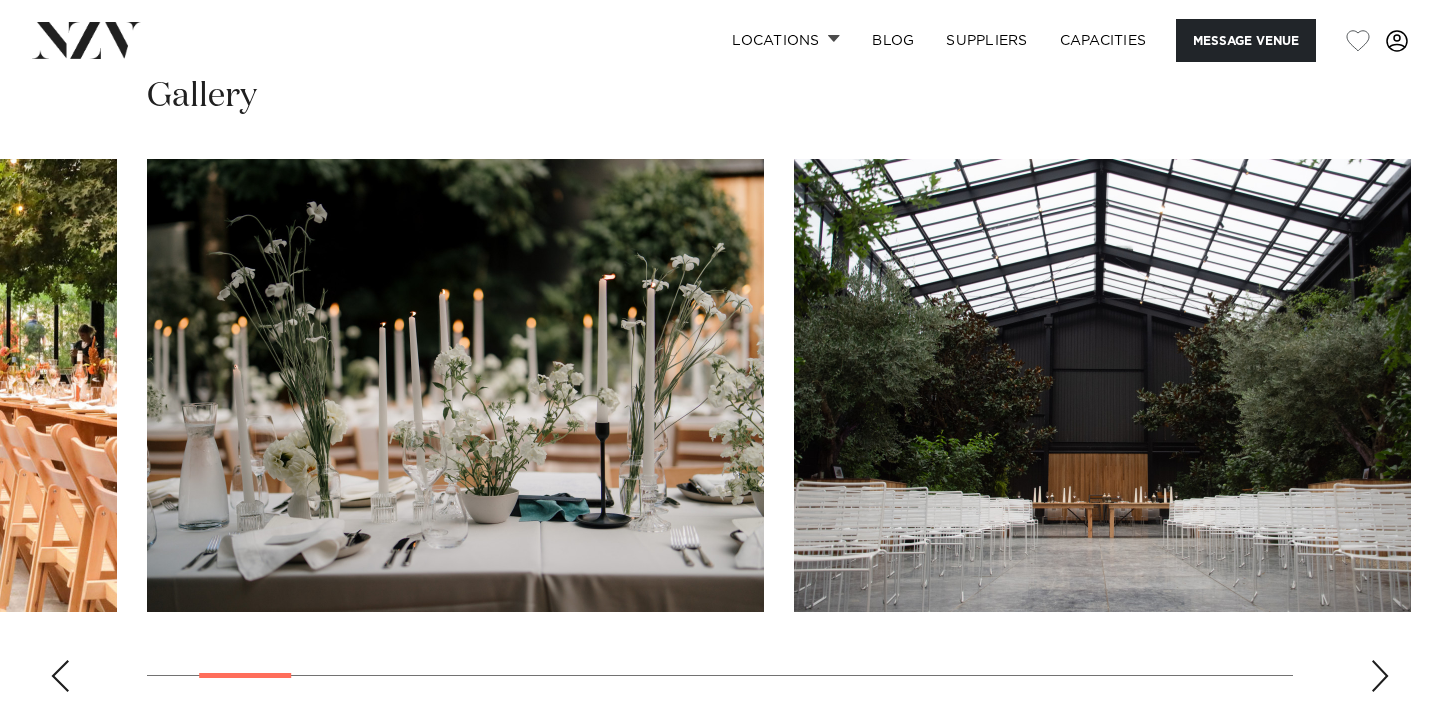 click at bounding box center [1380, 676] 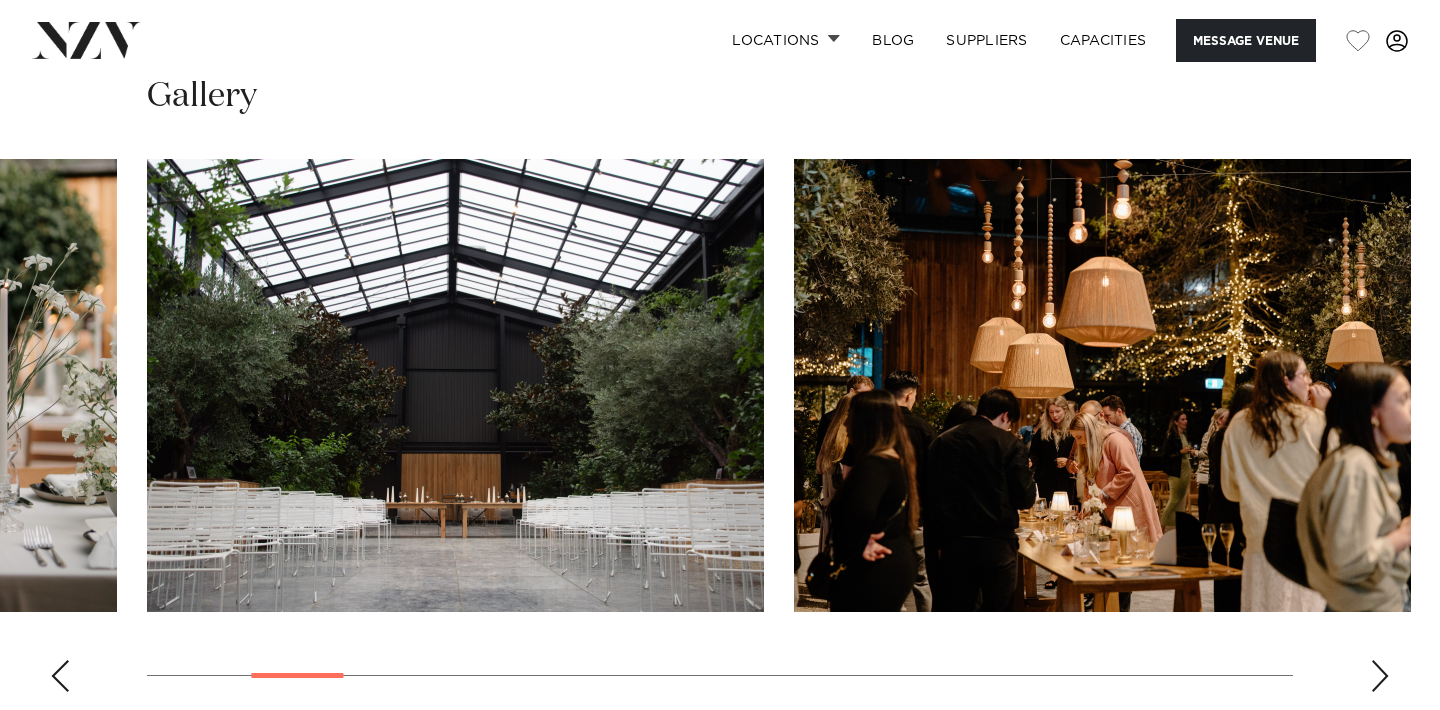 click at bounding box center [1380, 676] 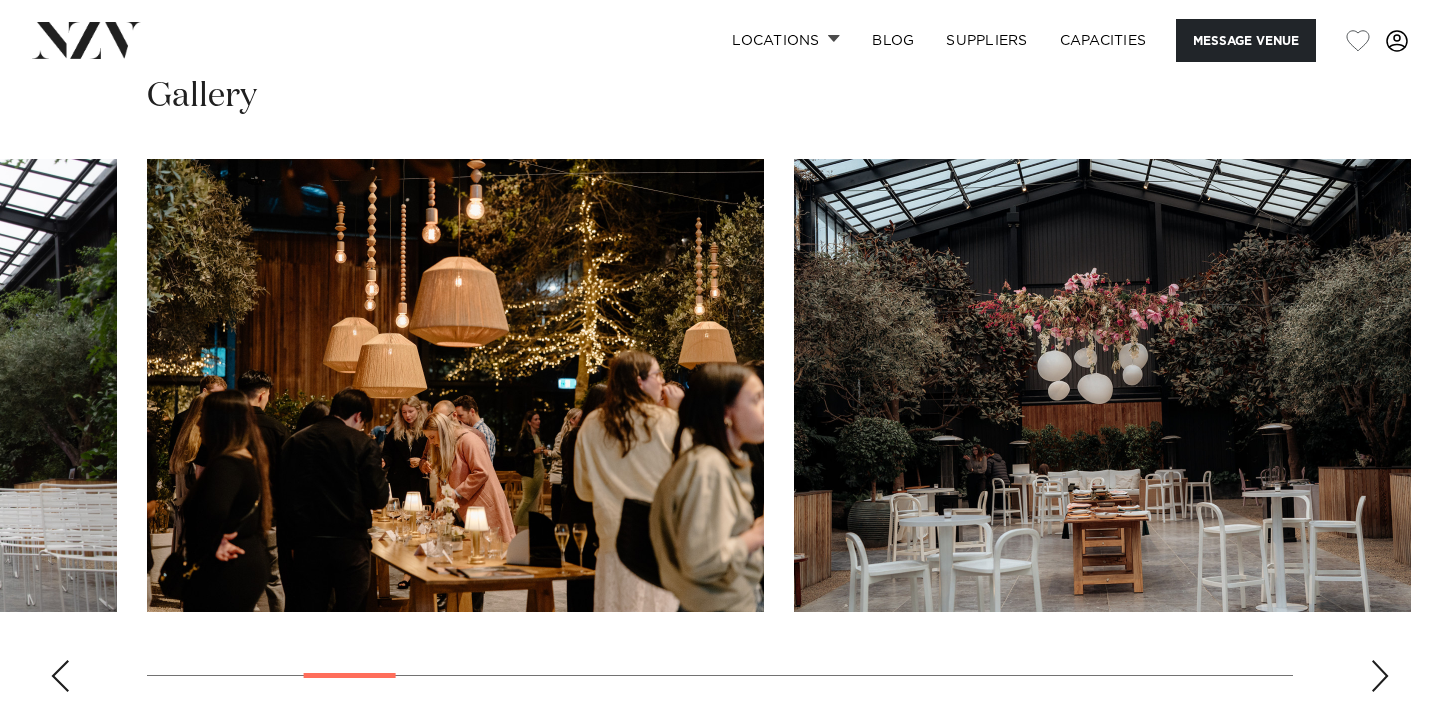 click at bounding box center (1380, 676) 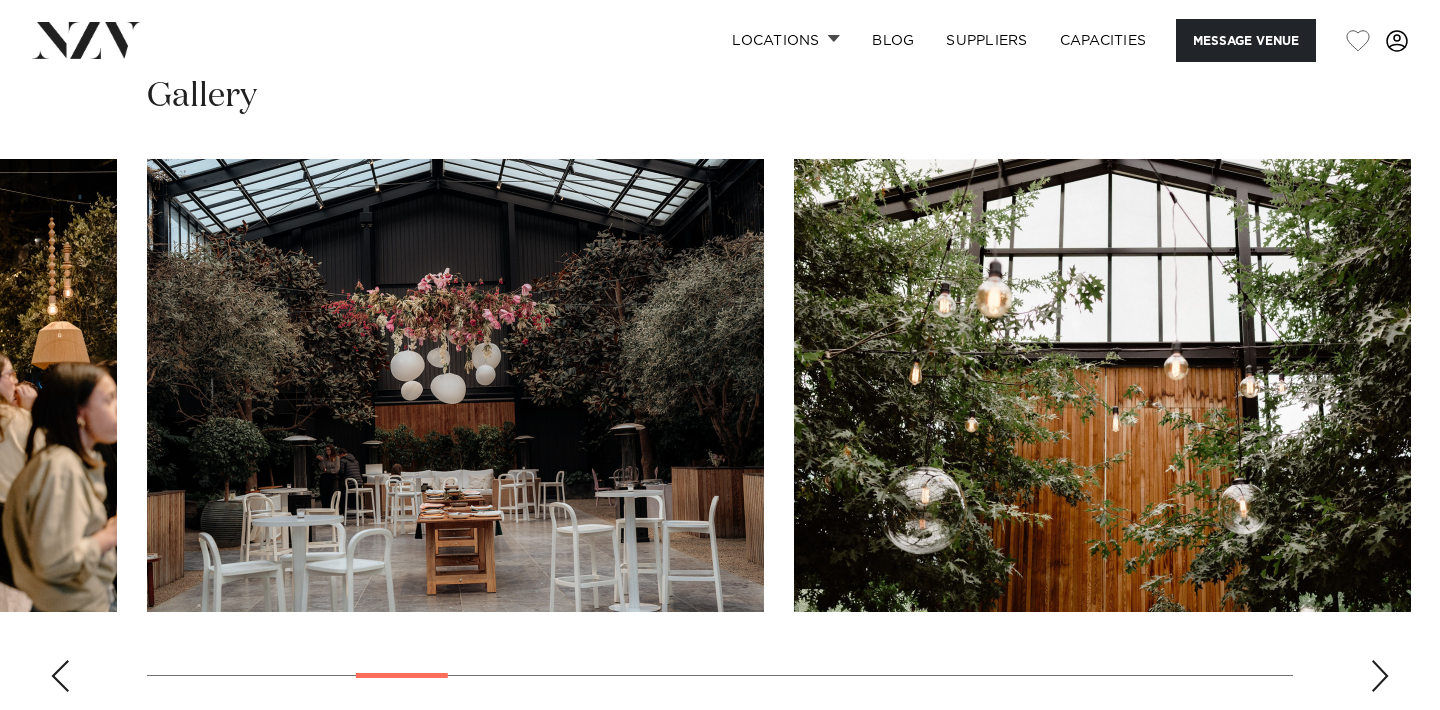 click at bounding box center (1380, 676) 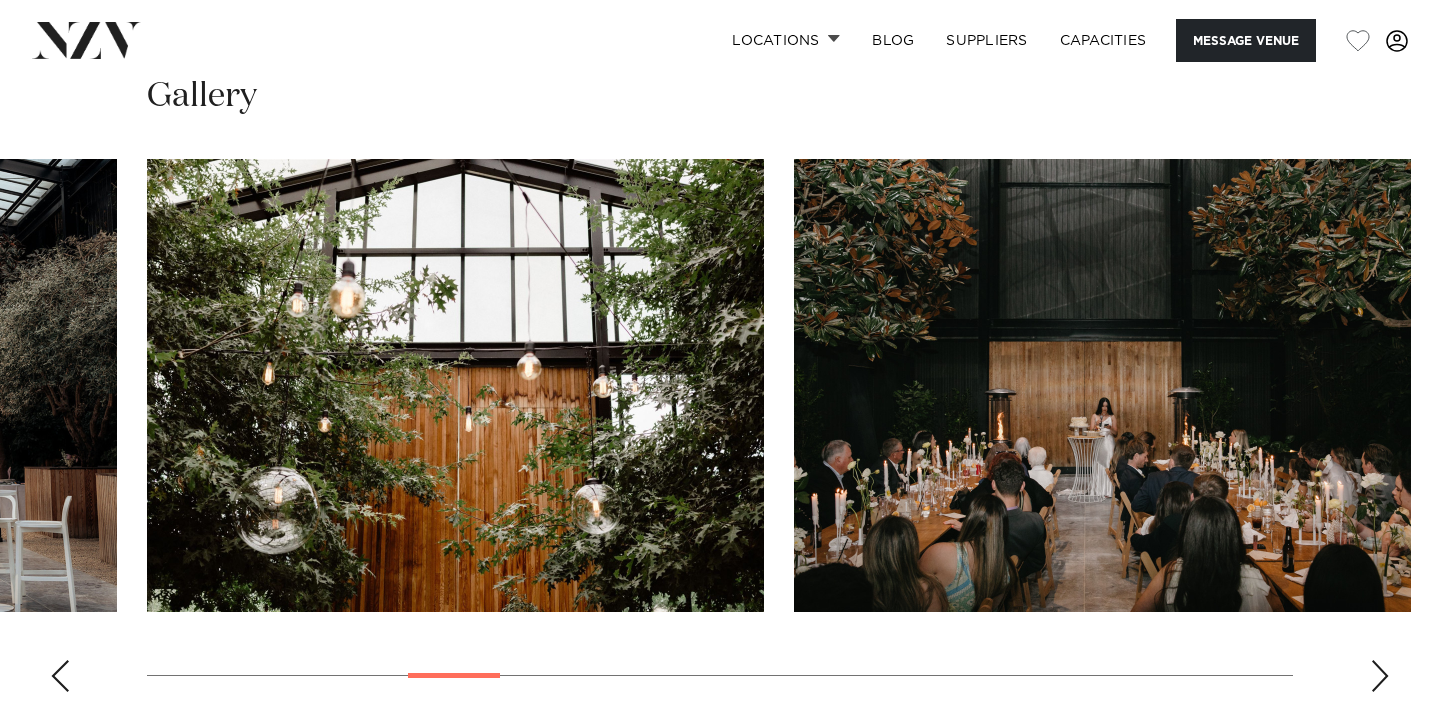 click at bounding box center (1380, 676) 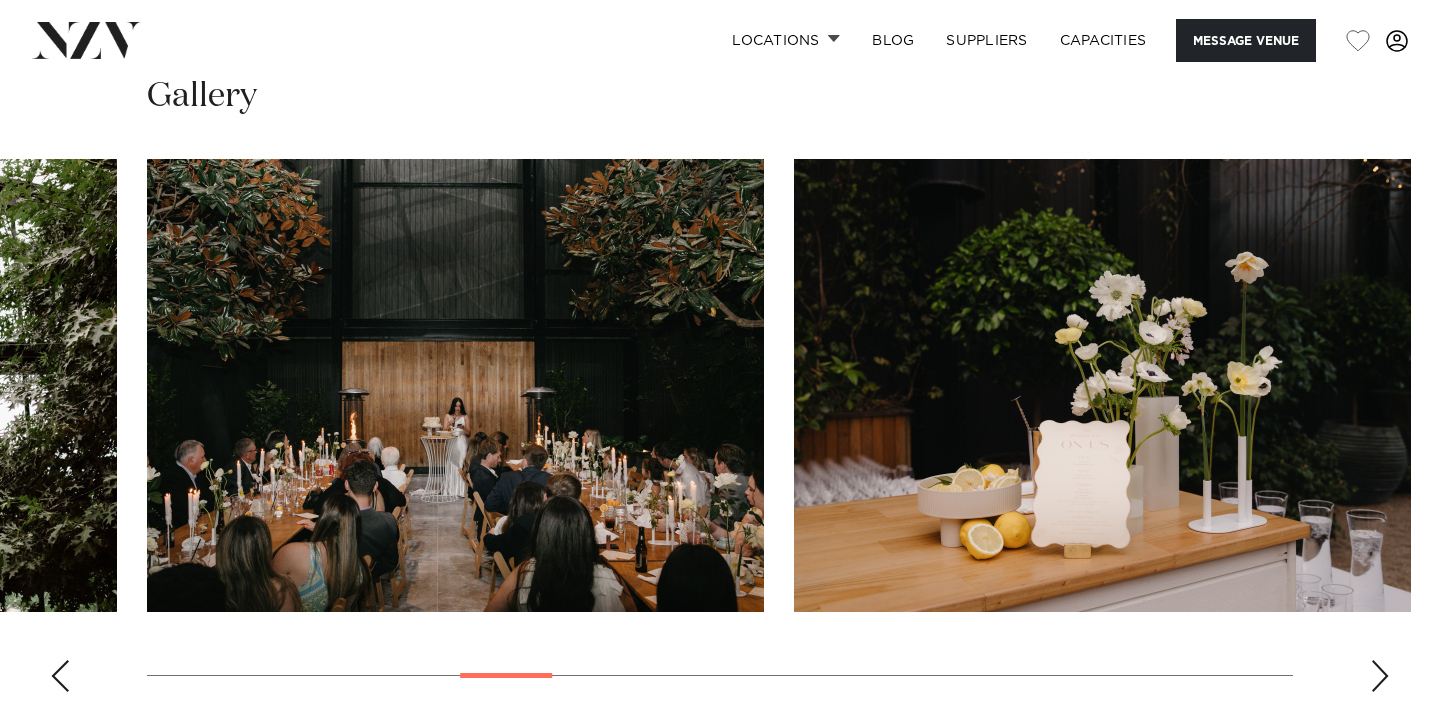click at bounding box center (1380, 676) 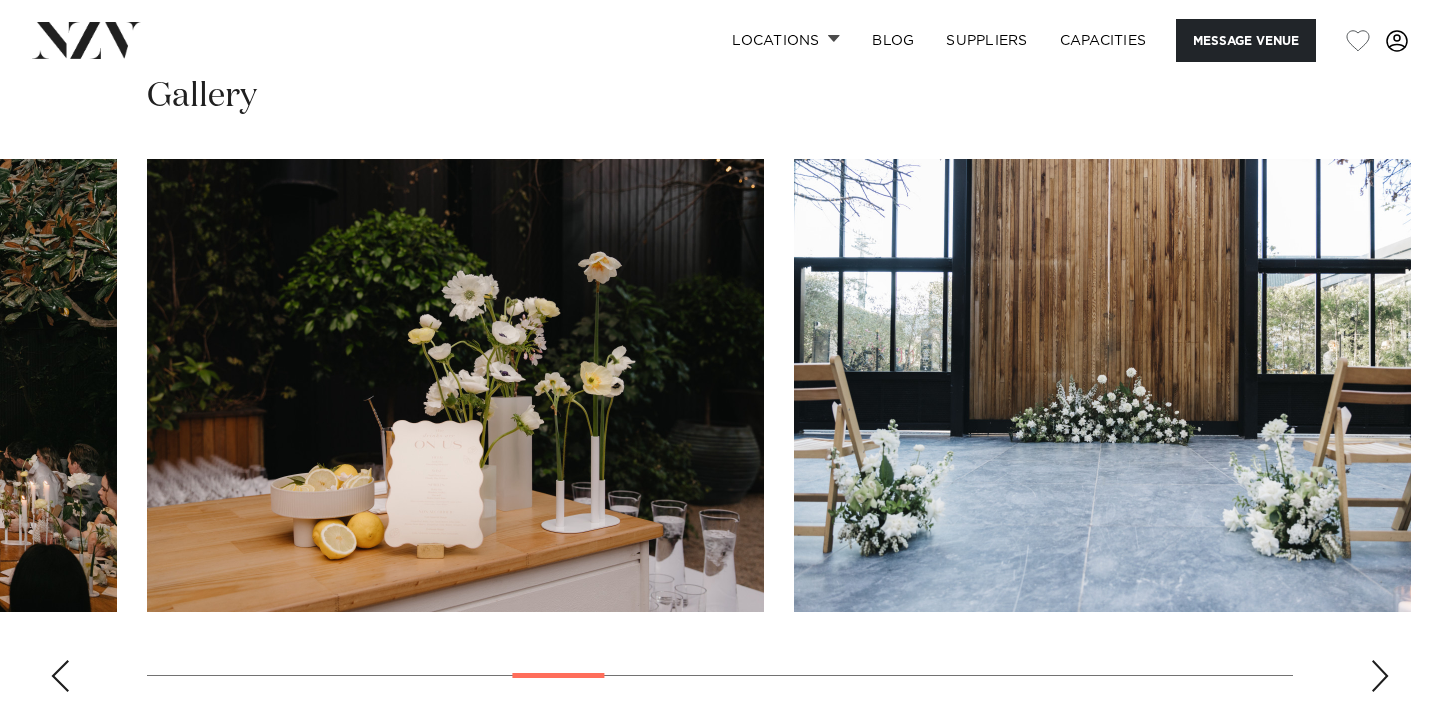 click at bounding box center (1380, 676) 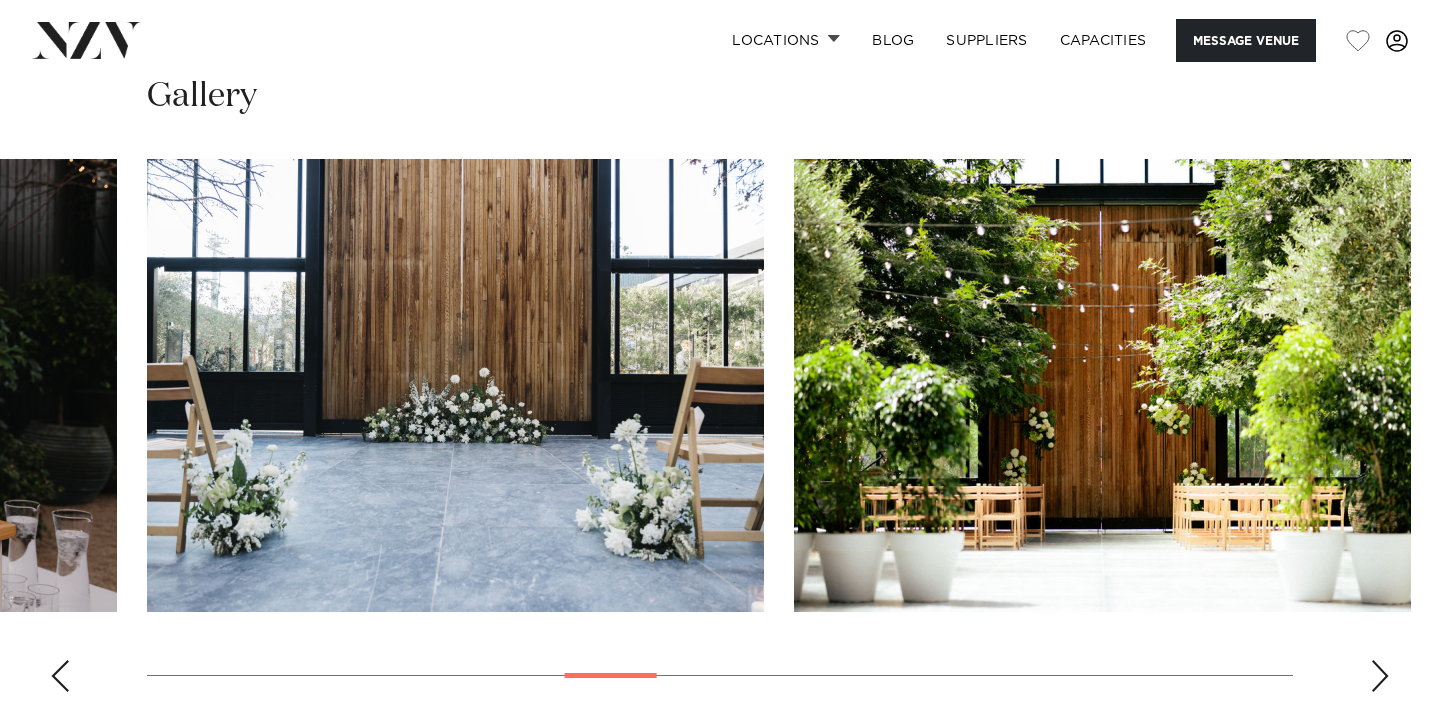 click at bounding box center [1380, 676] 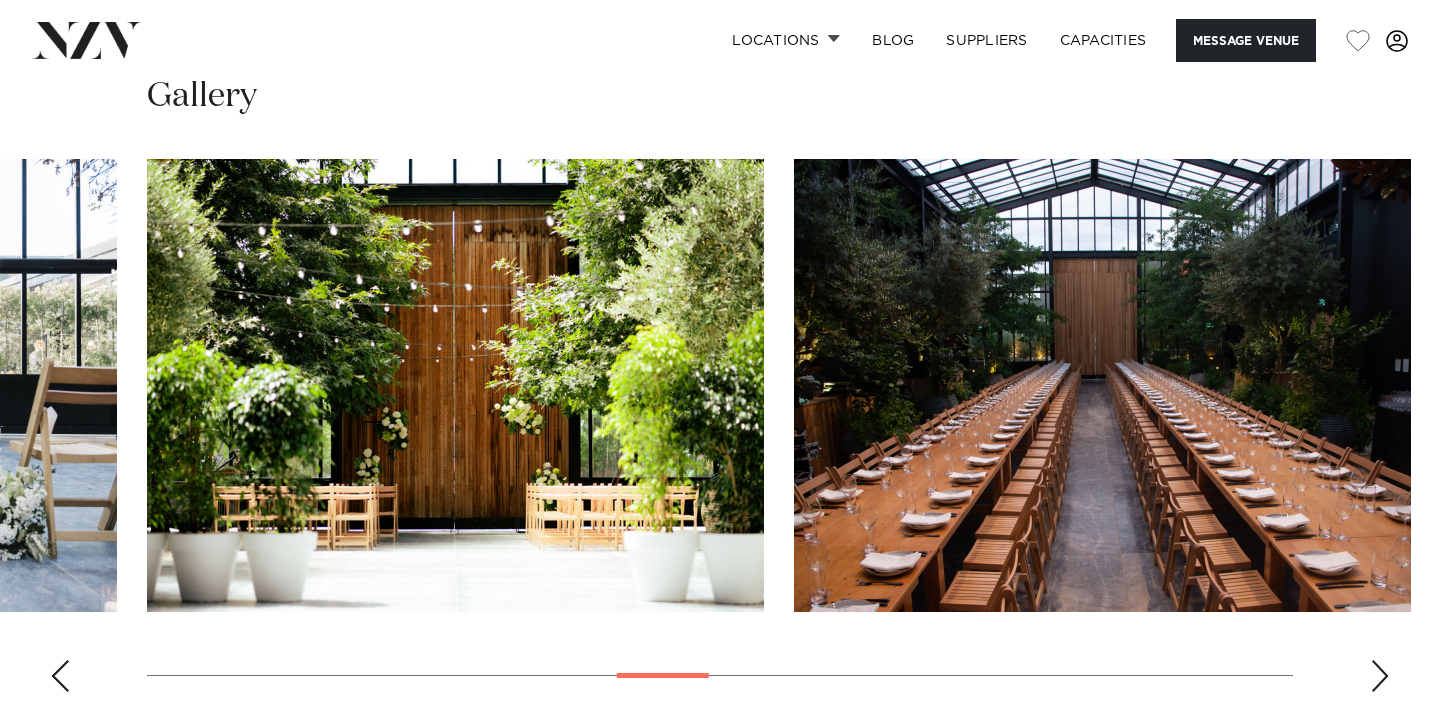 click at bounding box center (1380, 676) 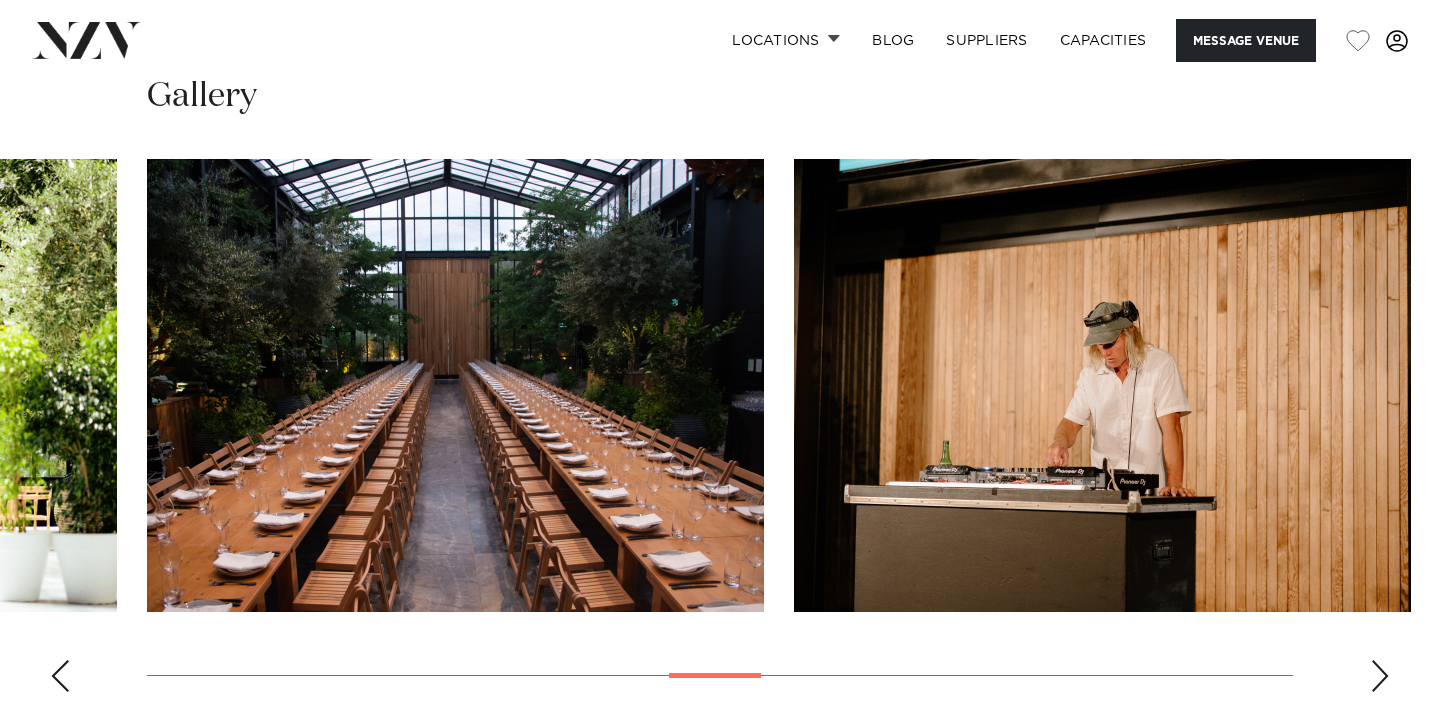 click at bounding box center (1380, 676) 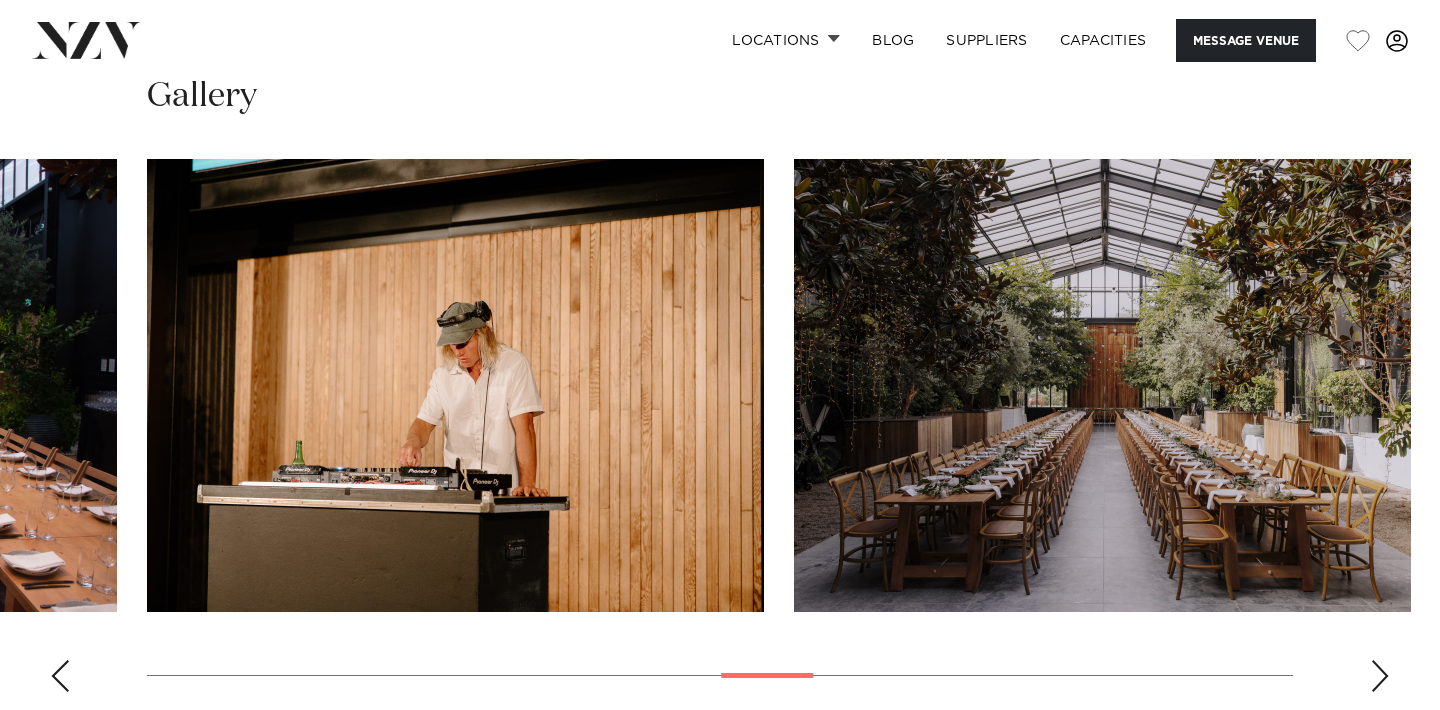 click at bounding box center [1380, 676] 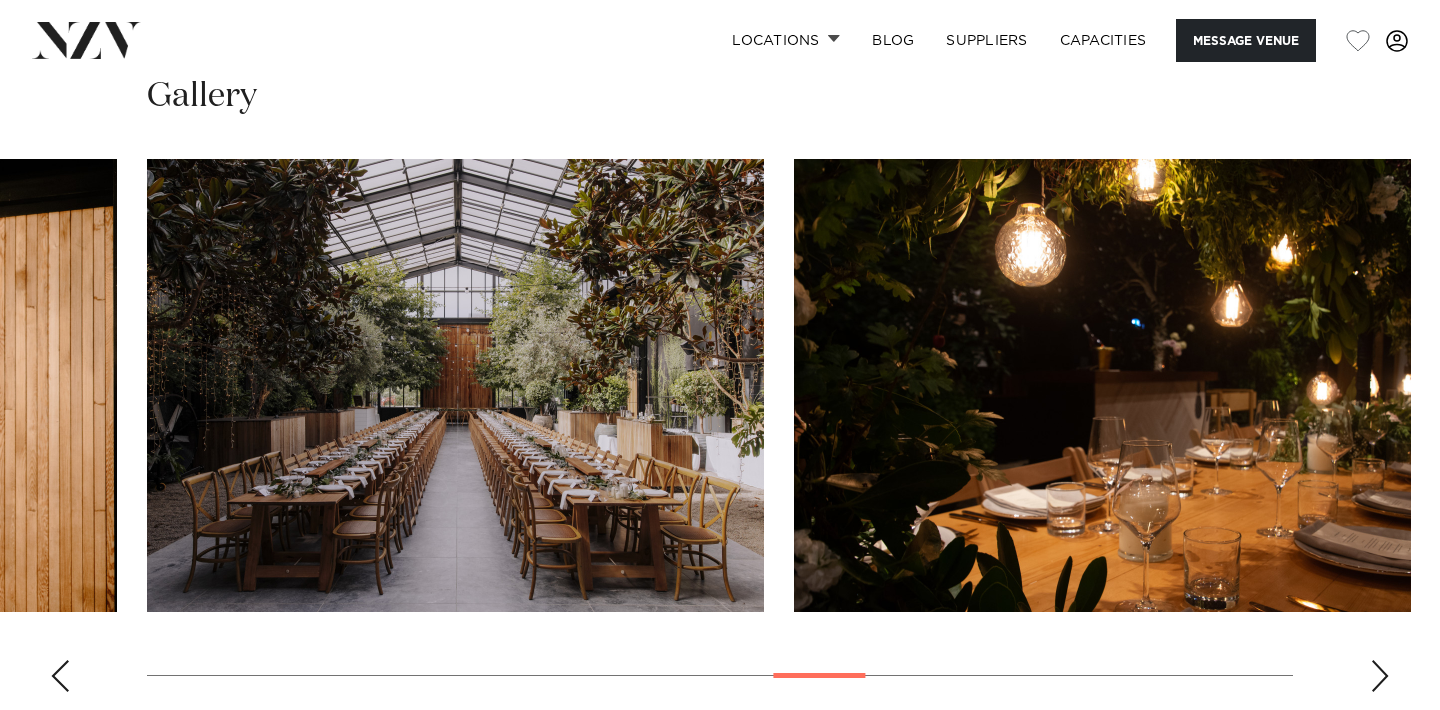 click at bounding box center [1380, 676] 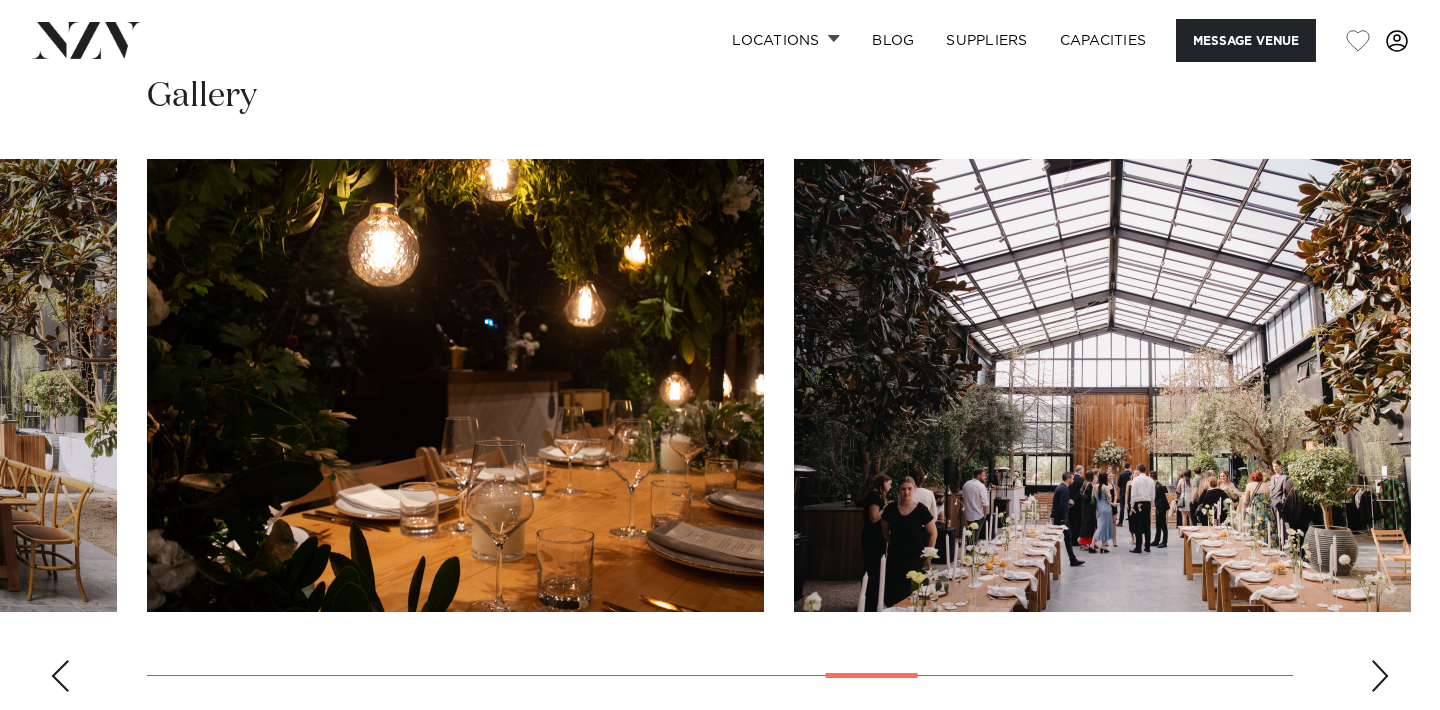 click at bounding box center (1380, 676) 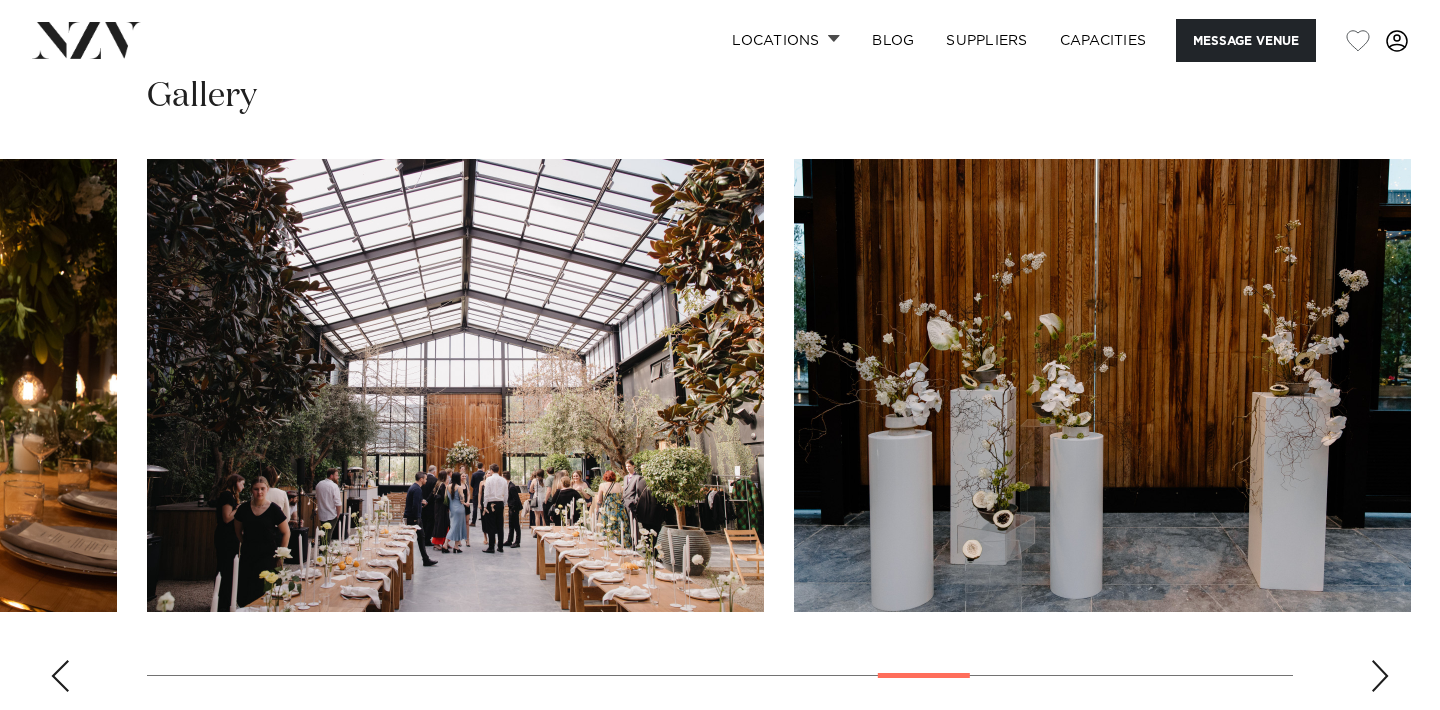 click at bounding box center [1380, 676] 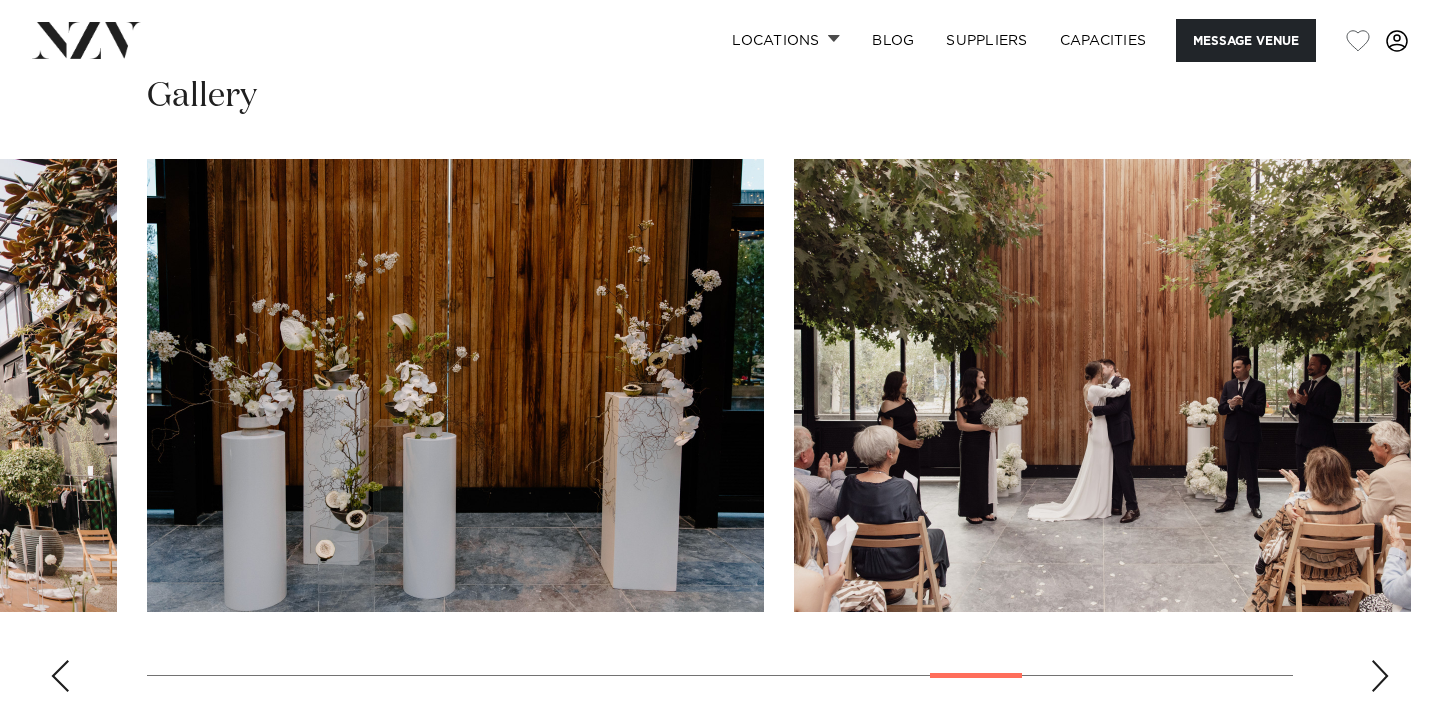 click at bounding box center [1380, 676] 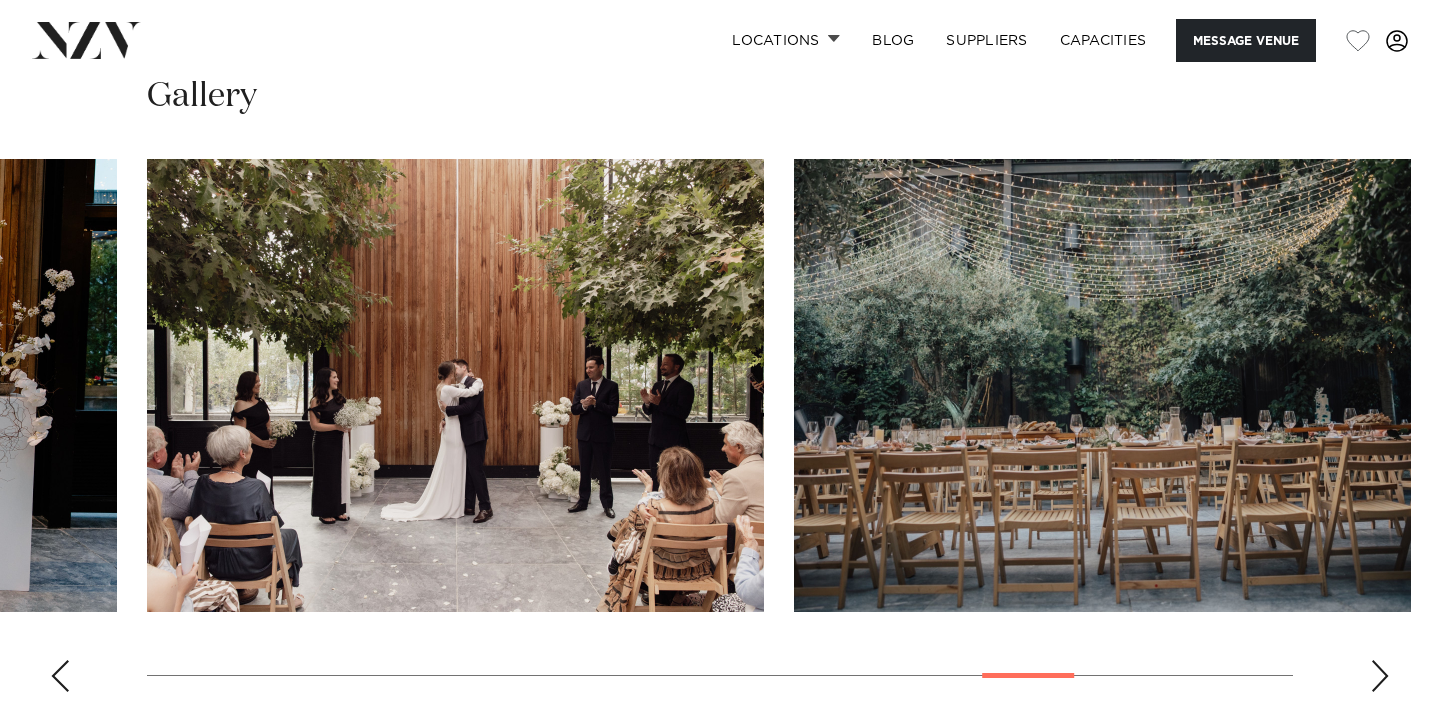 click at bounding box center (1380, 676) 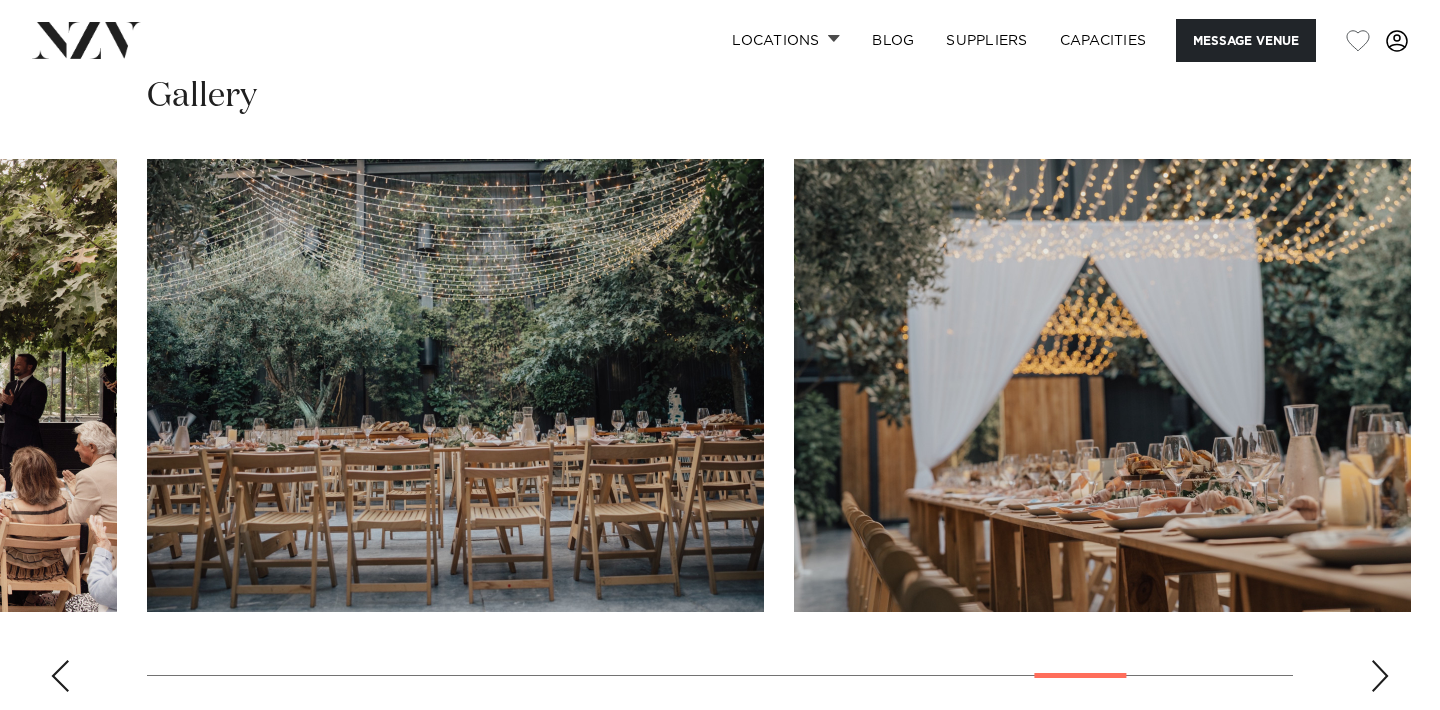 click at bounding box center [1380, 676] 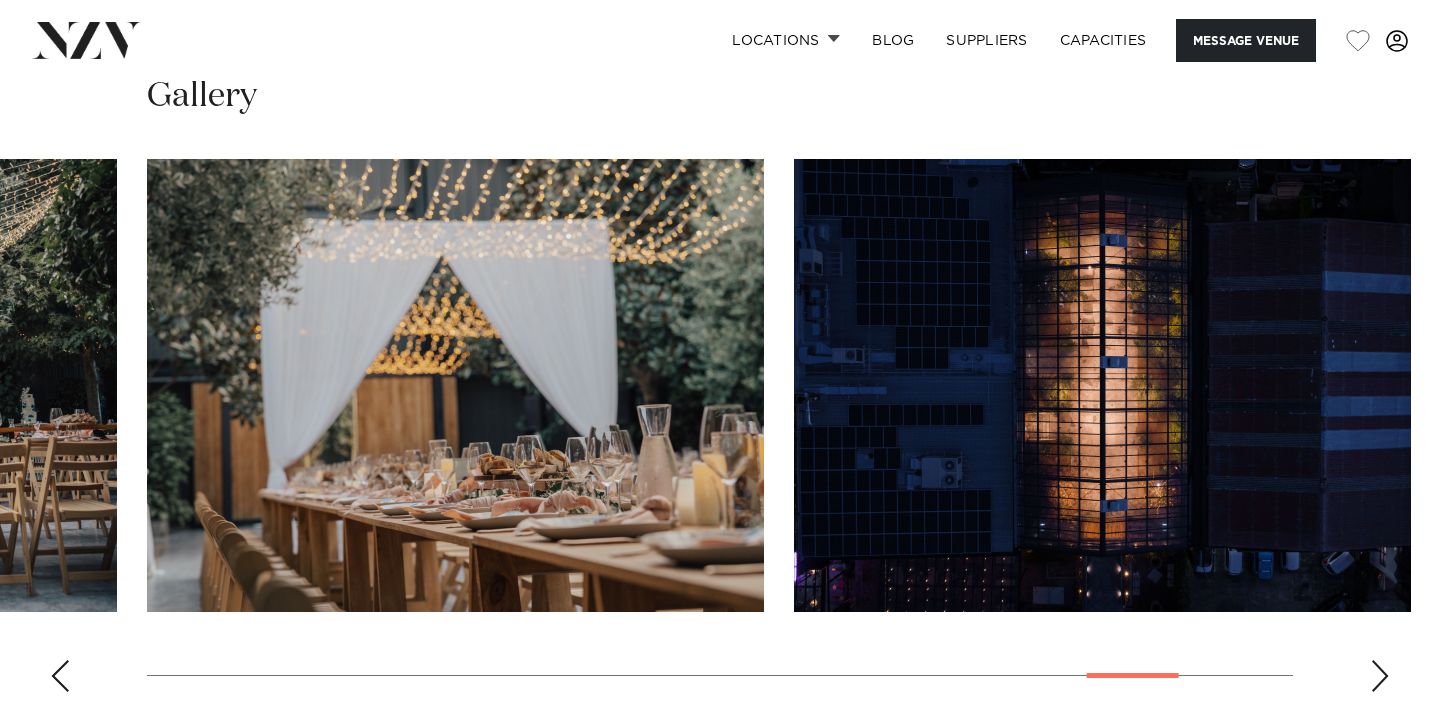 click at bounding box center [1380, 676] 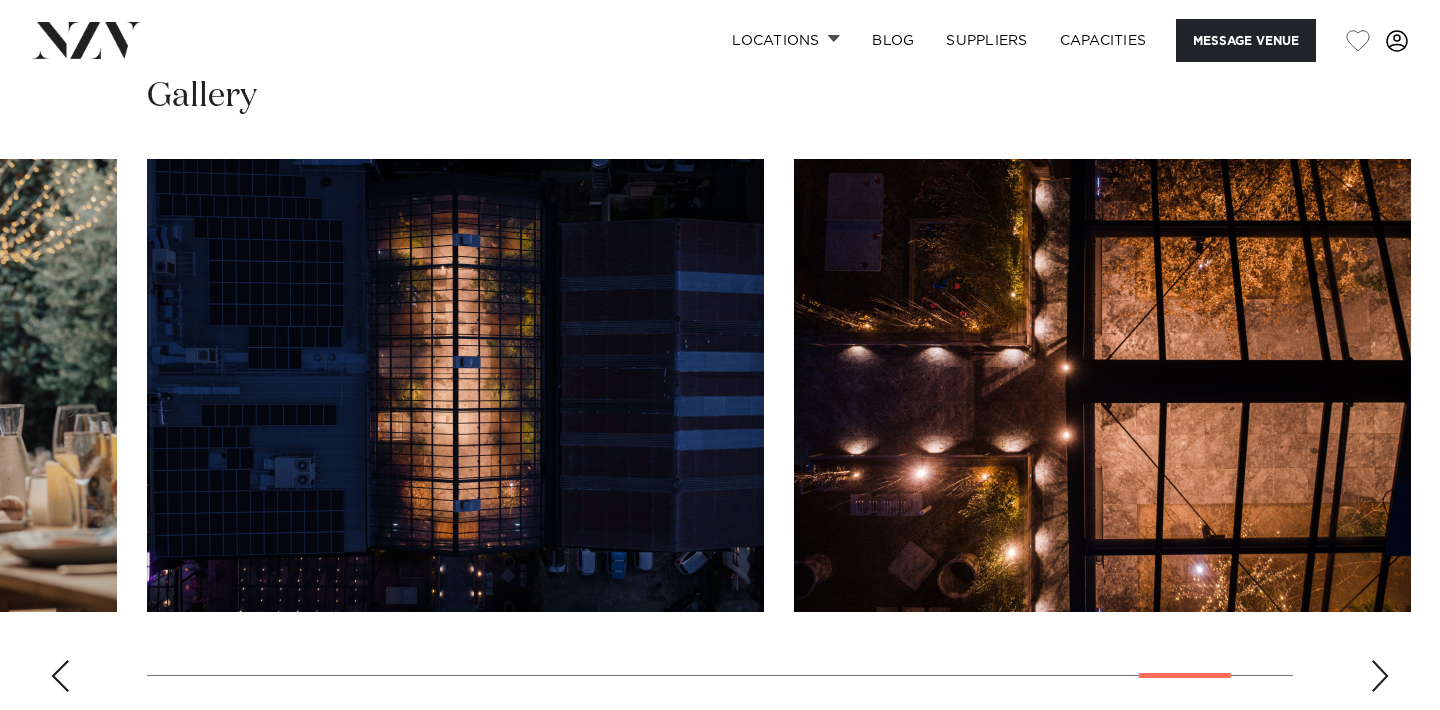 click at bounding box center [1380, 676] 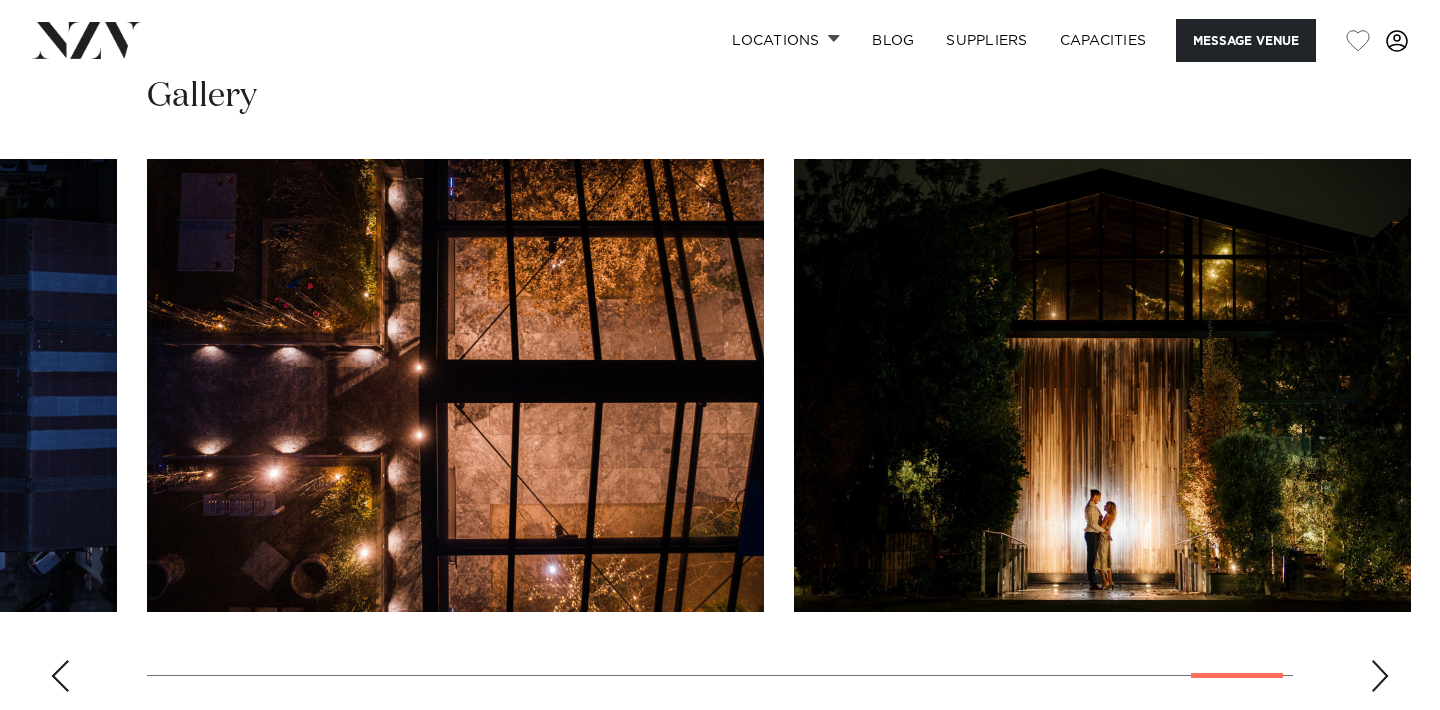 click at bounding box center [1380, 676] 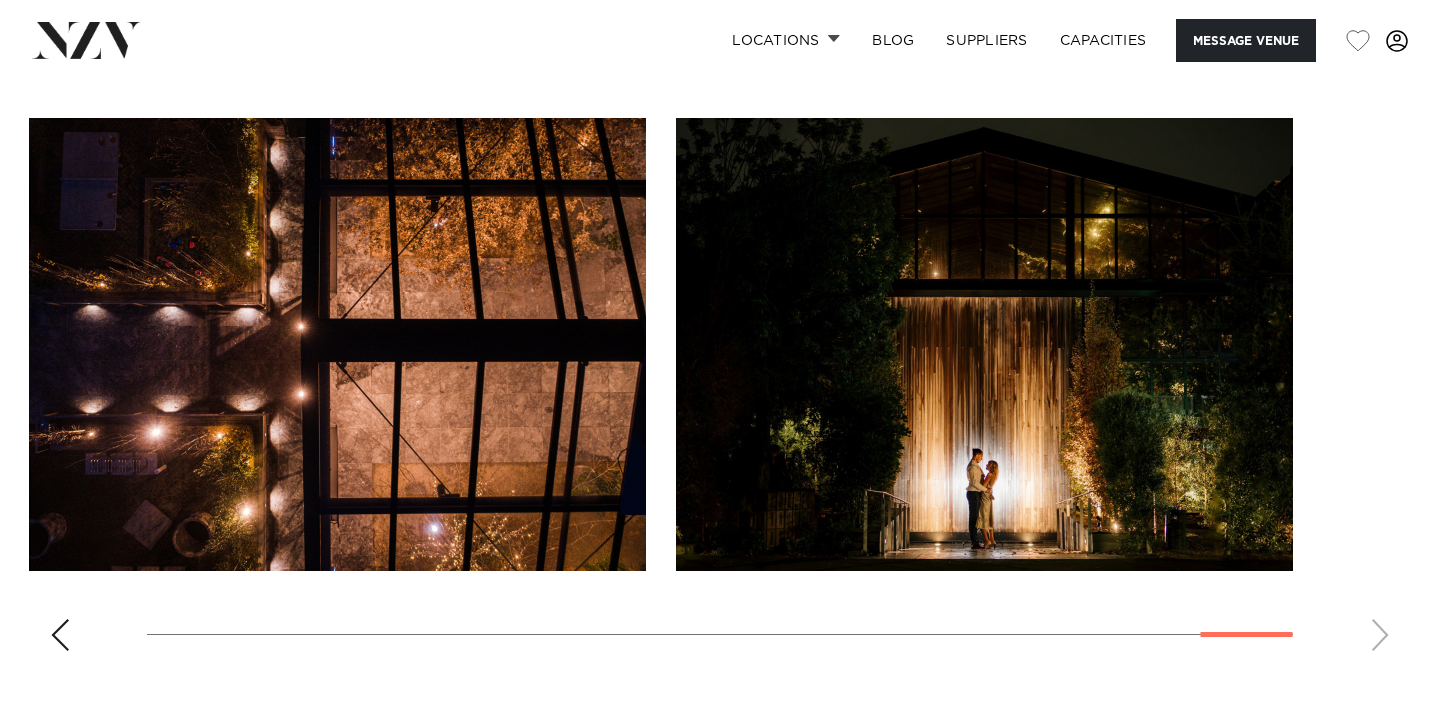 scroll, scrollTop: 1993, scrollLeft: 0, axis: vertical 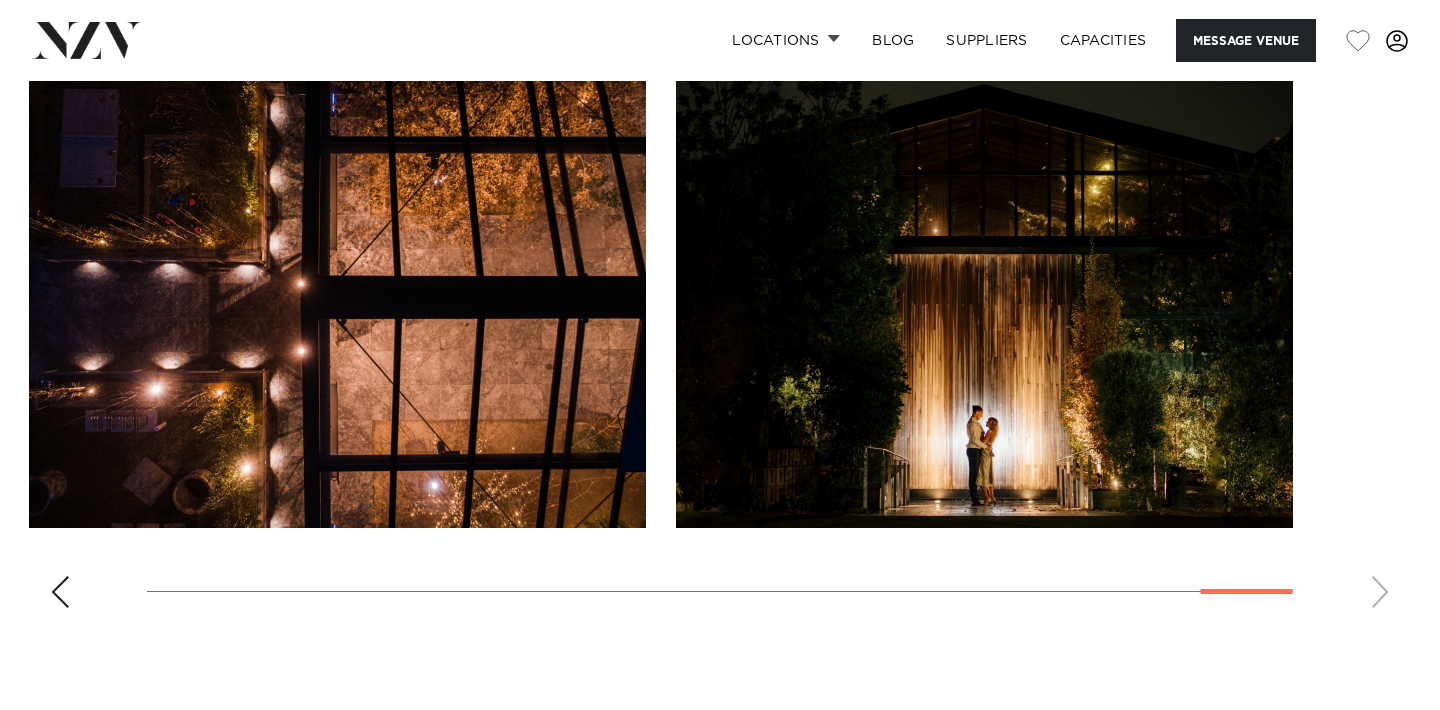 click at bounding box center [720, 349] 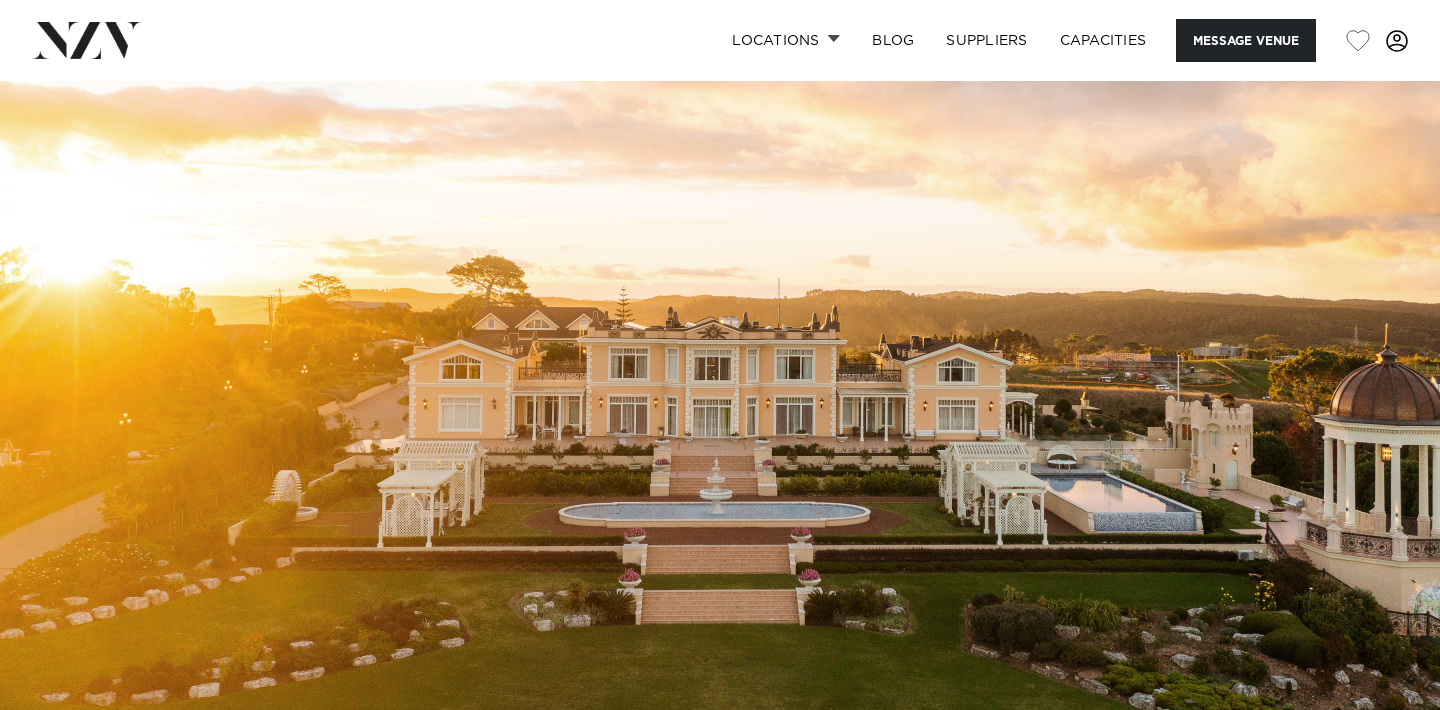 scroll, scrollTop: 0, scrollLeft: 0, axis: both 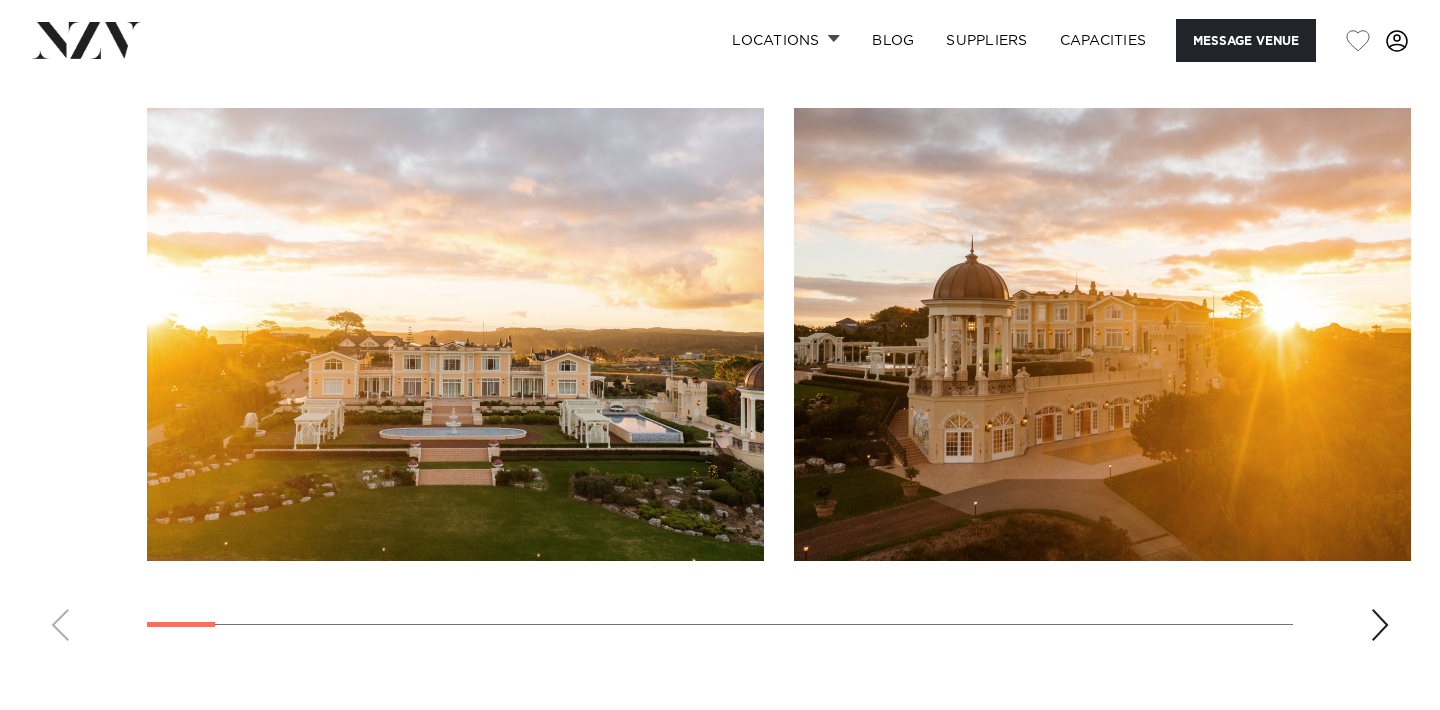 click at bounding box center [1380, 625] 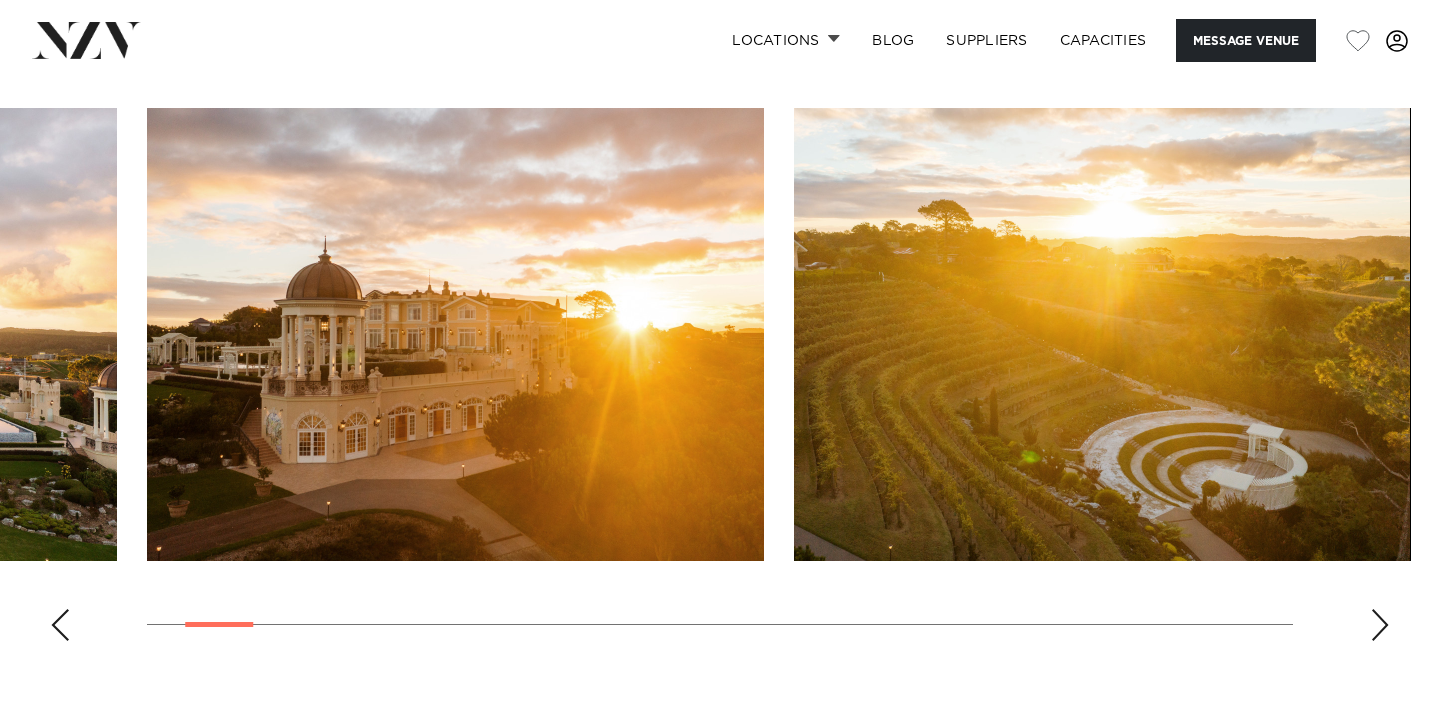click at bounding box center [1380, 625] 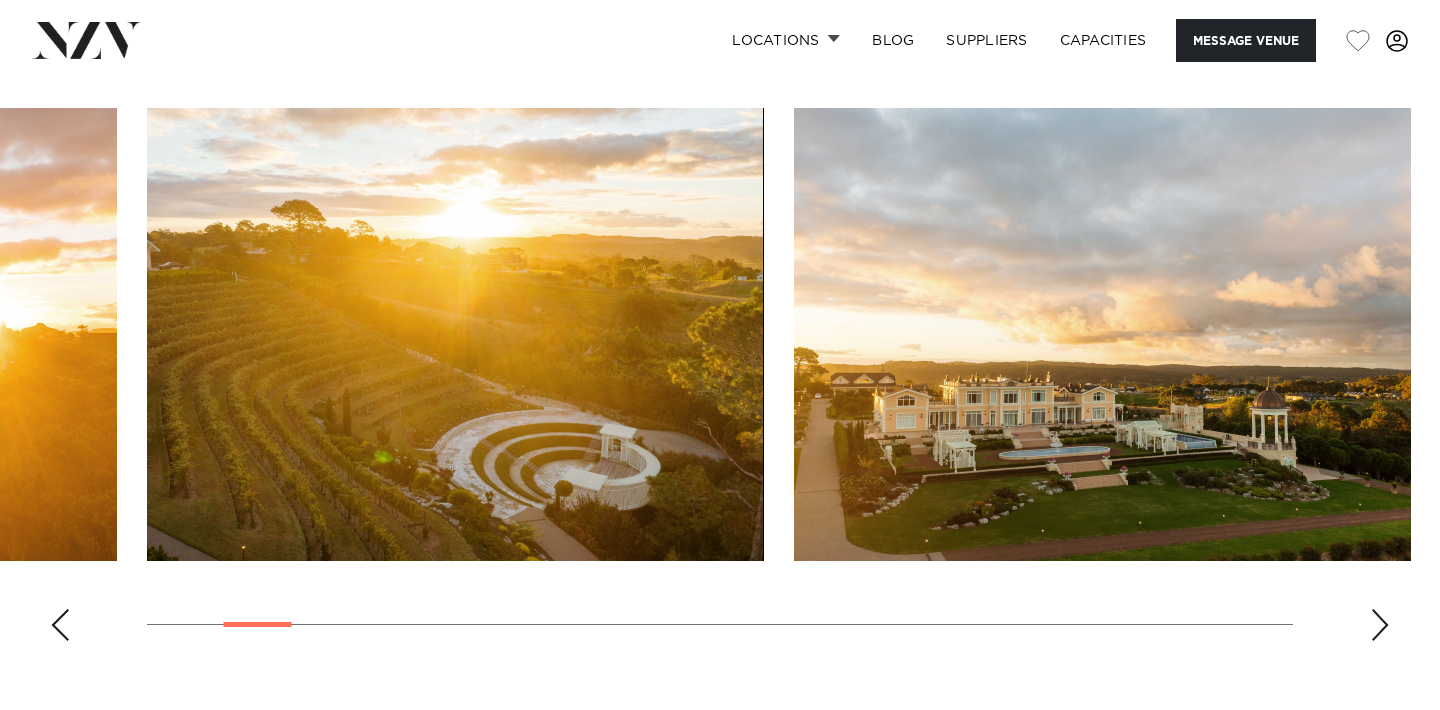 click at bounding box center (1380, 625) 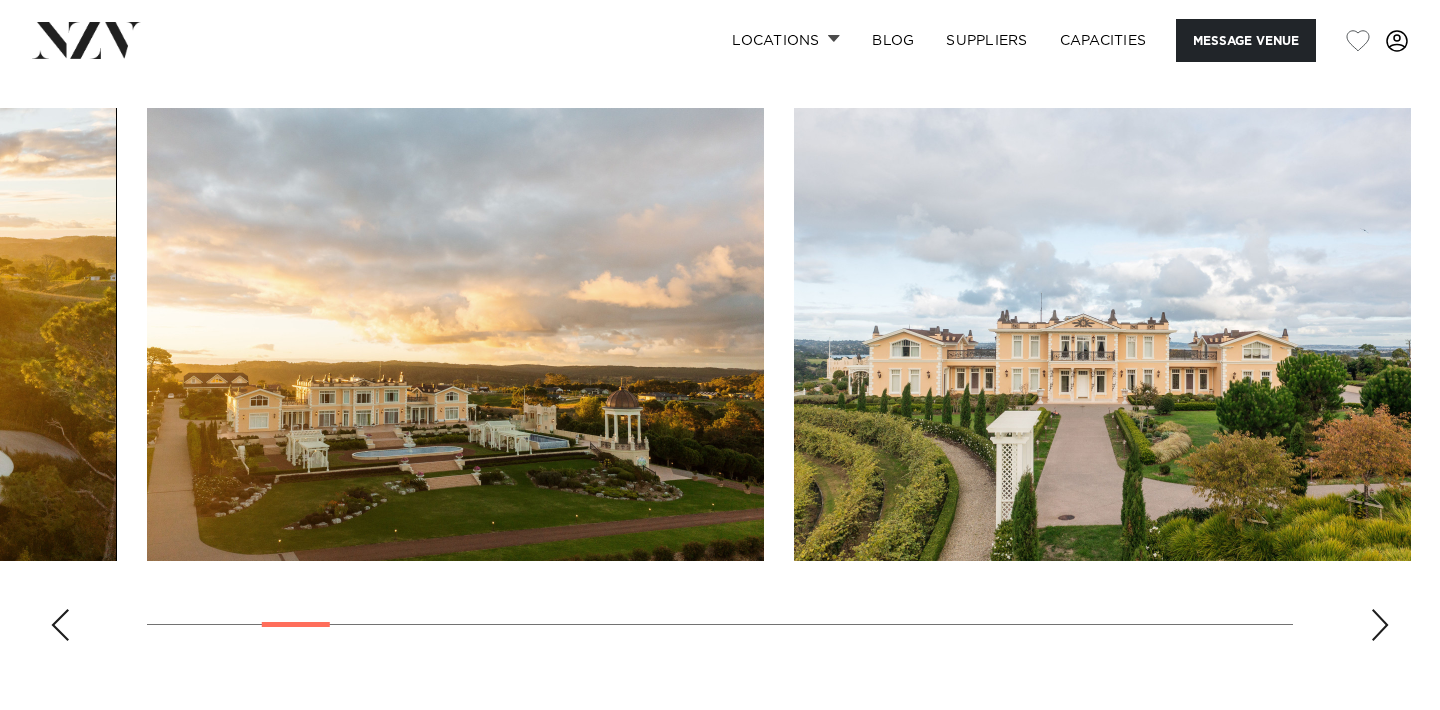 click at bounding box center [1380, 625] 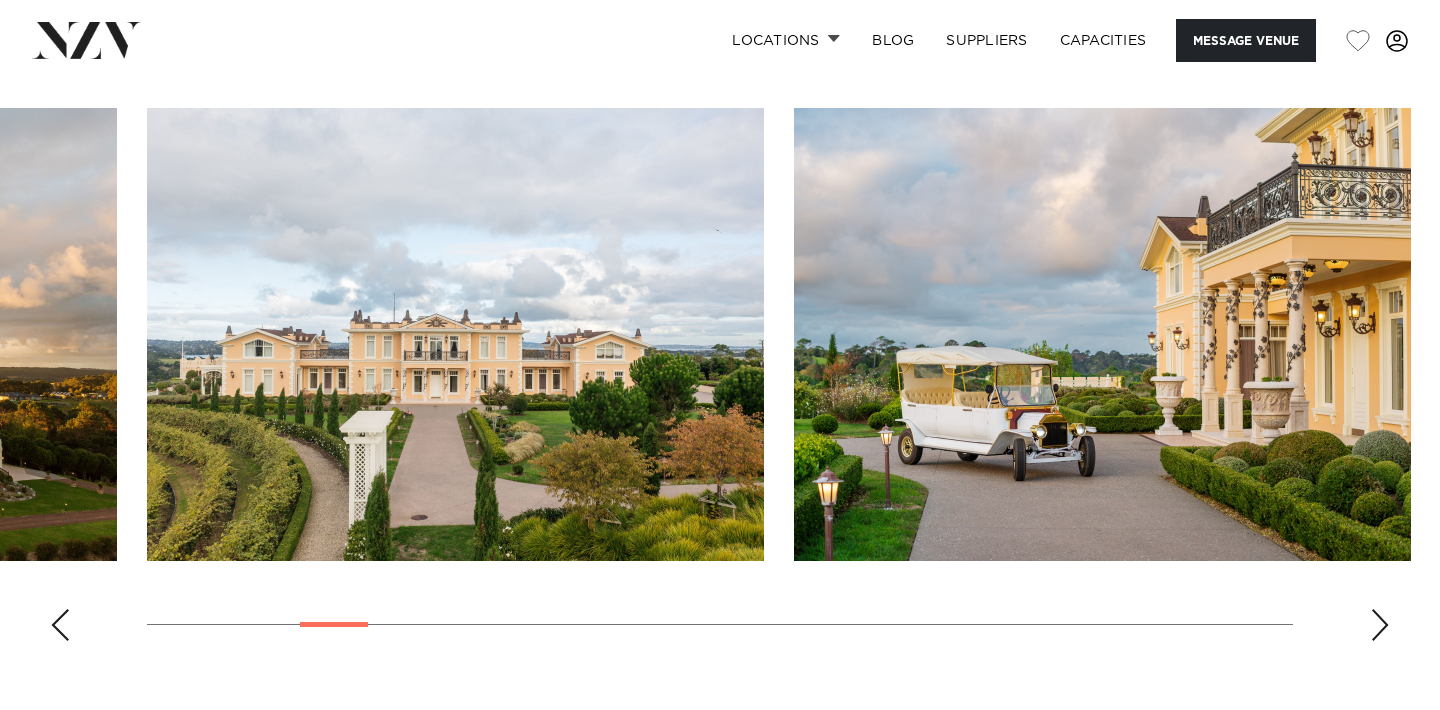 click at bounding box center (1380, 625) 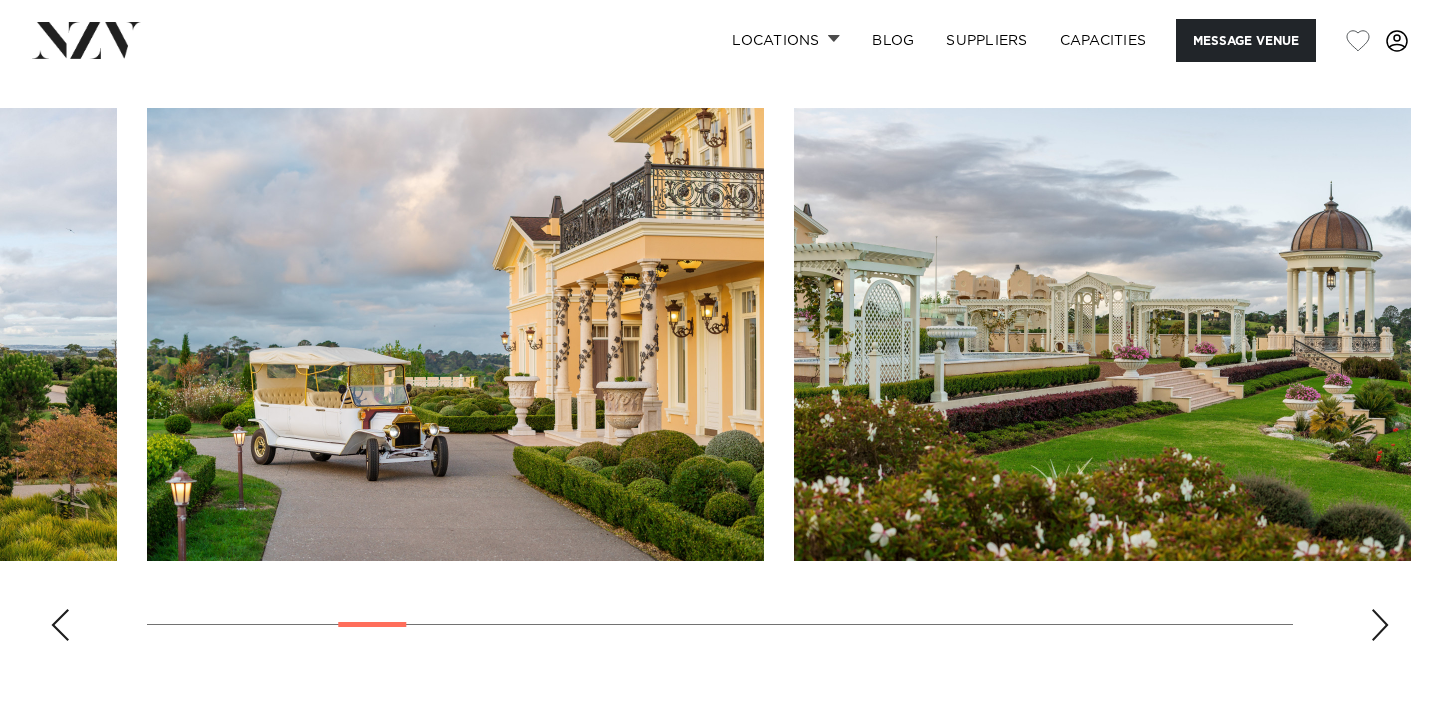 click at bounding box center [1380, 625] 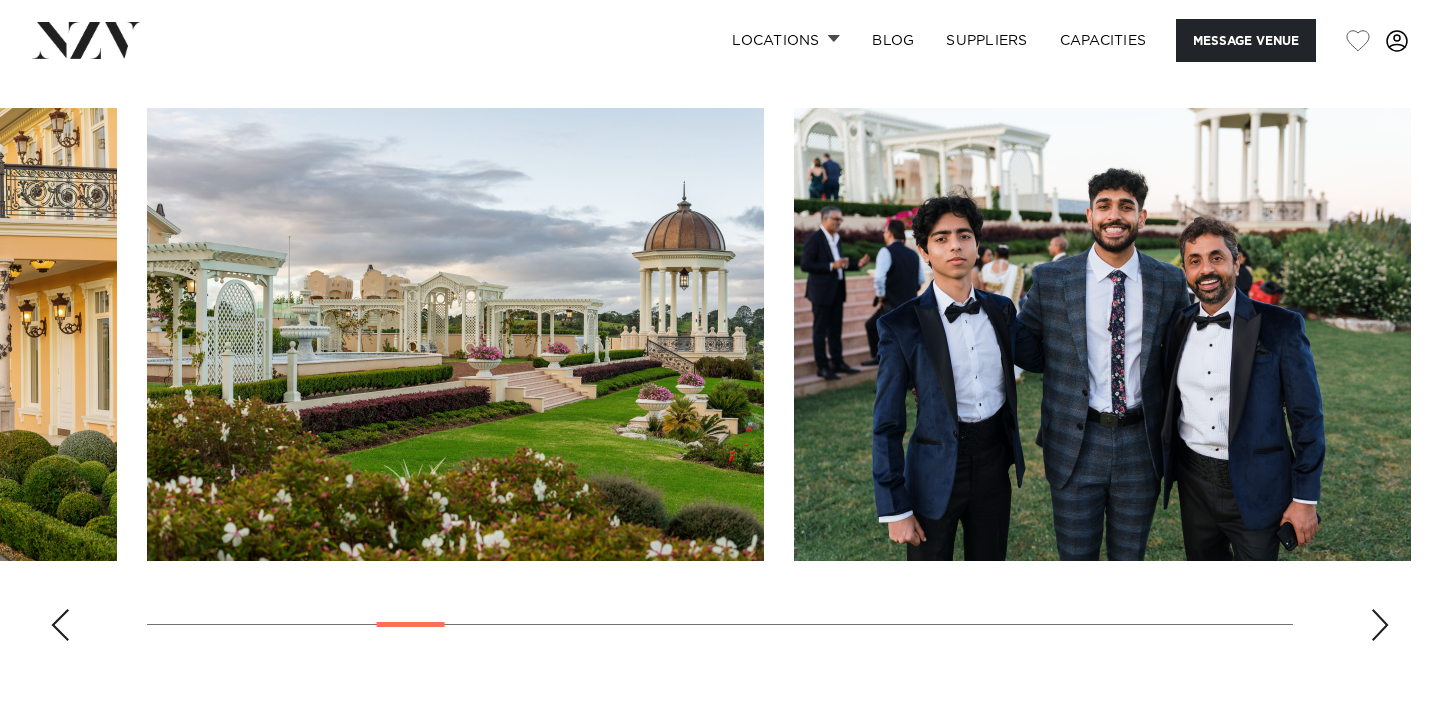 click at bounding box center [1380, 625] 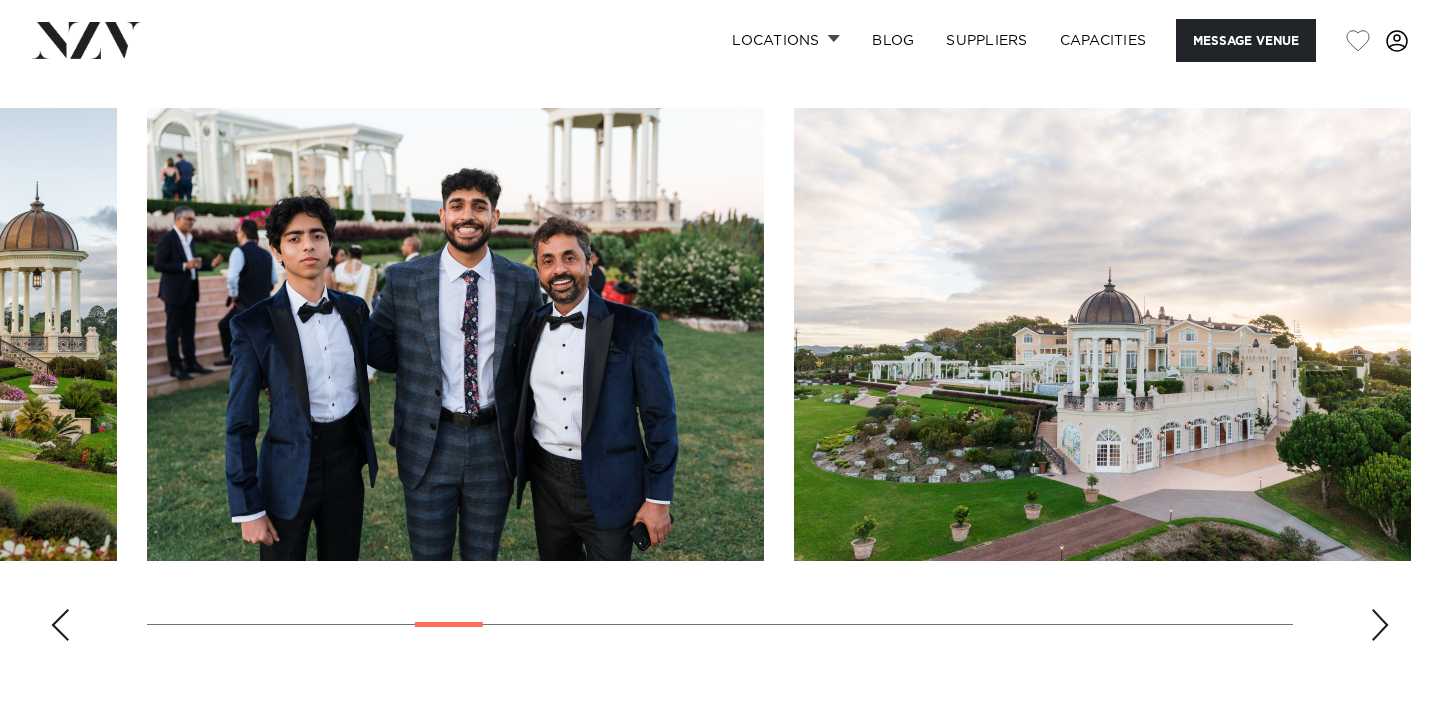 click at bounding box center [1380, 625] 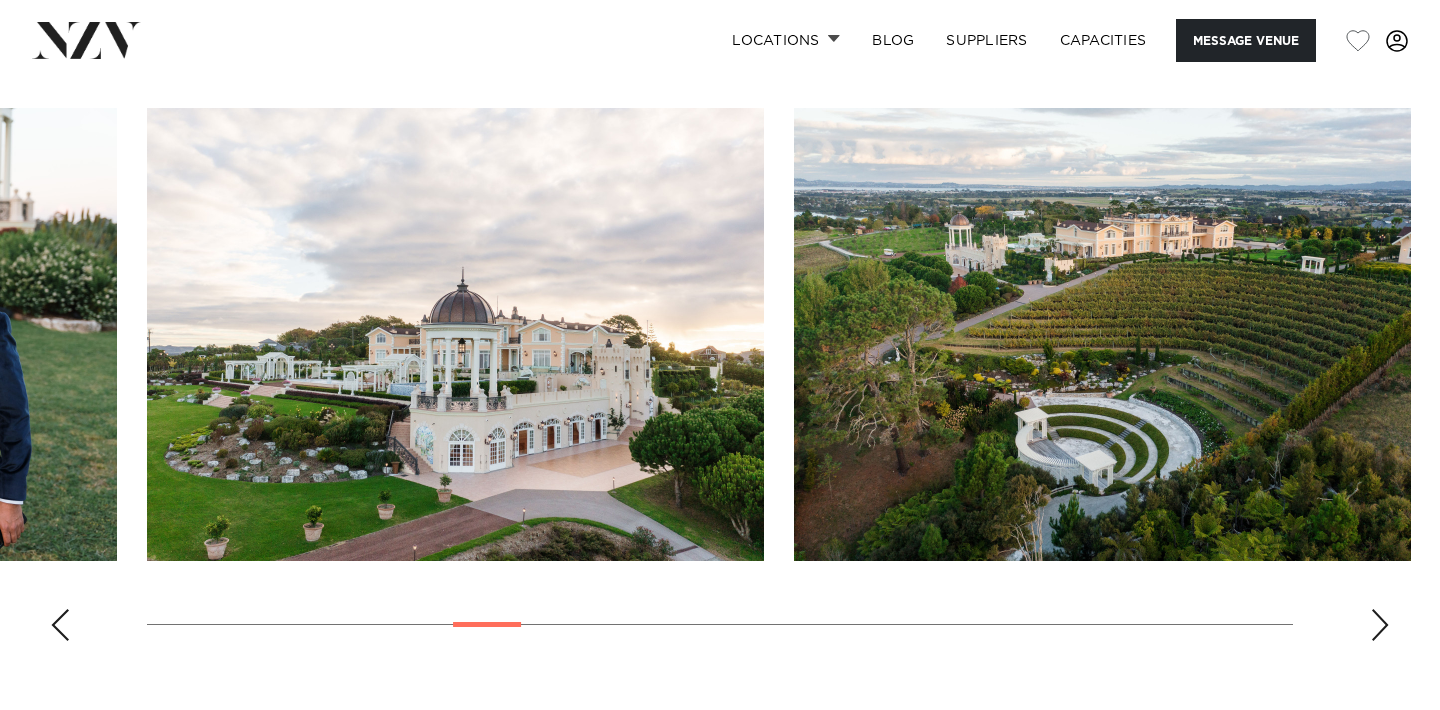 click at bounding box center [1380, 625] 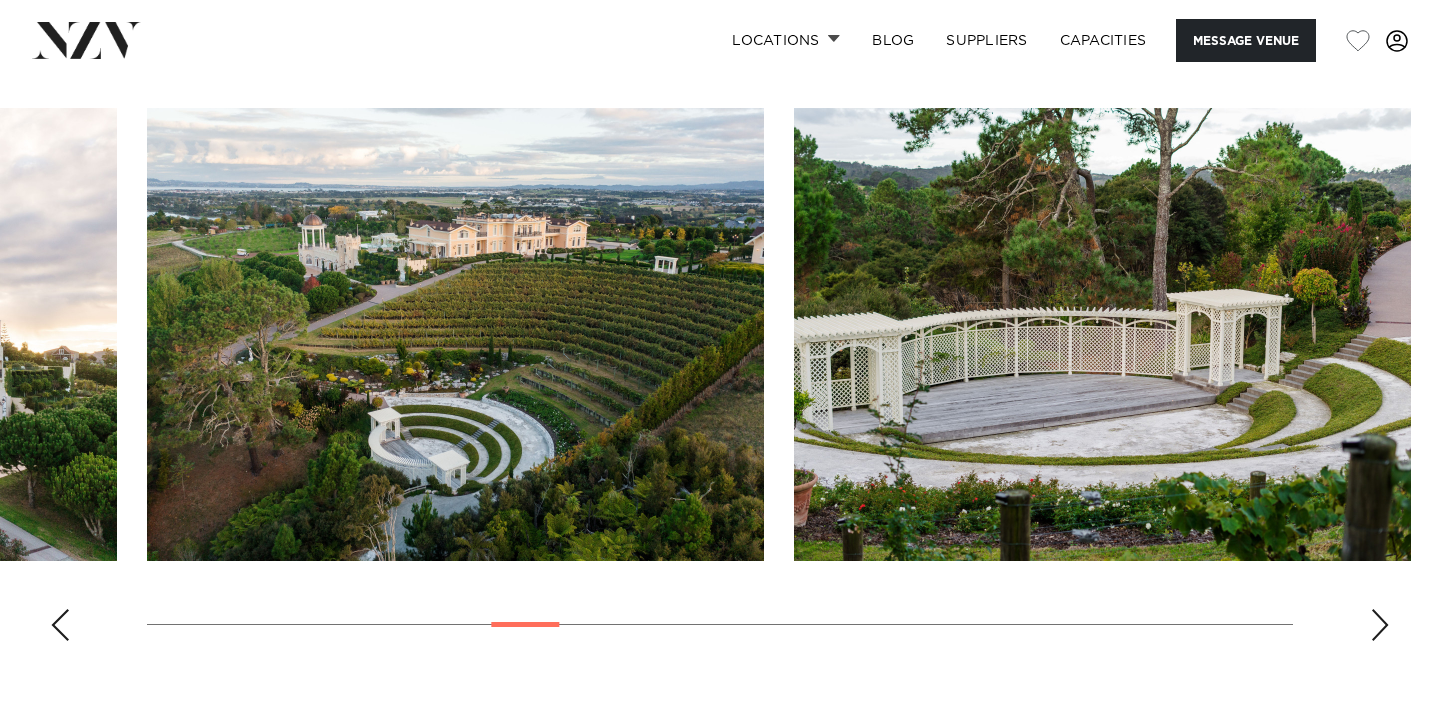 click at bounding box center [1380, 625] 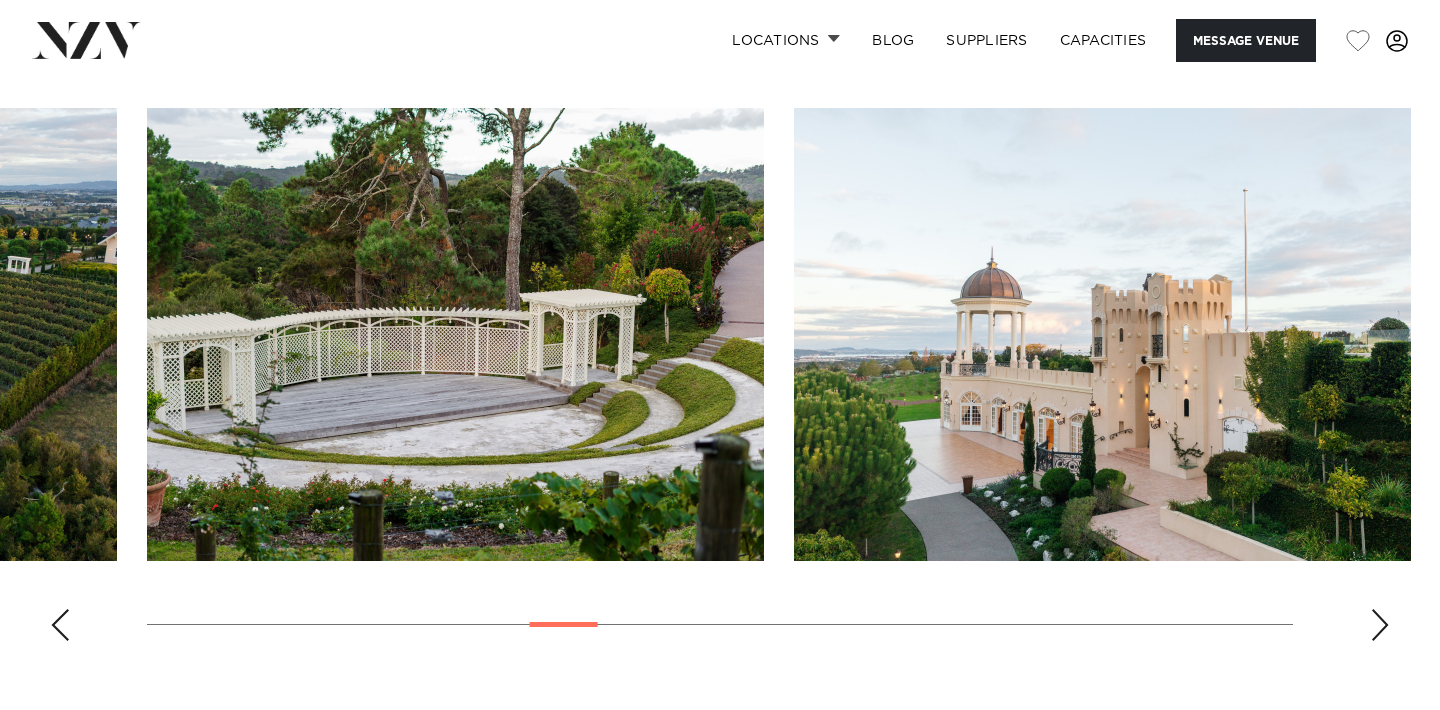 click at bounding box center [1380, 625] 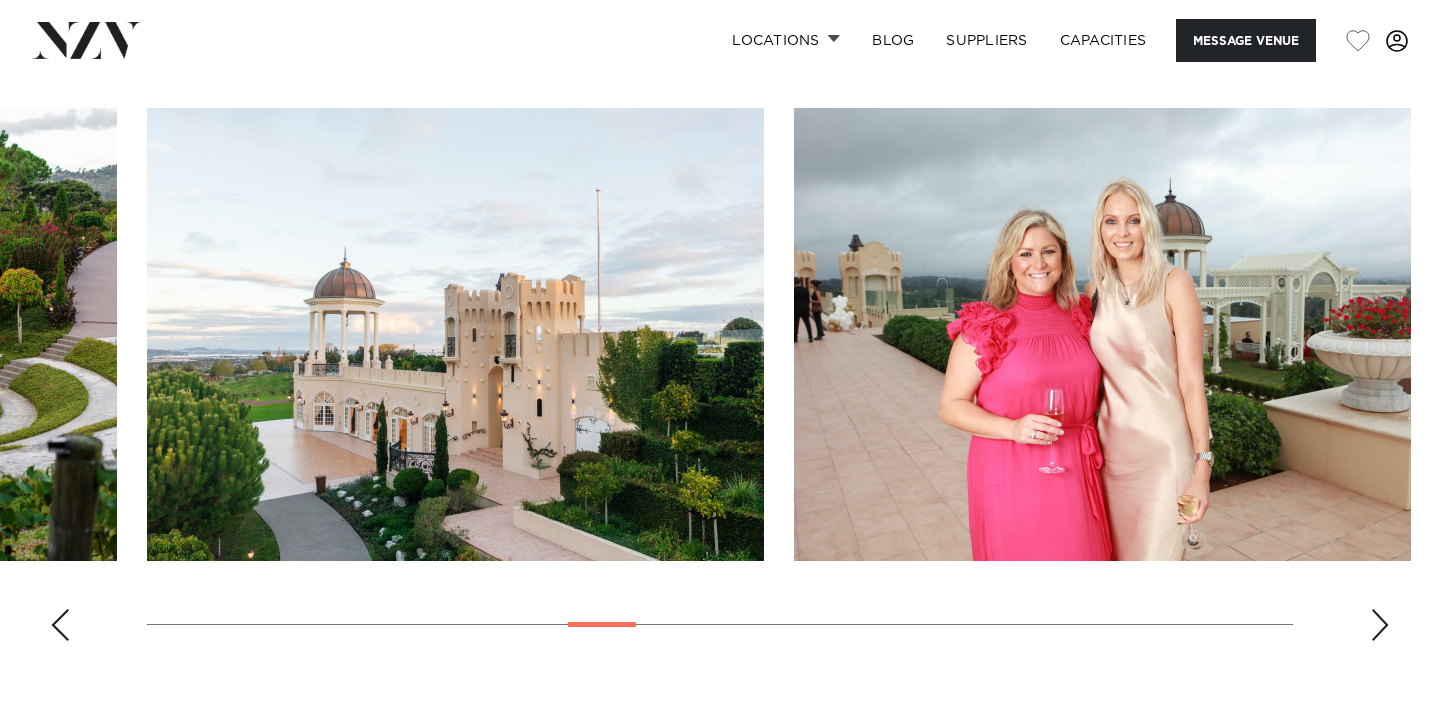 click at bounding box center (1380, 625) 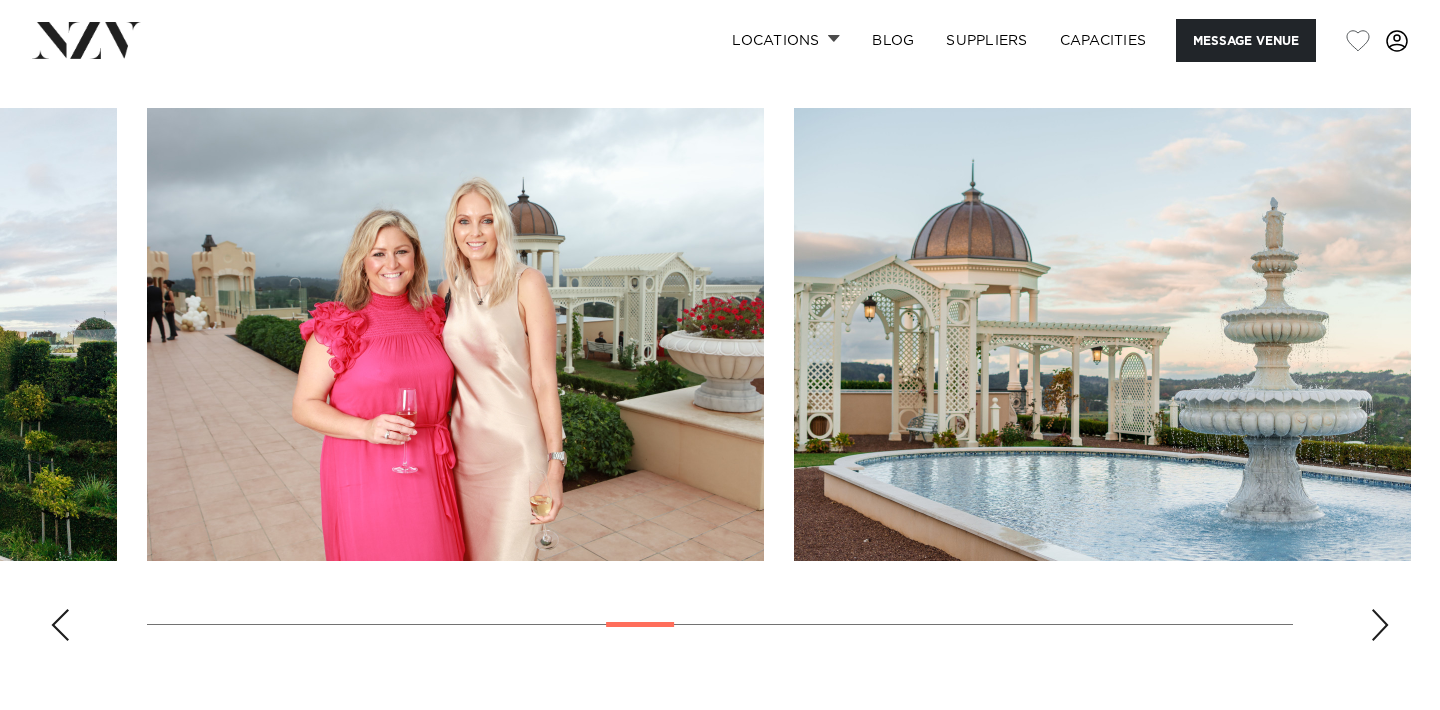 click at bounding box center (1380, 625) 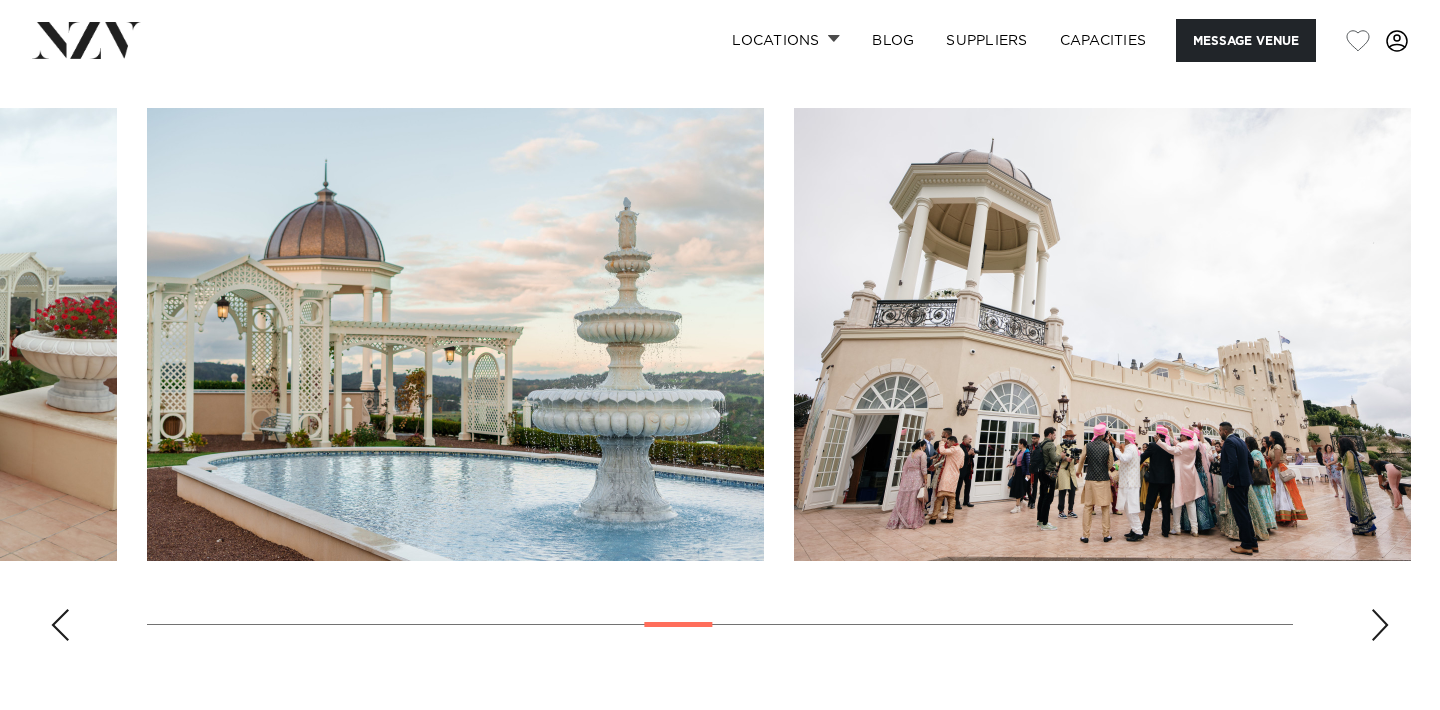 click at bounding box center [1380, 625] 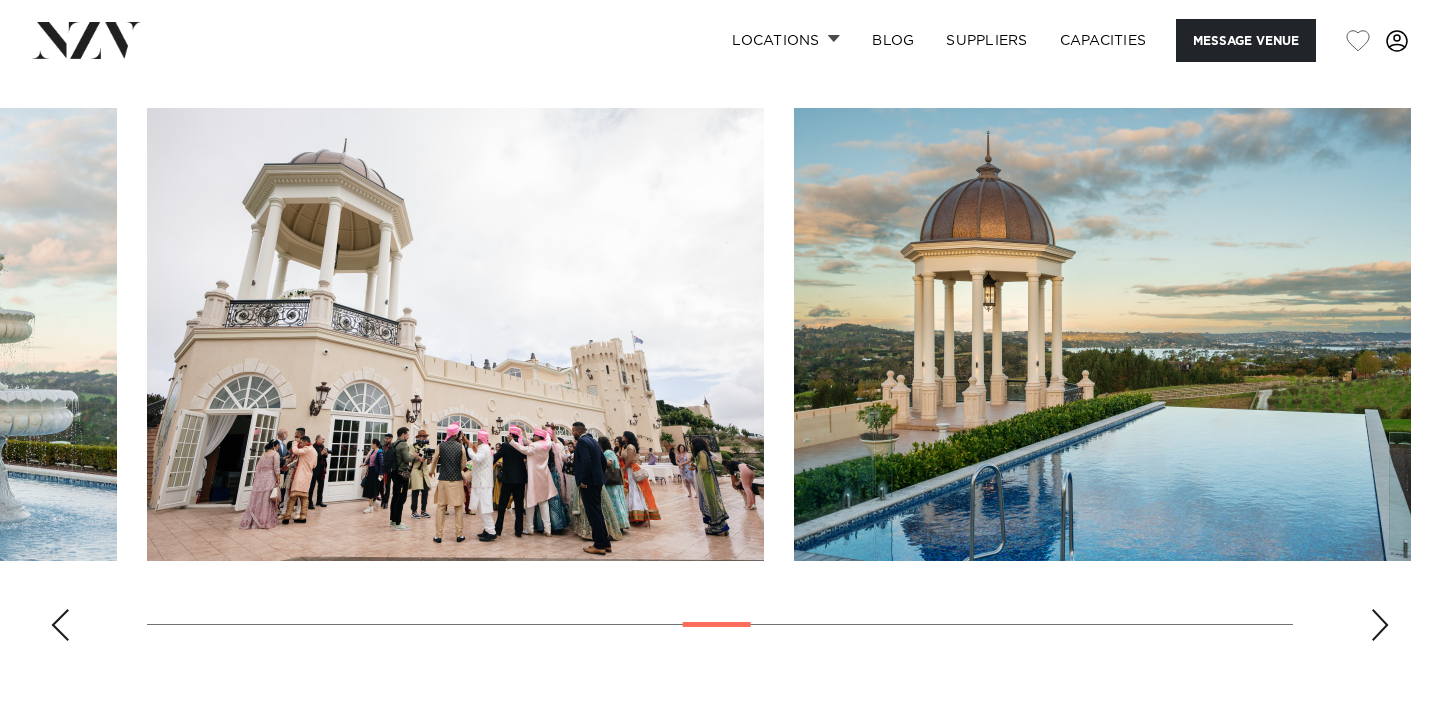 click at bounding box center (720, 382) 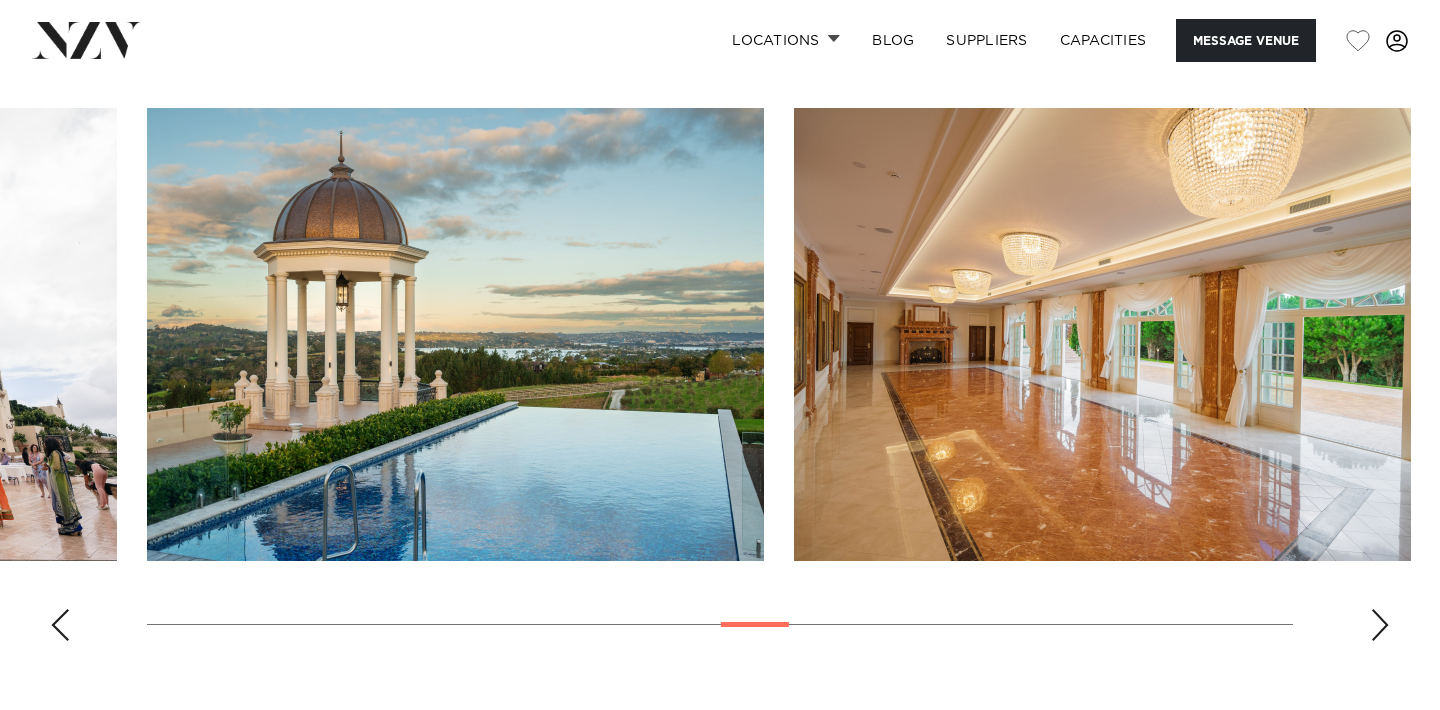 click at bounding box center (1380, 625) 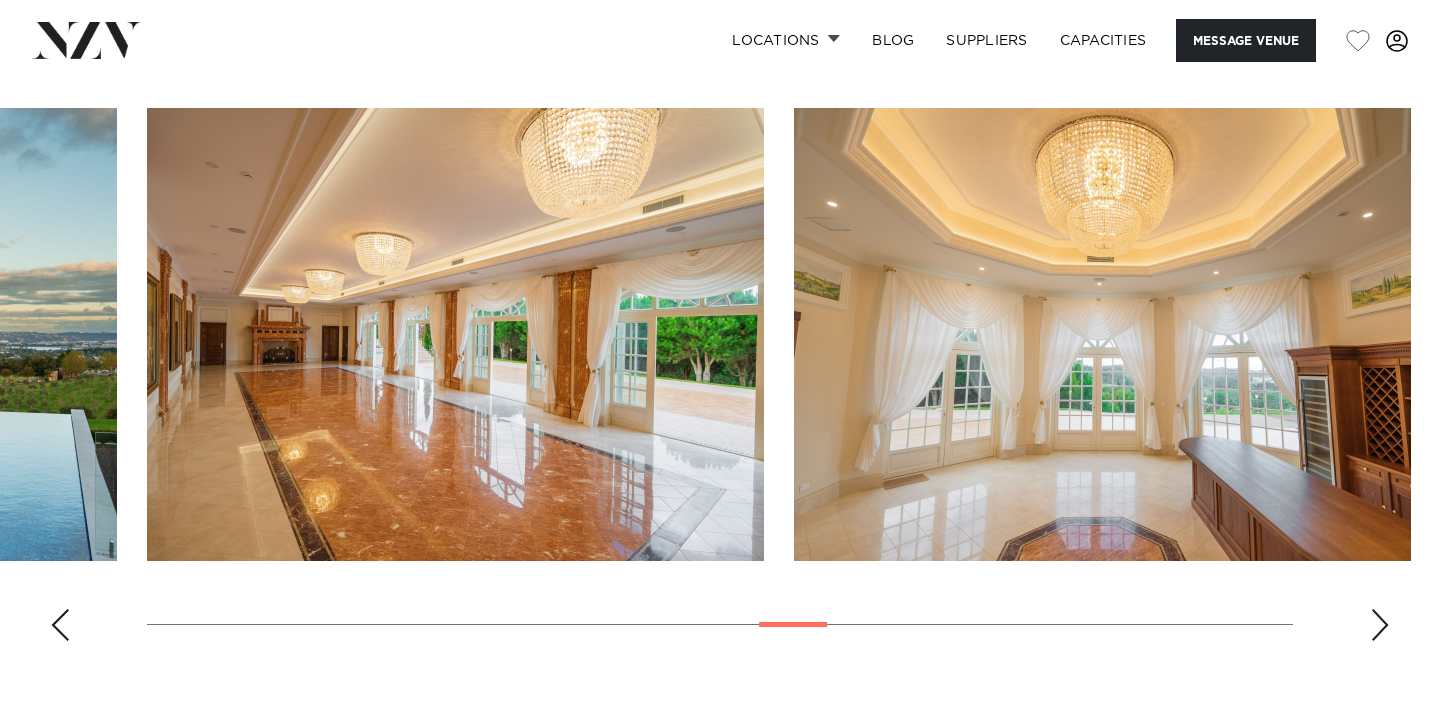 click at bounding box center (1380, 625) 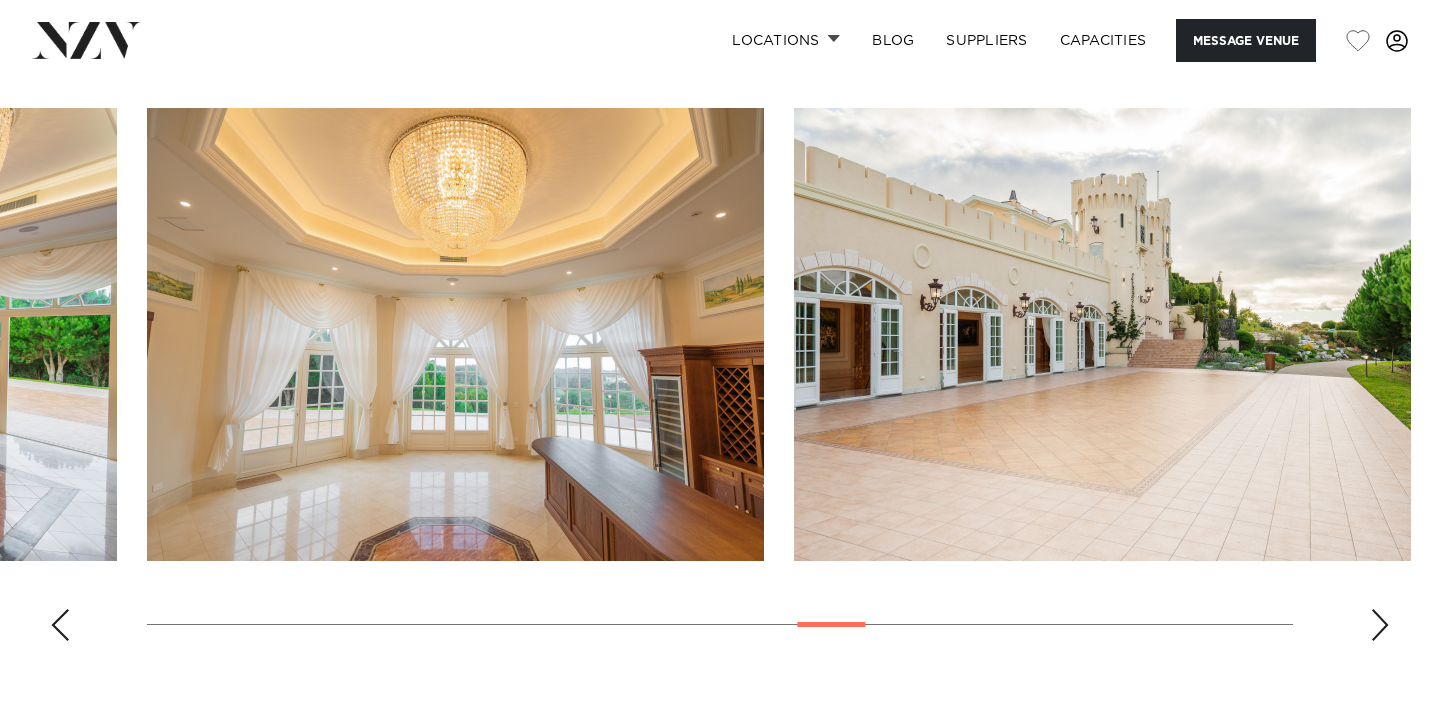 click at bounding box center [1380, 625] 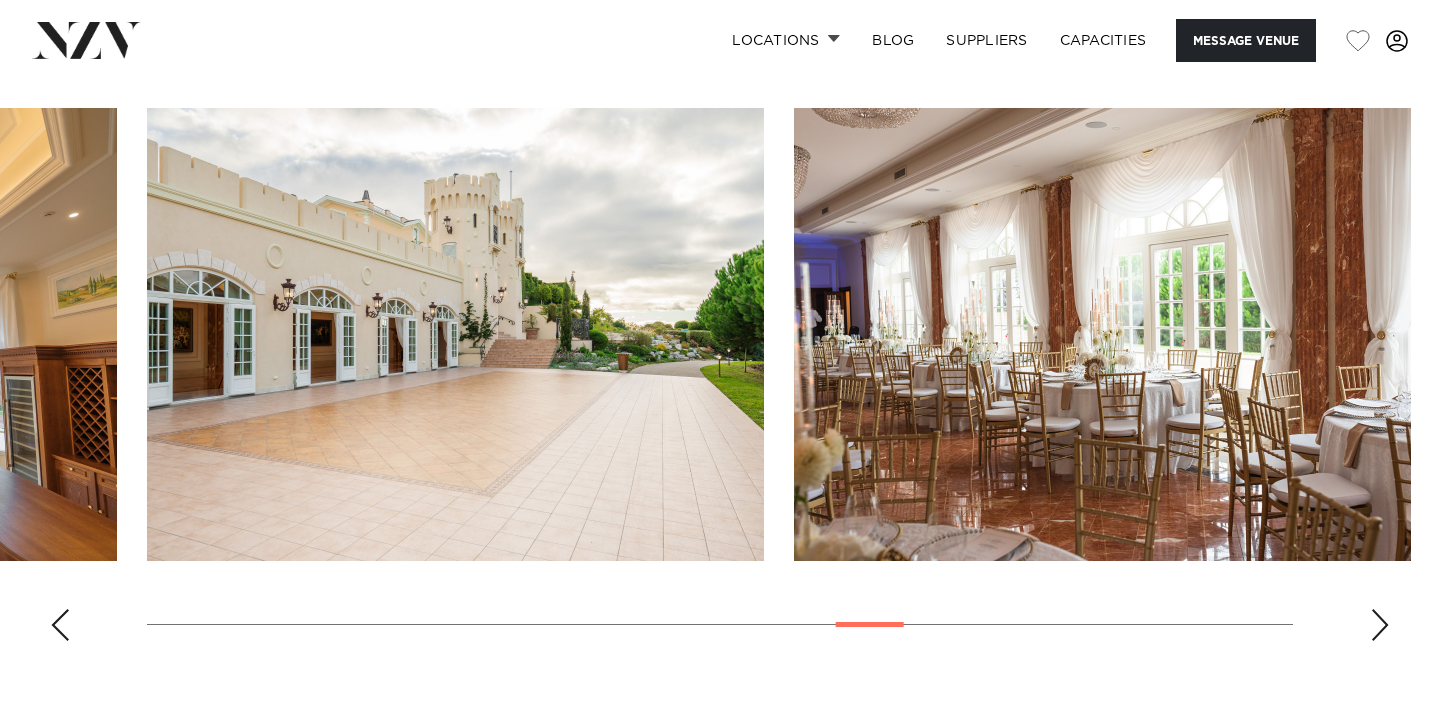 click at bounding box center [1380, 625] 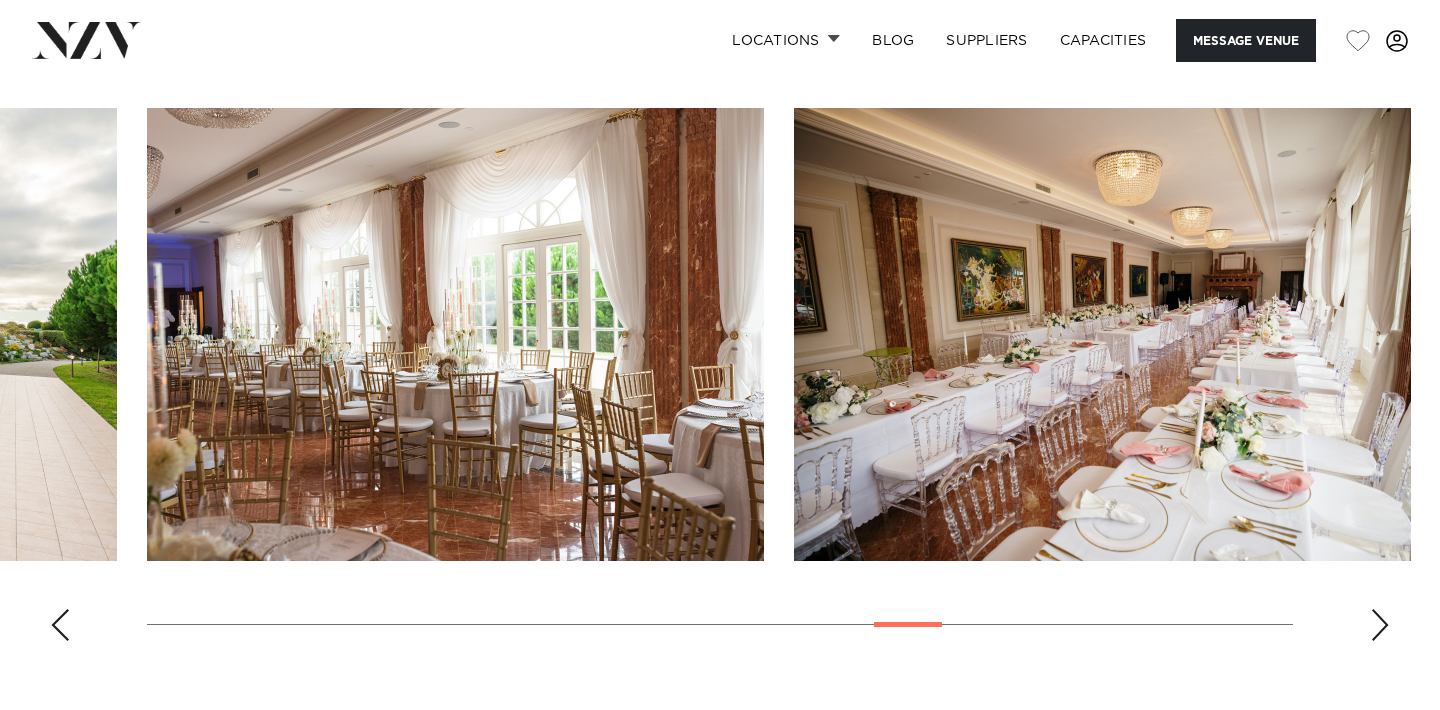 click at bounding box center (1380, 625) 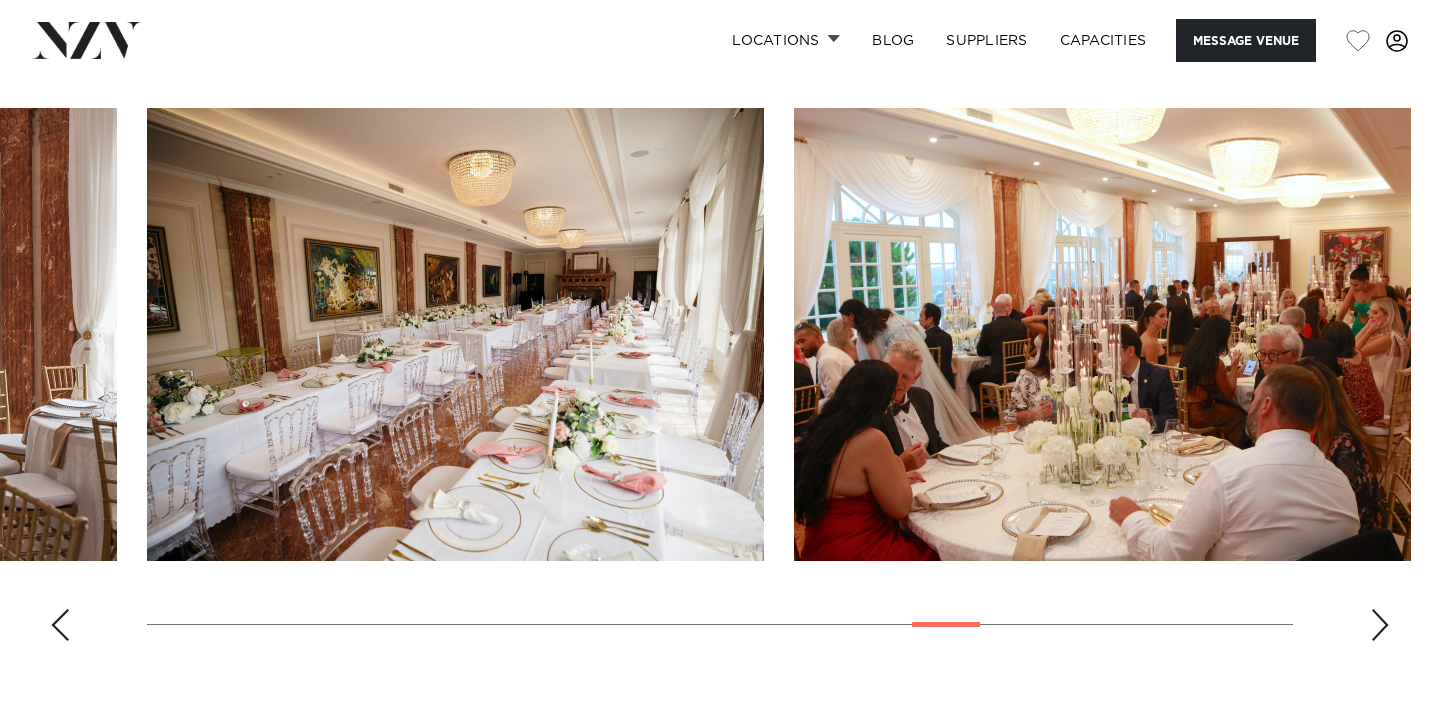 click at bounding box center (1380, 625) 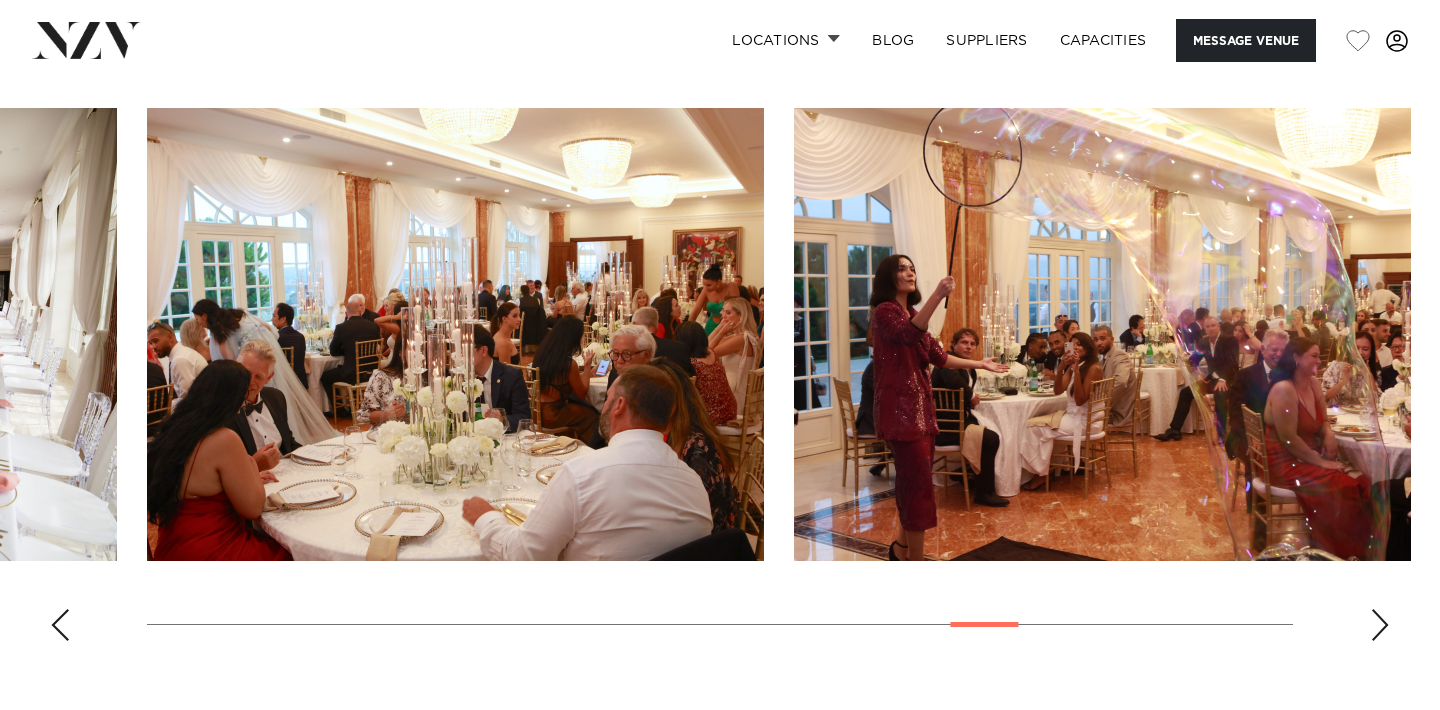 click at bounding box center [1380, 625] 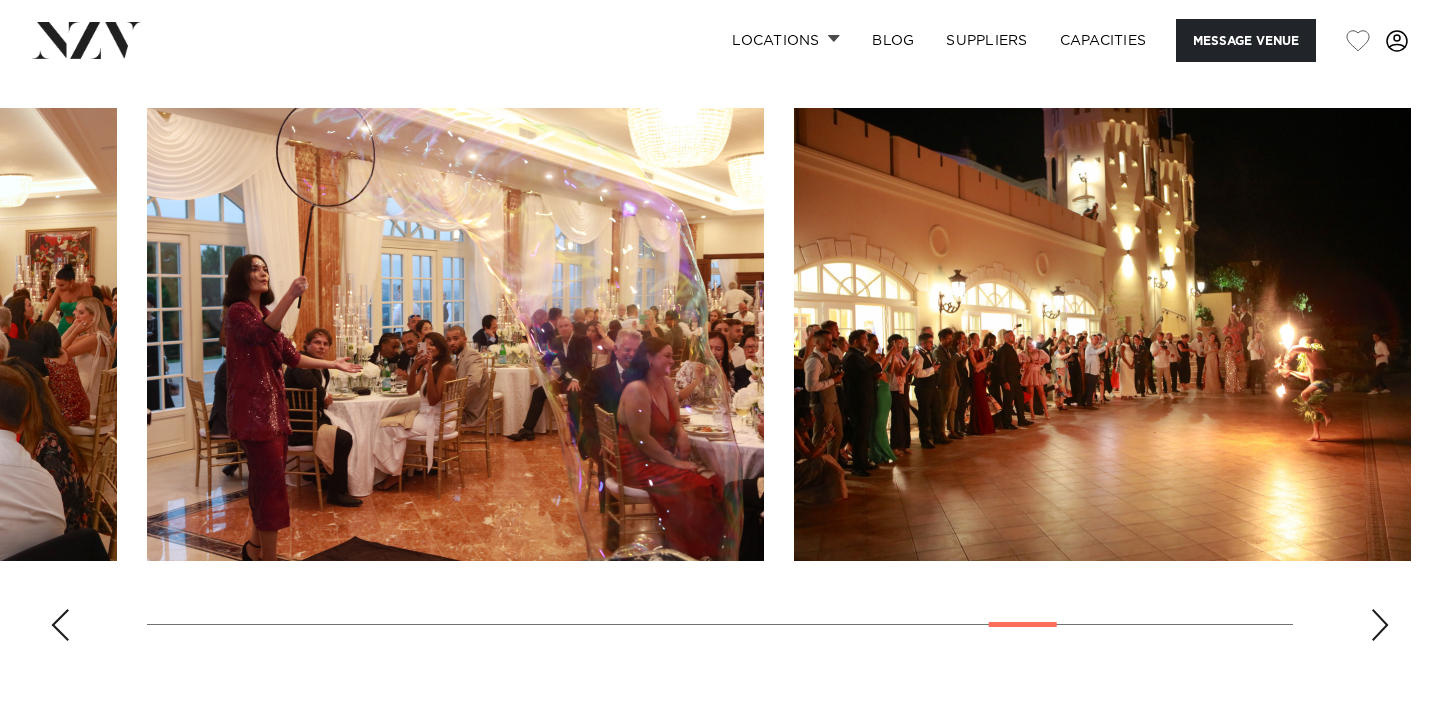 click at bounding box center (1380, 625) 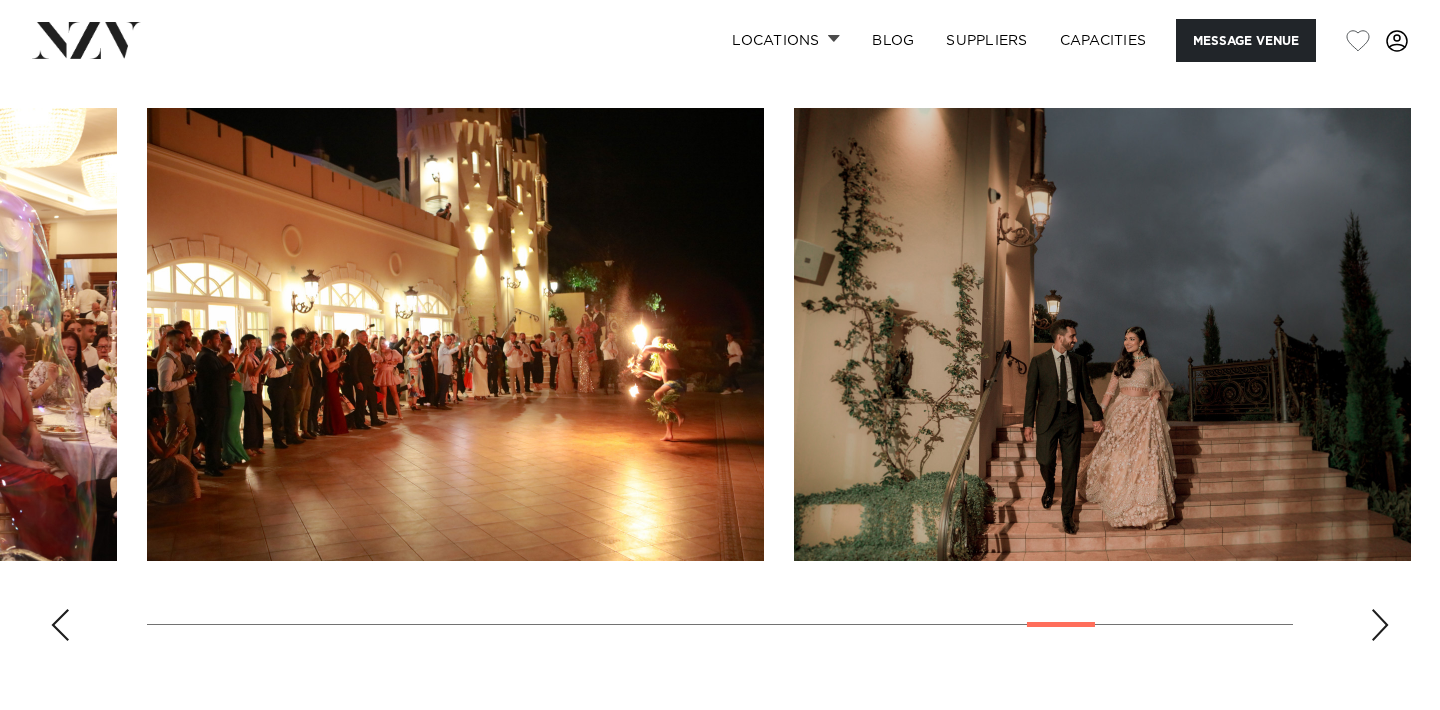 click at bounding box center [1380, 625] 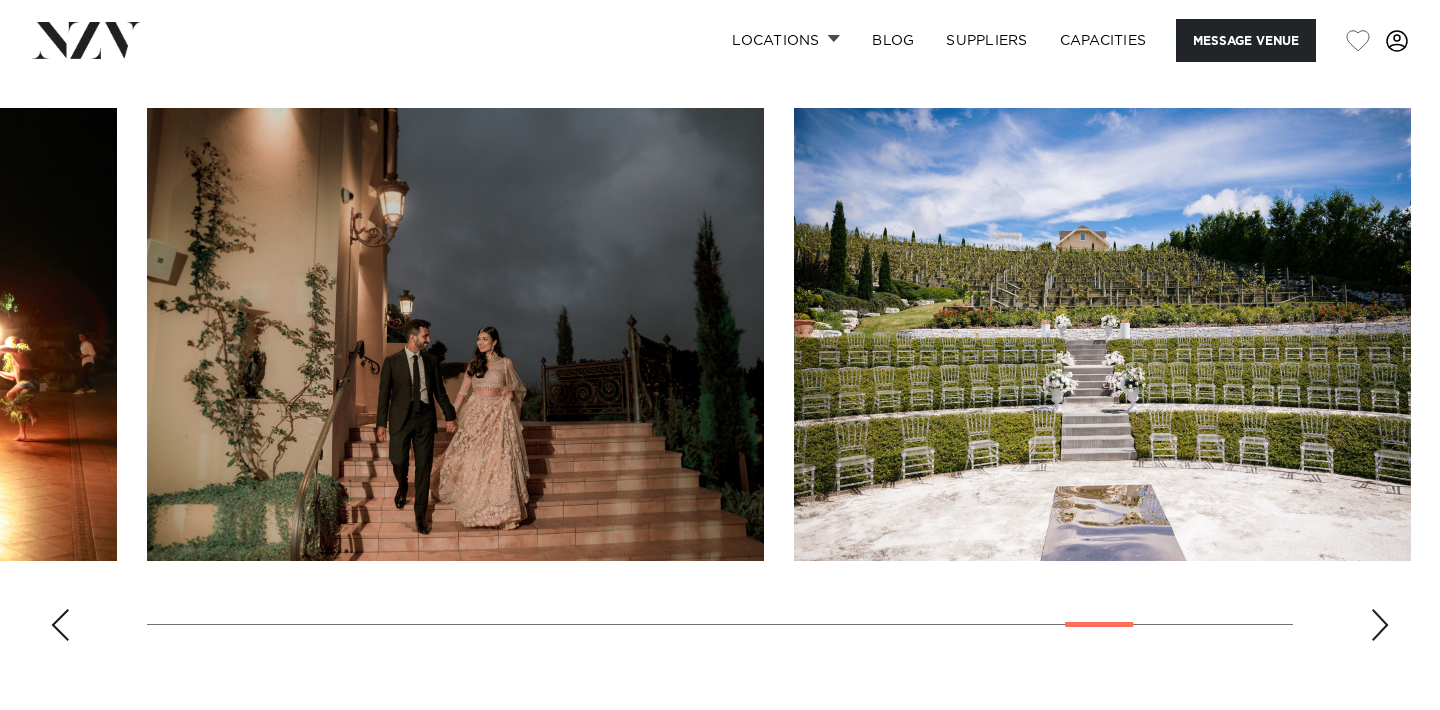 click at bounding box center (1380, 625) 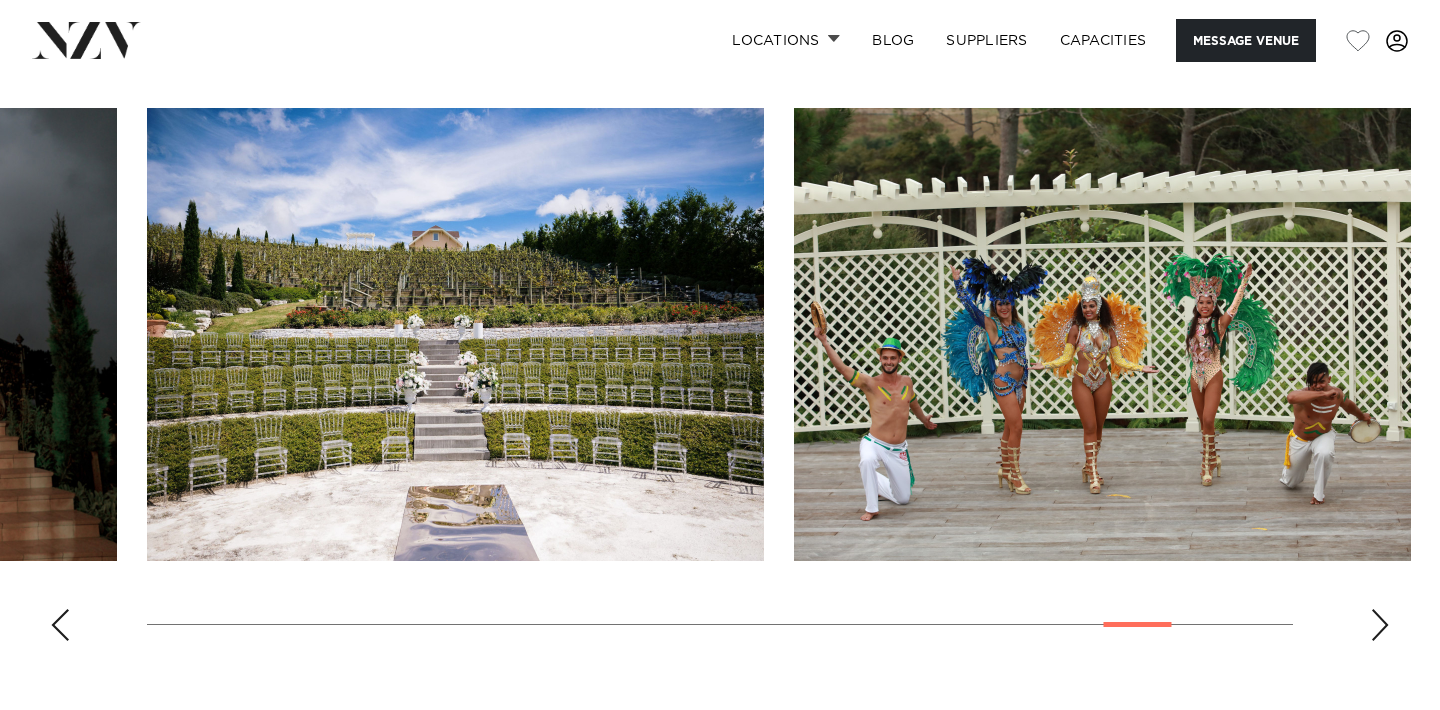 click at bounding box center (1380, 625) 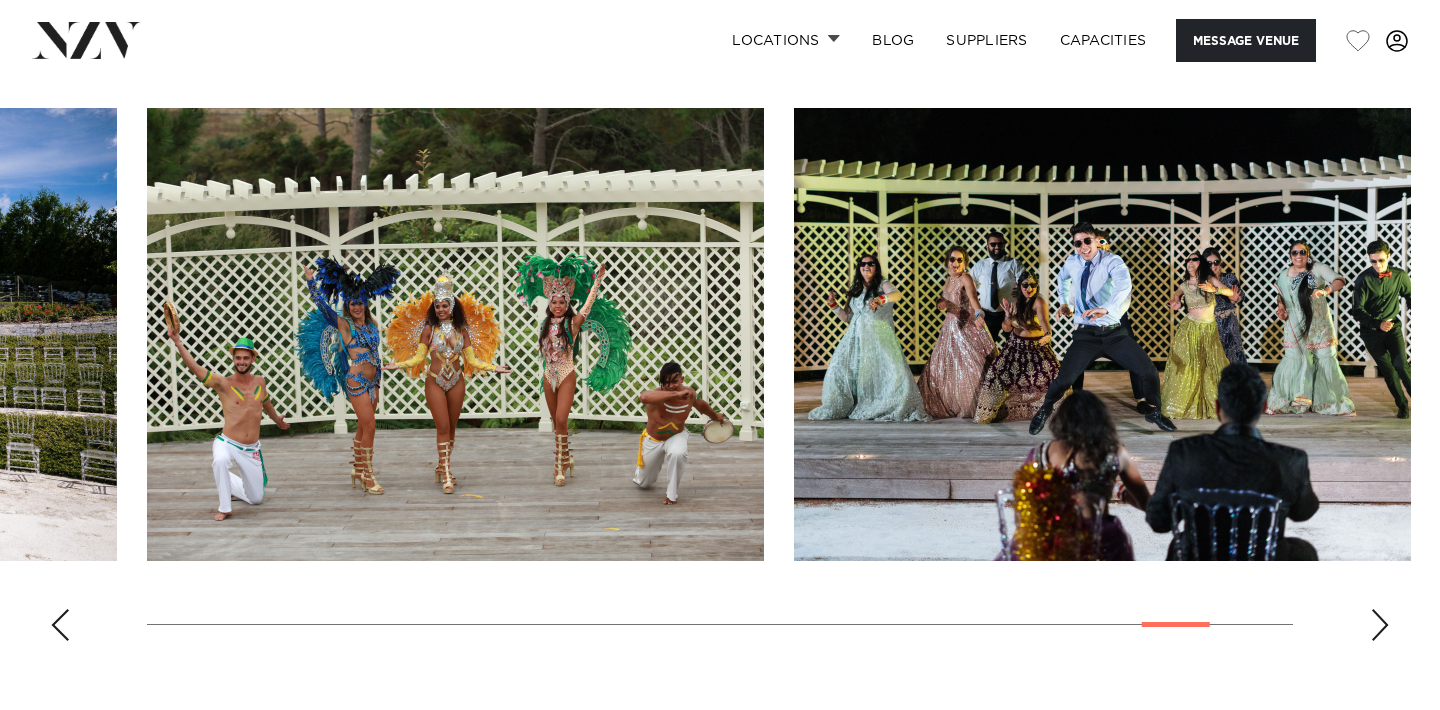 click at bounding box center [1380, 625] 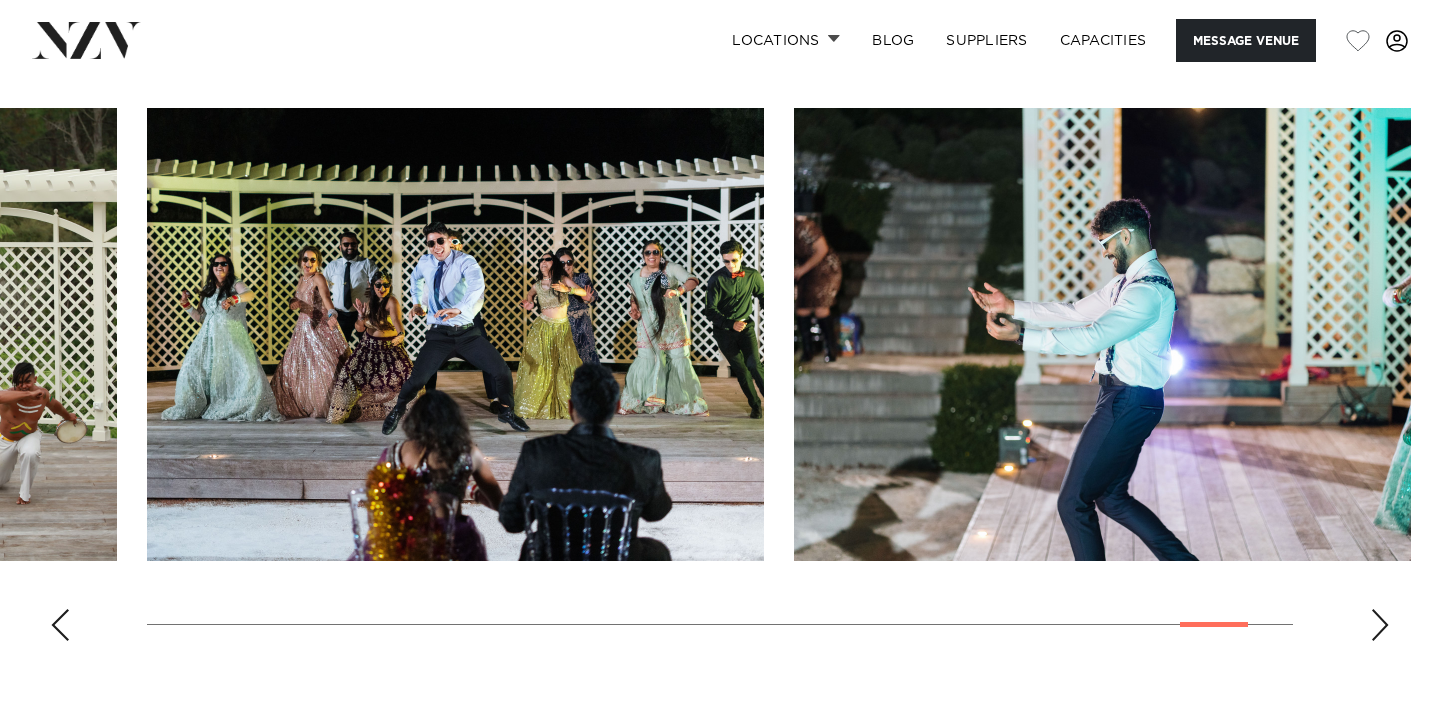 click at bounding box center (1380, 625) 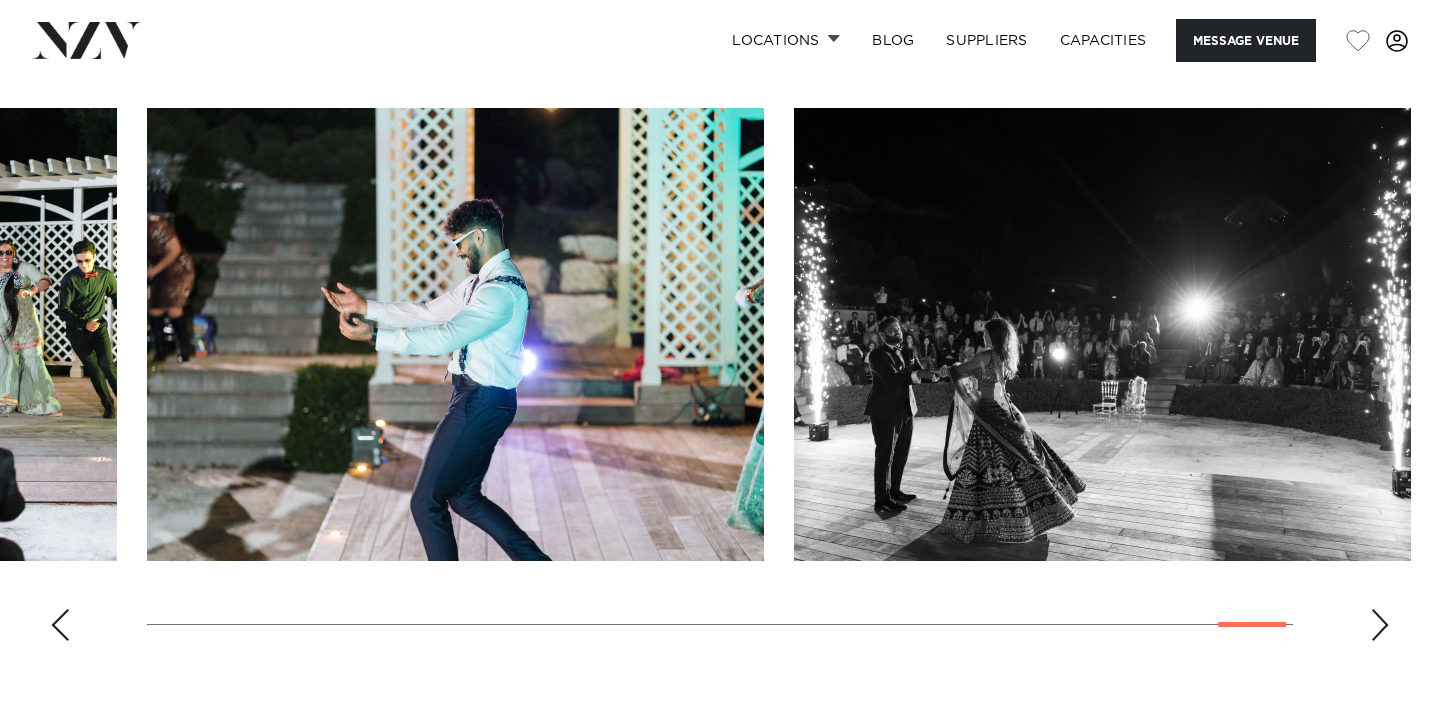 click at bounding box center (1380, 625) 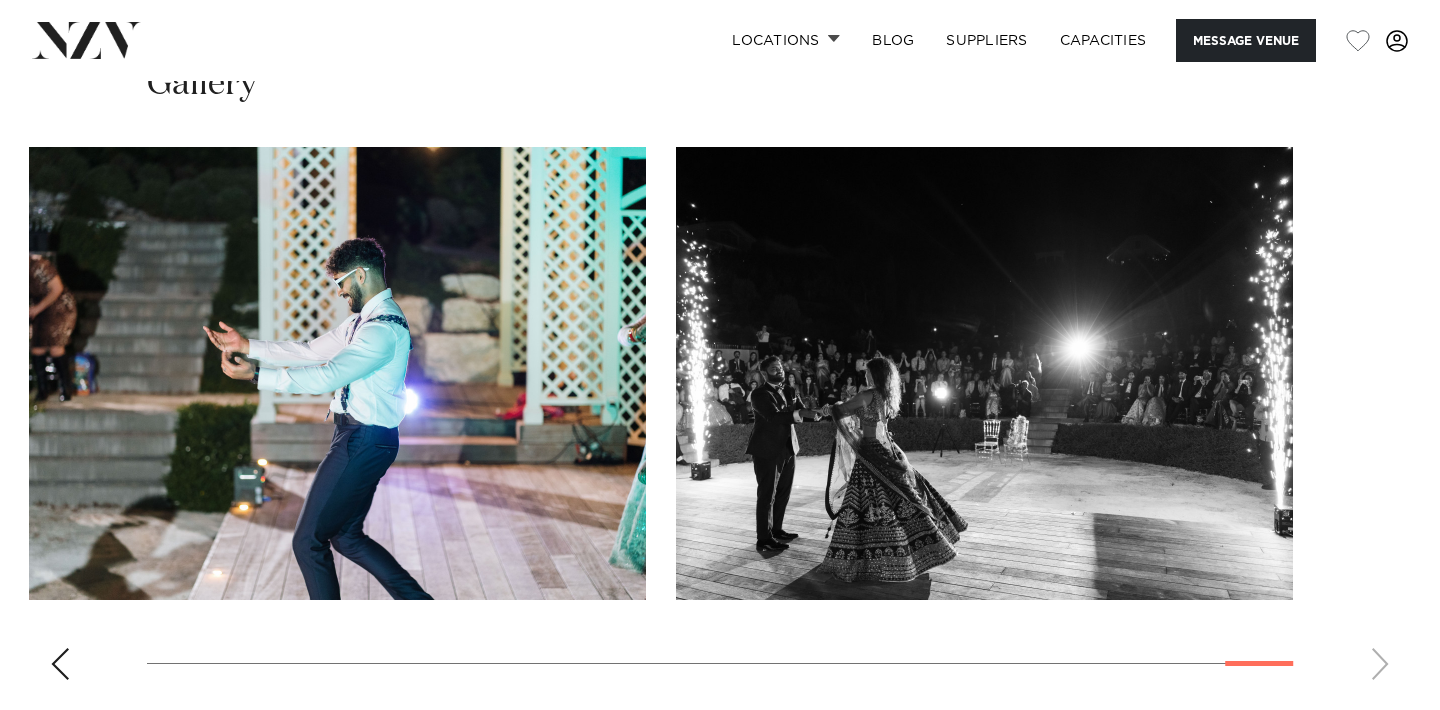 scroll, scrollTop: 1807, scrollLeft: 0, axis: vertical 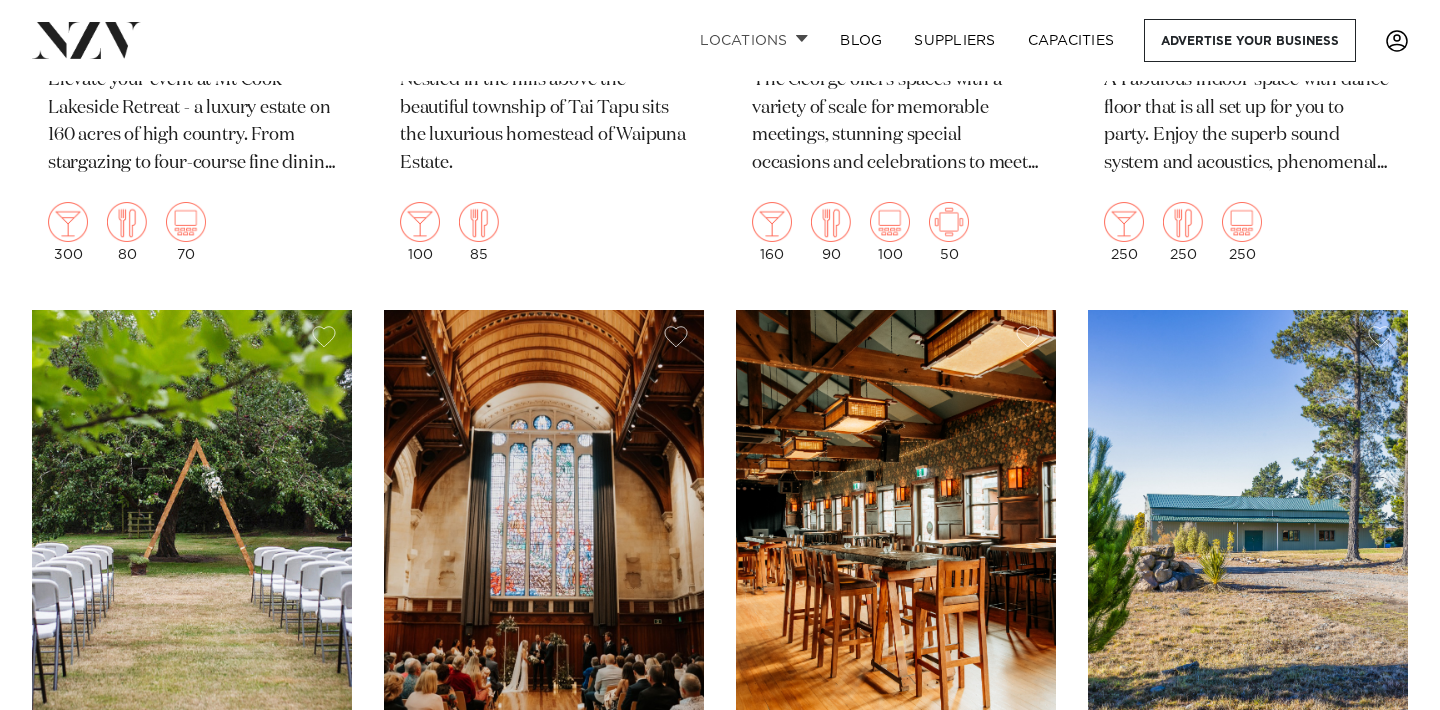 click on "Locations" at bounding box center [754, 40] 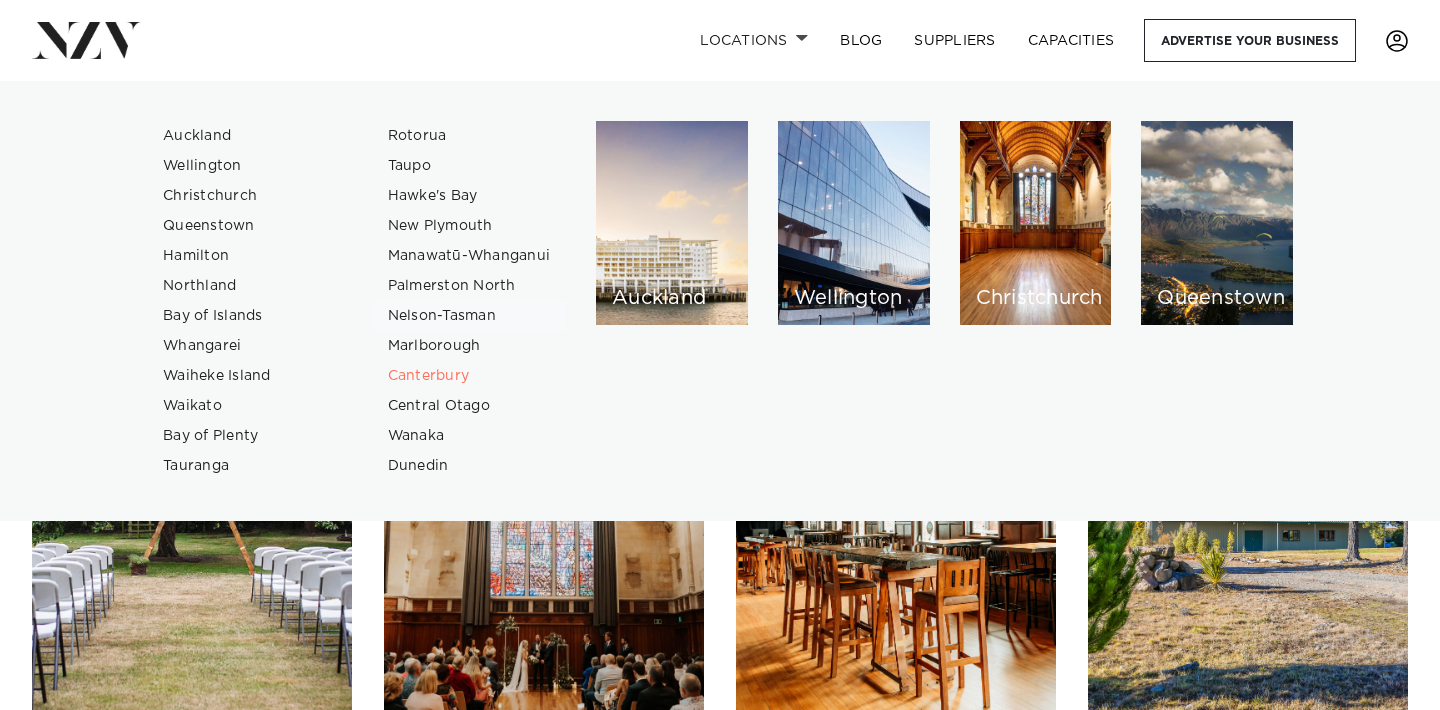 click on "Nelson-Tasman" at bounding box center (469, 316) 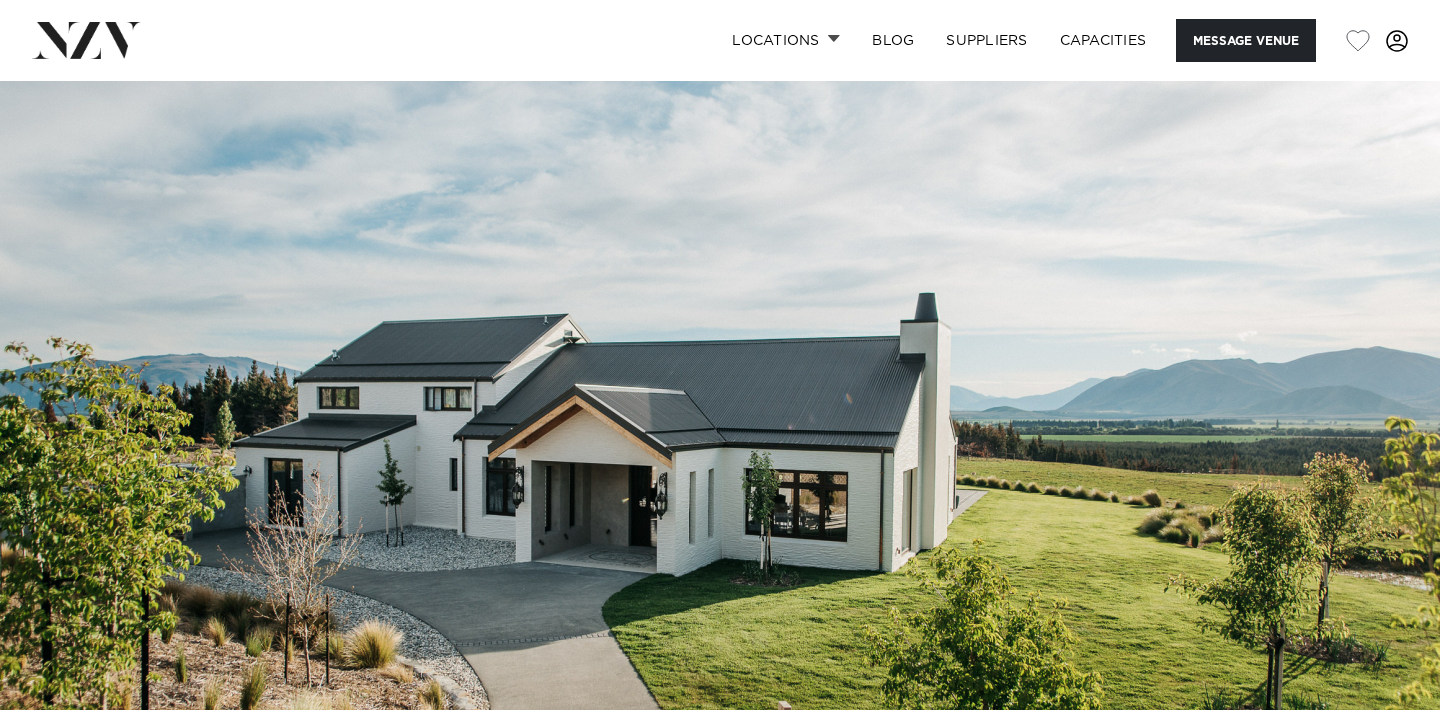 scroll, scrollTop: 0, scrollLeft: 0, axis: both 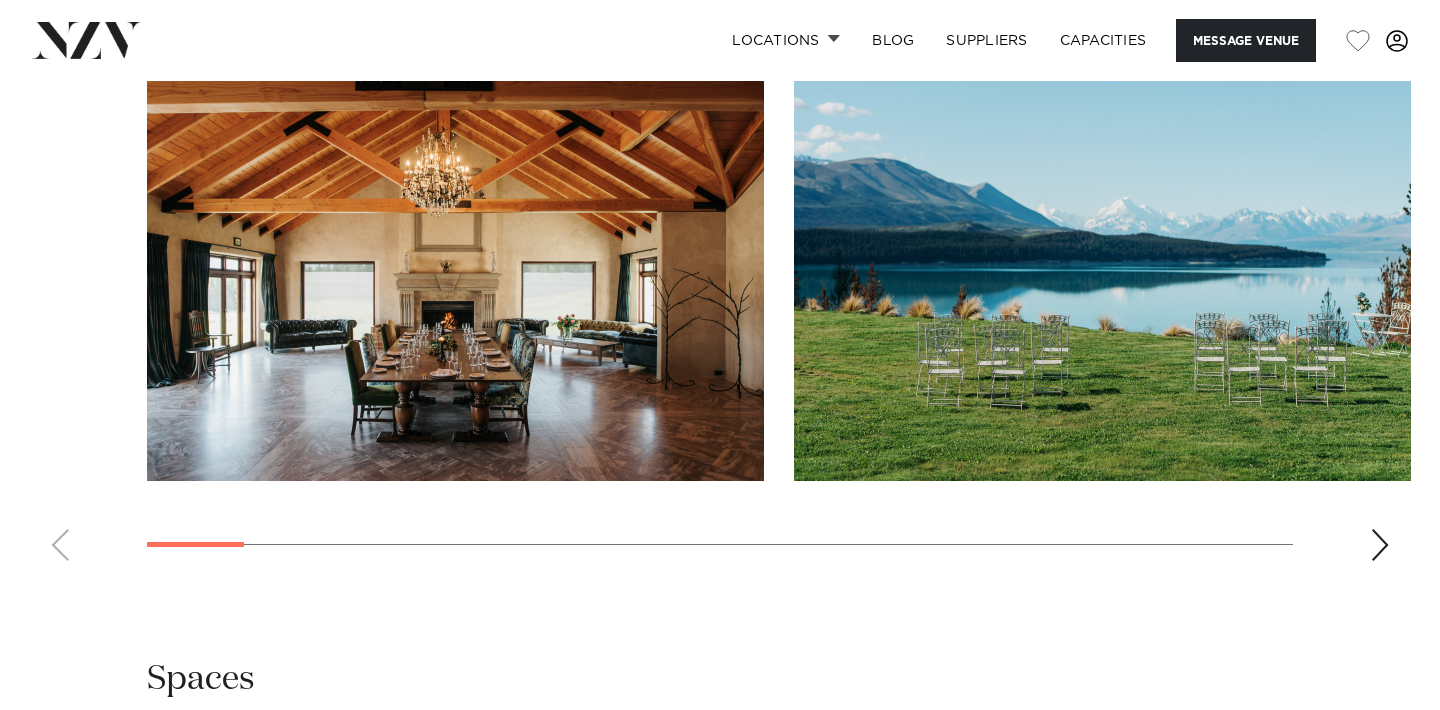 click at bounding box center (1380, 545) 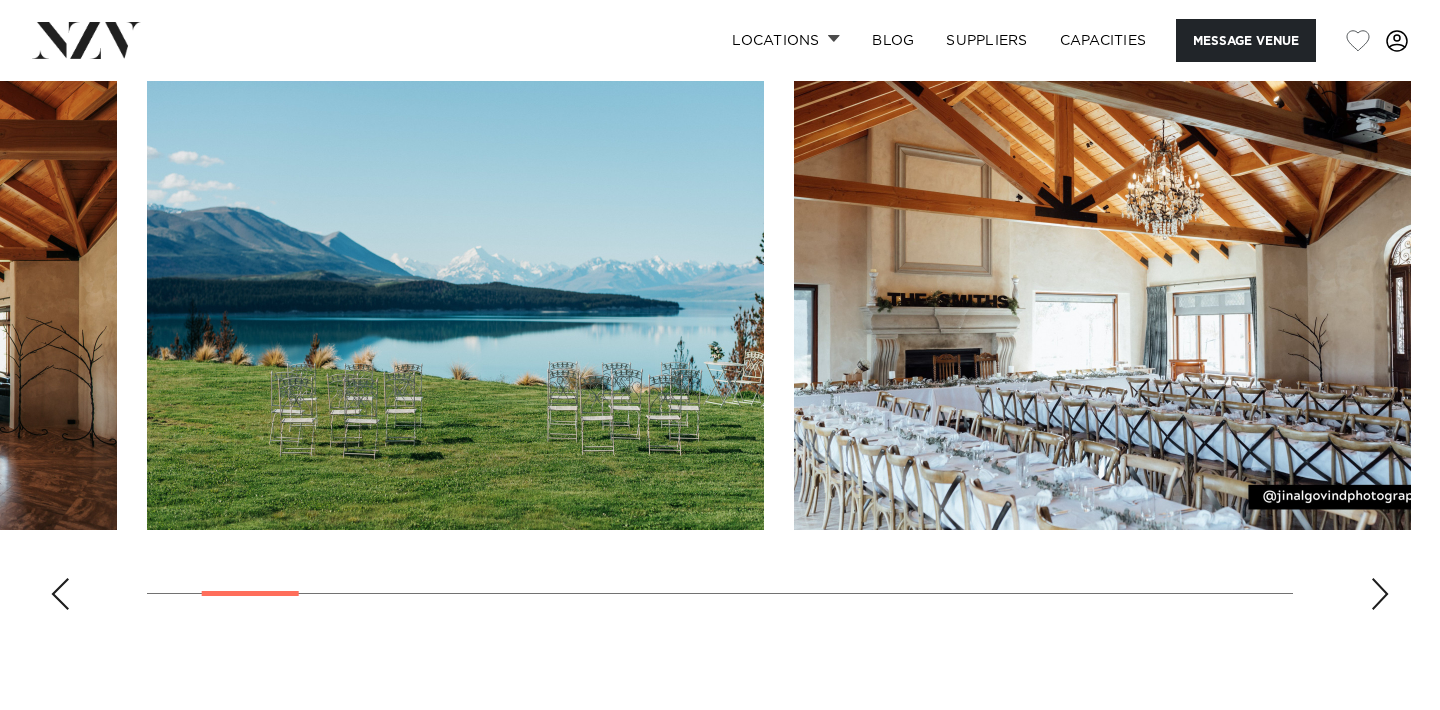 scroll, scrollTop: 1947, scrollLeft: 0, axis: vertical 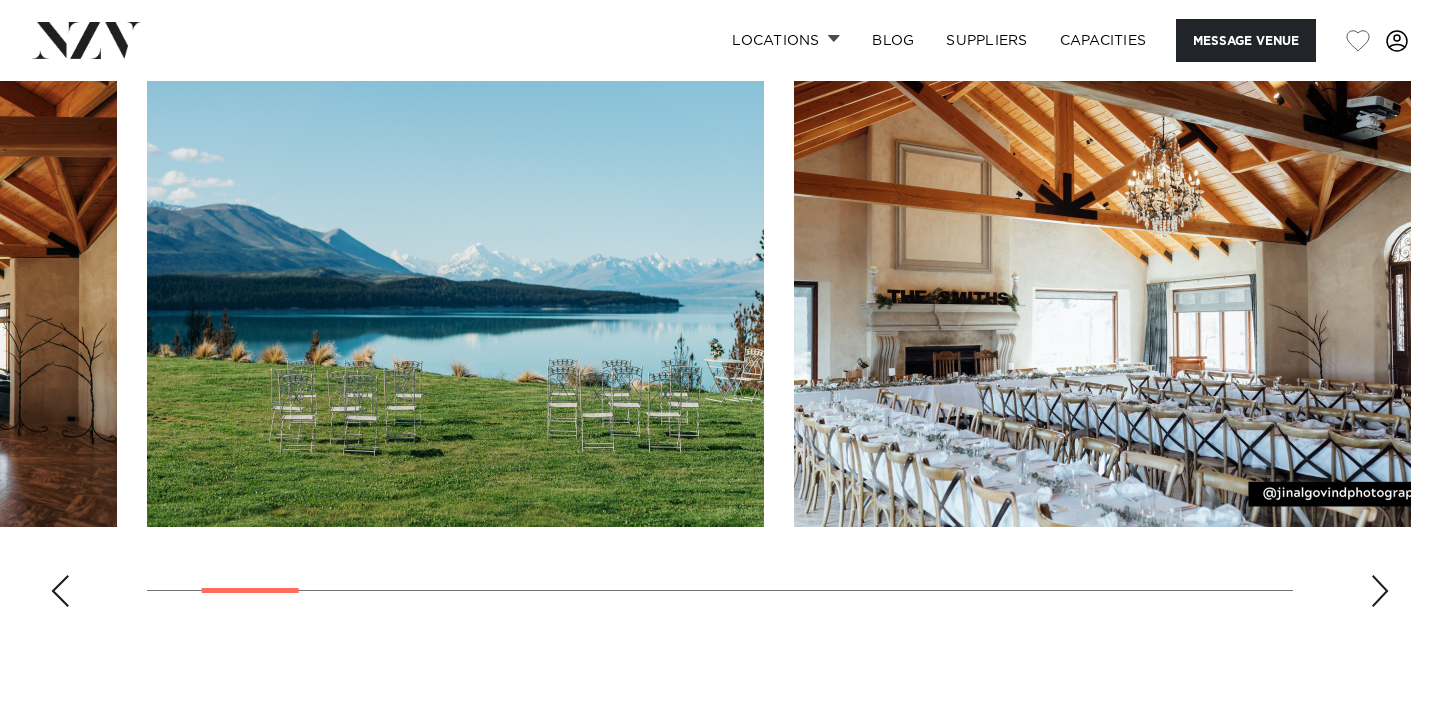 click at bounding box center [1380, 591] 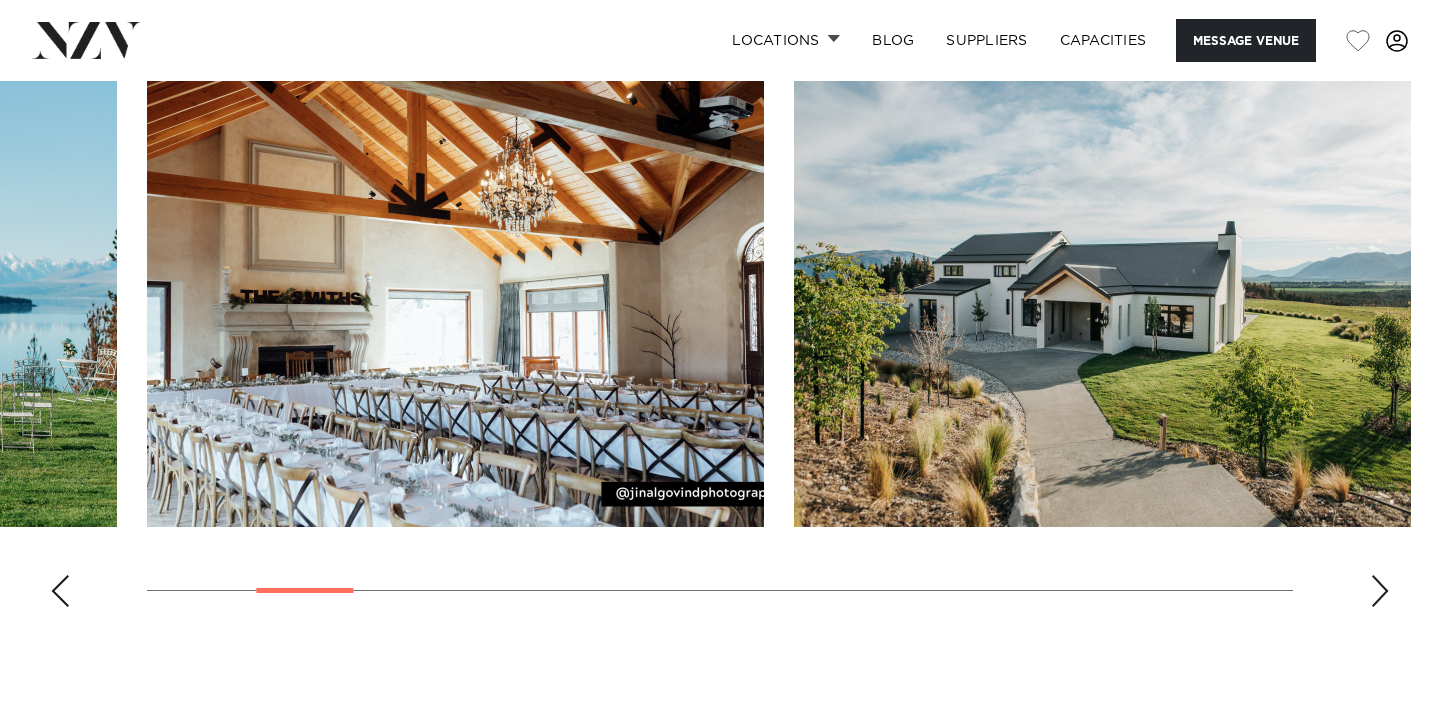 click at bounding box center [1380, 591] 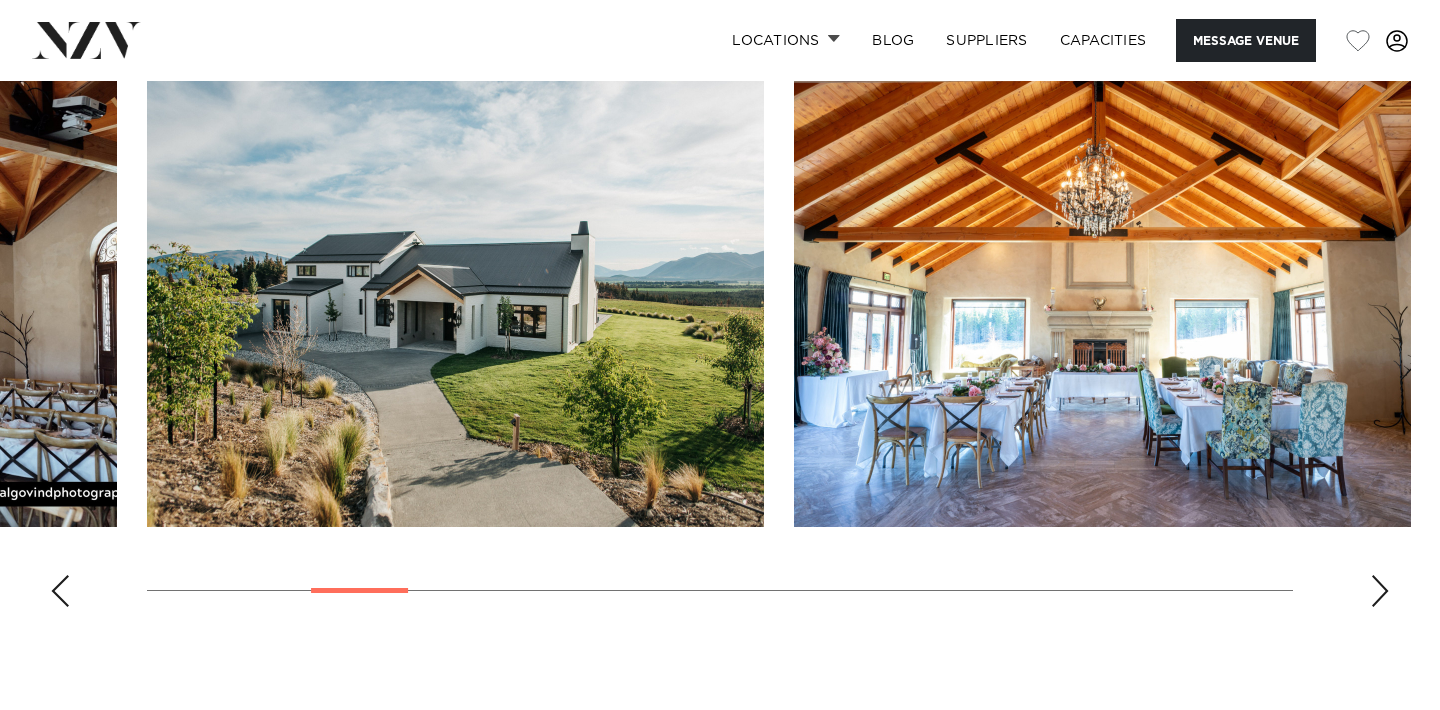 click at bounding box center (1380, 591) 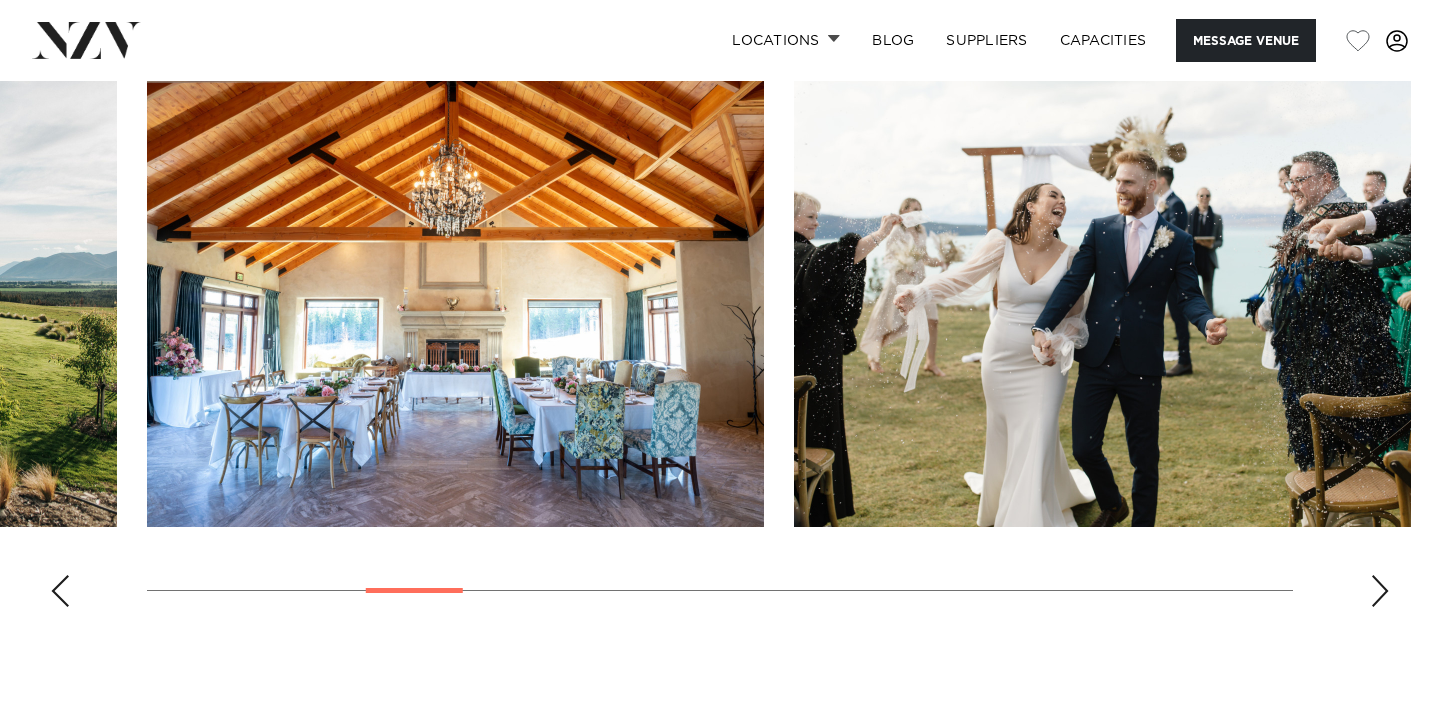 click at bounding box center [1380, 591] 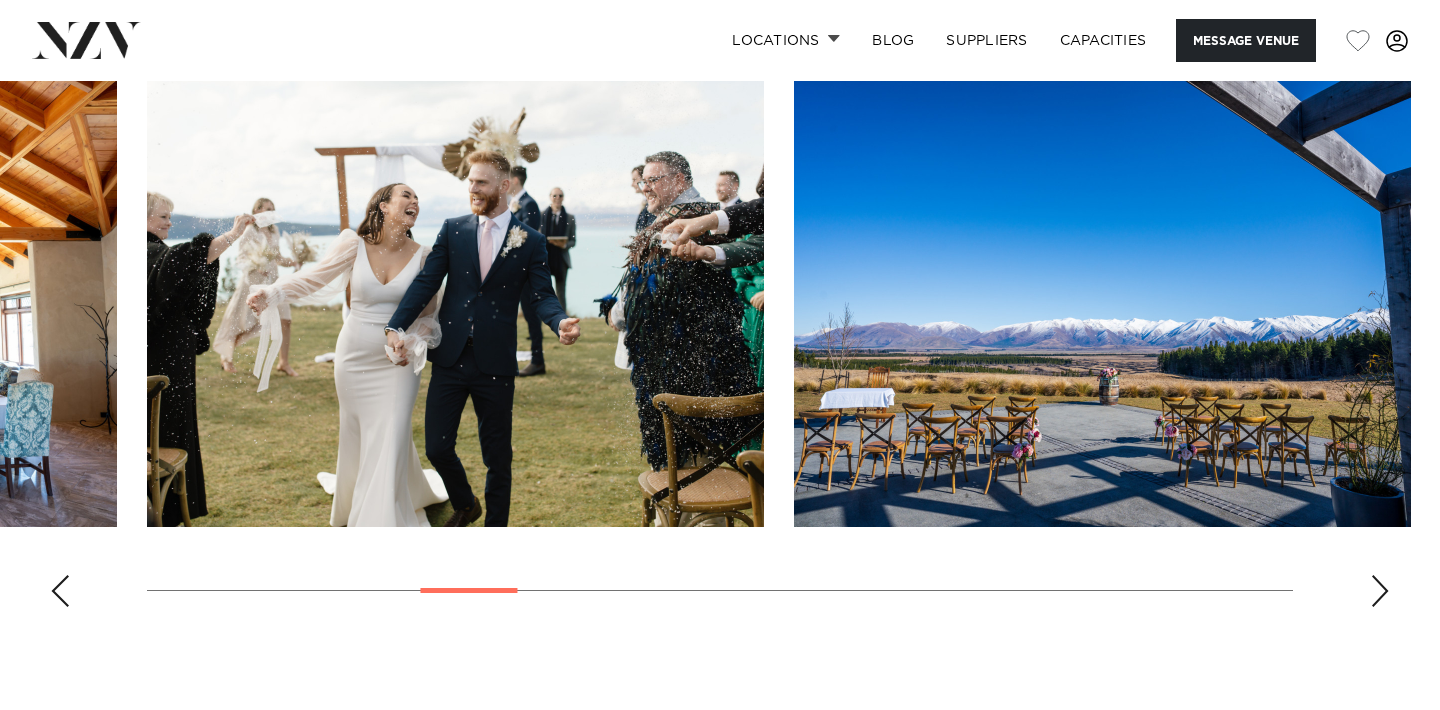 click at bounding box center [1380, 591] 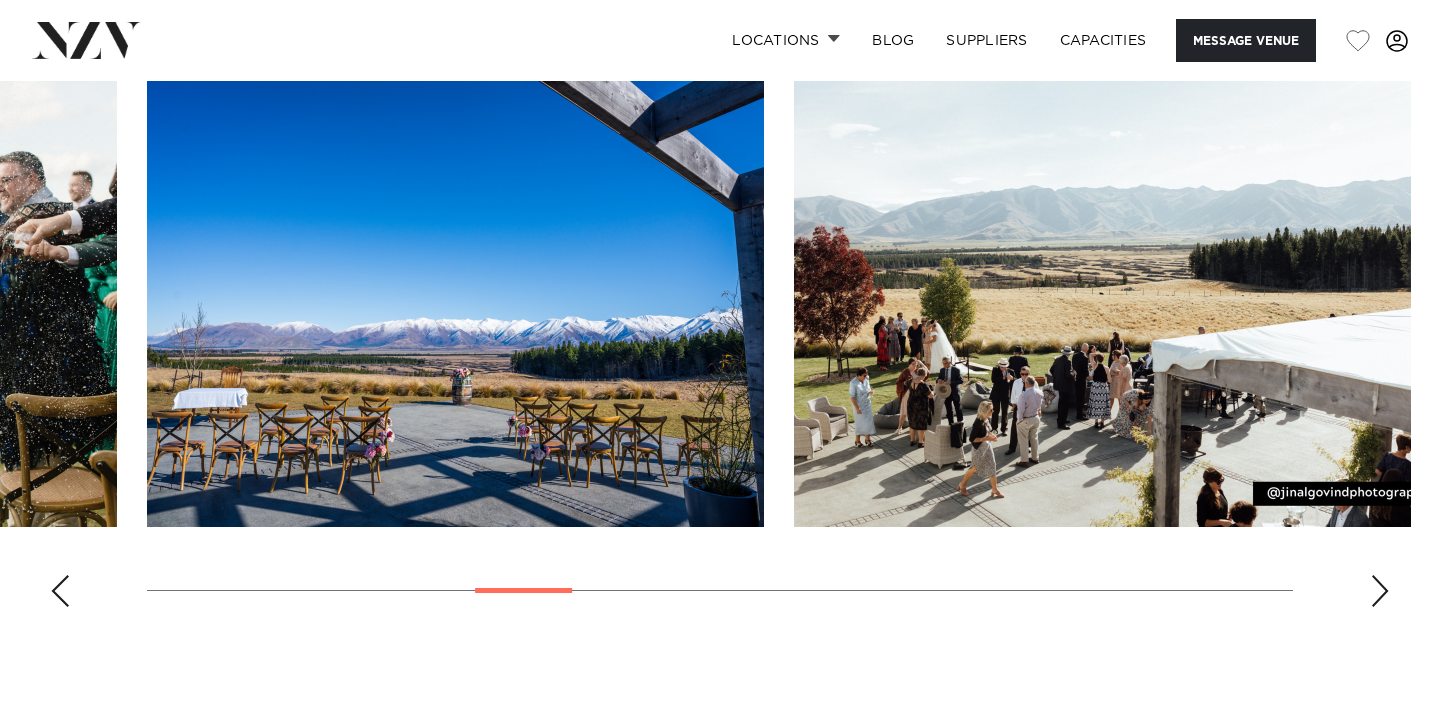 click at bounding box center (1380, 591) 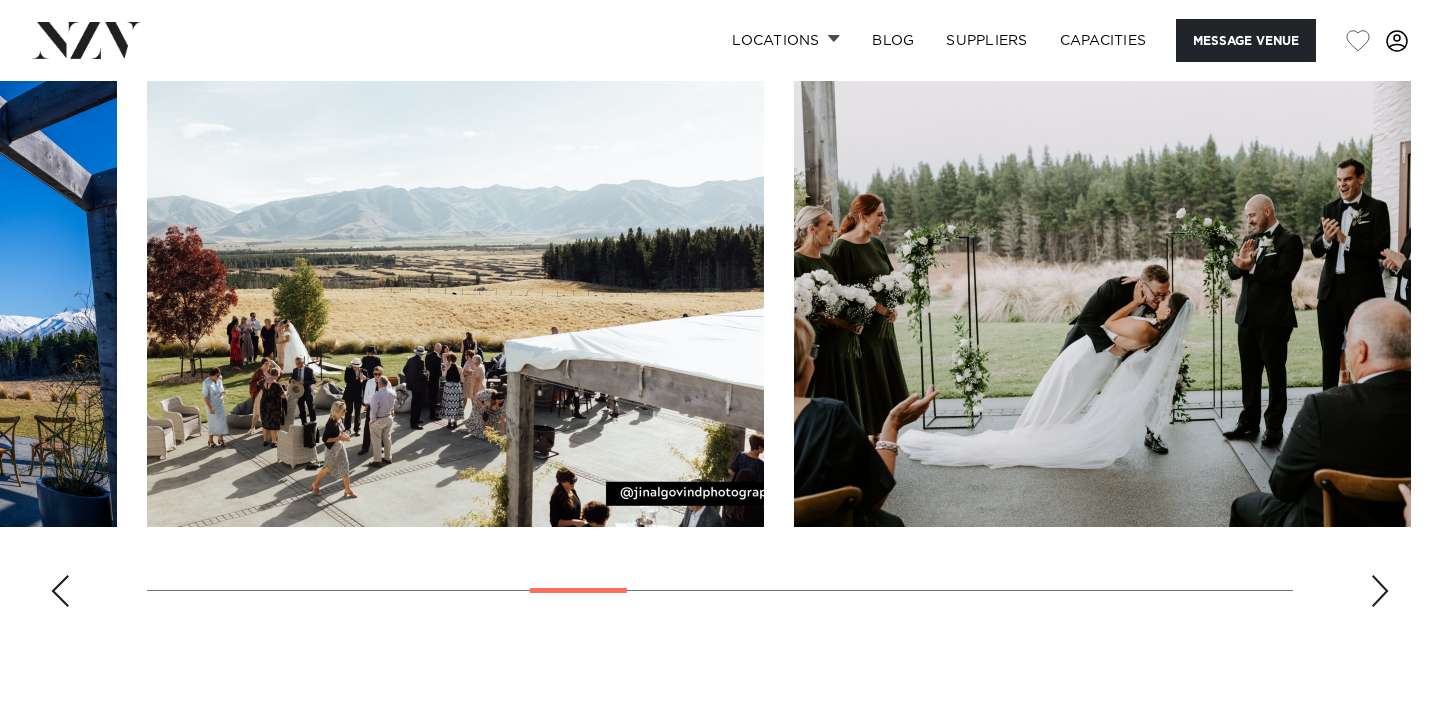 click at bounding box center [1380, 591] 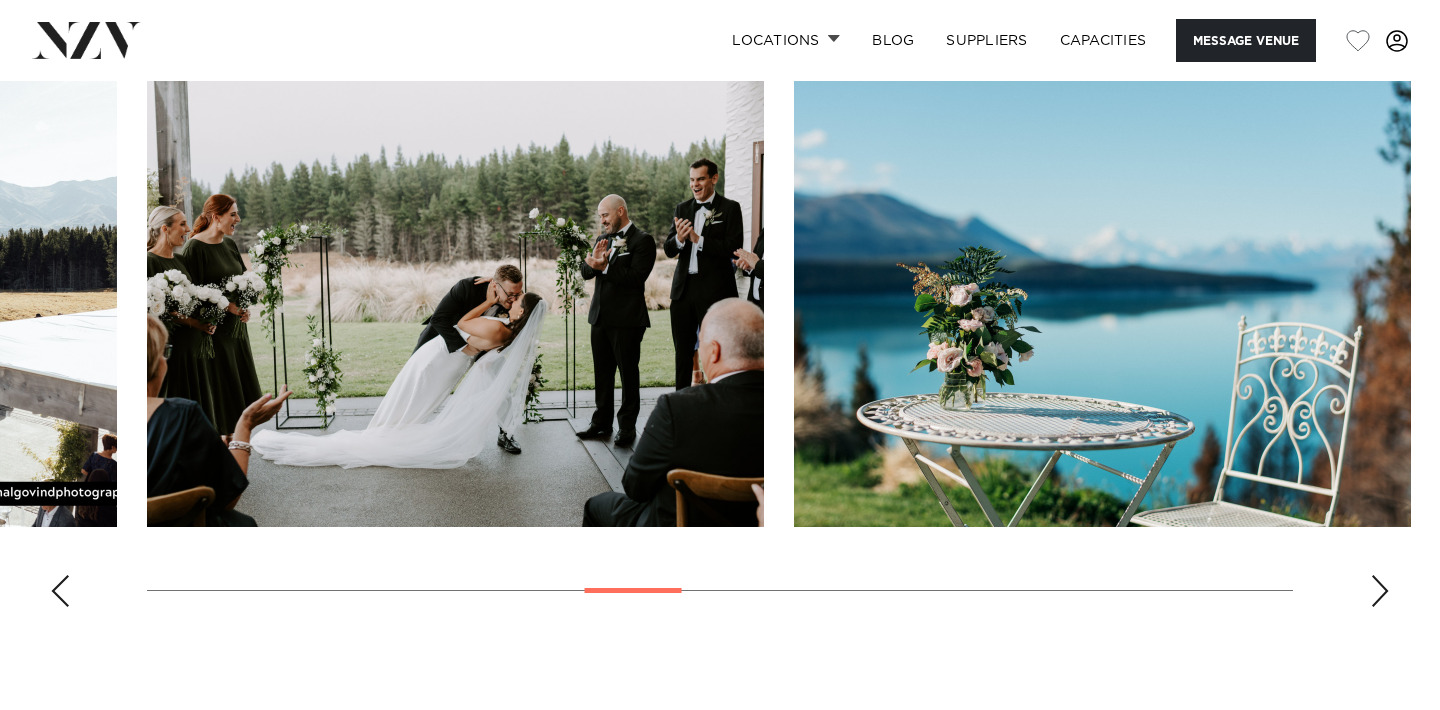 click at bounding box center (1380, 591) 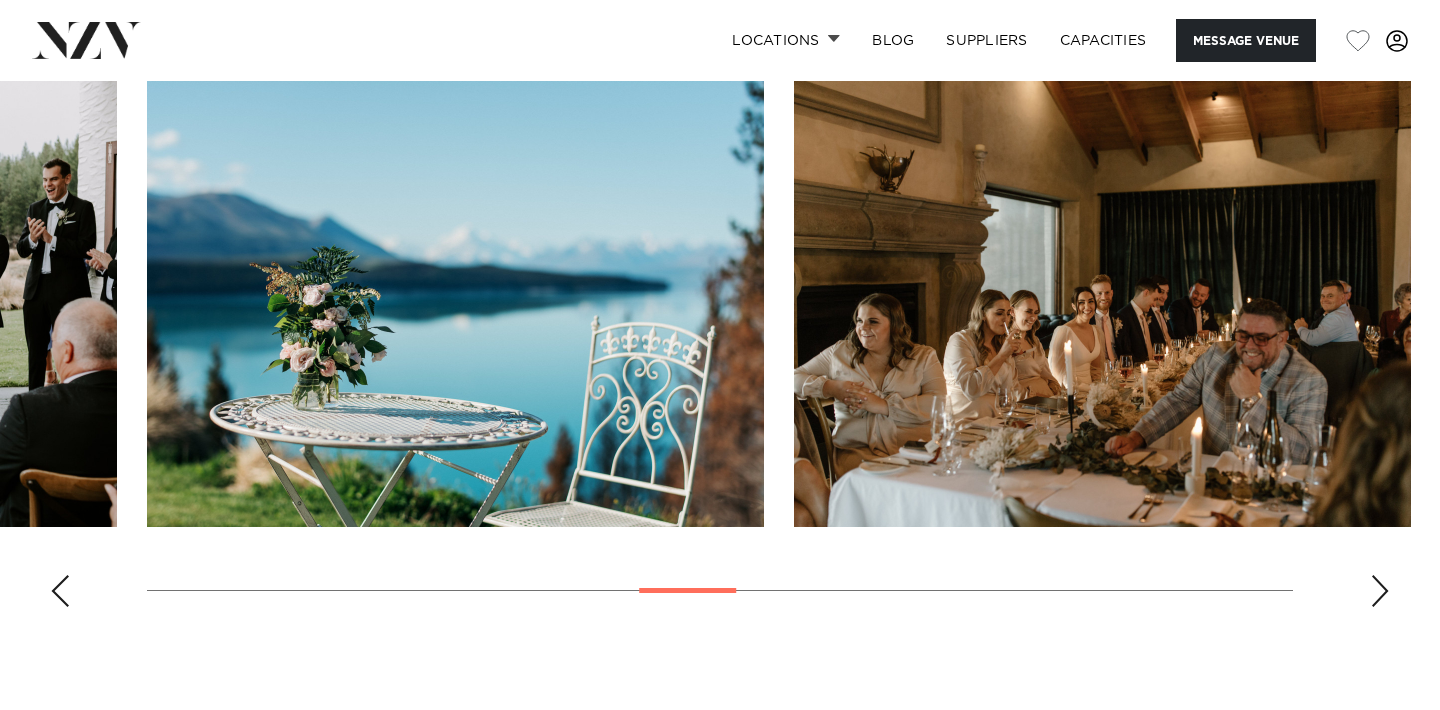 click at bounding box center (1380, 591) 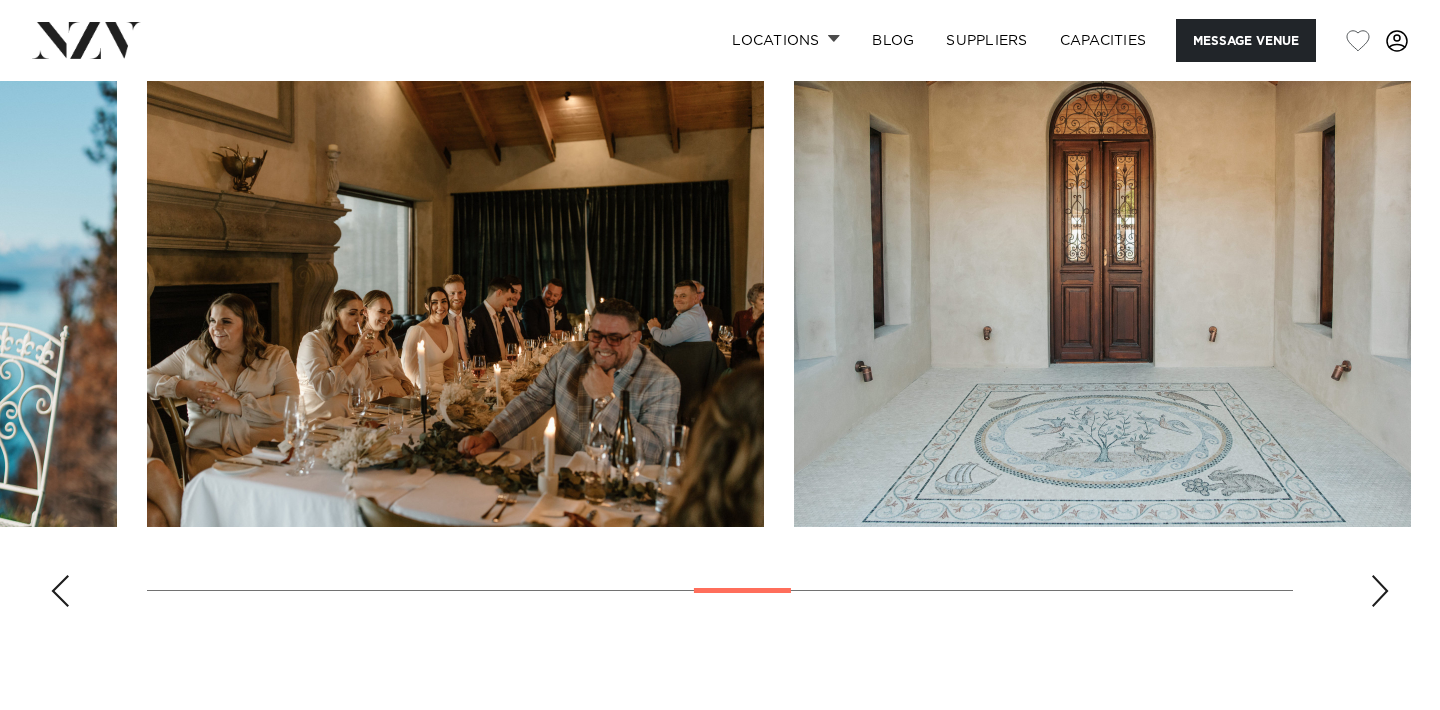 click at bounding box center (1380, 591) 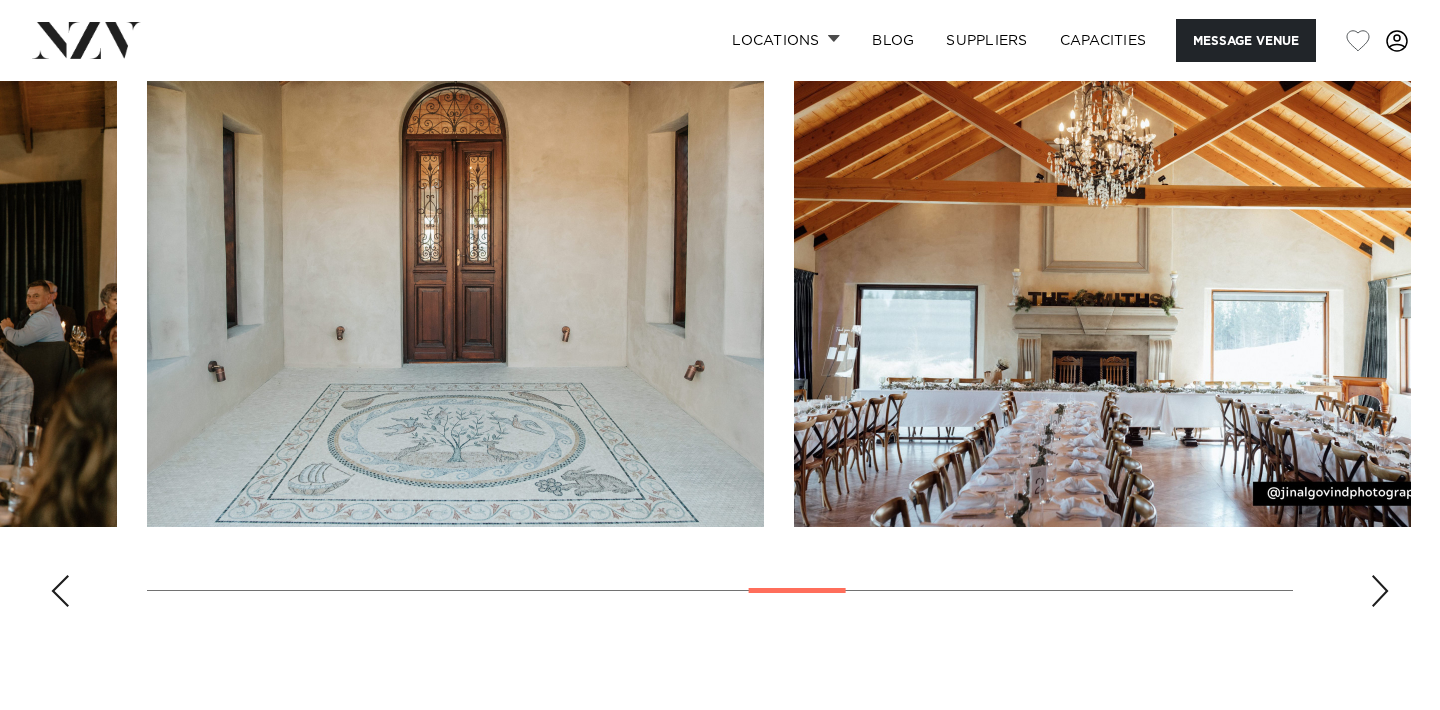click at bounding box center (1380, 591) 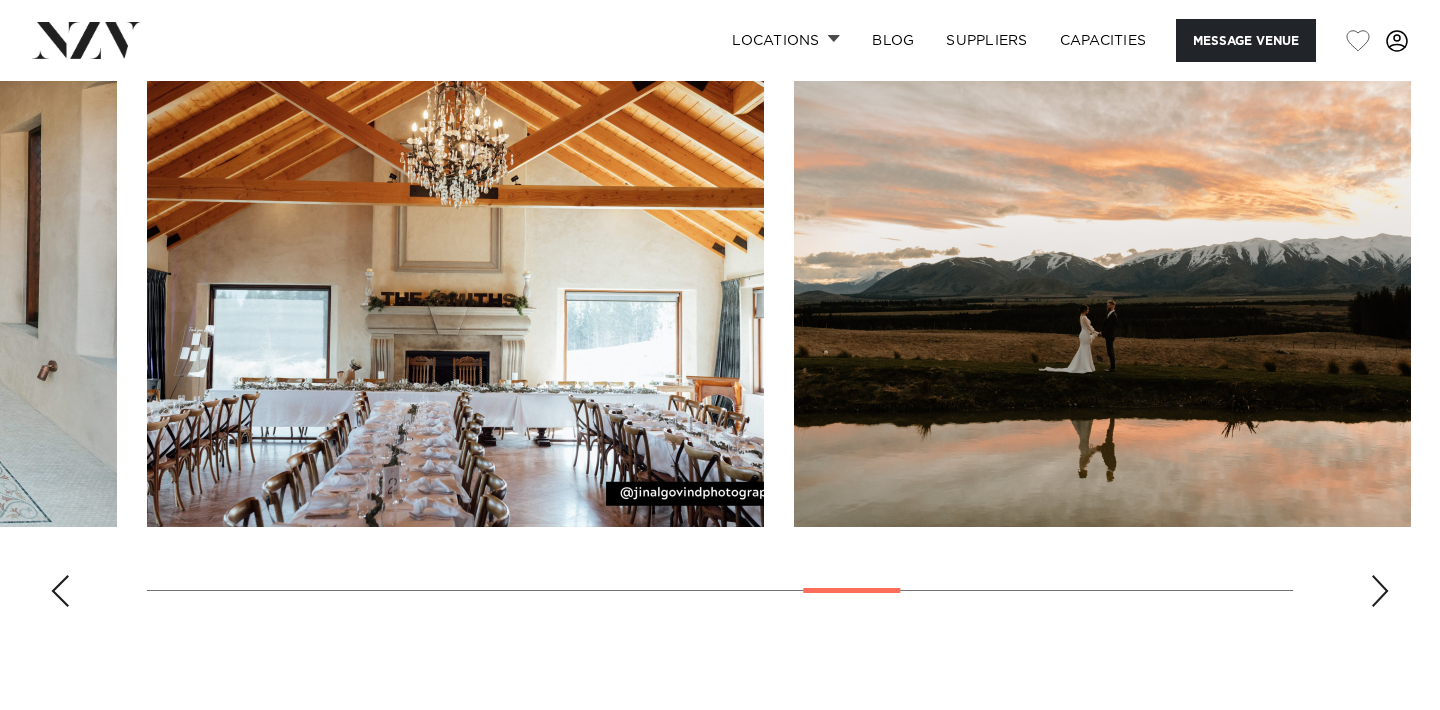 click at bounding box center [1380, 591] 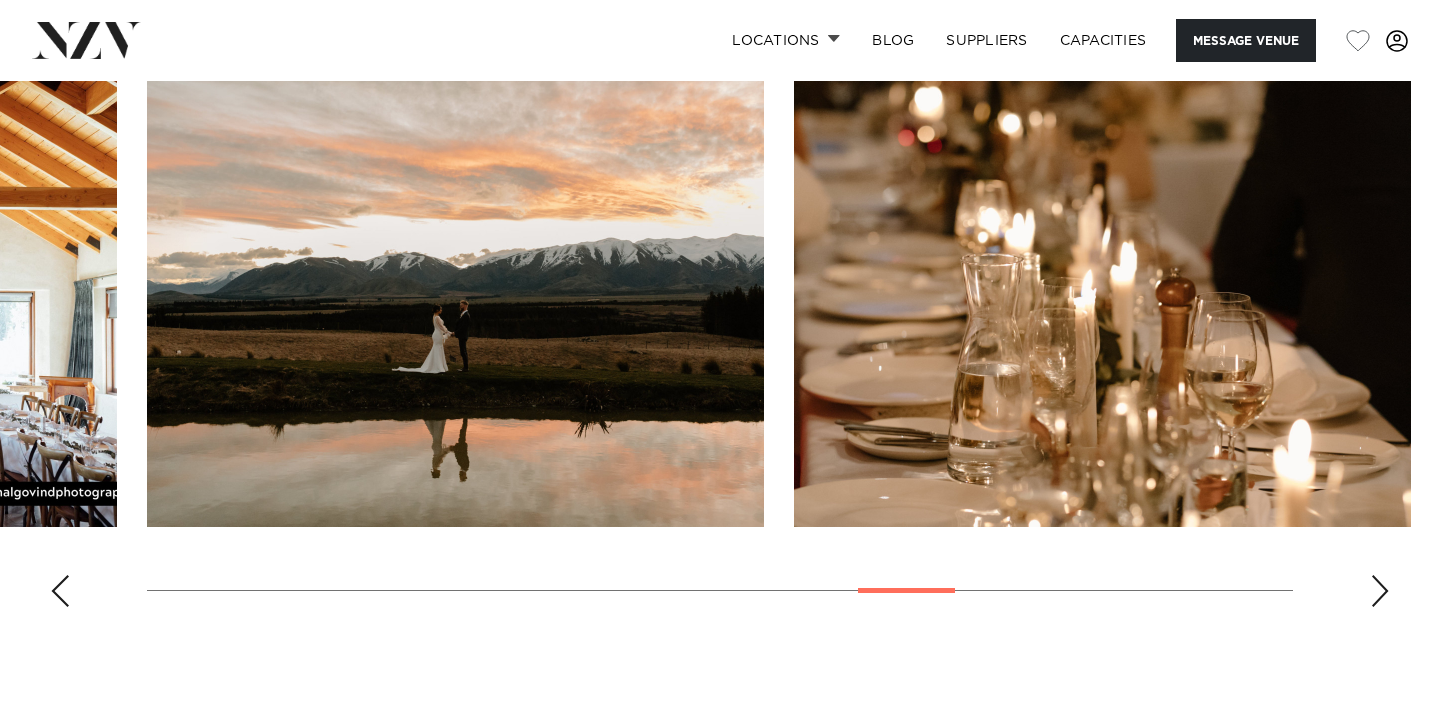 click at bounding box center (1380, 591) 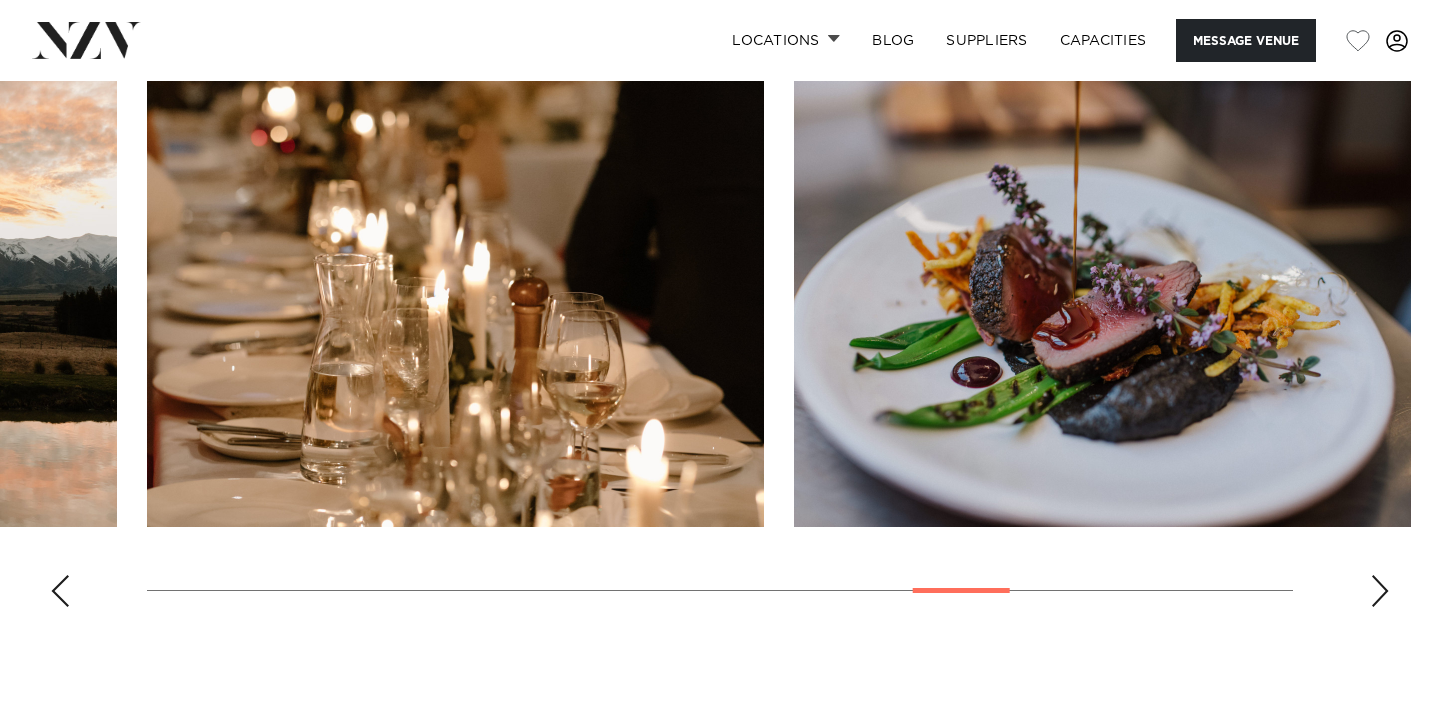 click at bounding box center [1380, 591] 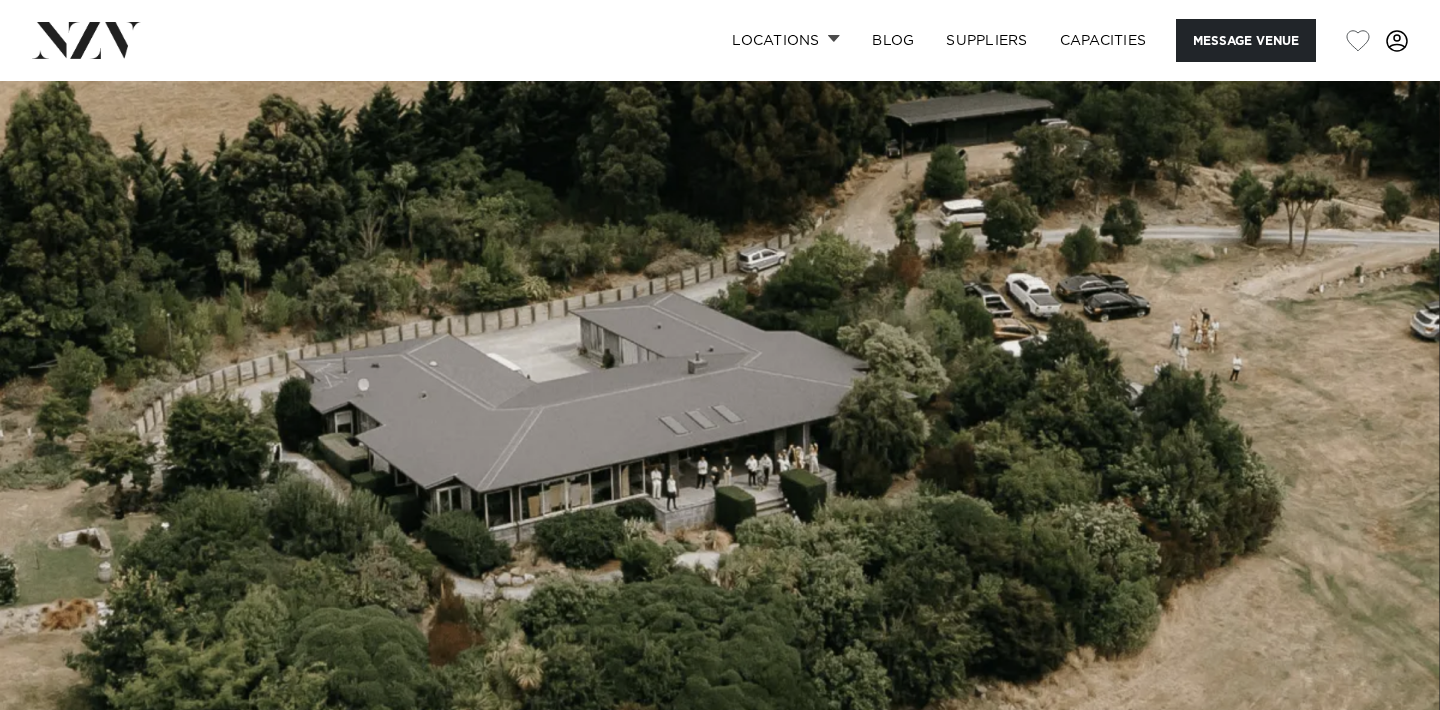 scroll, scrollTop: 0, scrollLeft: 0, axis: both 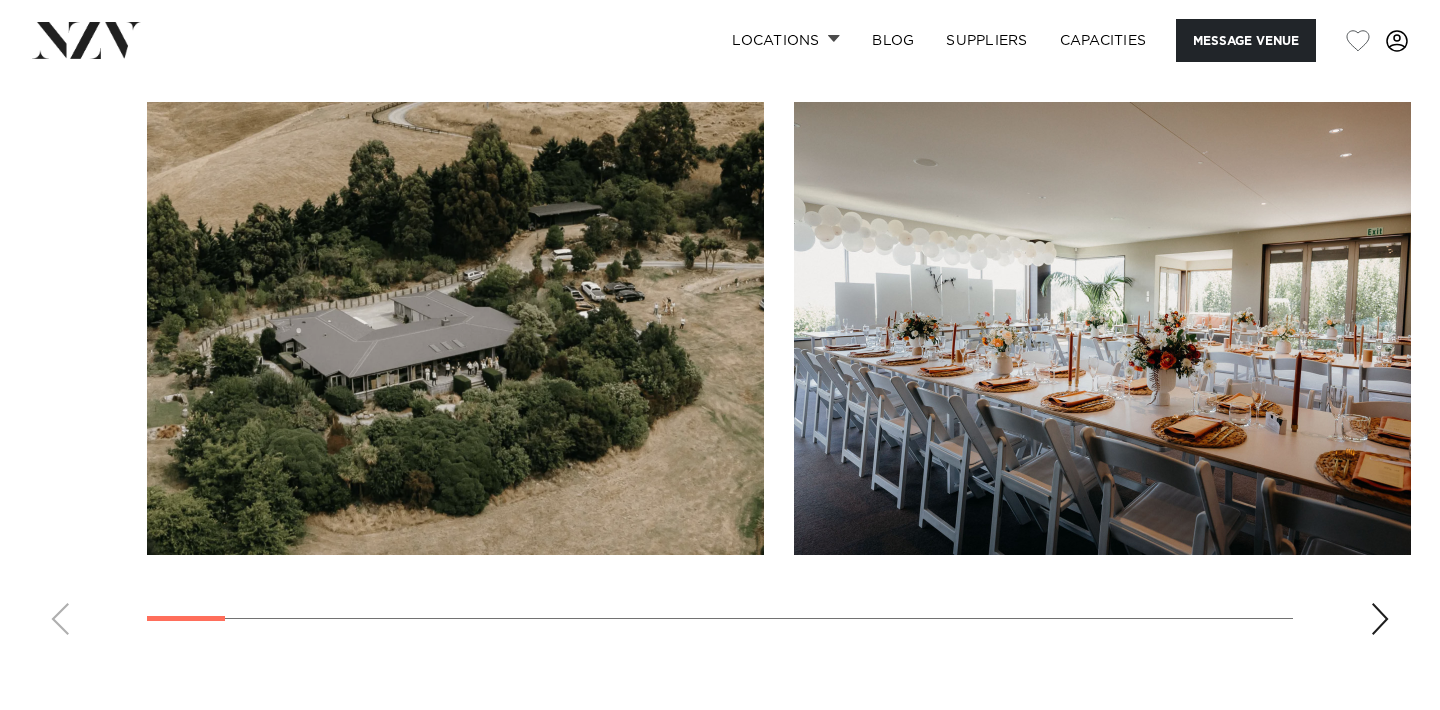 click at bounding box center [1380, 619] 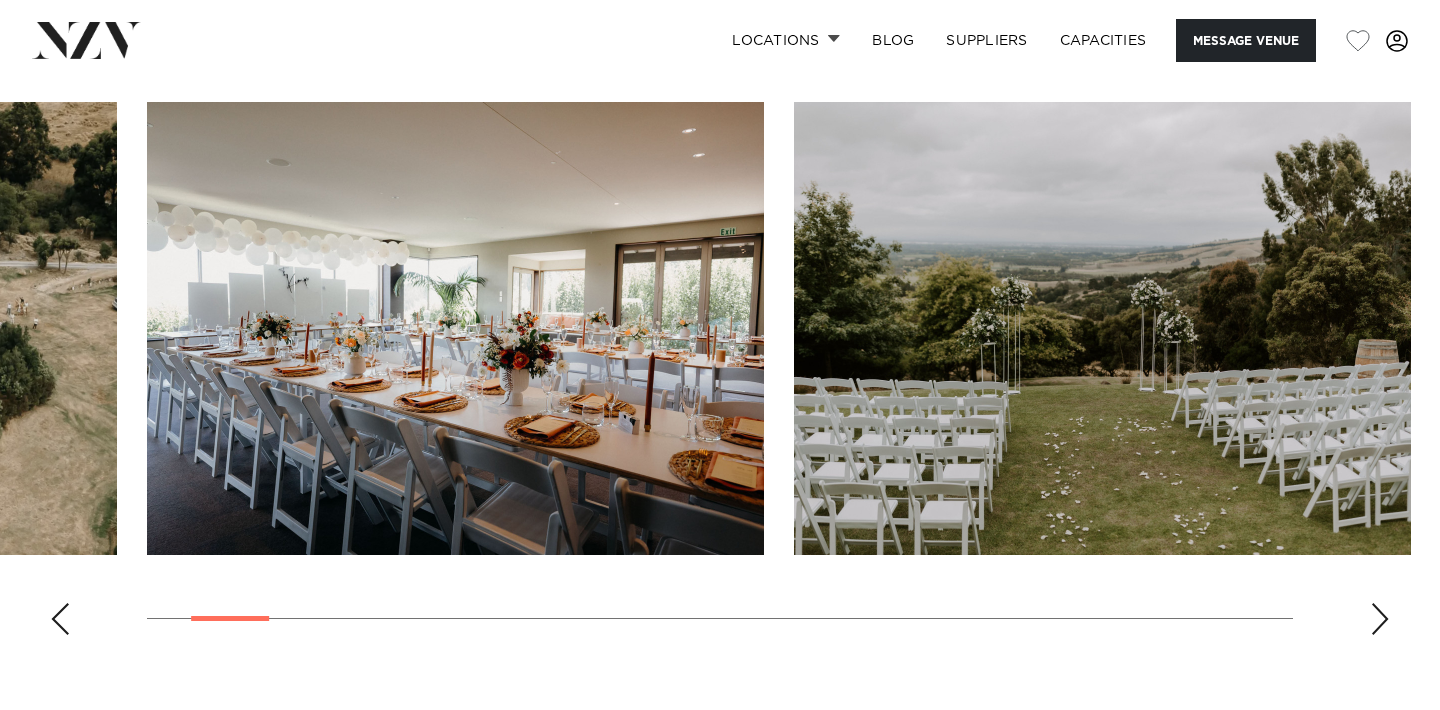 click at bounding box center (1380, 619) 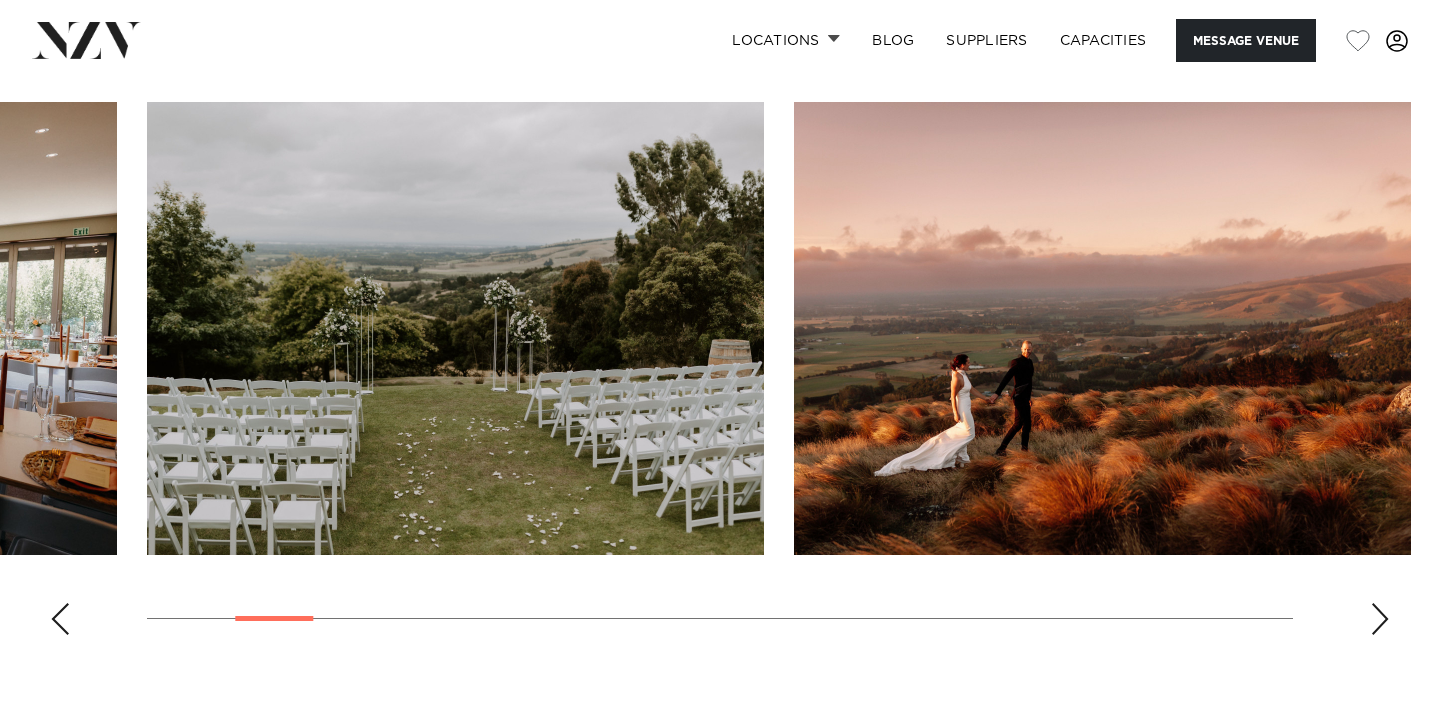click at bounding box center [1380, 619] 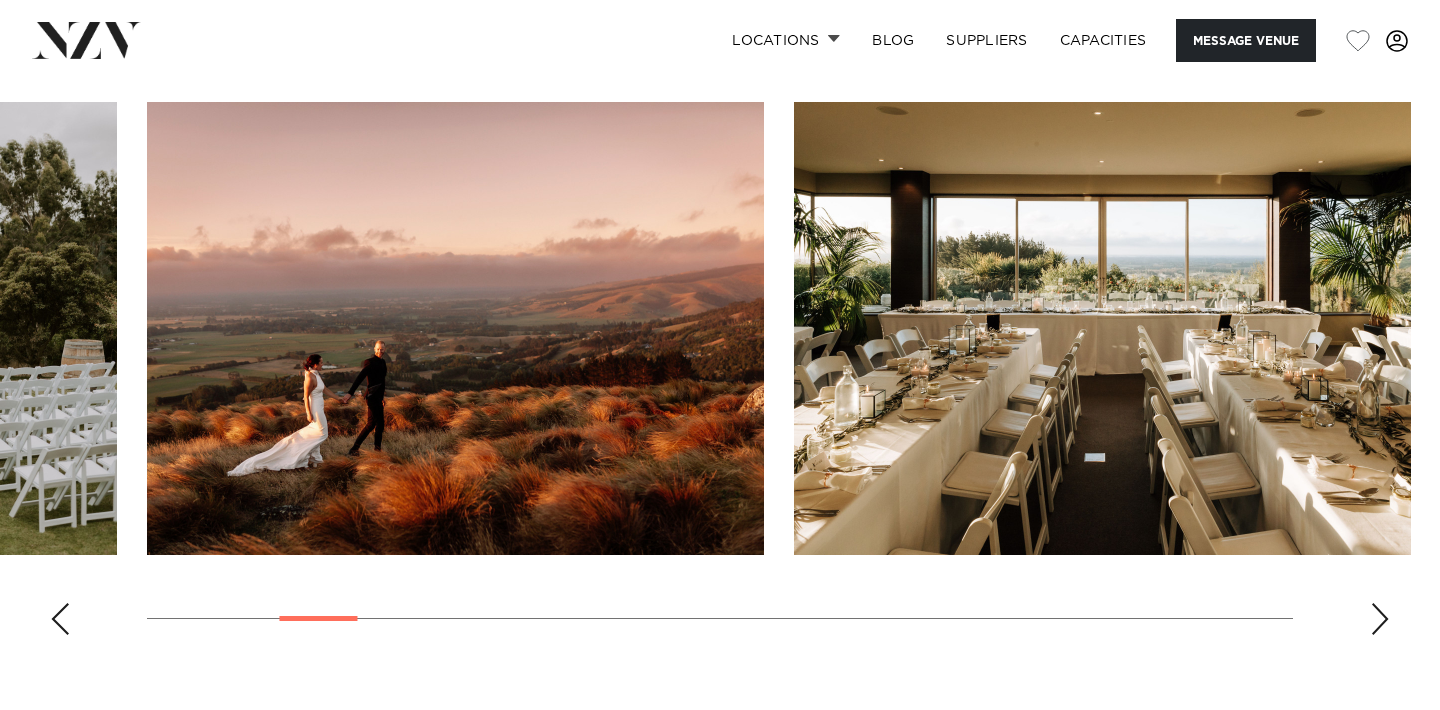 click at bounding box center (1380, 619) 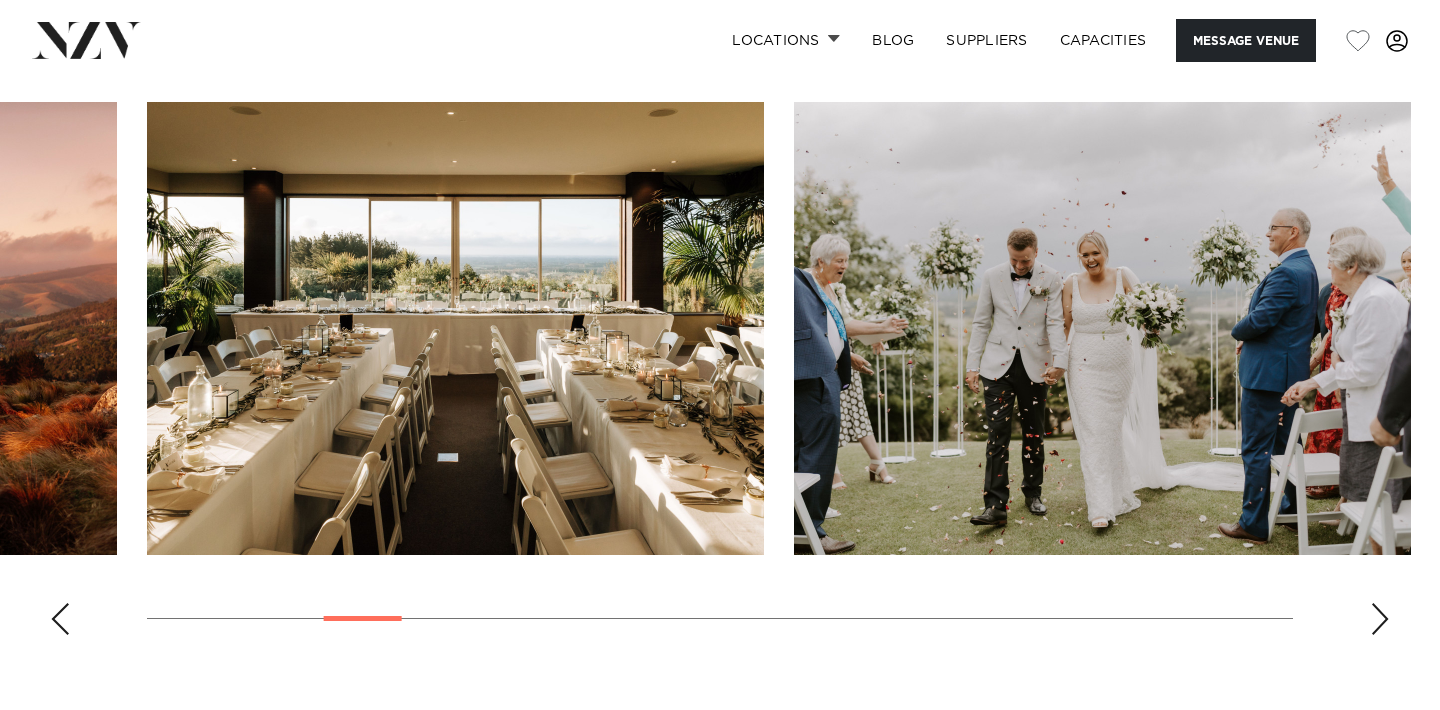 click at bounding box center (1380, 619) 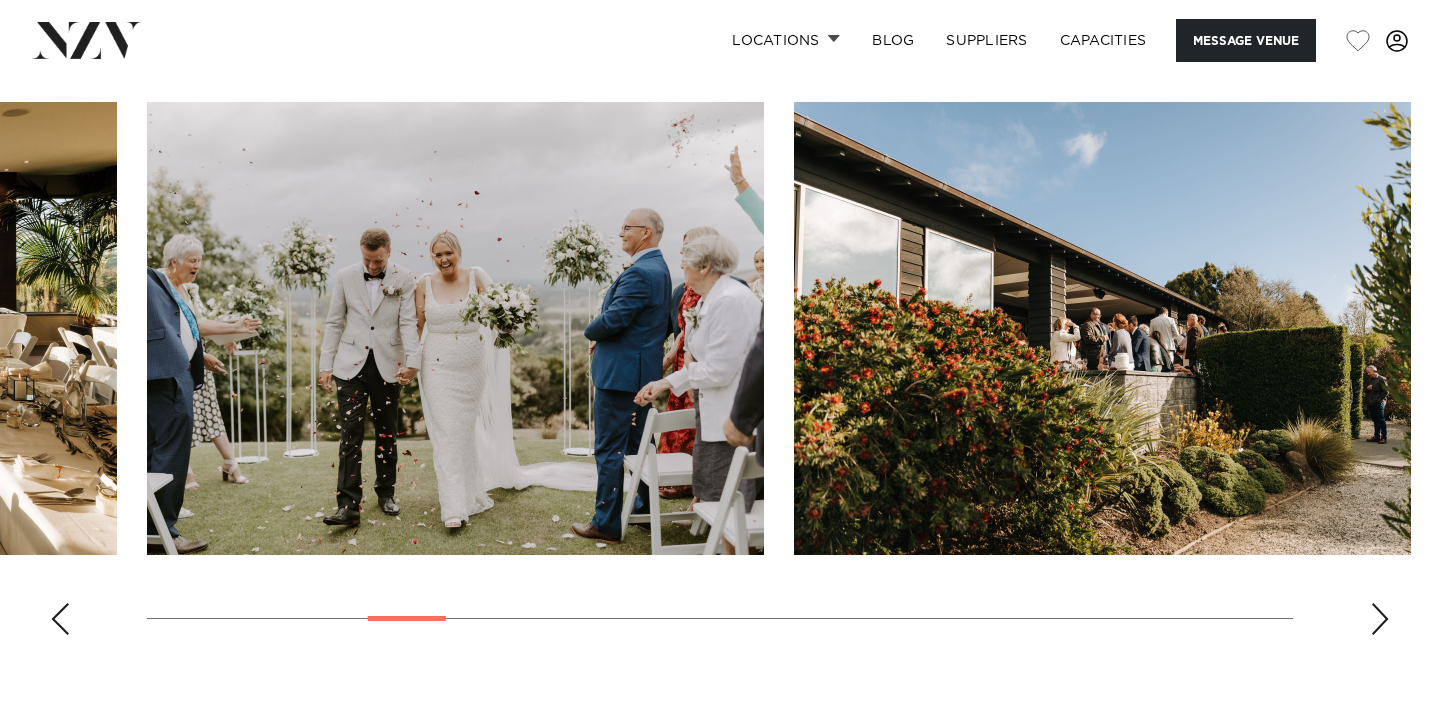 click at bounding box center (1380, 619) 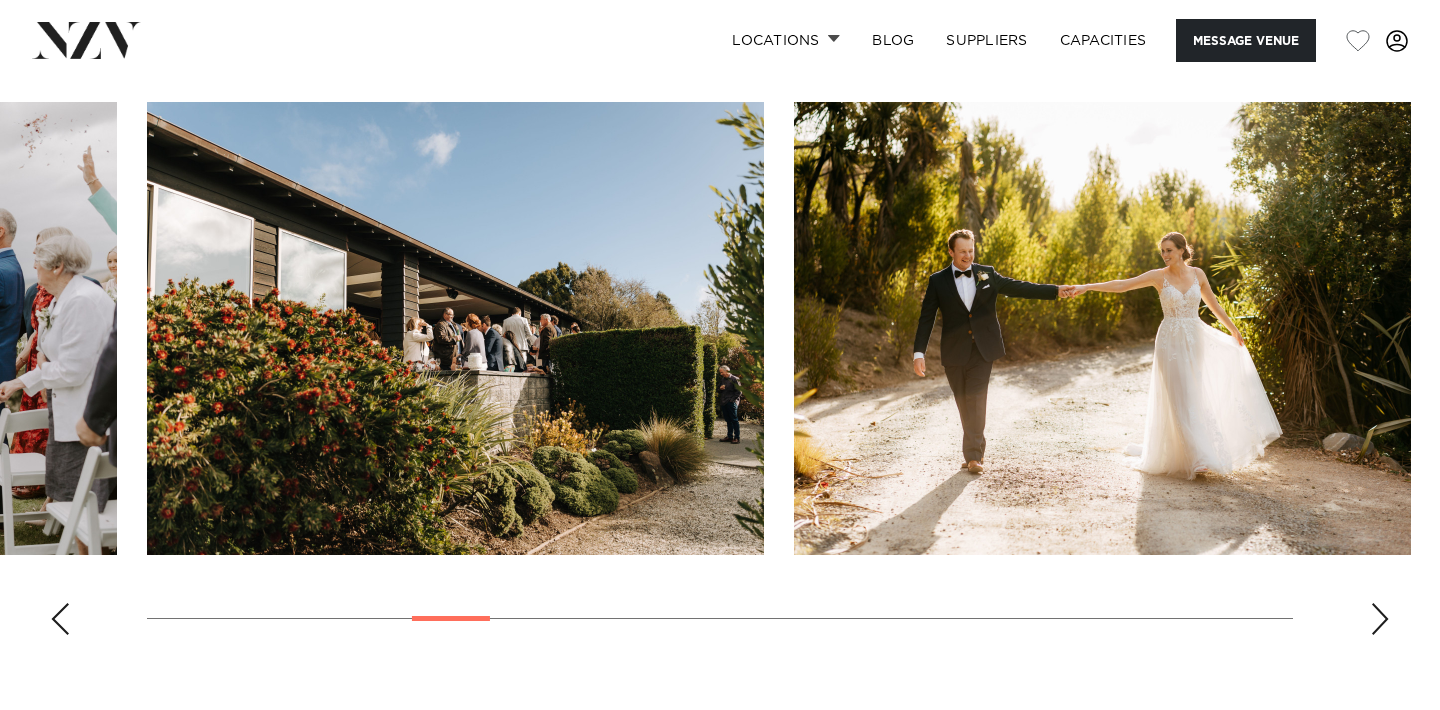 click at bounding box center [1380, 619] 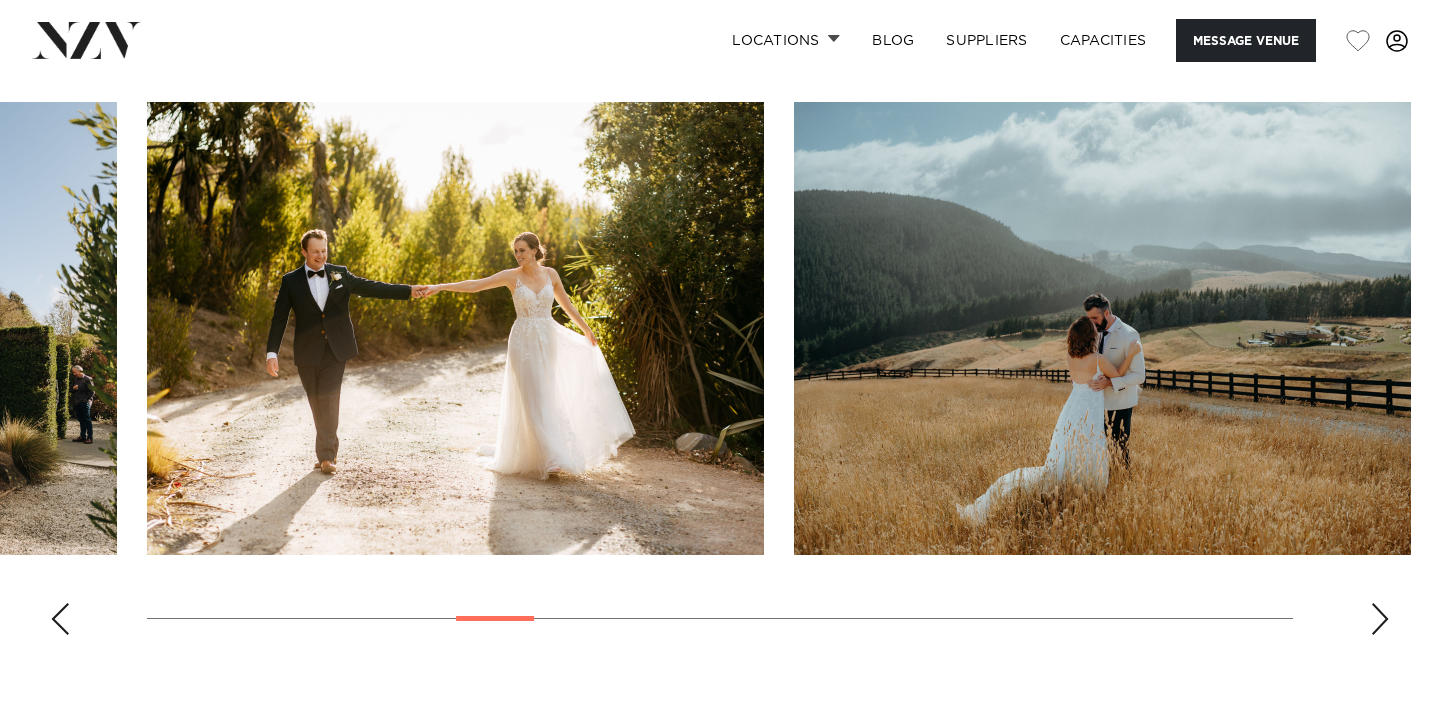 click at bounding box center [1380, 619] 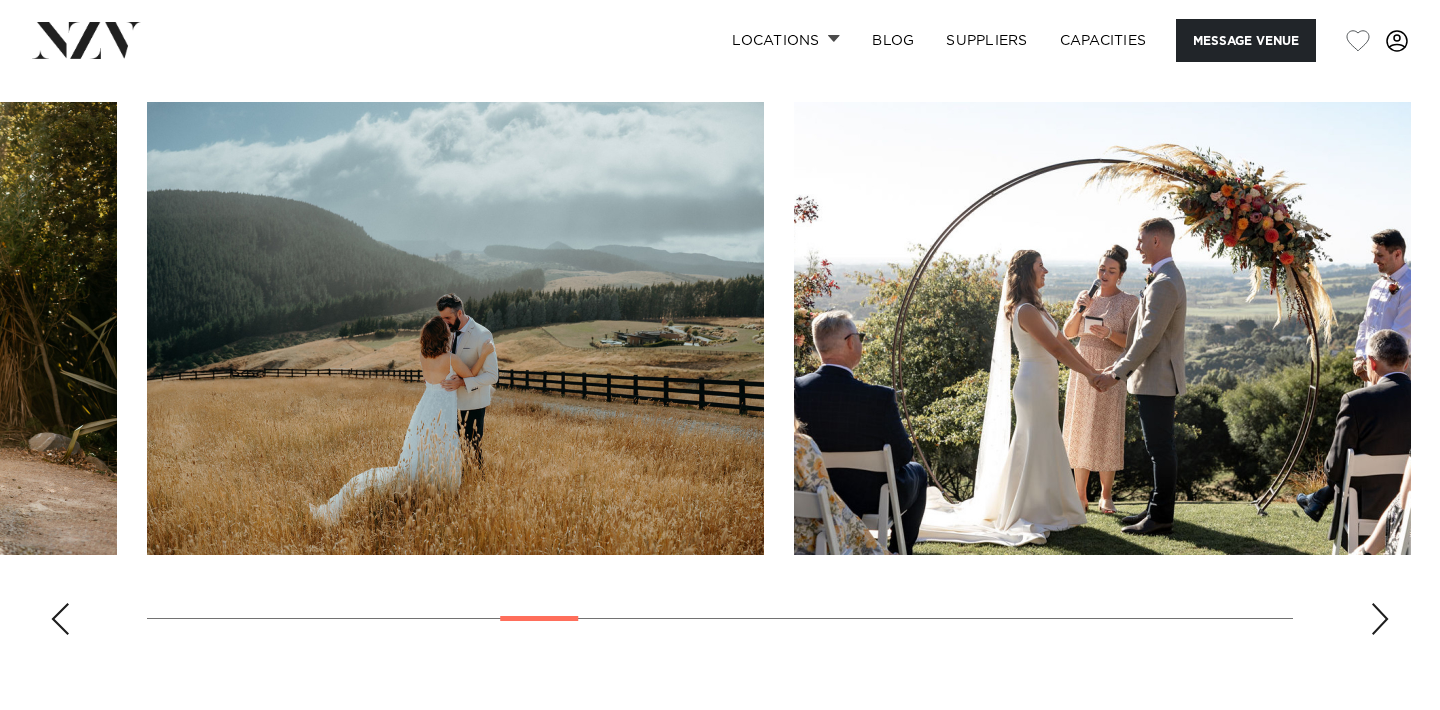 click at bounding box center [1380, 619] 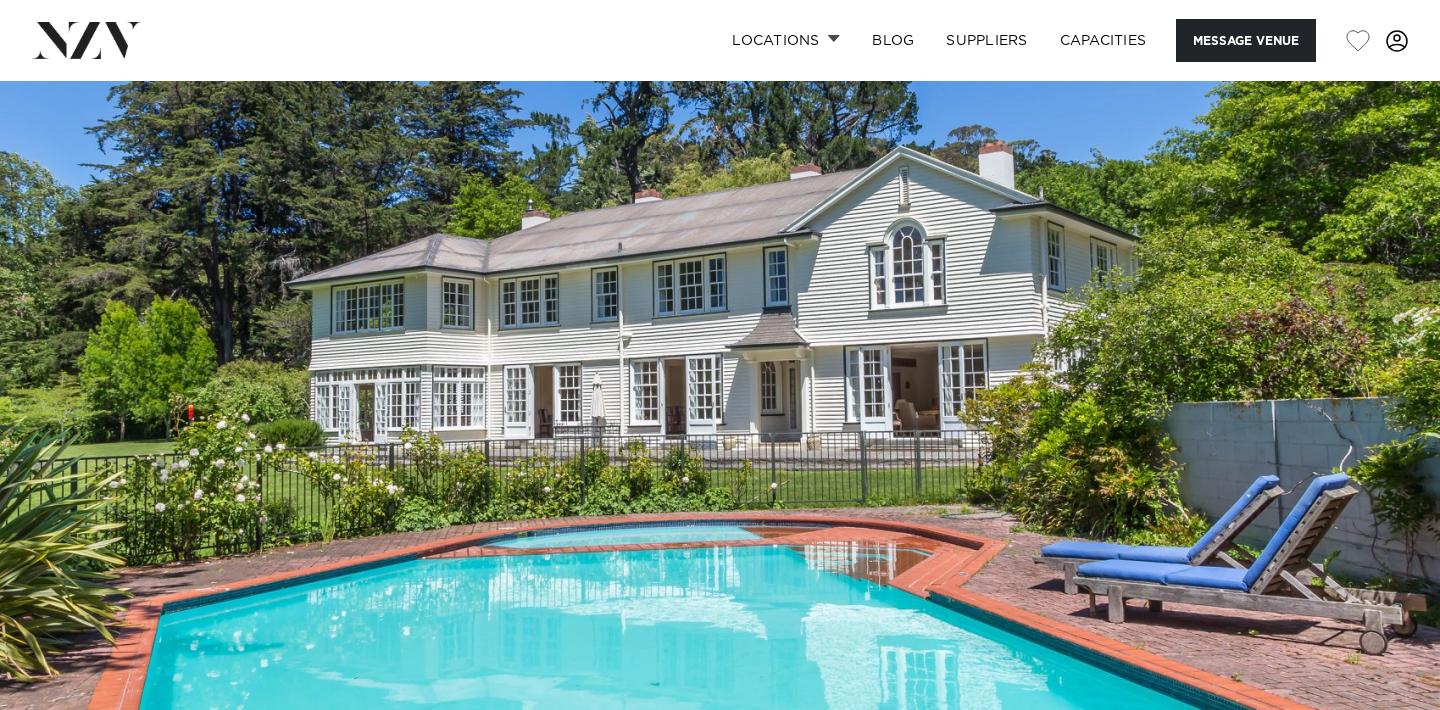 scroll, scrollTop: 0, scrollLeft: 0, axis: both 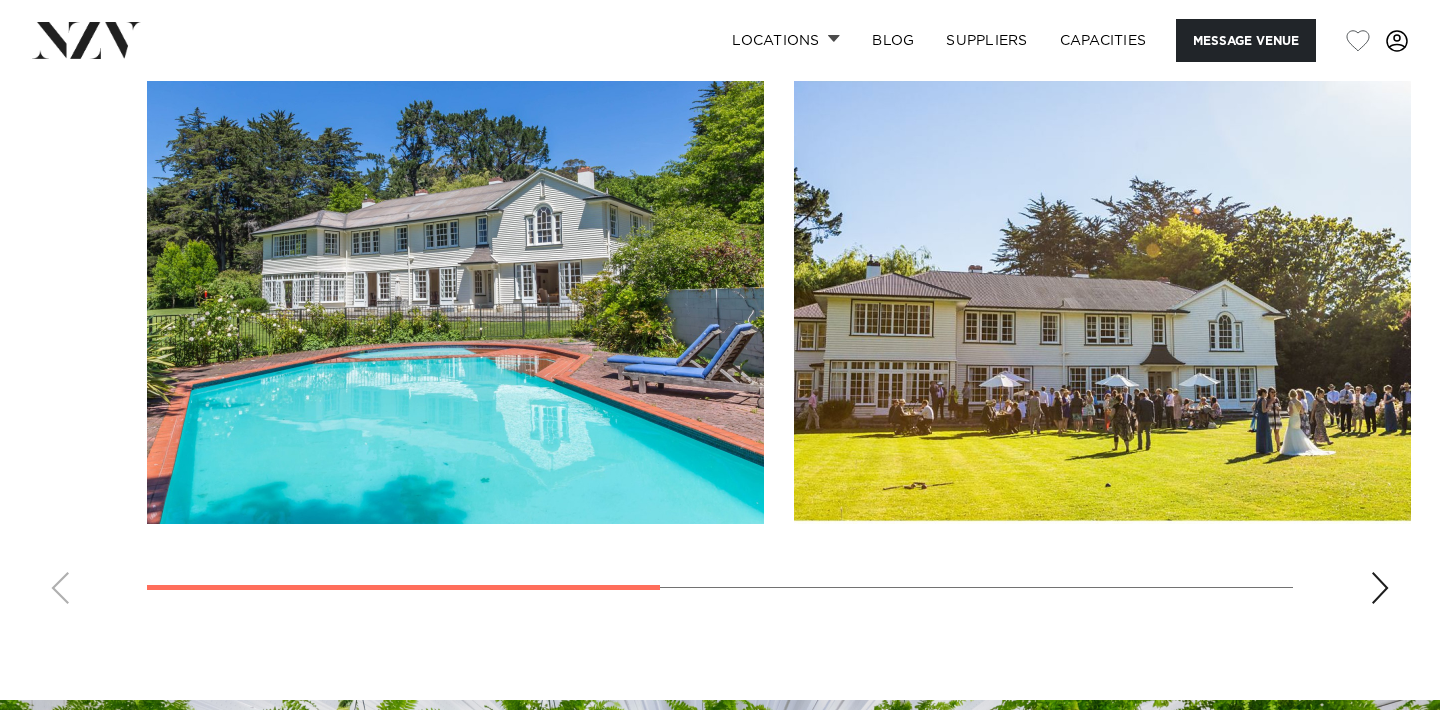 click at bounding box center [1380, 588] 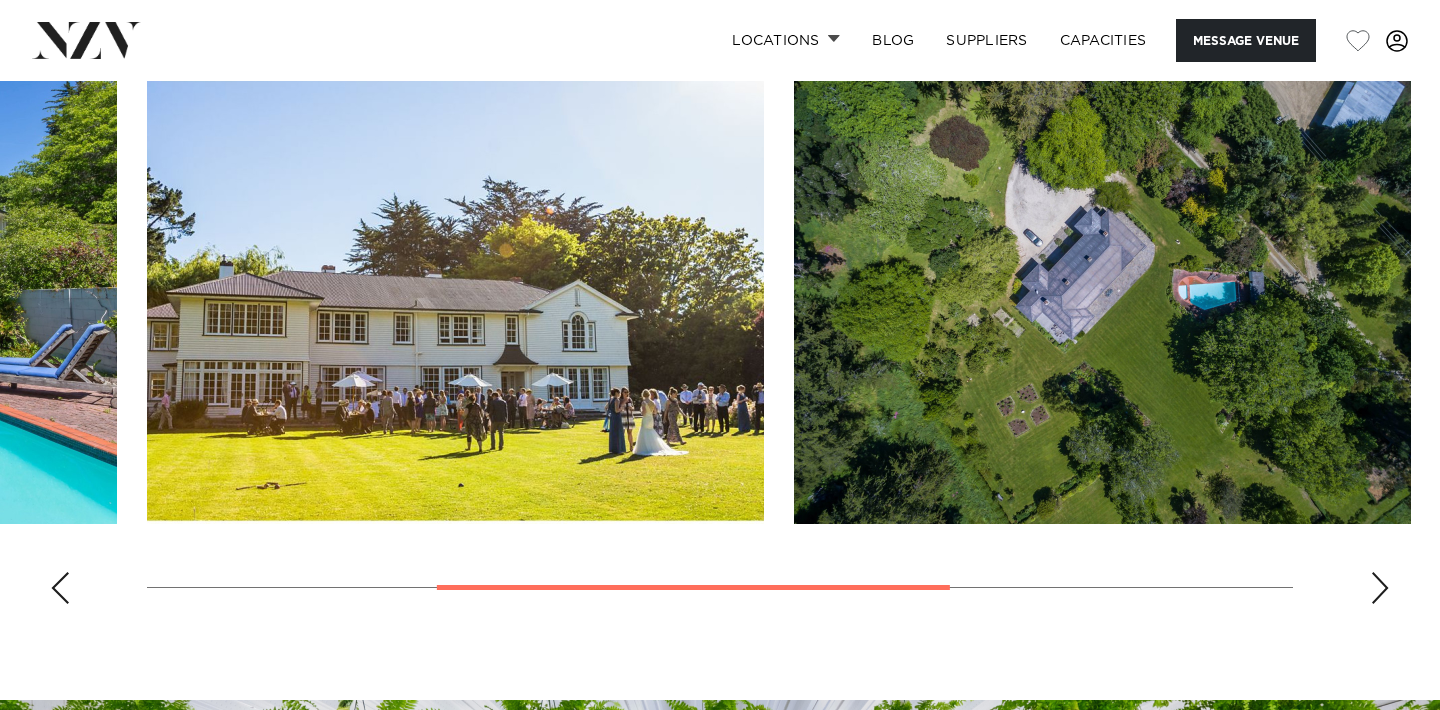 click at bounding box center [1380, 588] 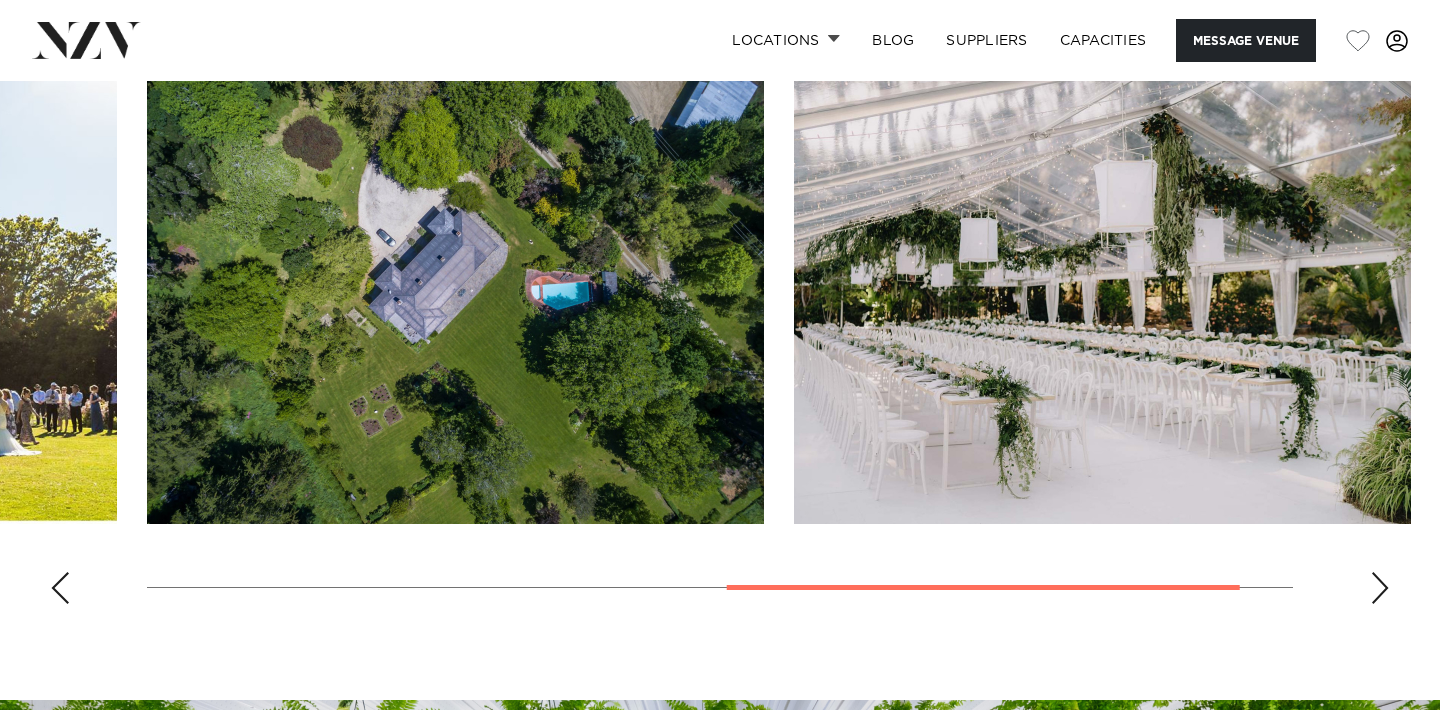 click at bounding box center [1380, 588] 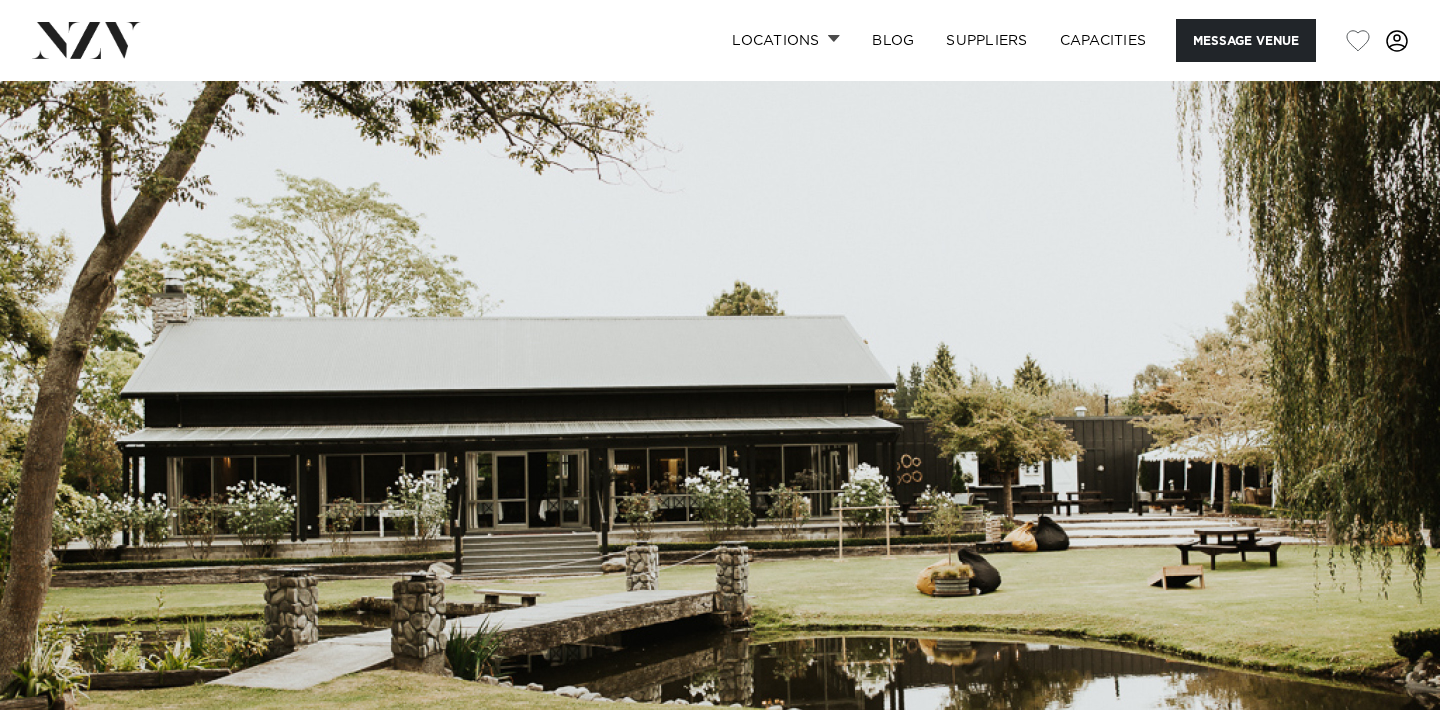 scroll, scrollTop: 0, scrollLeft: 0, axis: both 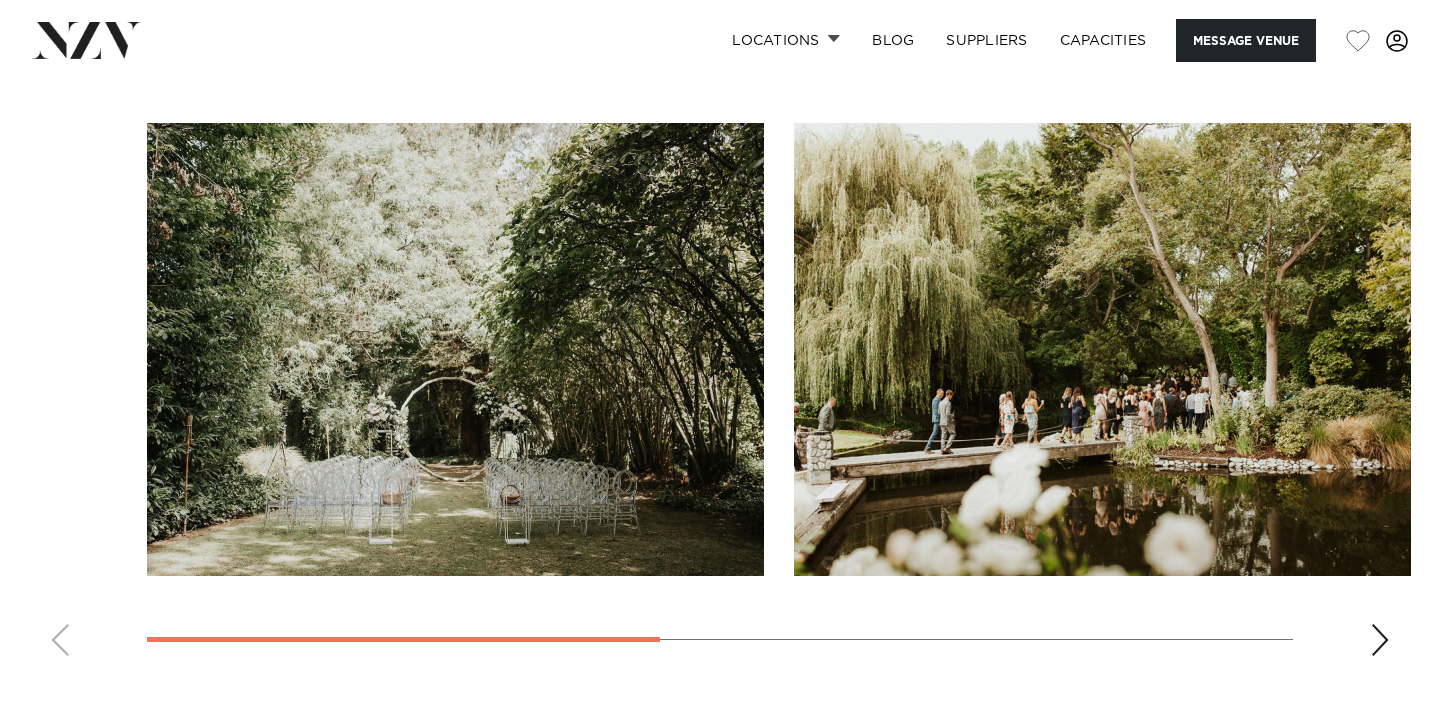 click at bounding box center (1380, 640) 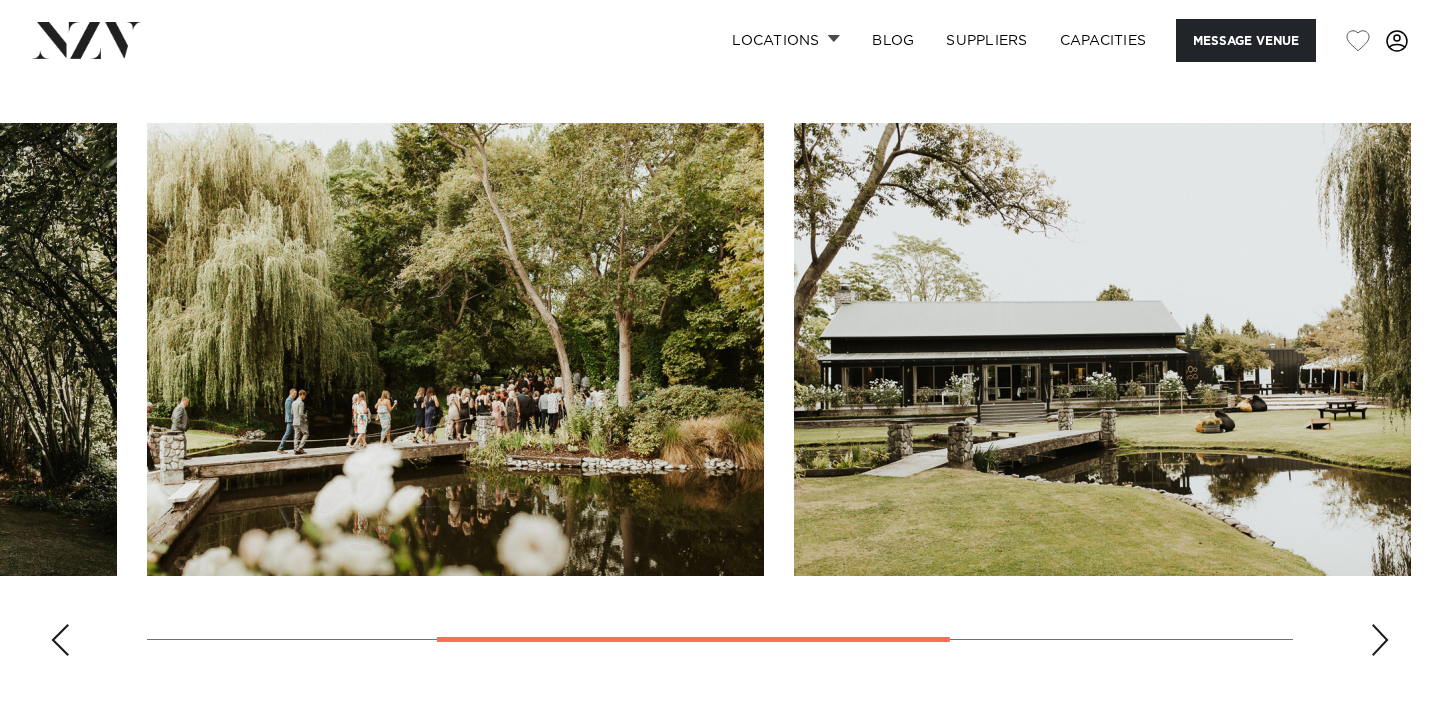 click at bounding box center [1380, 640] 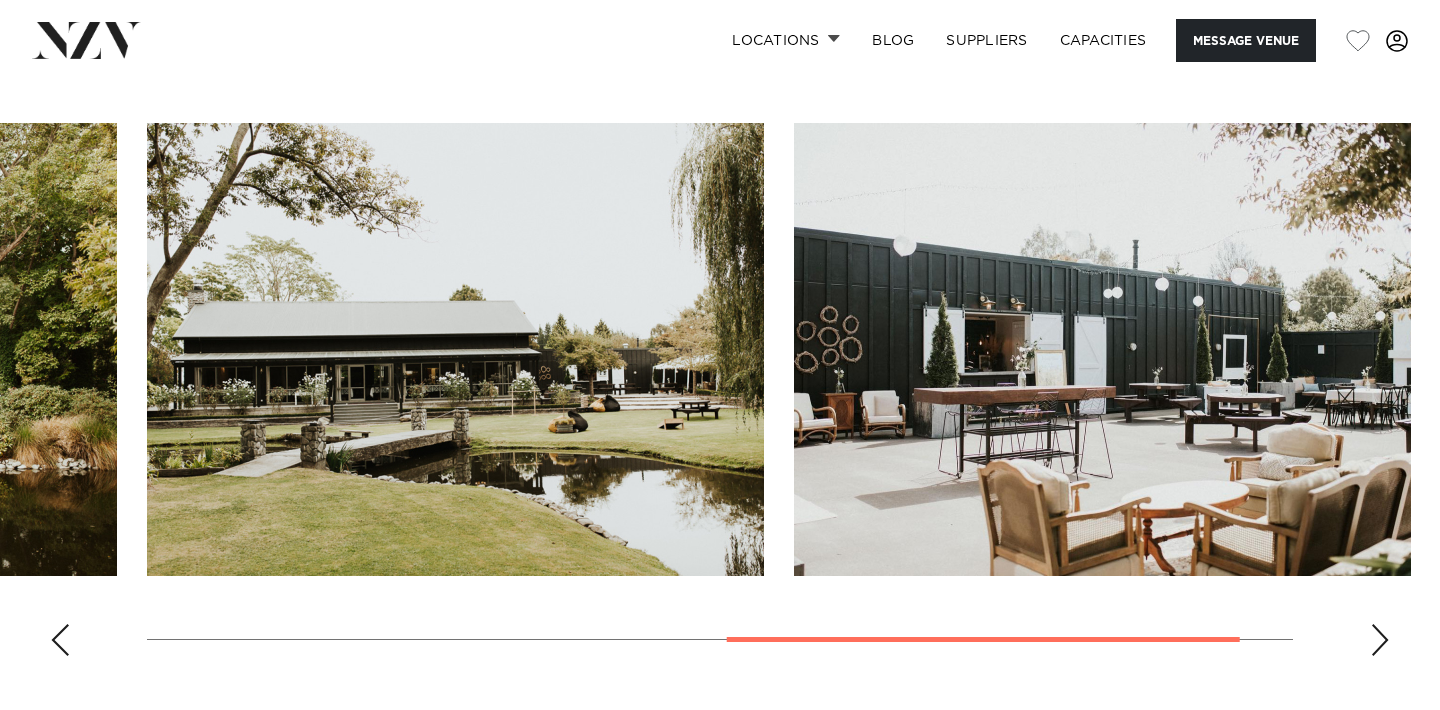 click at bounding box center (1380, 640) 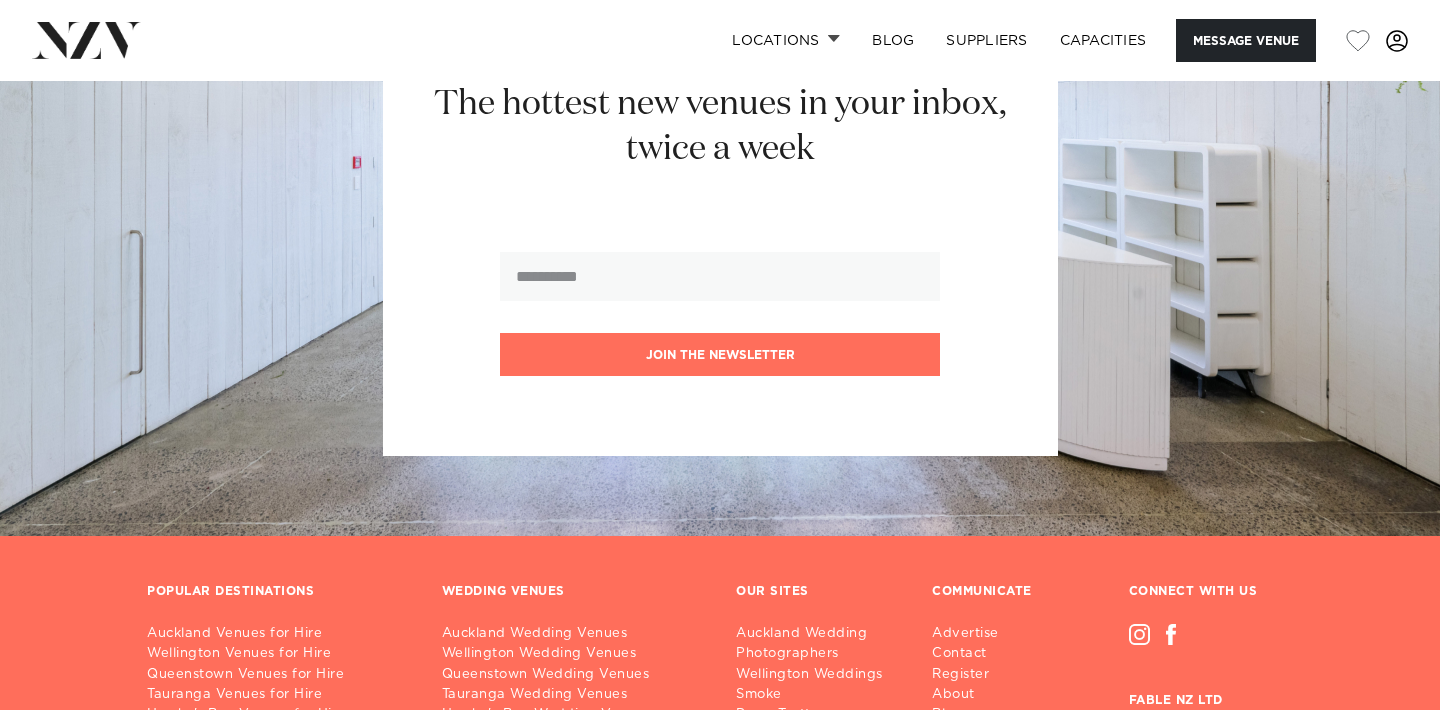 scroll, scrollTop: 2384, scrollLeft: 0, axis: vertical 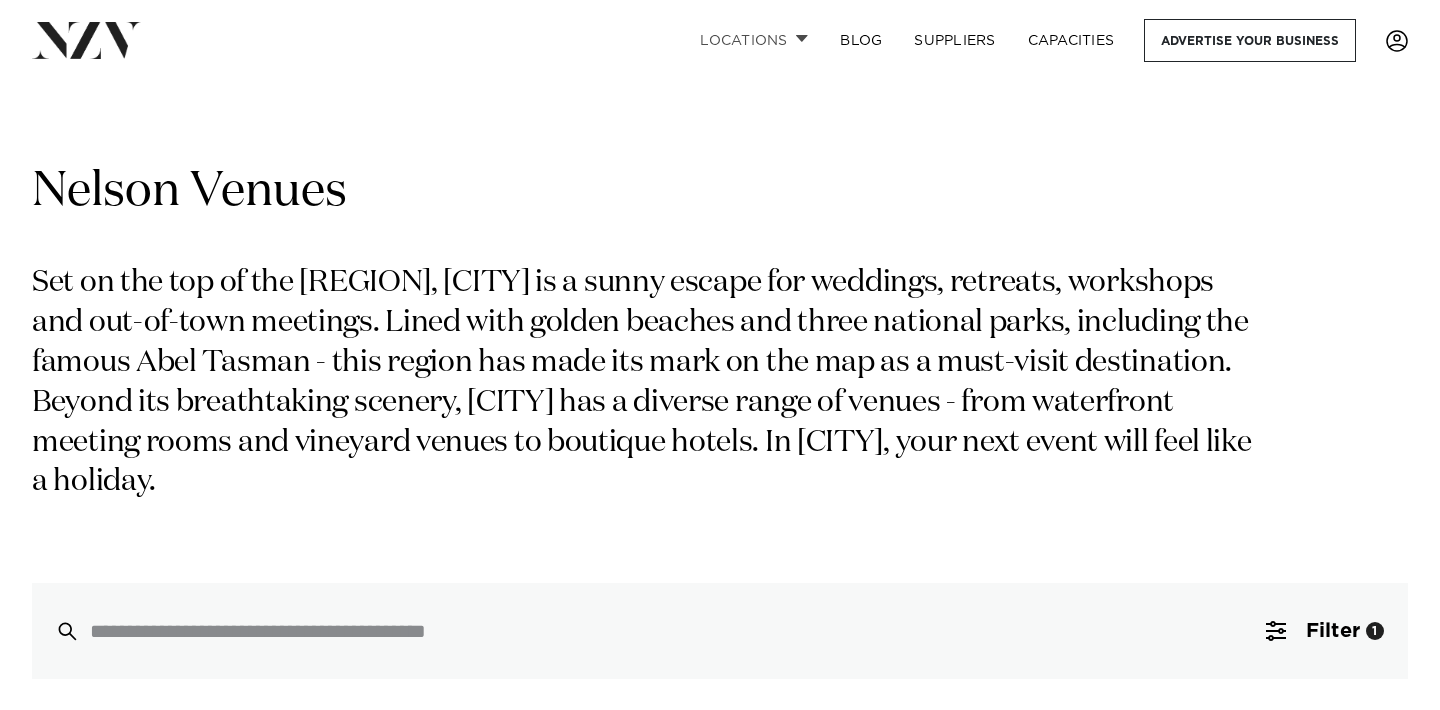 click on "Locations" at bounding box center (754, 40) 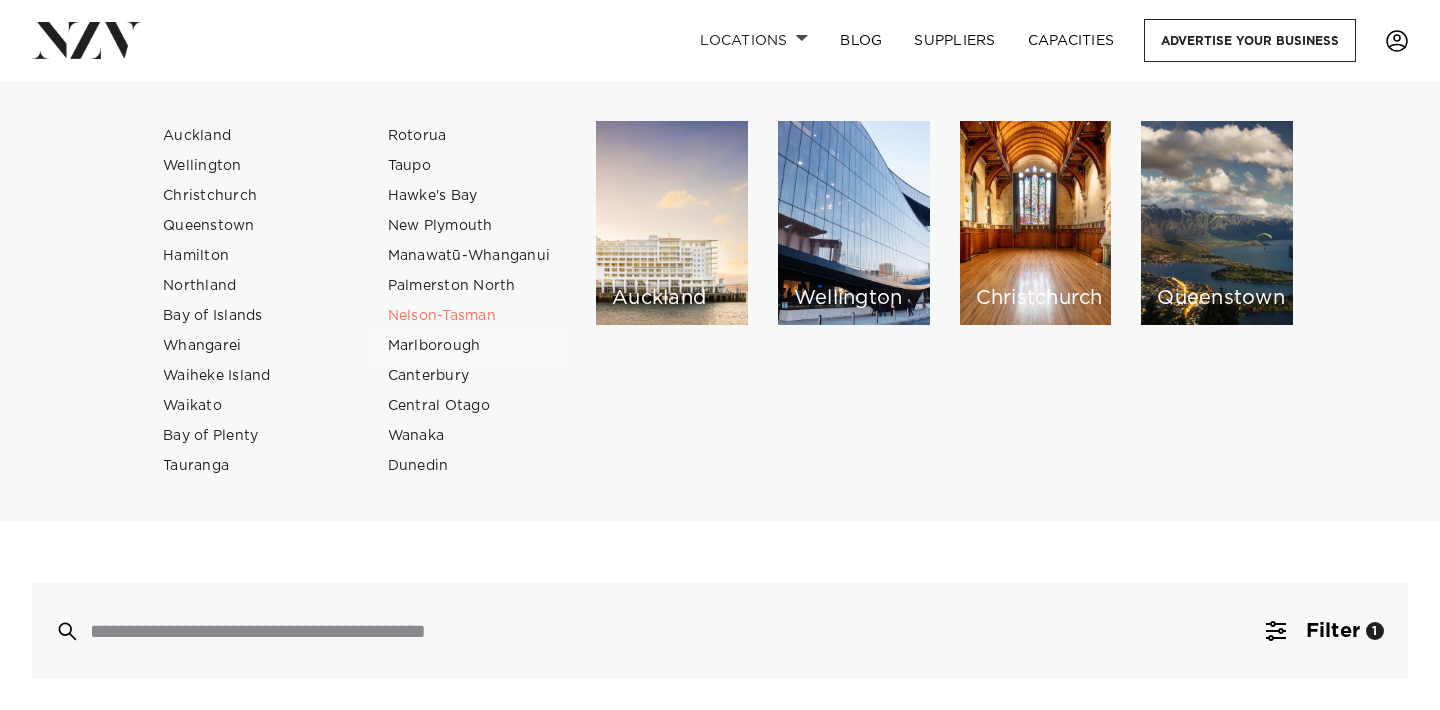 click on "Marlborough" at bounding box center (469, 346) 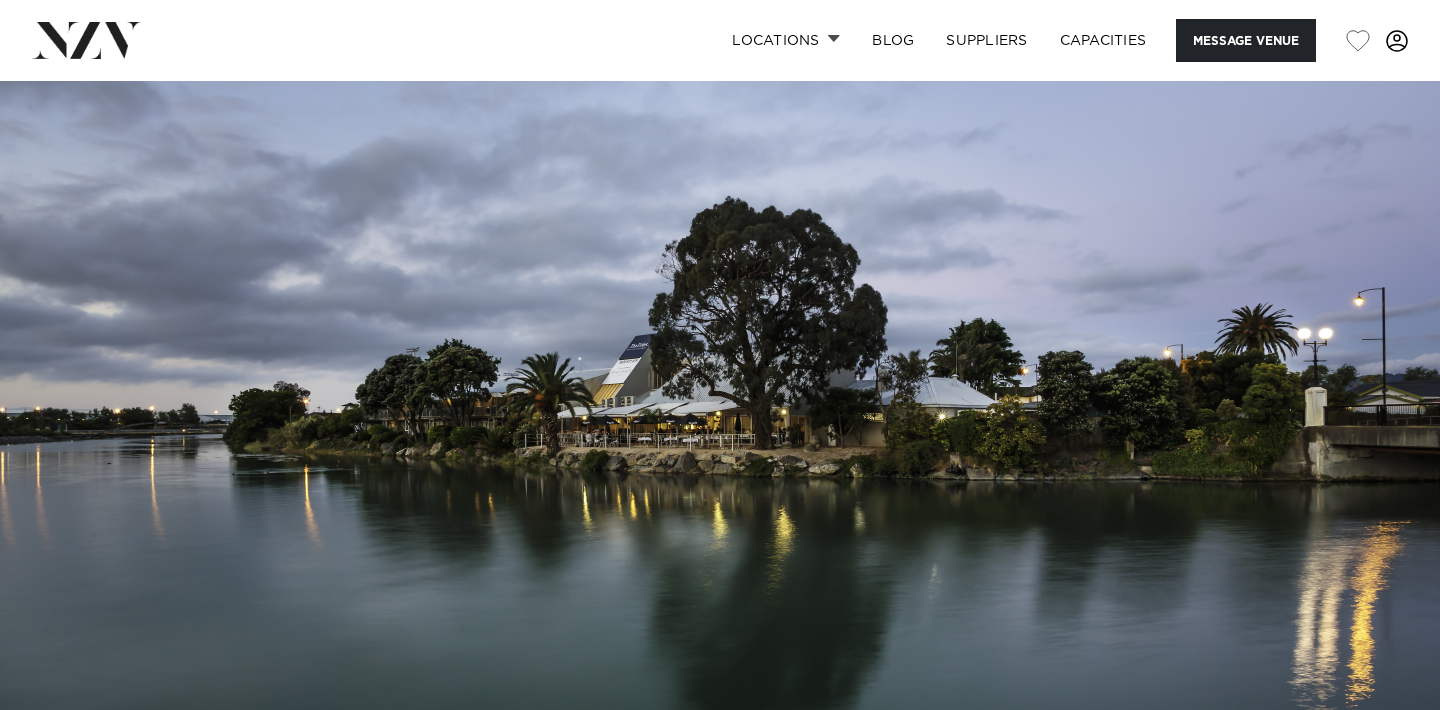 scroll, scrollTop: 0, scrollLeft: 0, axis: both 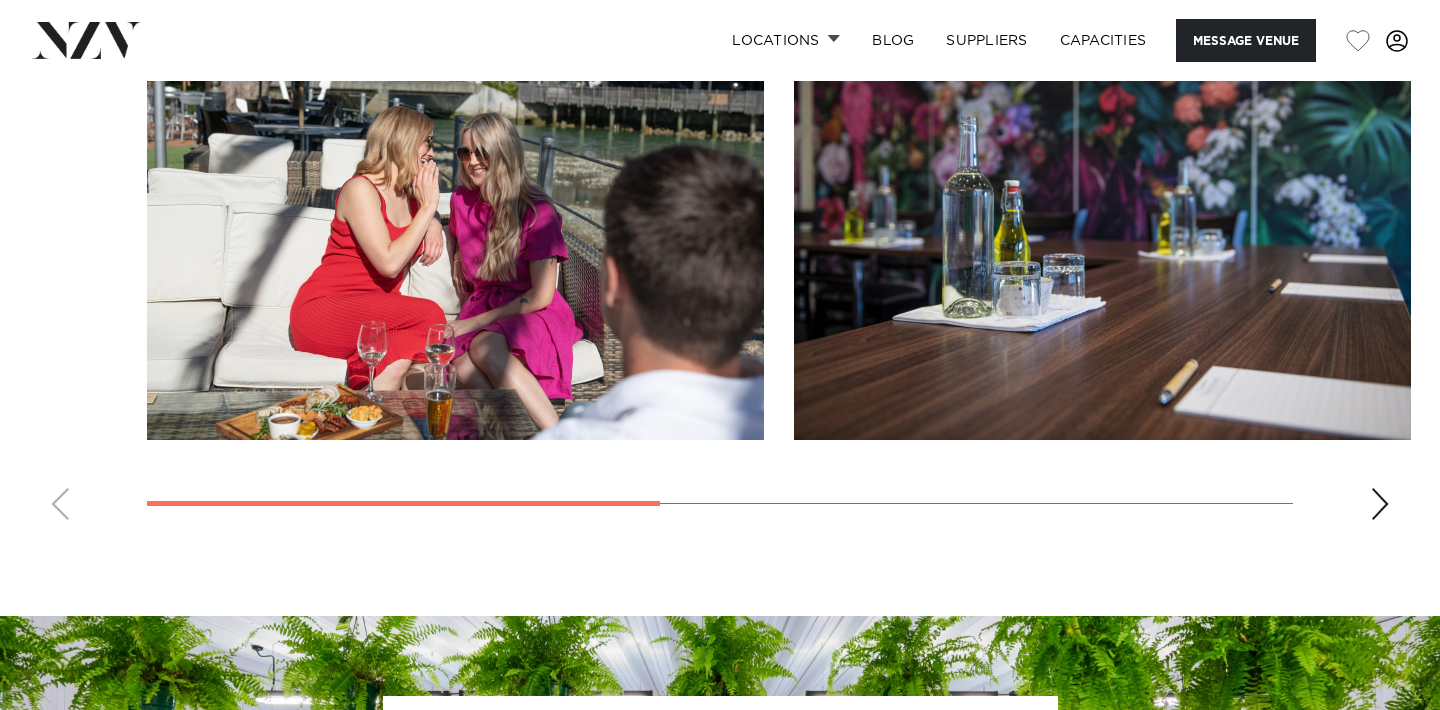 click at bounding box center (1380, 504) 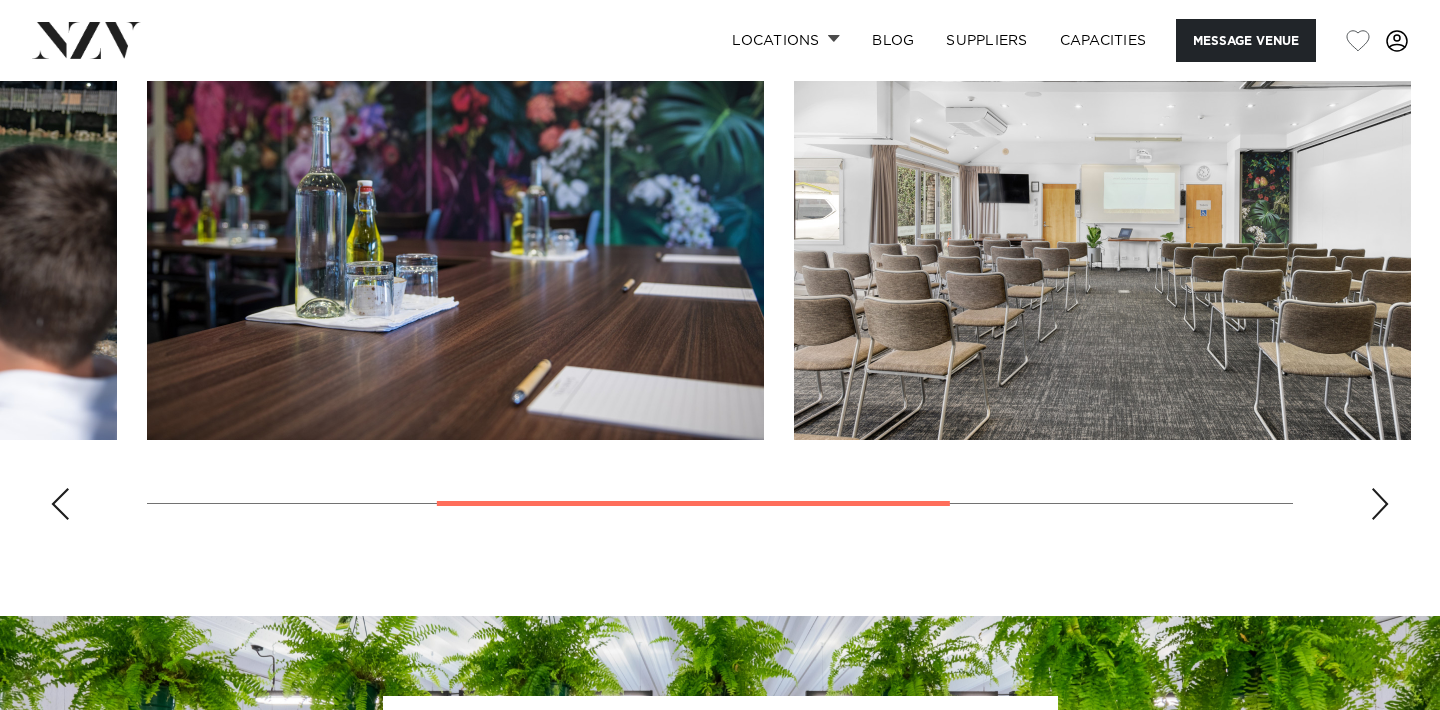click at bounding box center (1380, 504) 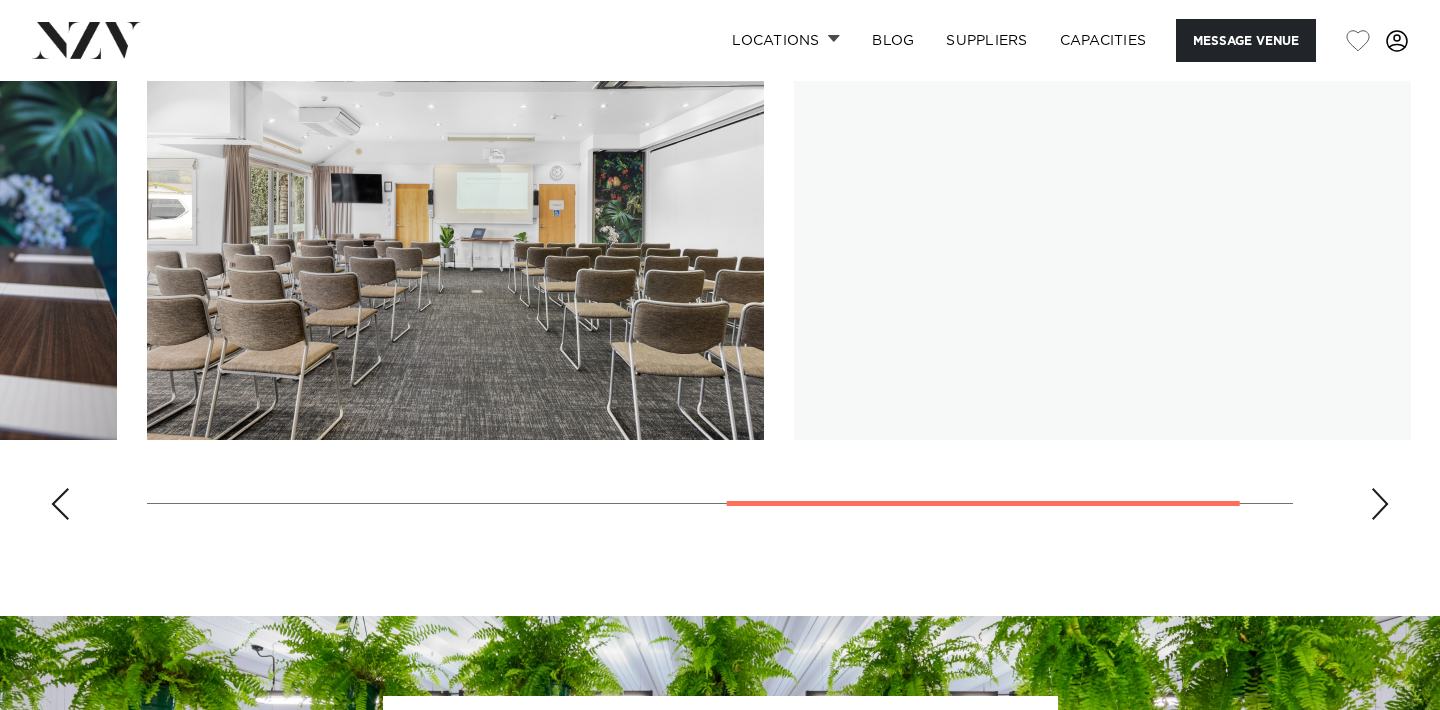 click at bounding box center [1380, 504] 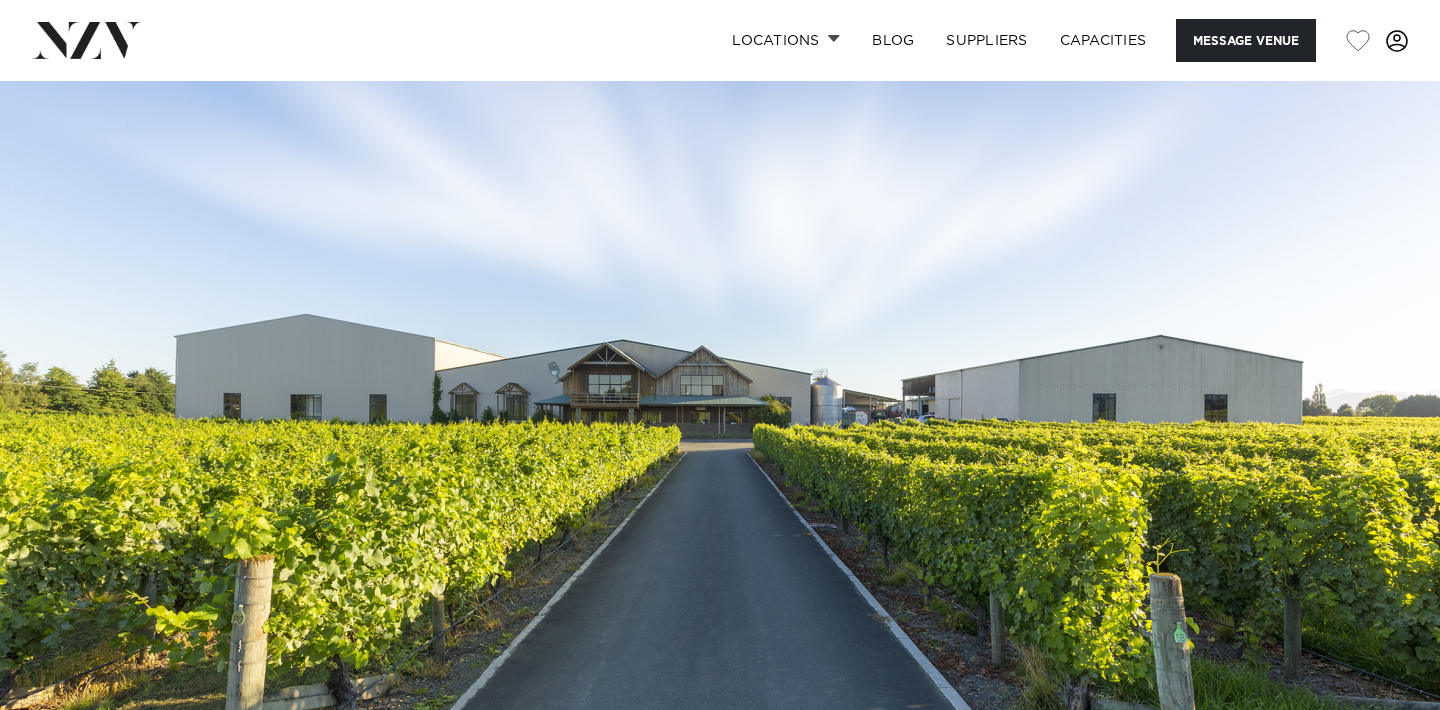 scroll, scrollTop: 0, scrollLeft: 0, axis: both 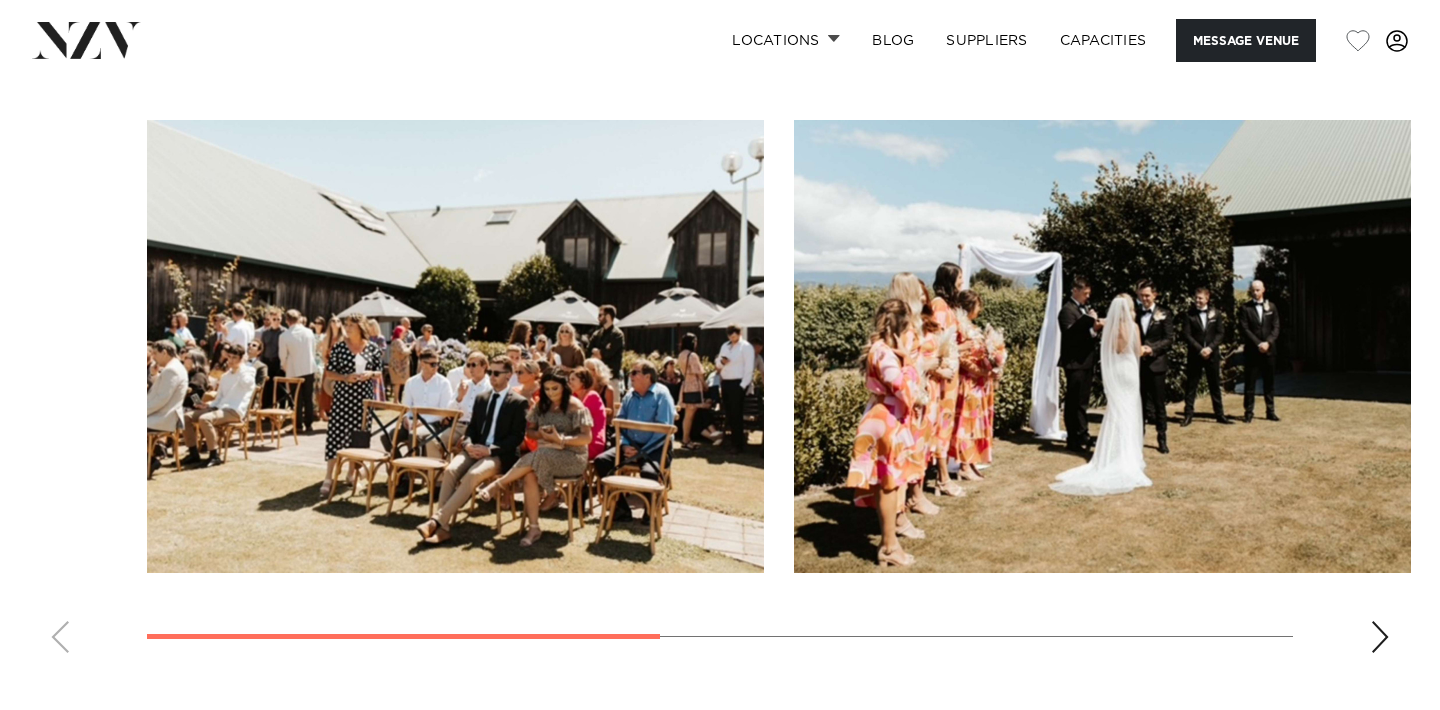 click at bounding box center (1380, 637) 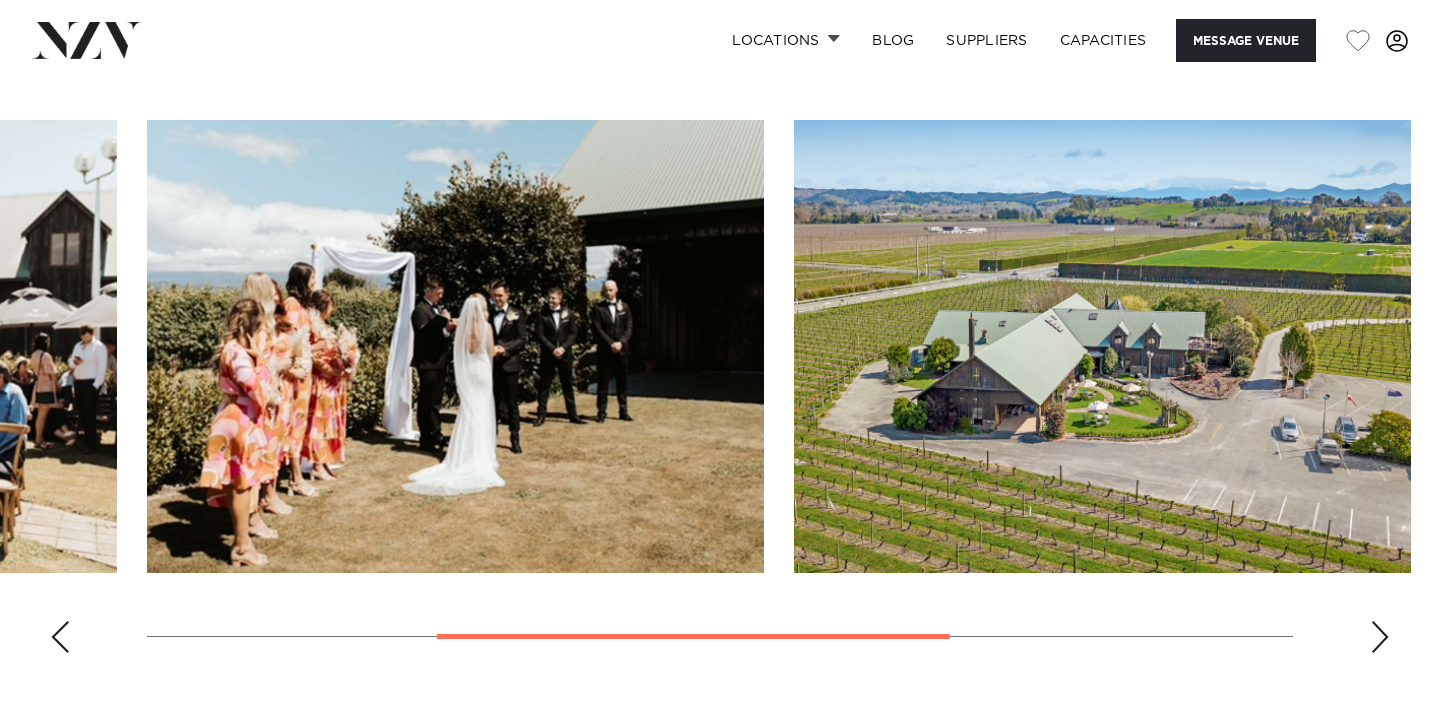 click at bounding box center [1380, 637] 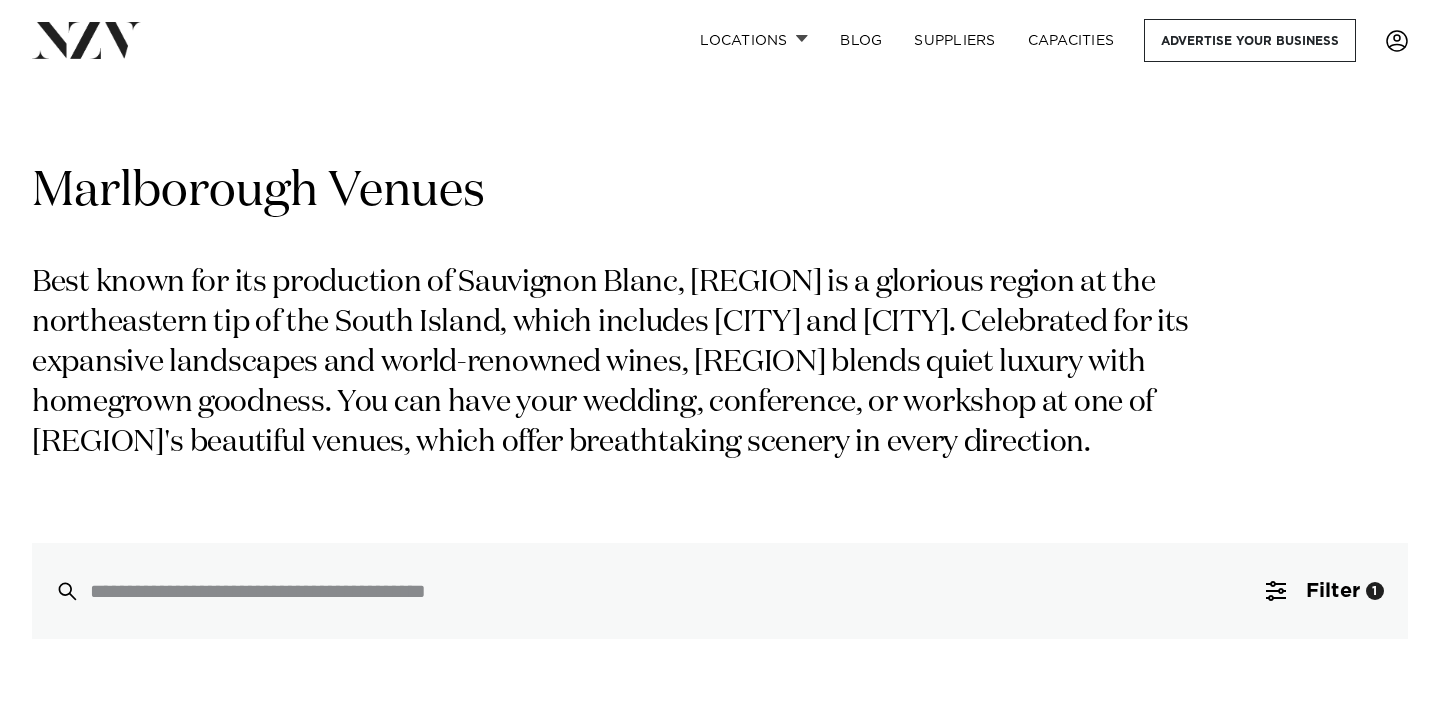 scroll, scrollTop: 0, scrollLeft: 0, axis: both 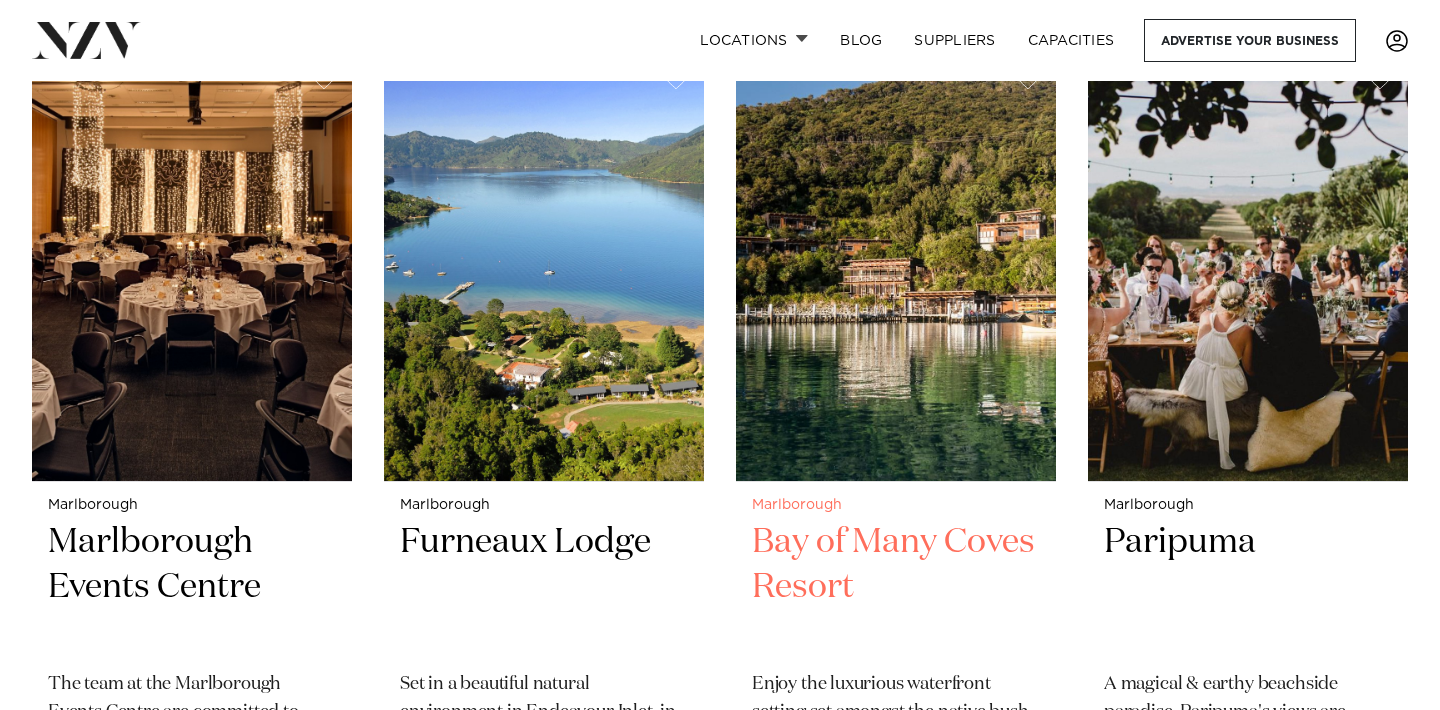 drag, startPoint x: 992, startPoint y: 503, endPoint x: 965, endPoint y: 503, distance: 27 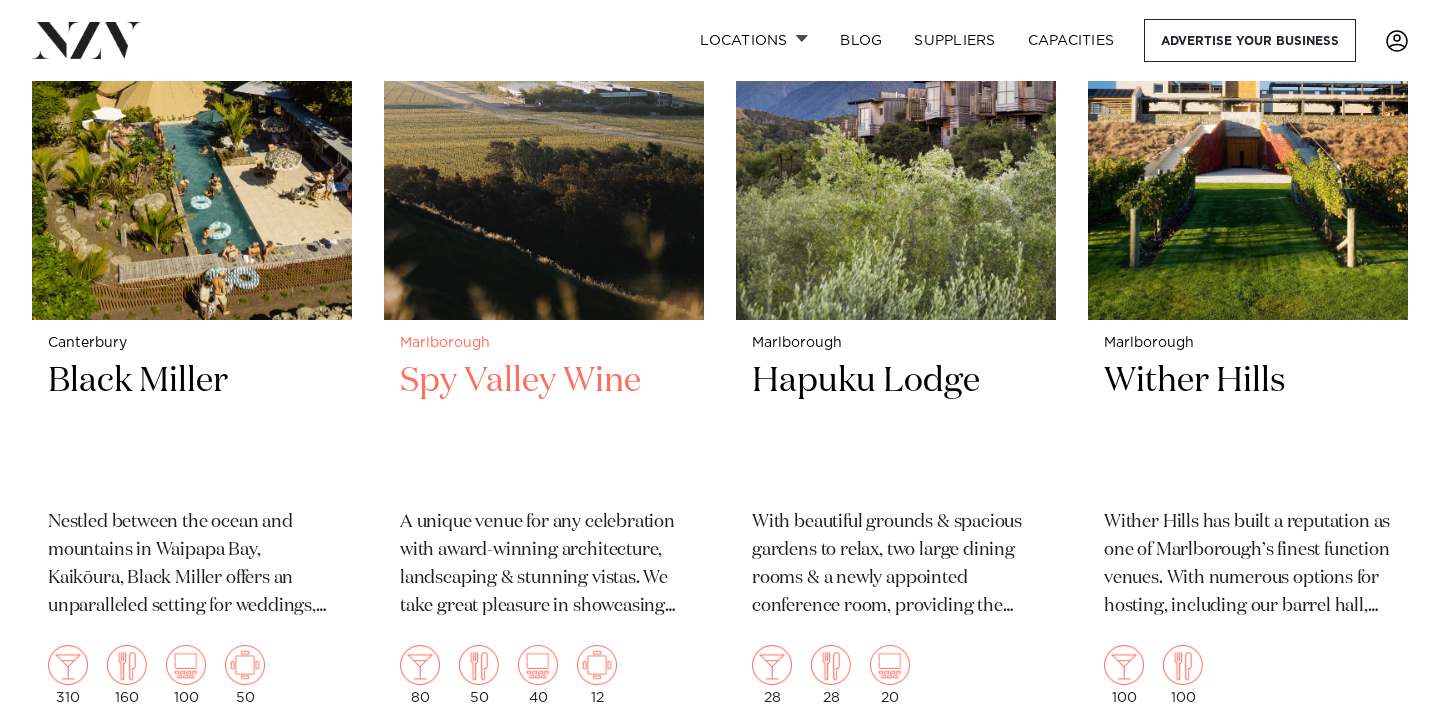 scroll, scrollTop: 829, scrollLeft: 0, axis: vertical 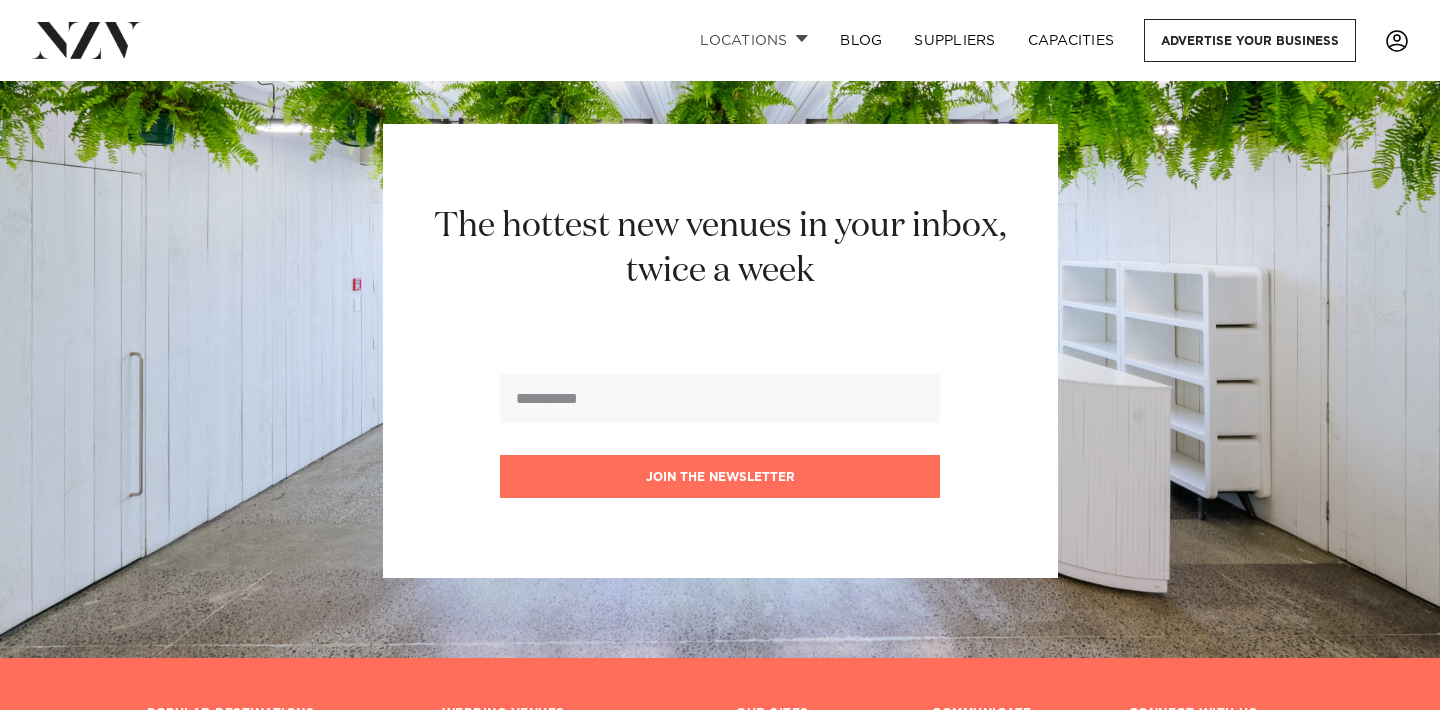 click on "Locations" at bounding box center [754, 40] 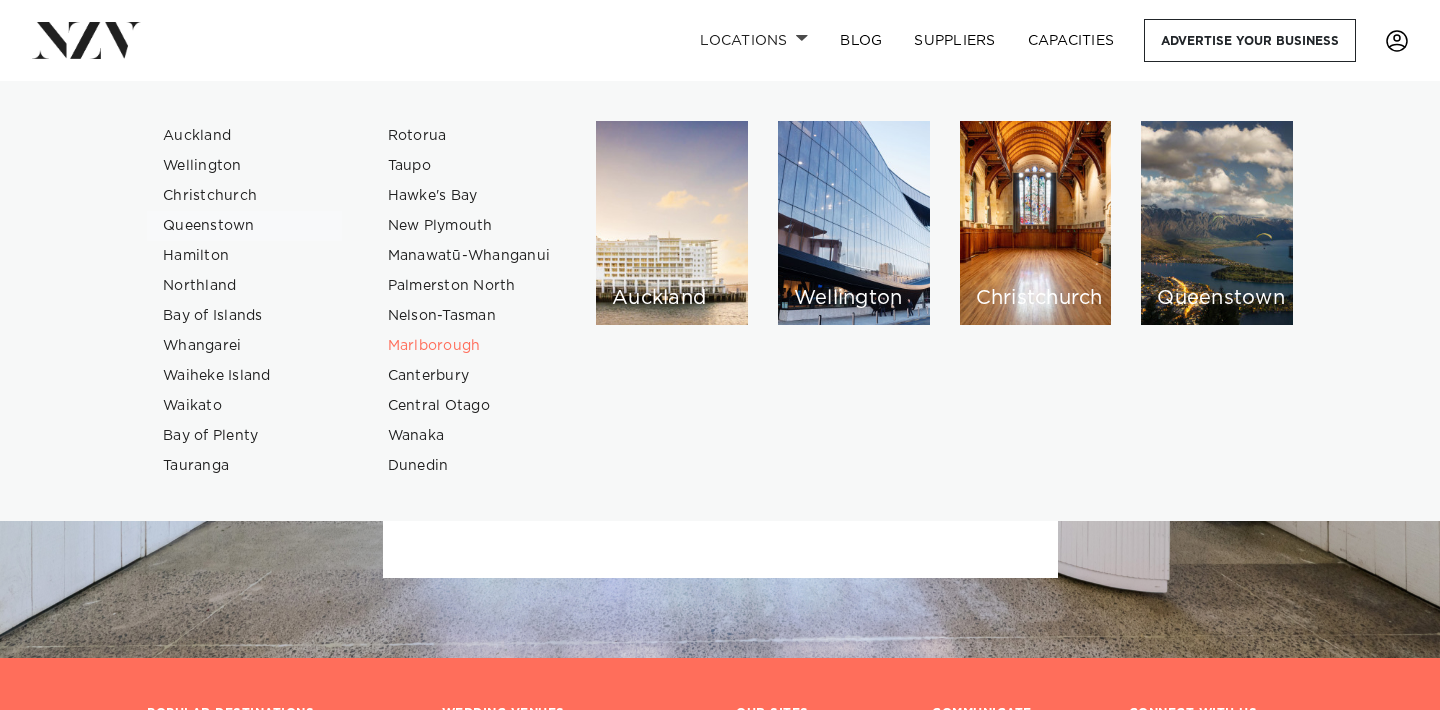 click on "Queenstown" at bounding box center (244, 226) 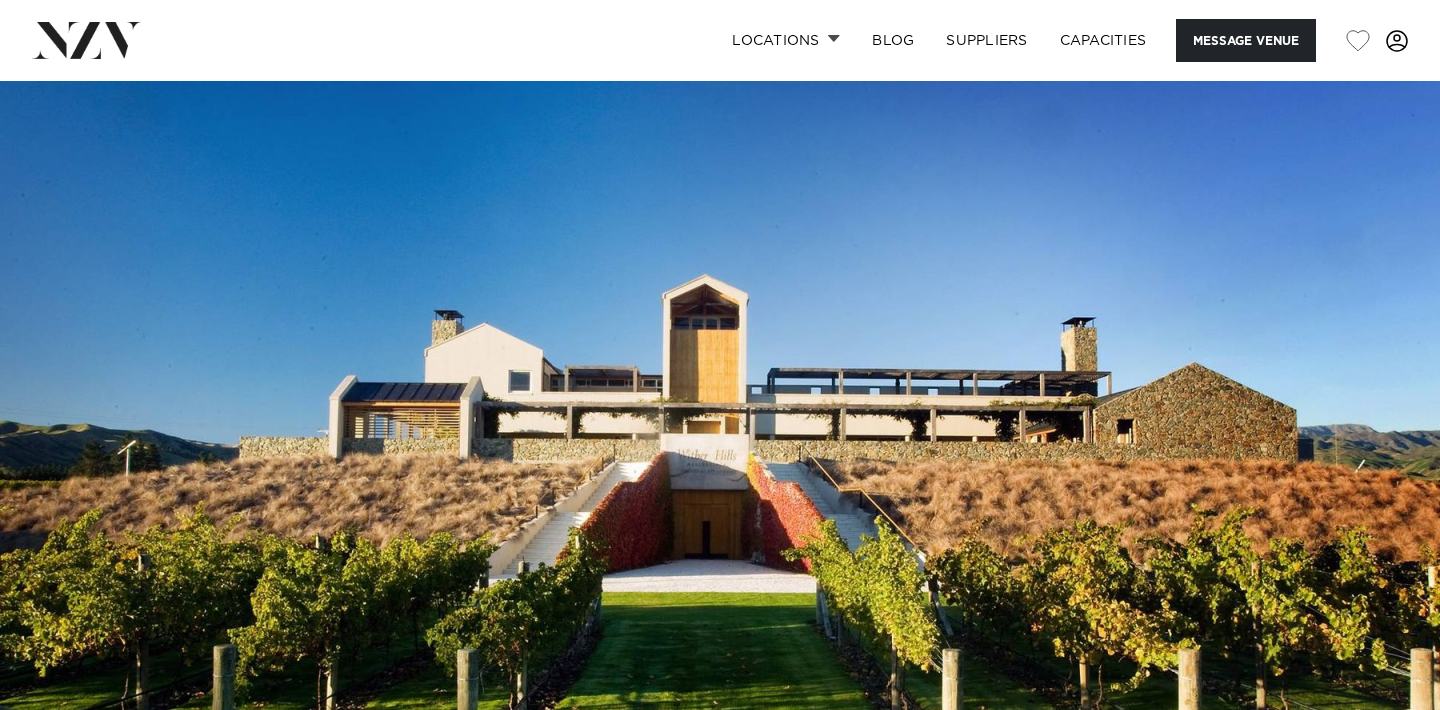 scroll, scrollTop: 0, scrollLeft: 0, axis: both 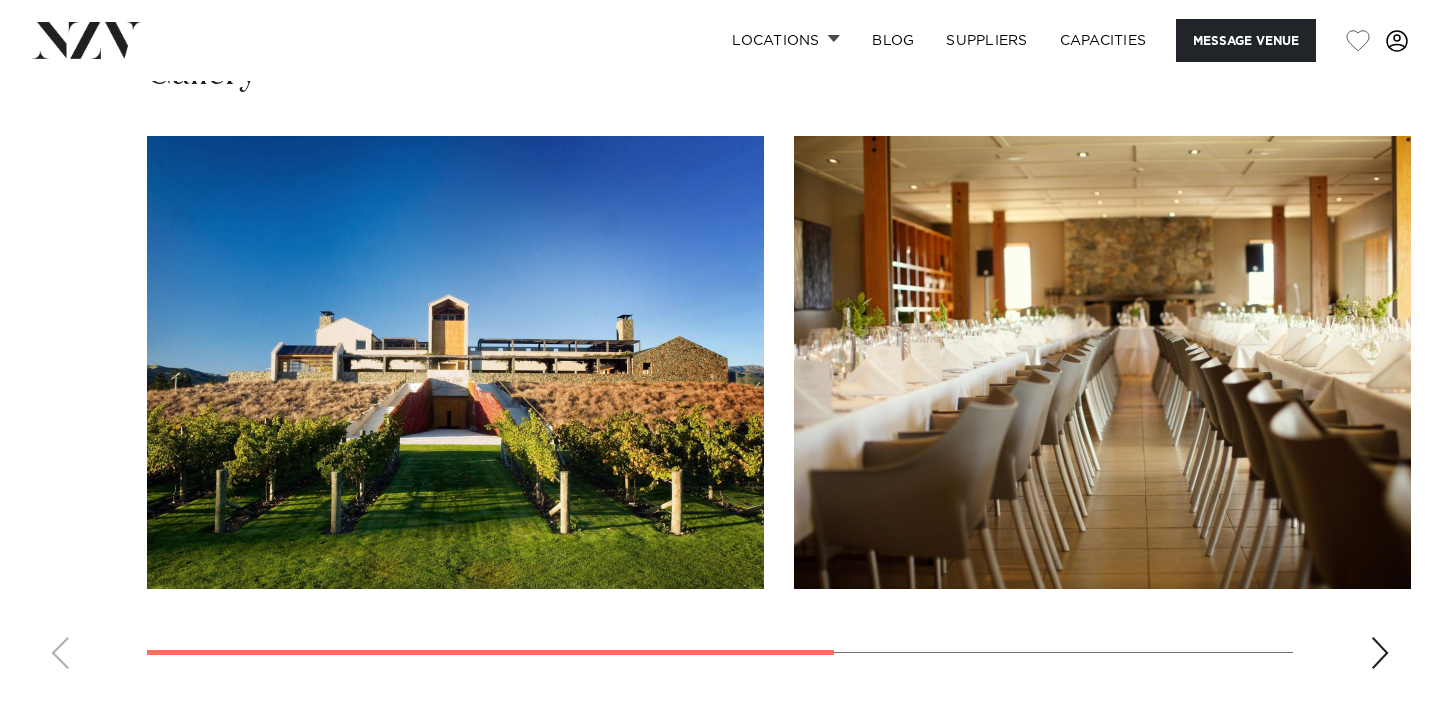 click at bounding box center [720, 410] 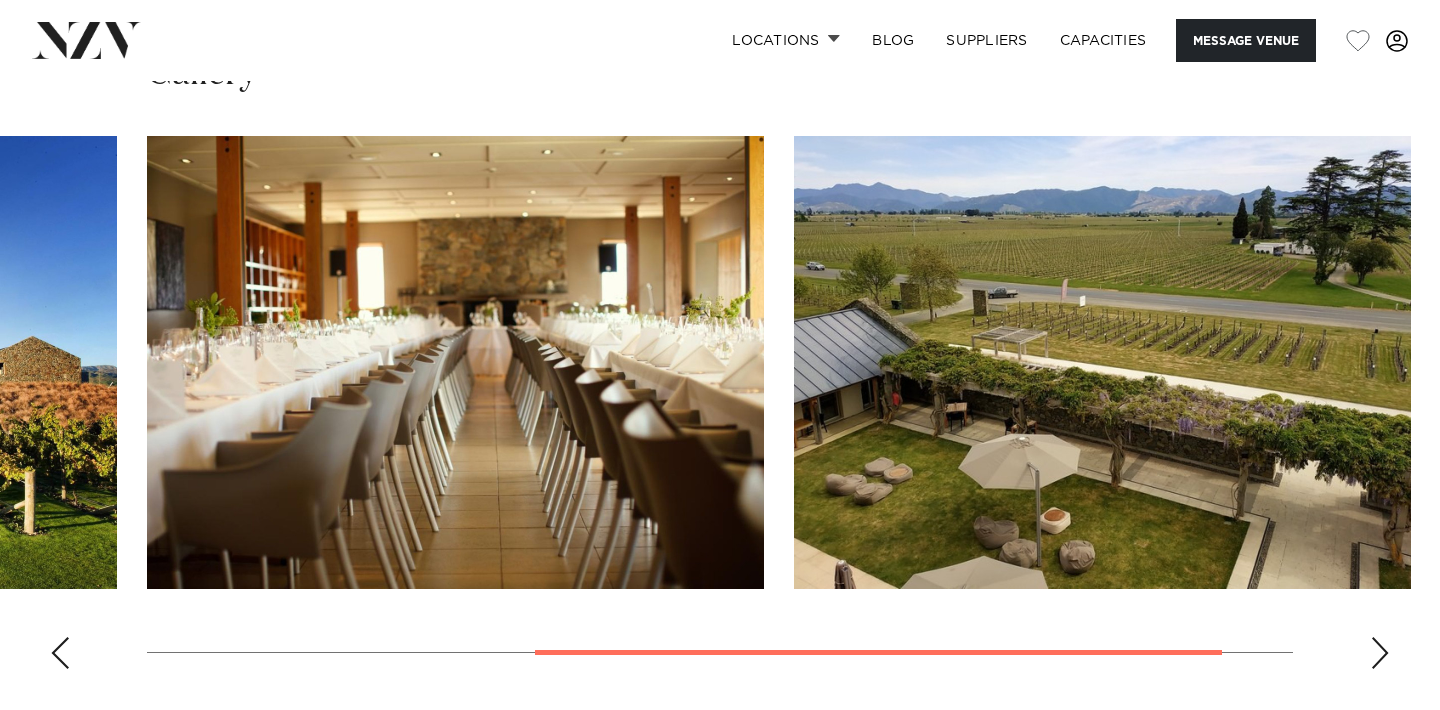 click at bounding box center (1380, 653) 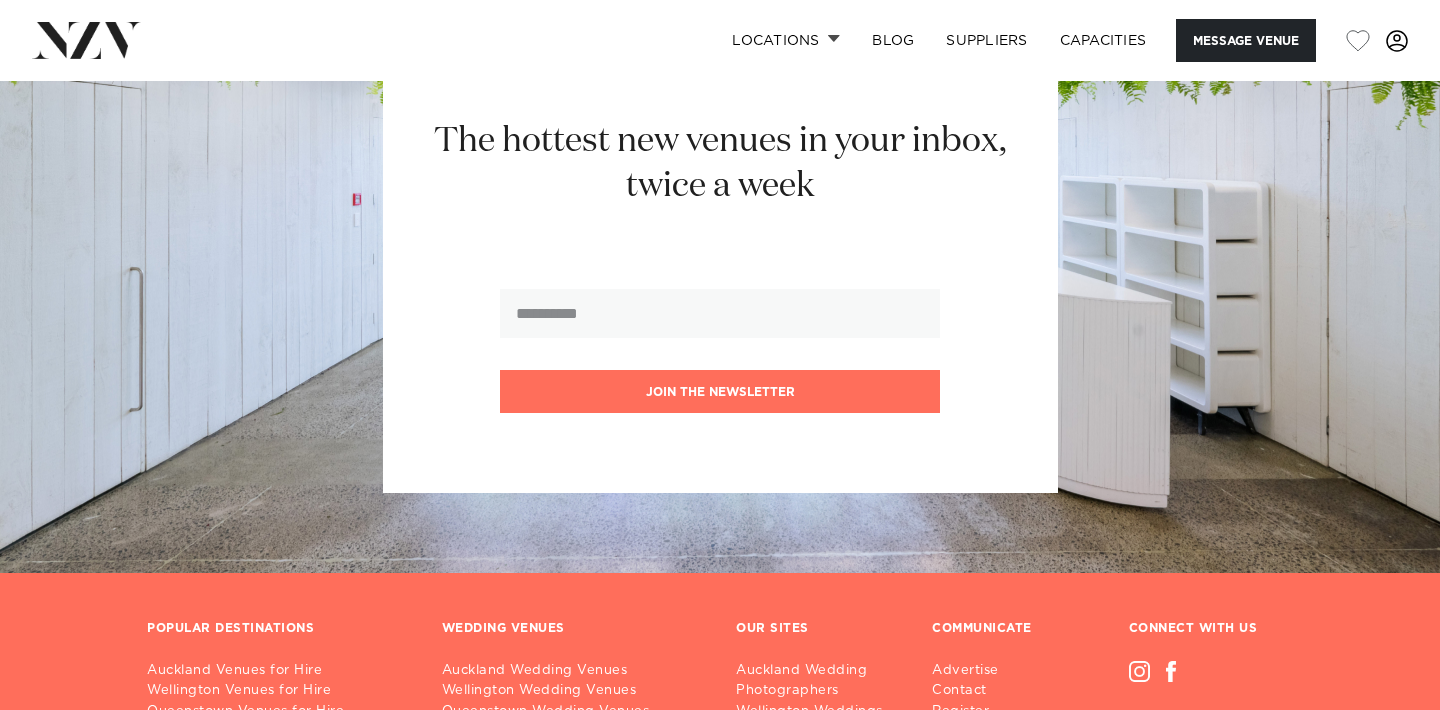 scroll, scrollTop: 2434, scrollLeft: 0, axis: vertical 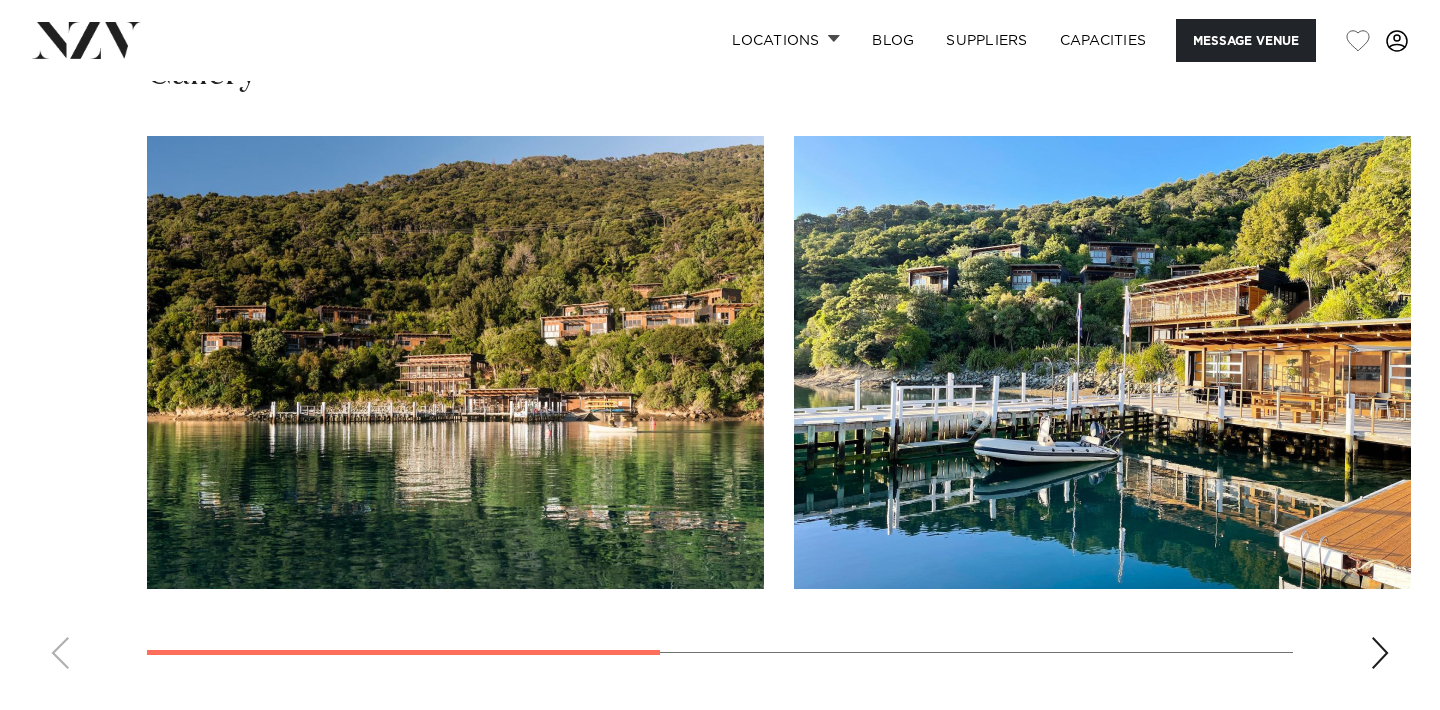 click at bounding box center (1380, 653) 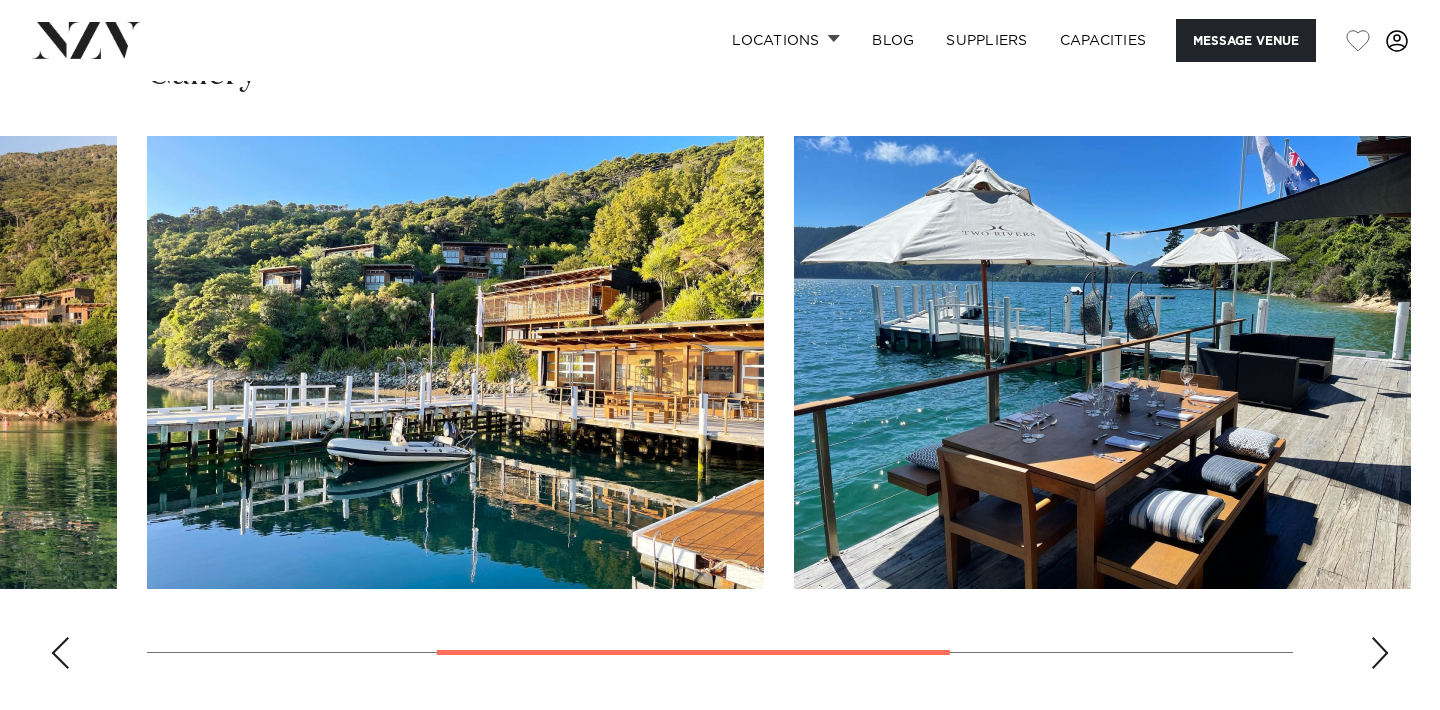 click at bounding box center [1380, 653] 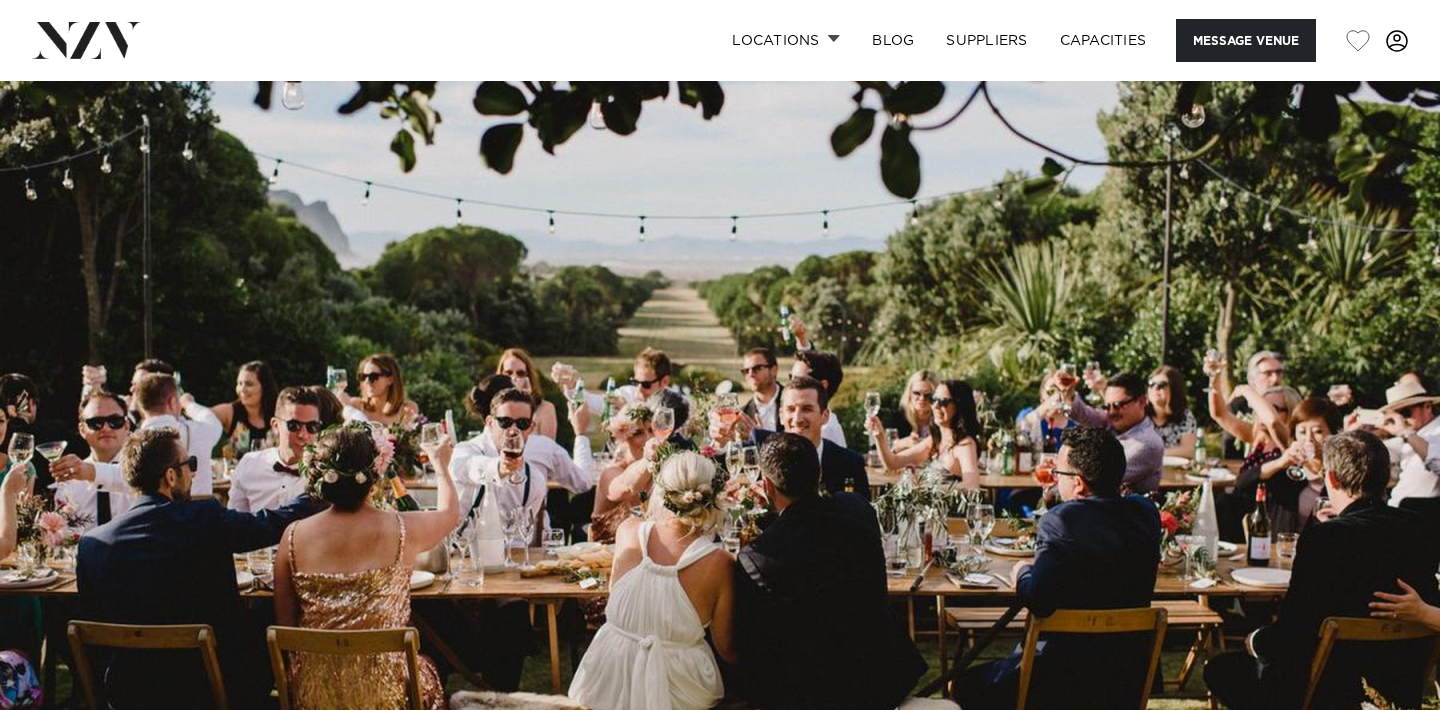 scroll, scrollTop: 0, scrollLeft: 0, axis: both 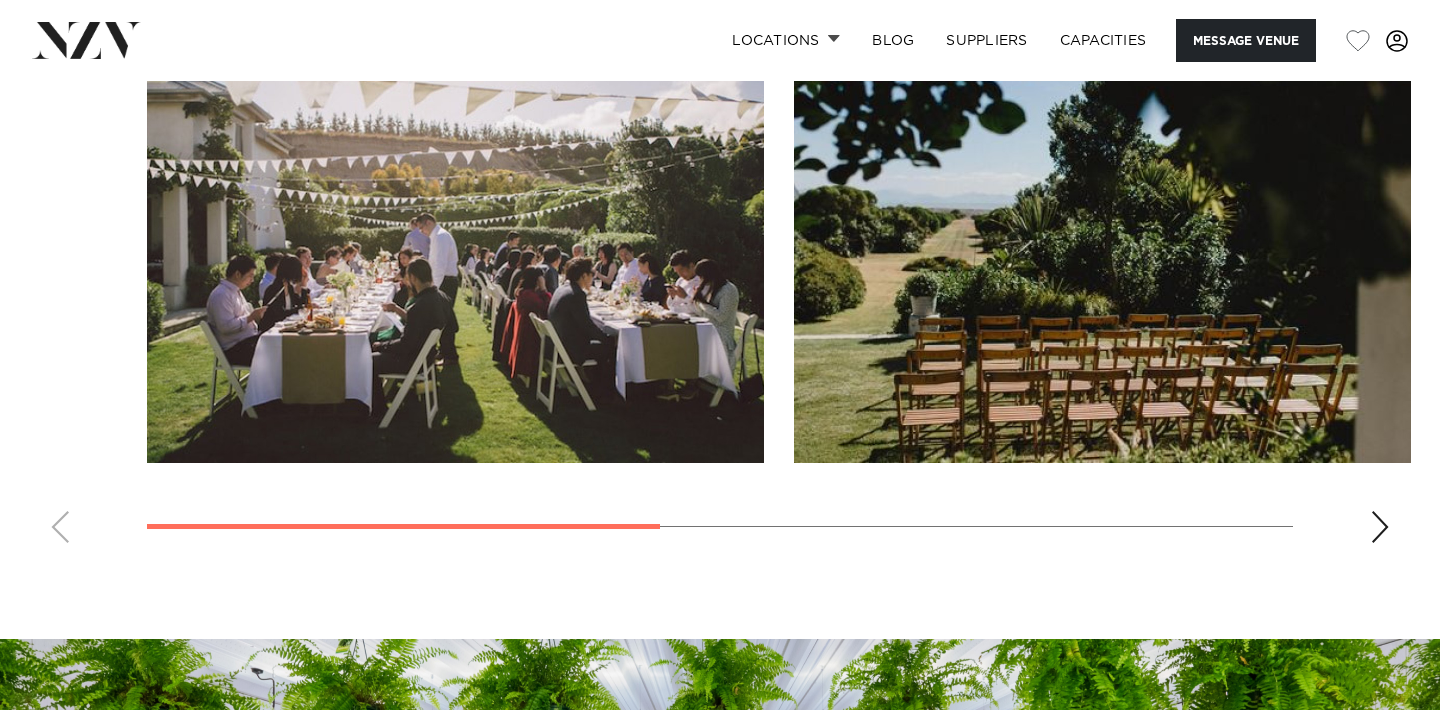 click at bounding box center (1380, 527) 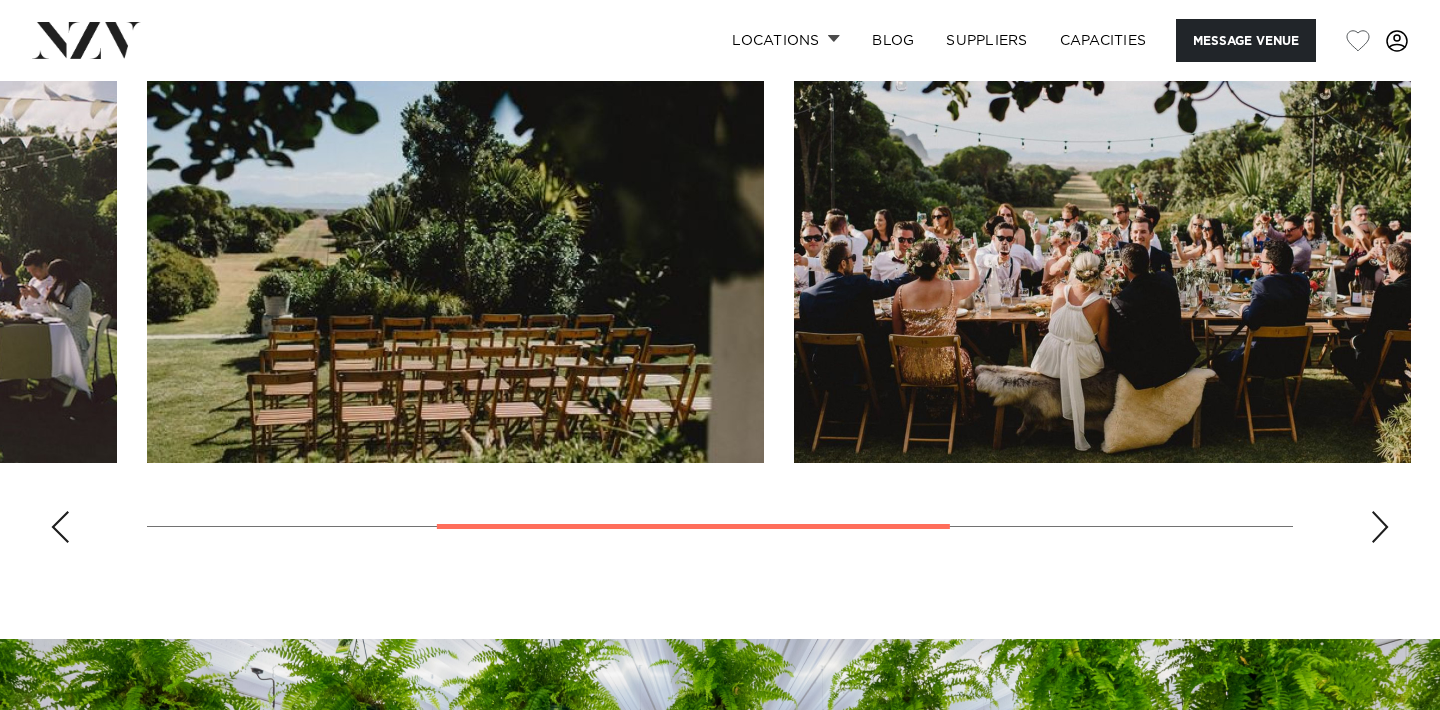 click at bounding box center [1380, 527] 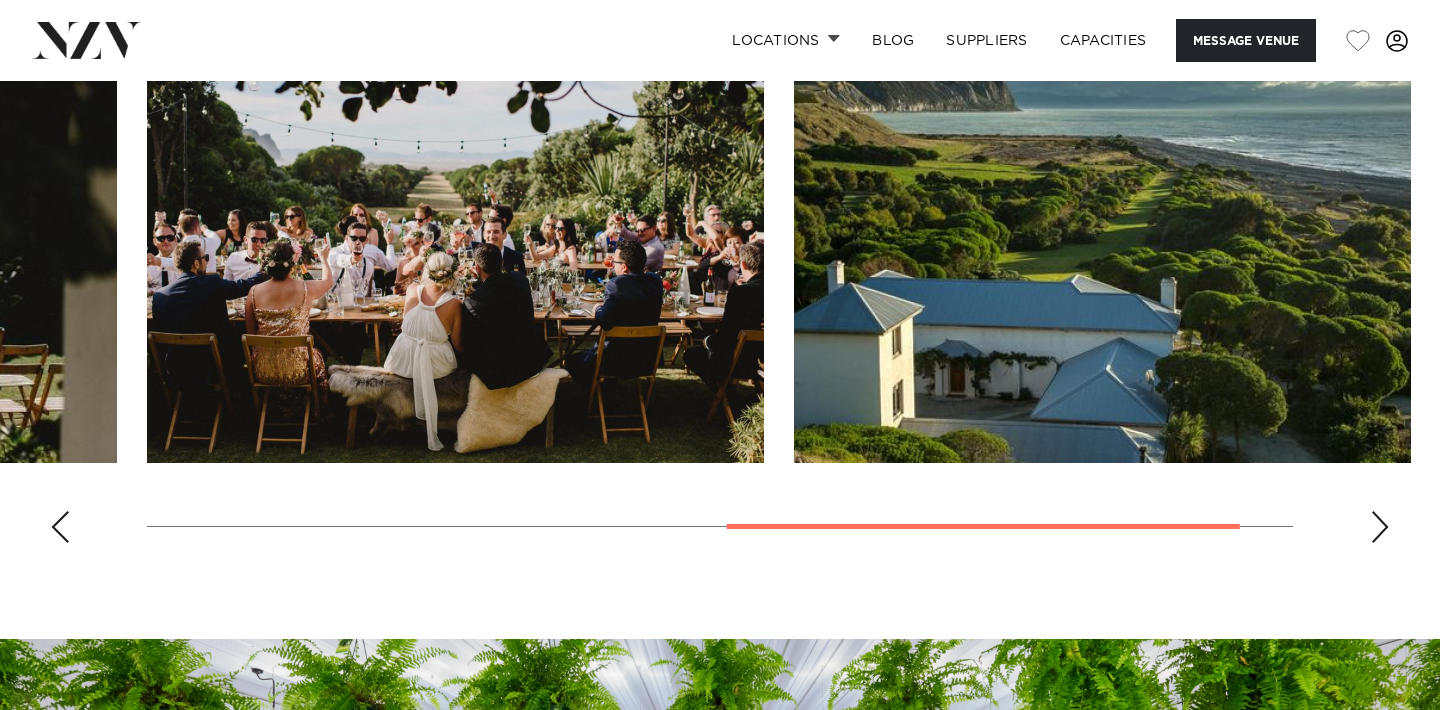 click at bounding box center [720, 284] 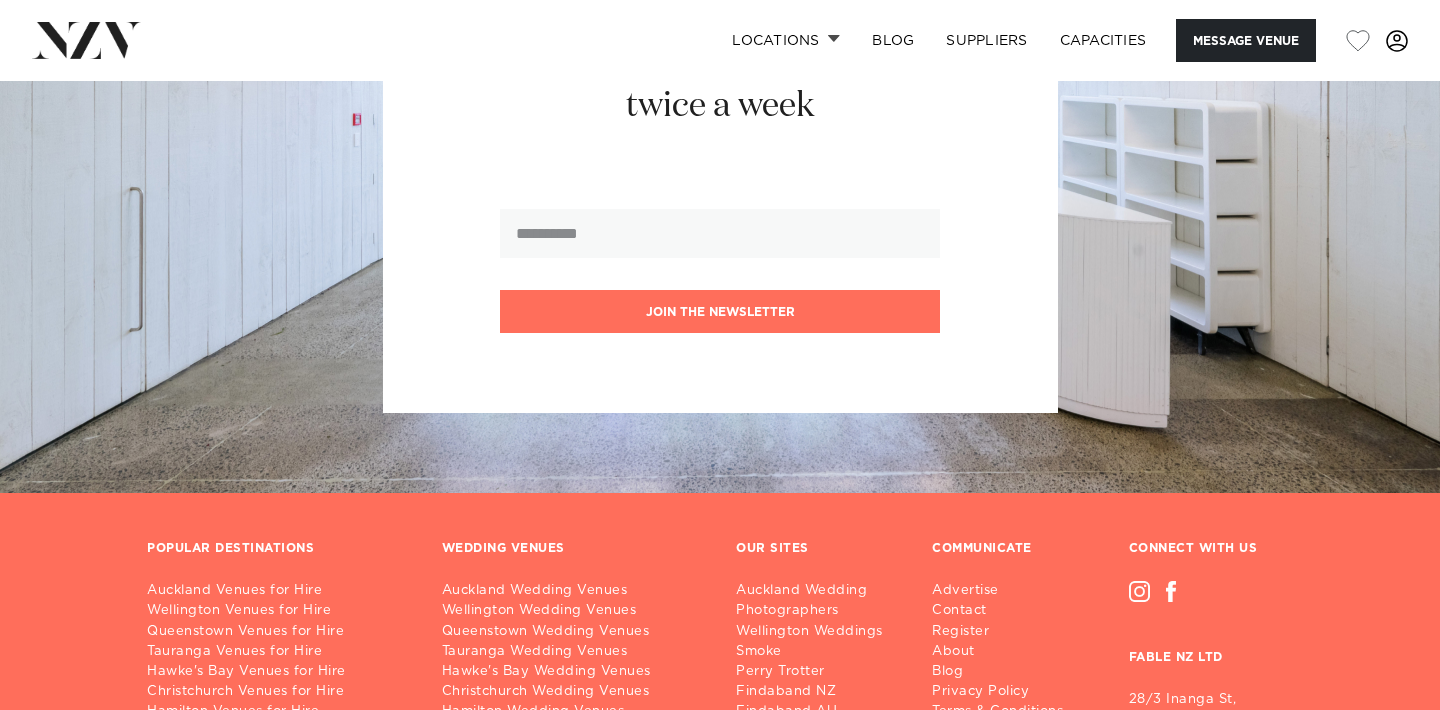scroll, scrollTop: 2303, scrollLeft: 0, axis: vertical 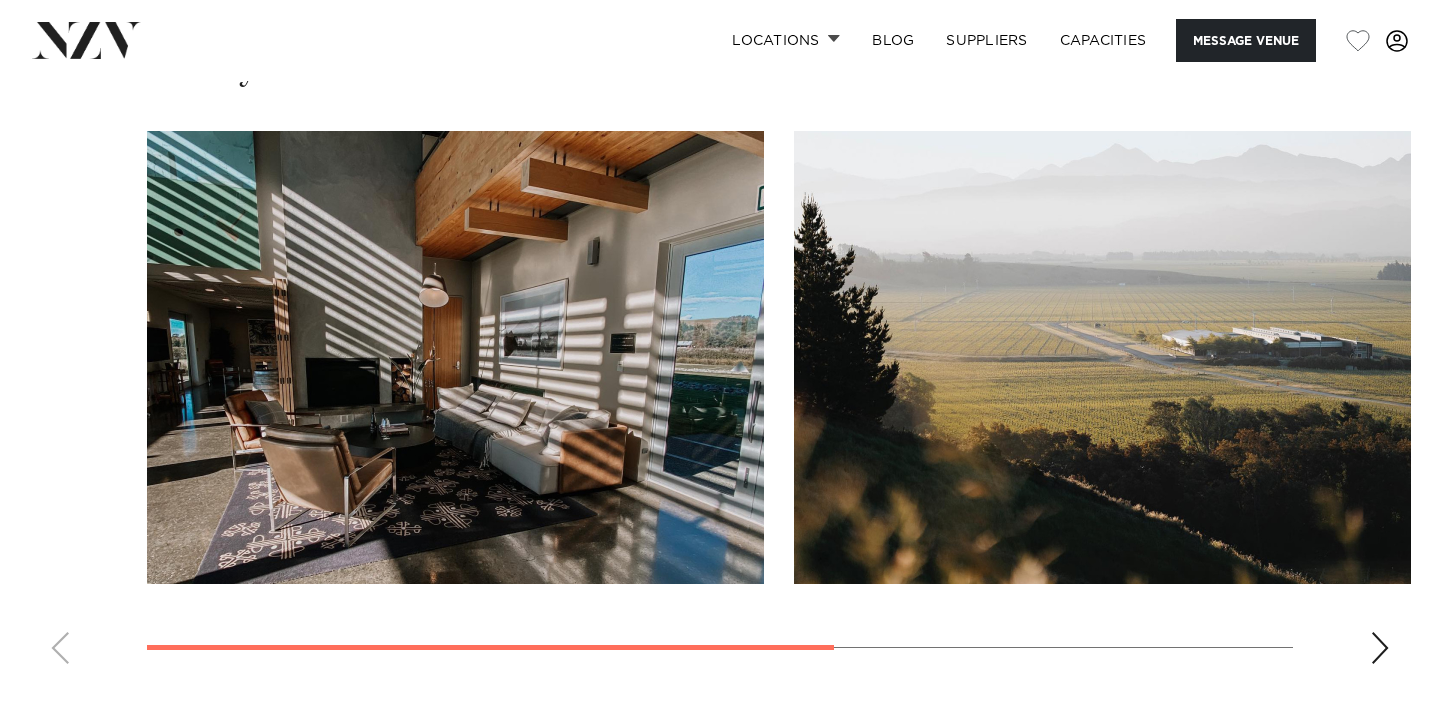 click at bounding box center (720, 405) 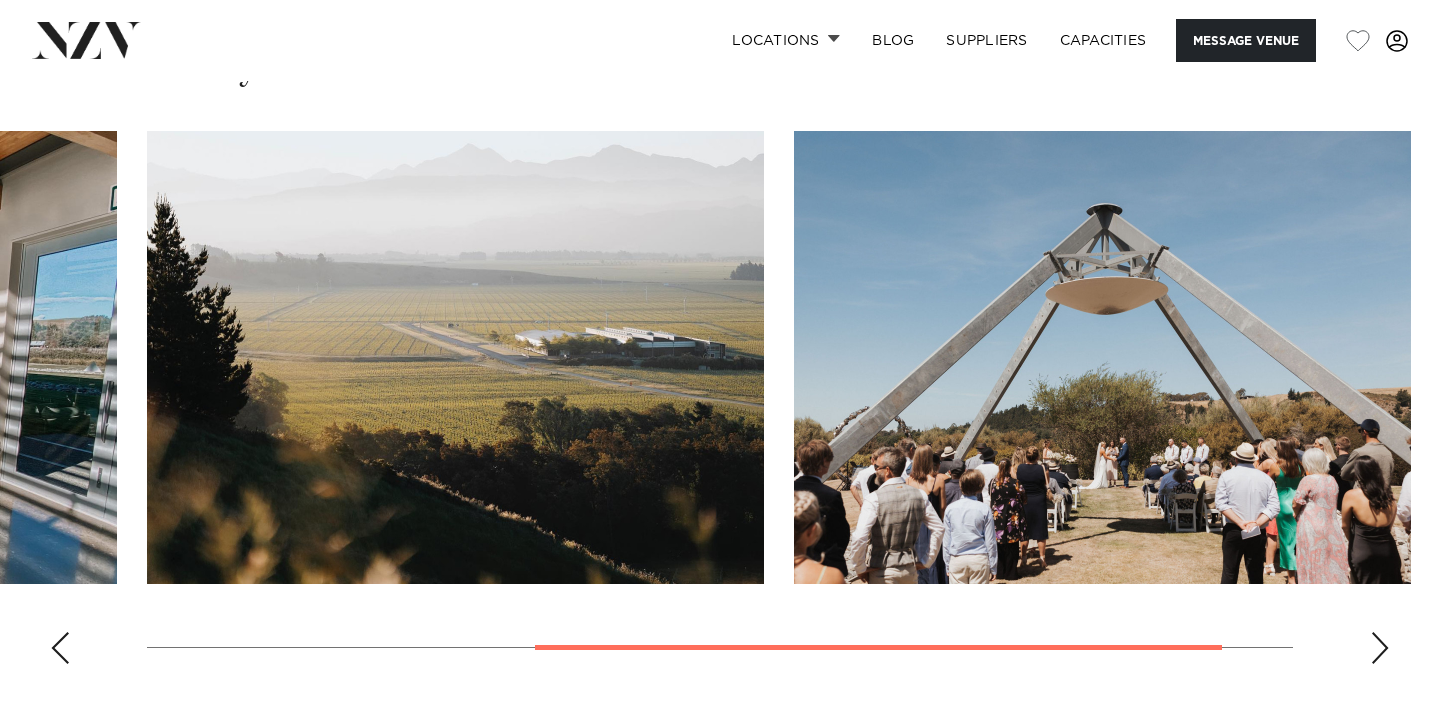 click at bounding box center (1380, 648) 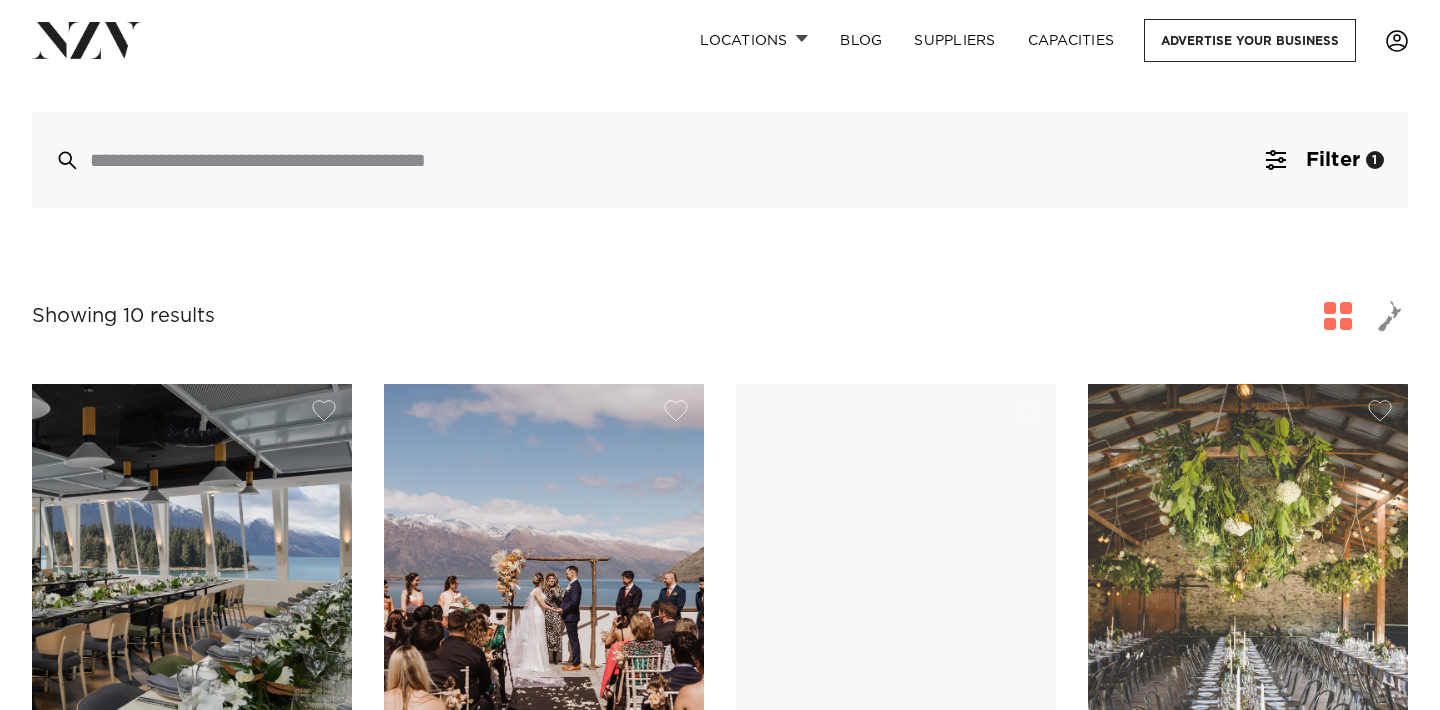 scroll, scrollTop: 0, scrollLeft: 0, axis: both 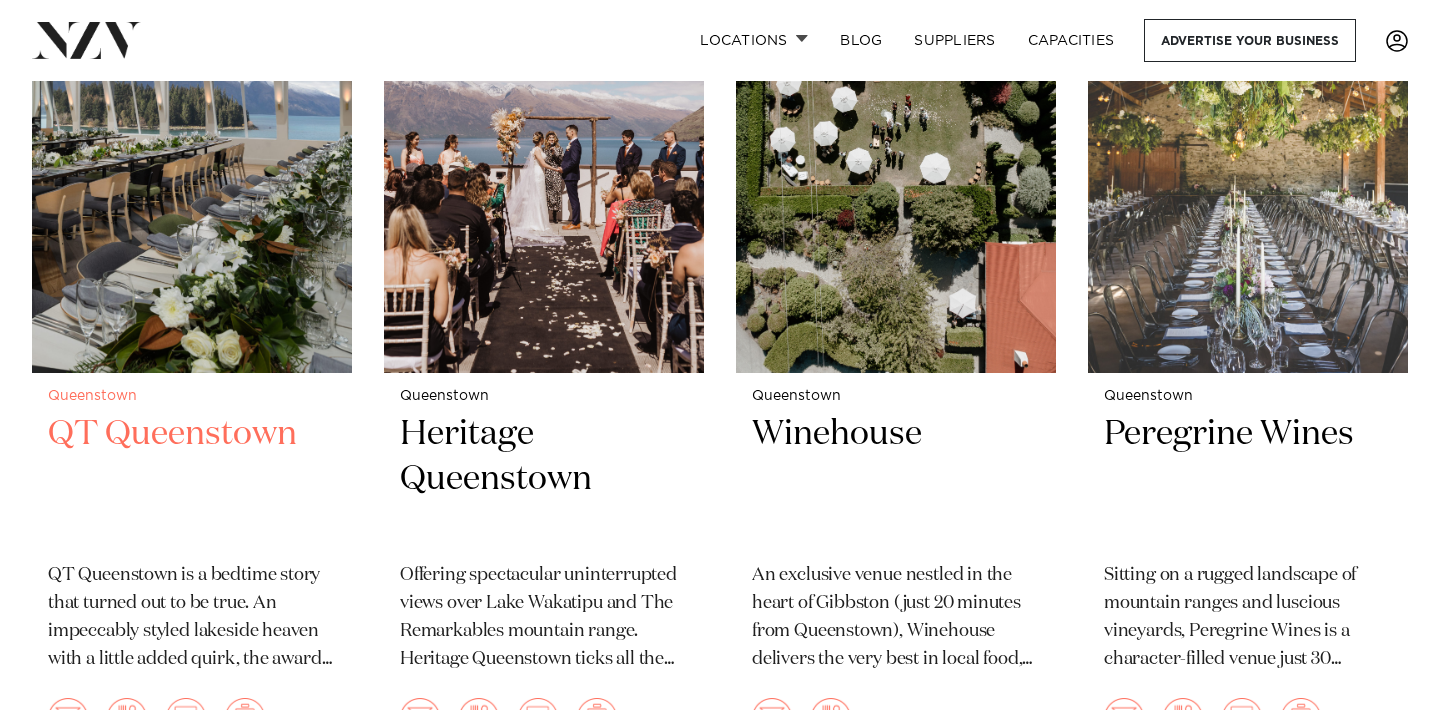 click on "QT Queenstown" at bounding box center [192, 479] 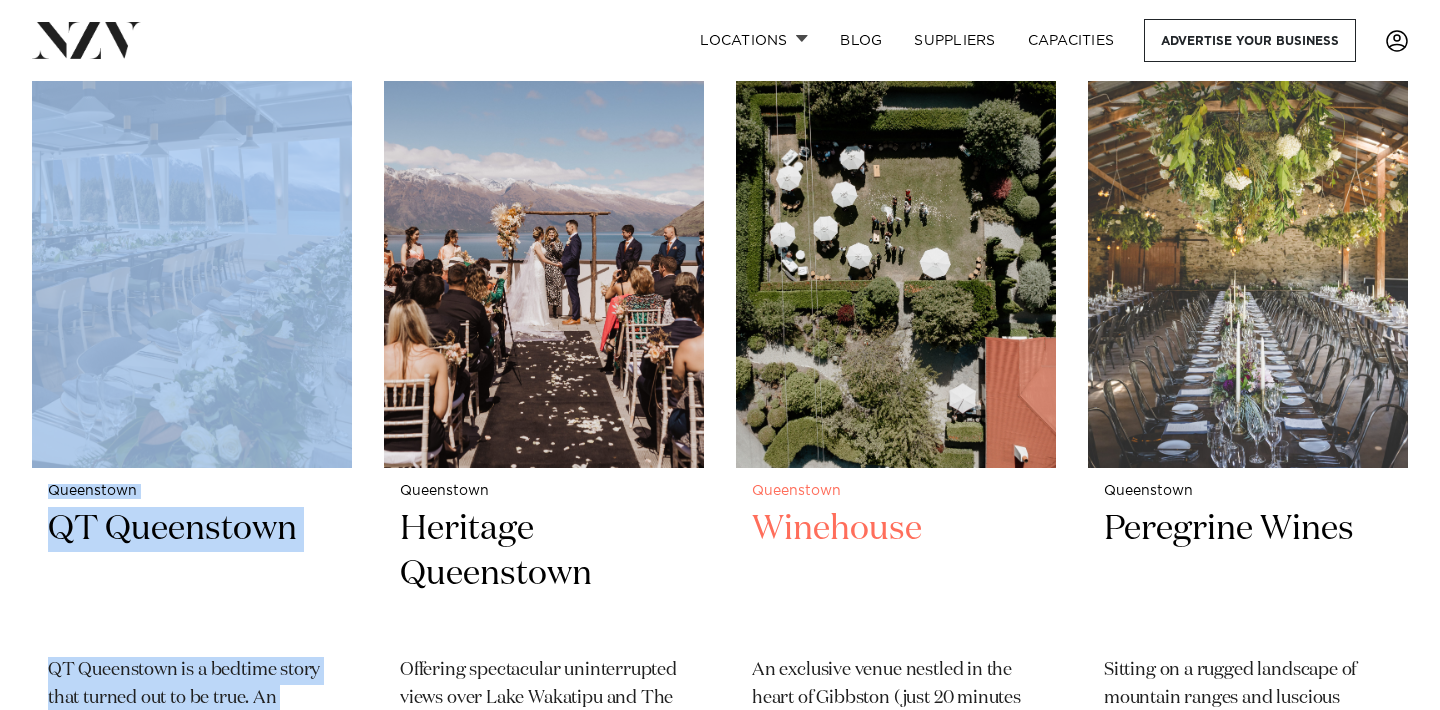 scroll, scrollTop: 807, scrollLeft: 0, axis: vertical 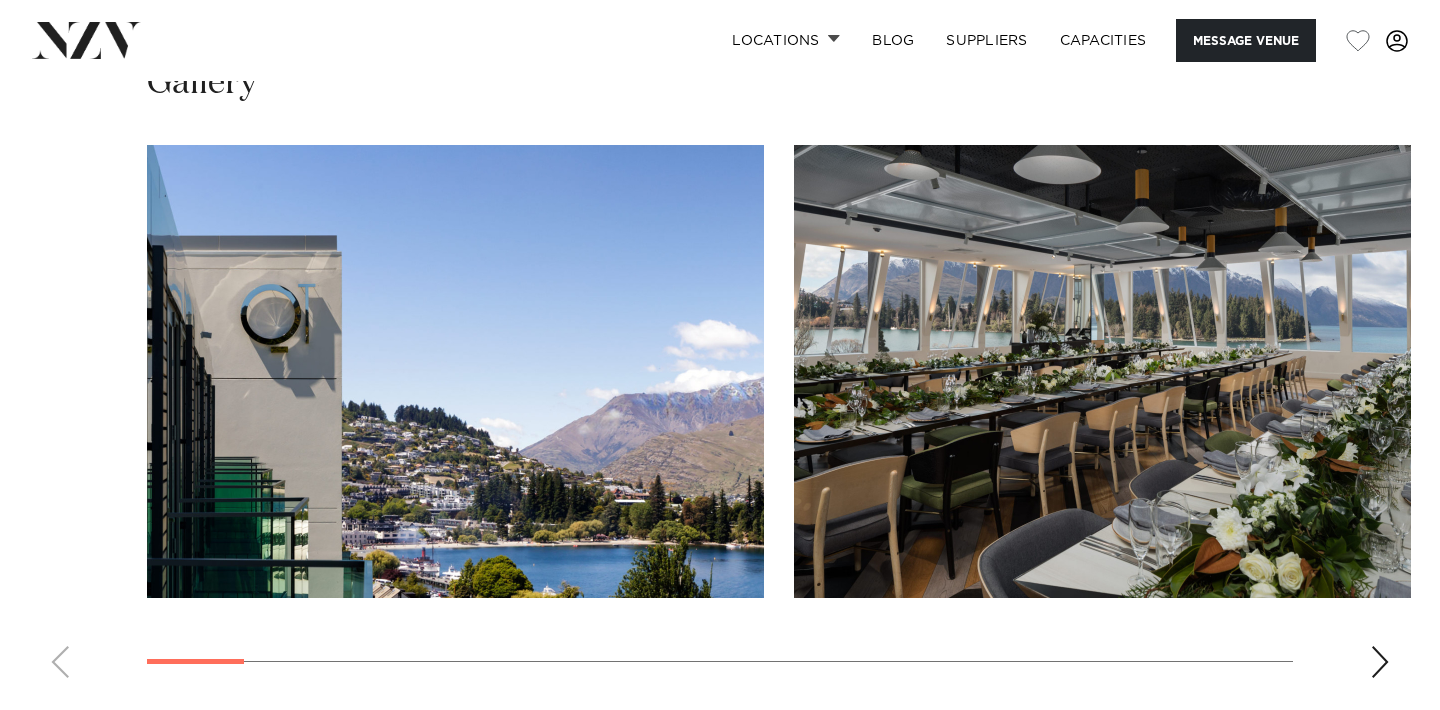 click at bounding box center (1380, 662) 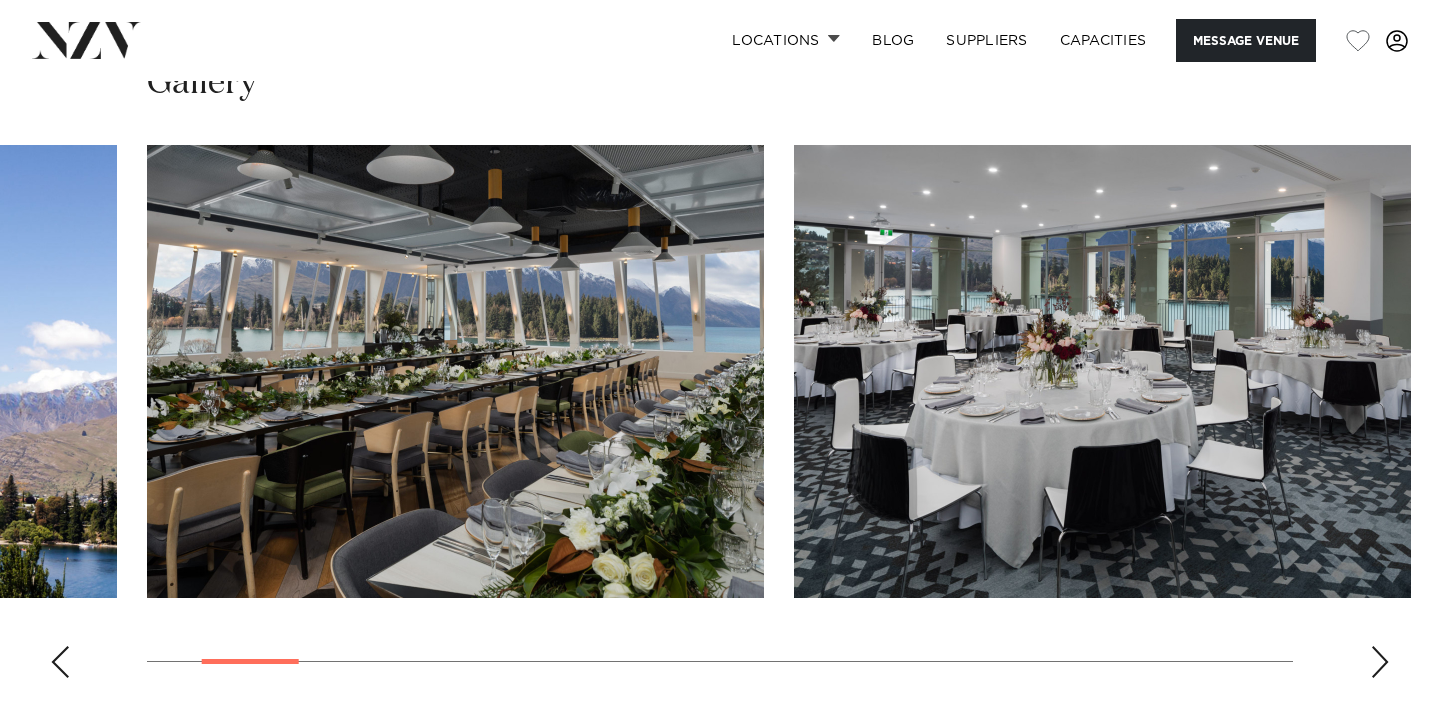 click at bounding box center [1380, 662] 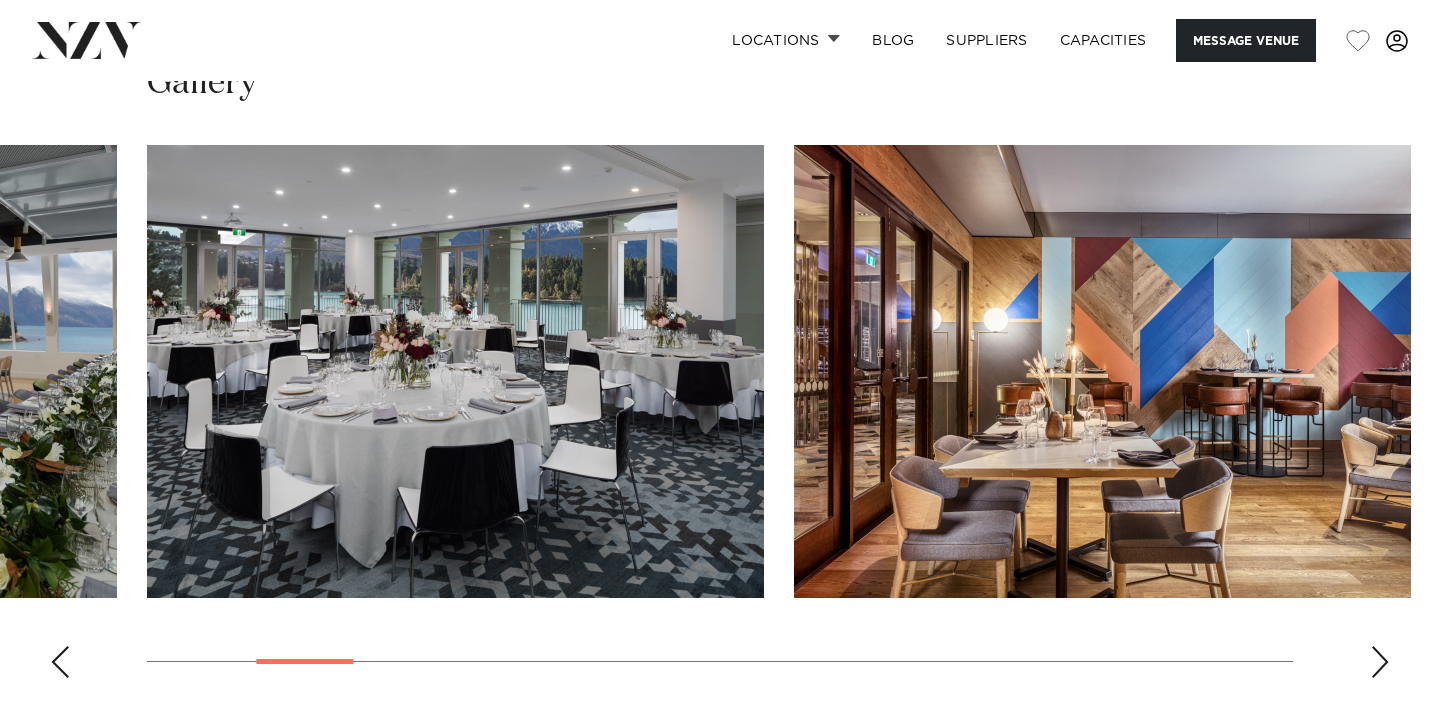 click at bounding box center (1380, 662) 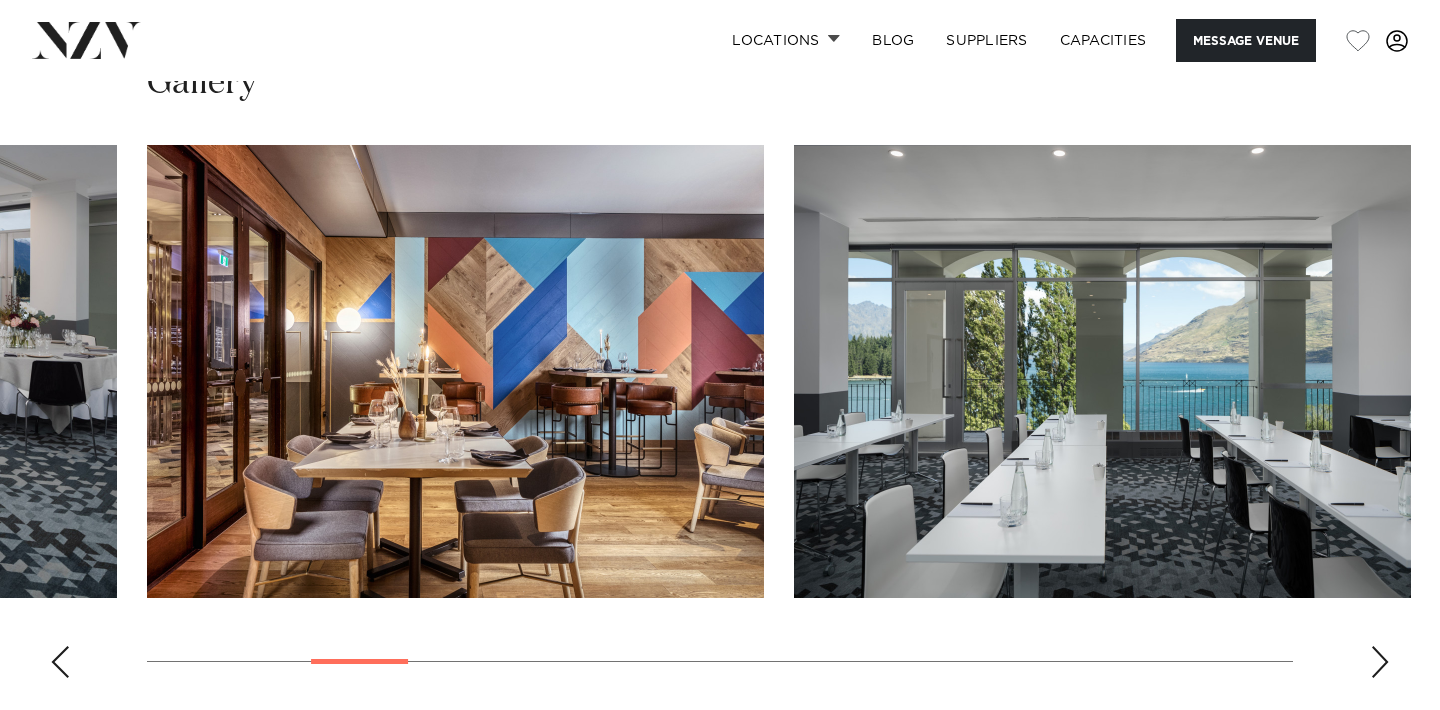 click at bounding box center (1380, 662) 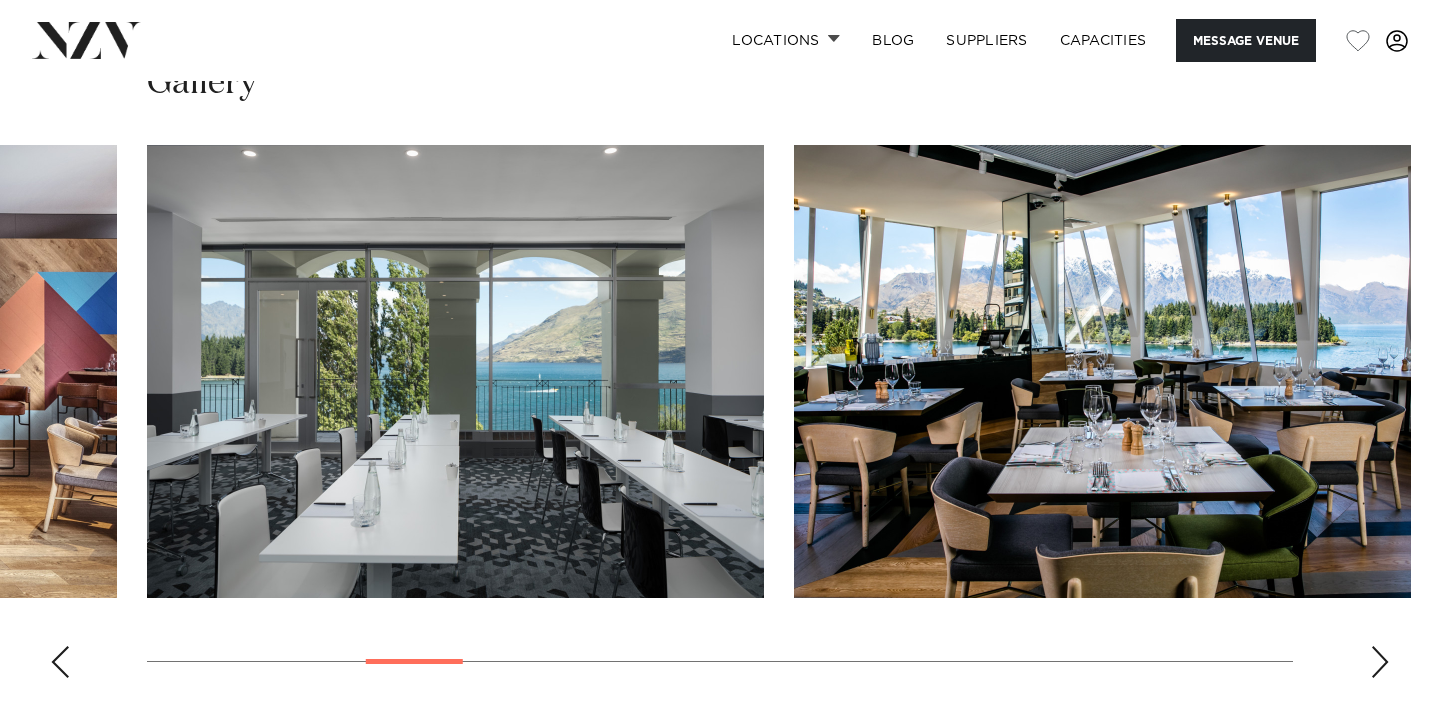 click at bounding box center [1380, 662] 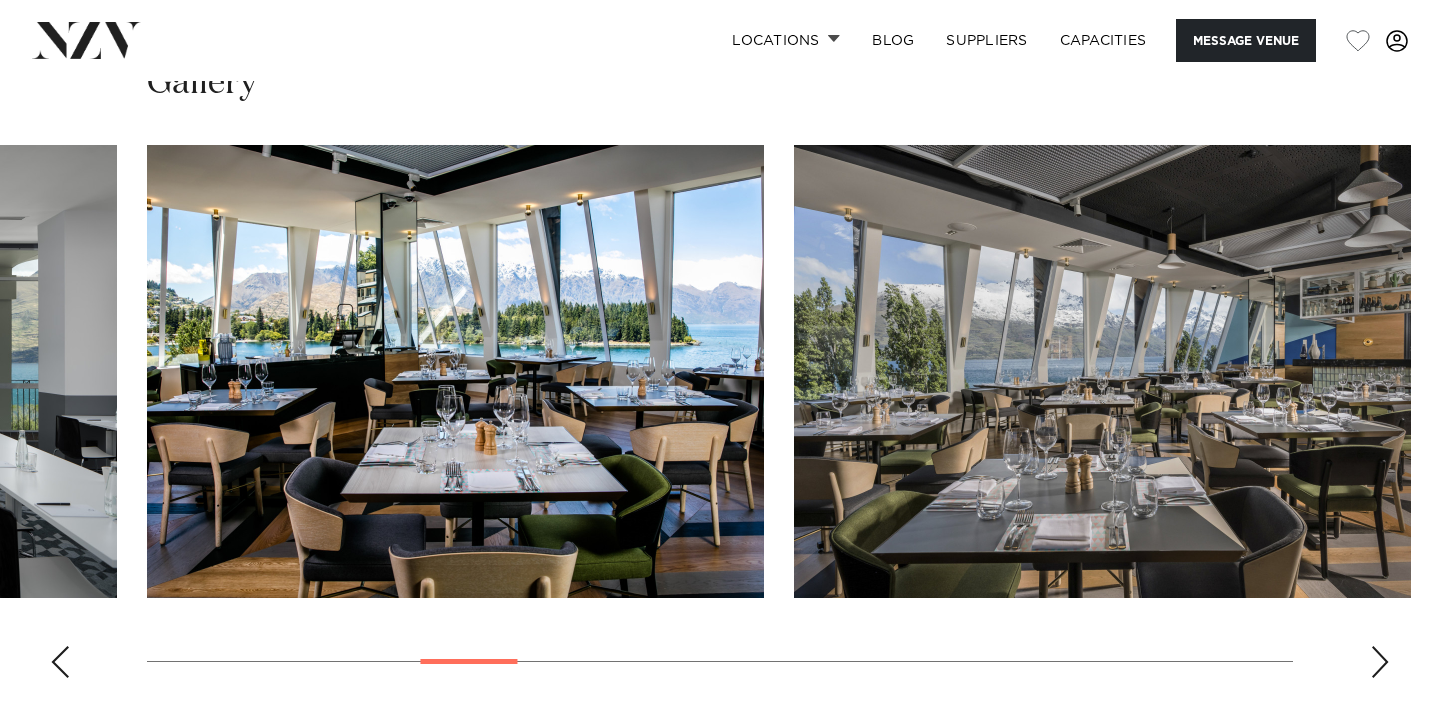 click at bounding box center (1380, 662) 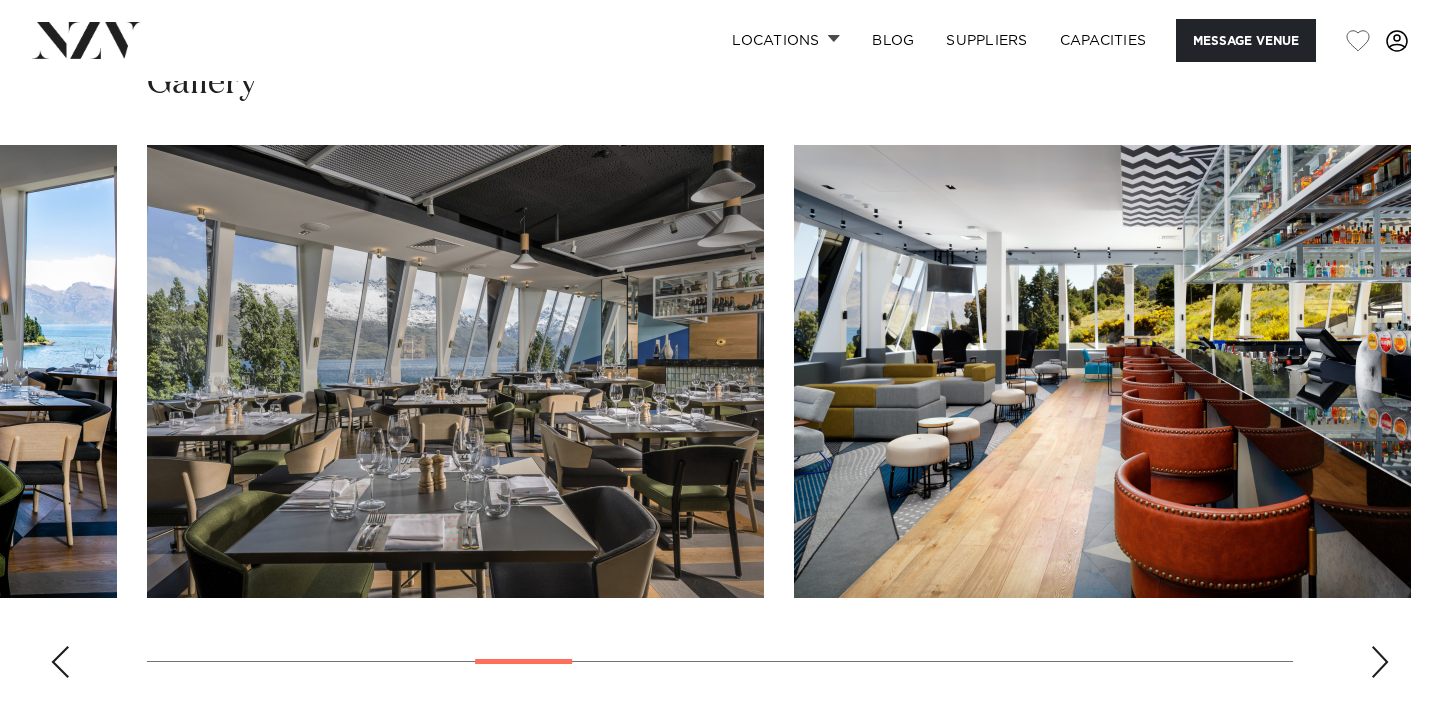 click at bounding box center (1380, 662) 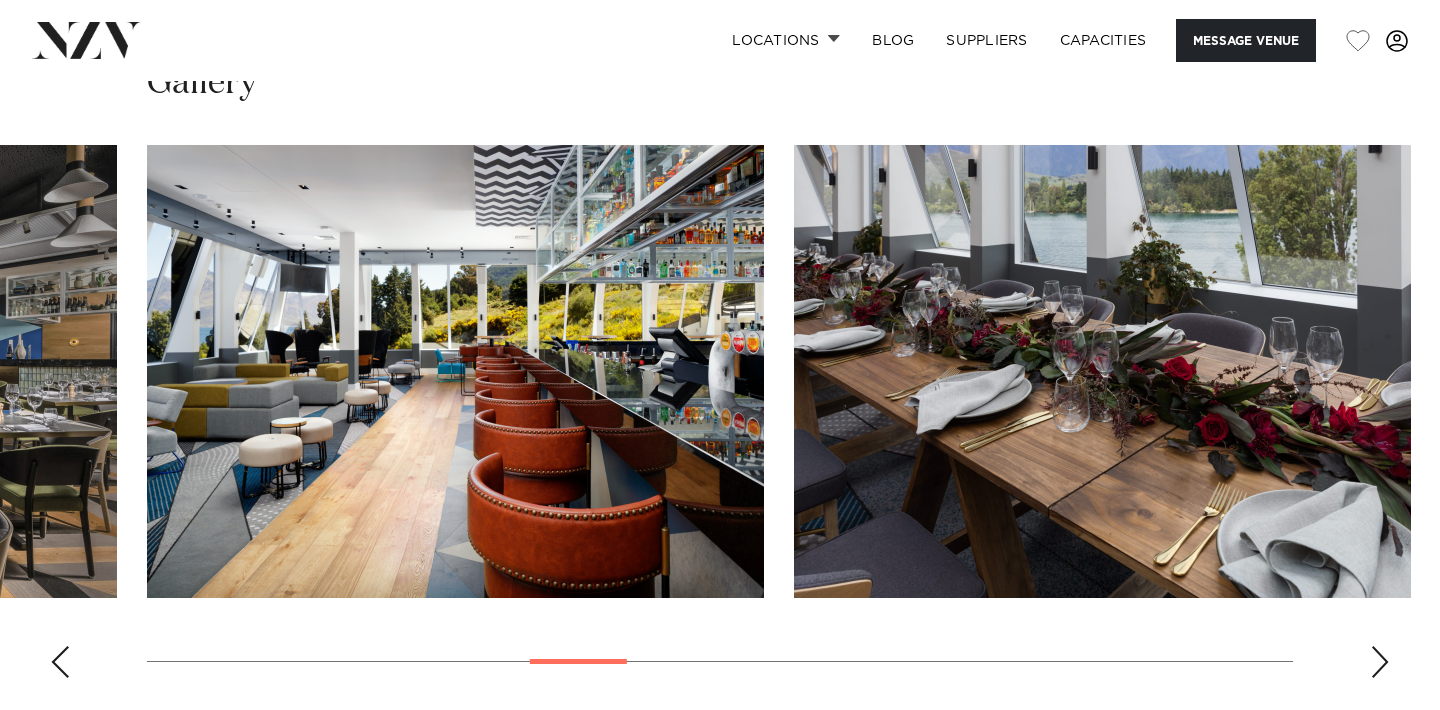 click at bounding box center (1380, 662) 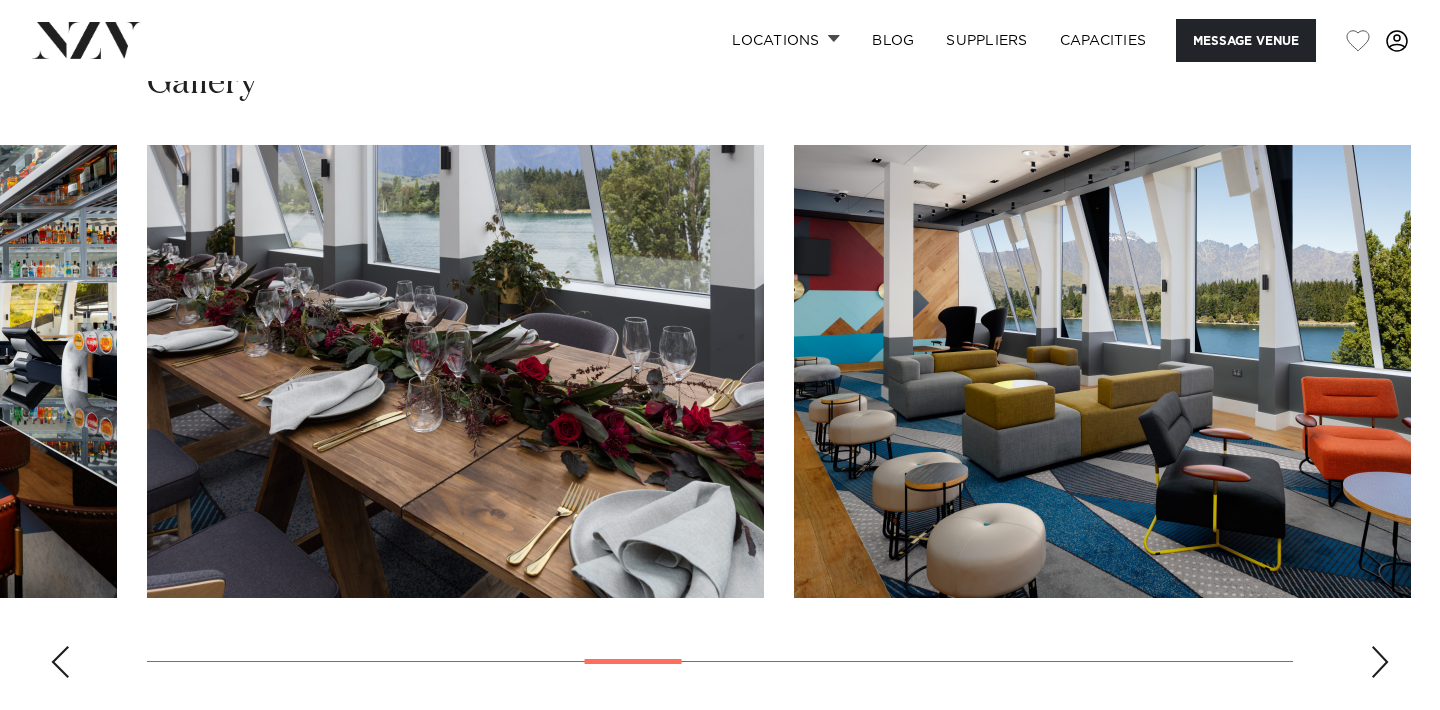click at bounding box center [1380, 662] 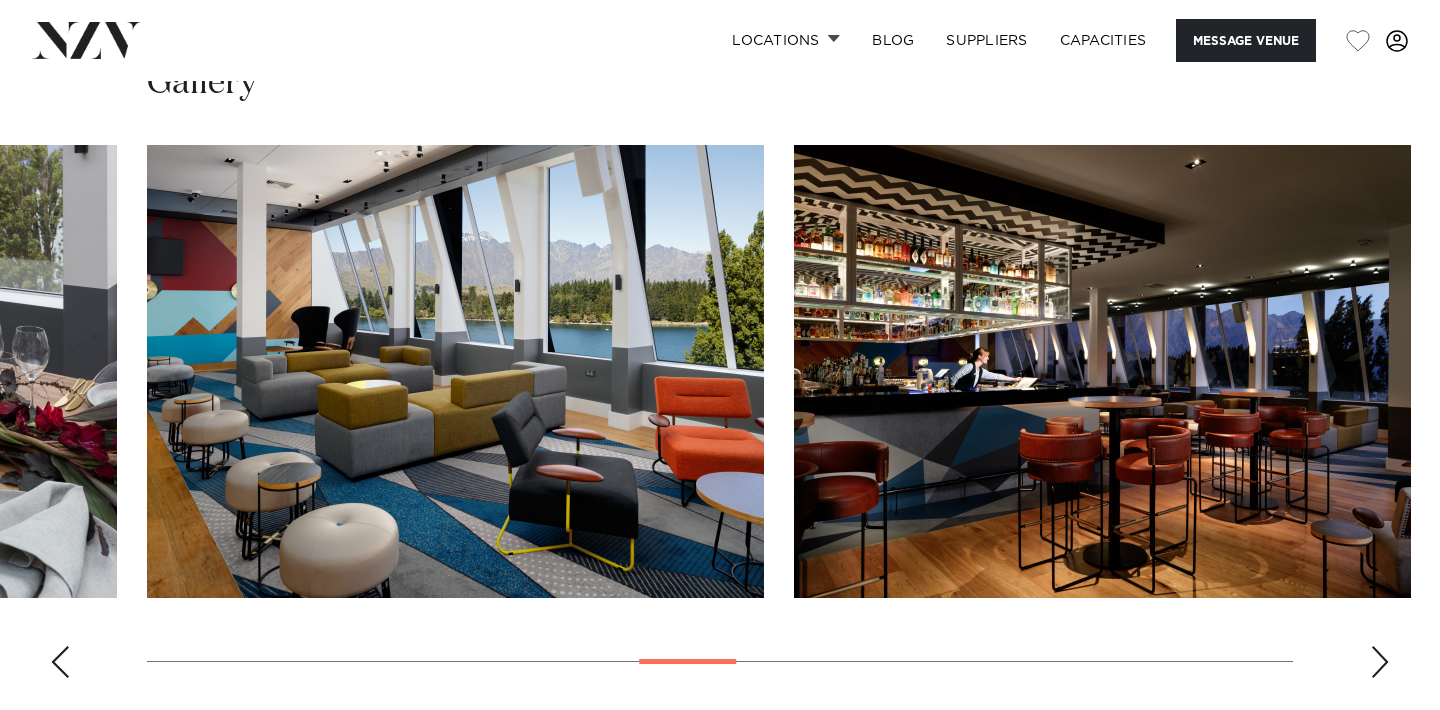 click at bounding box center [1380, 662] 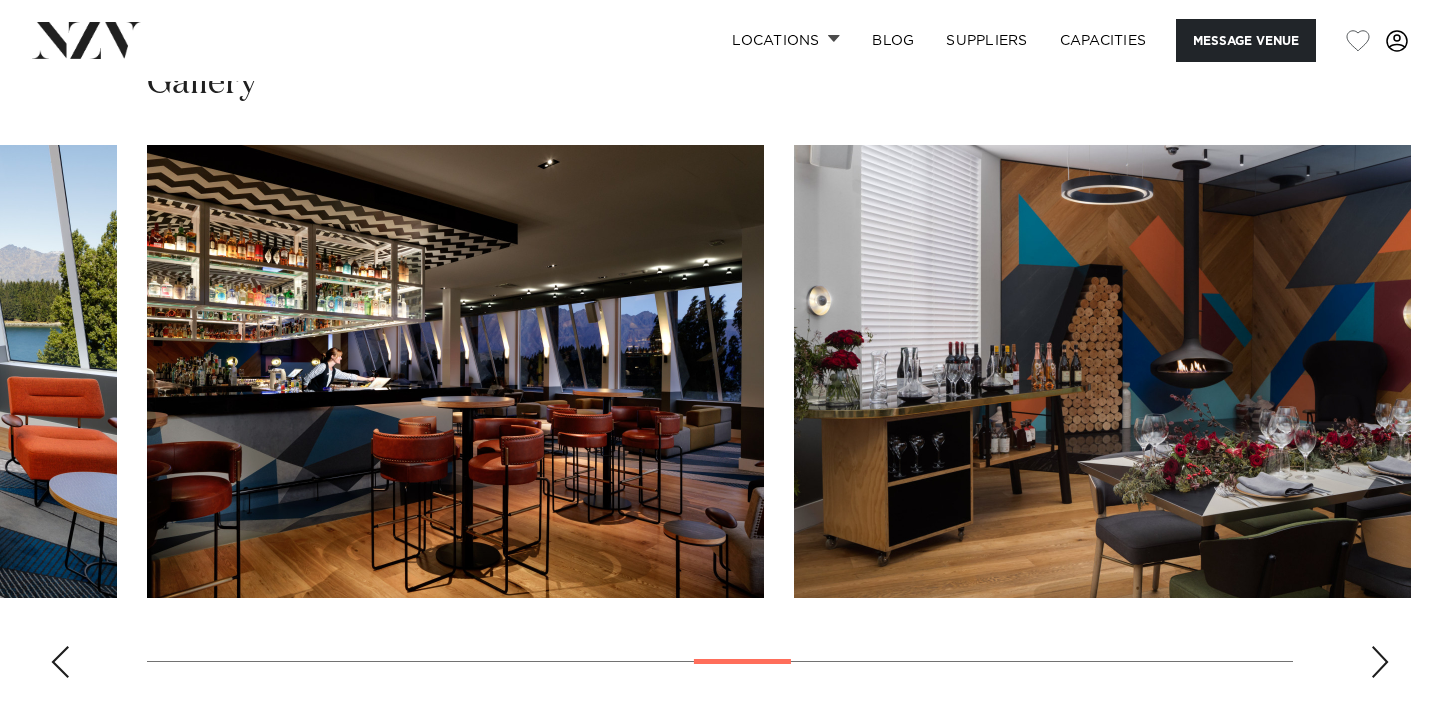 click at bounding box center [1380, 662] 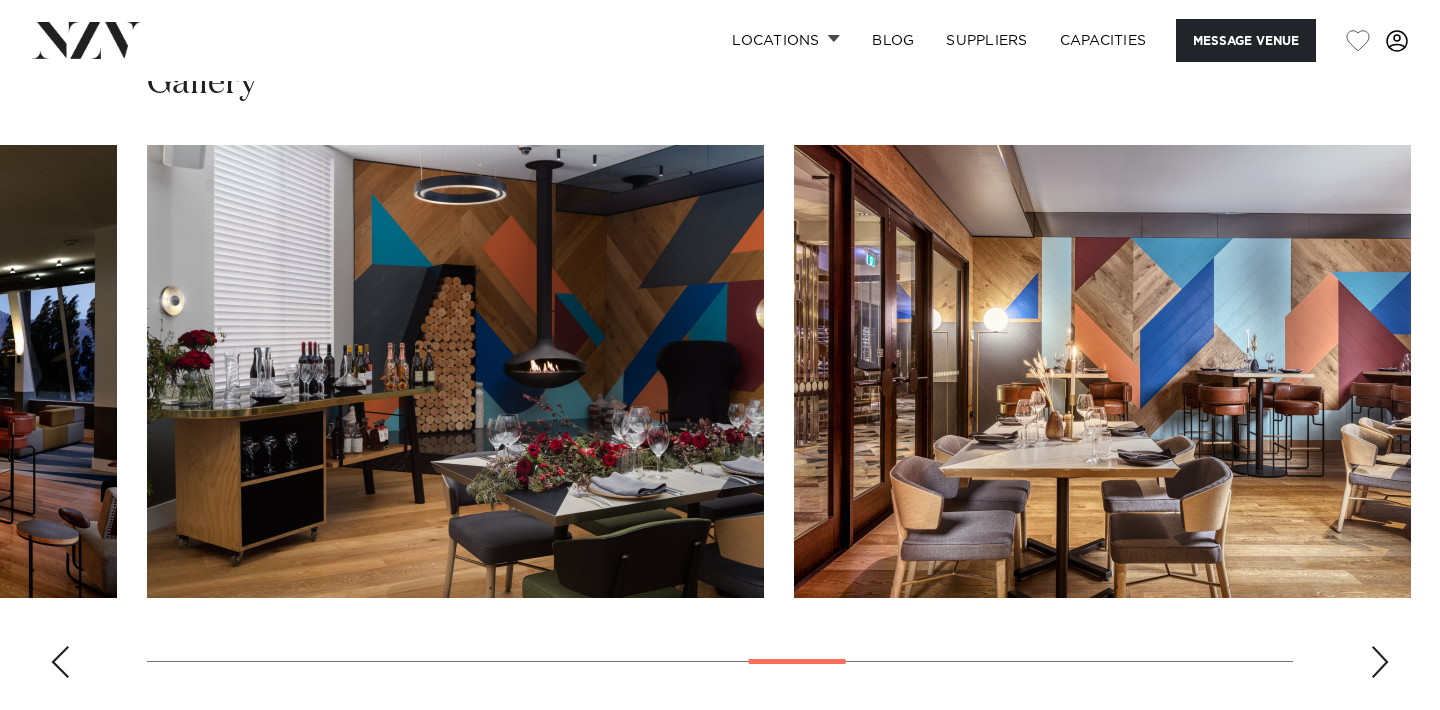 click at bounding box center (1380, 662) 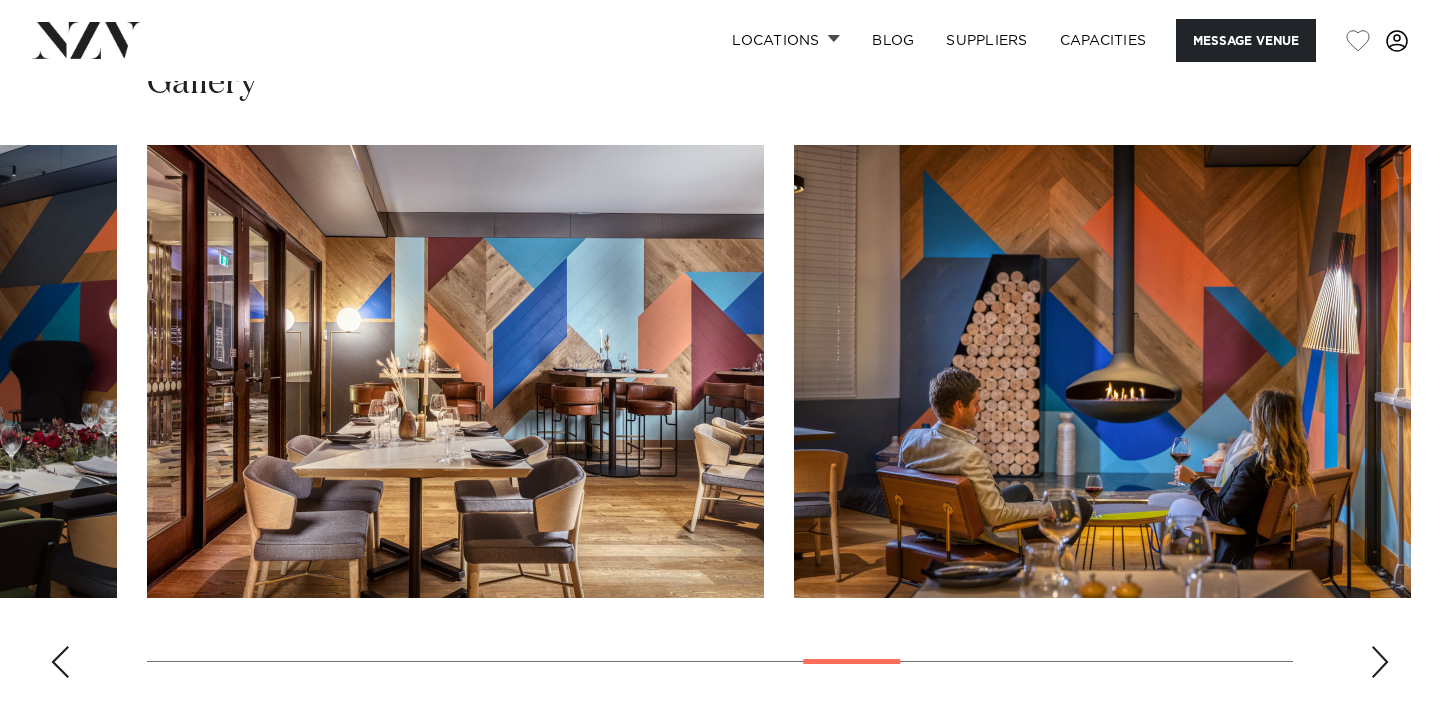 click at bounding box center [1380, 662] 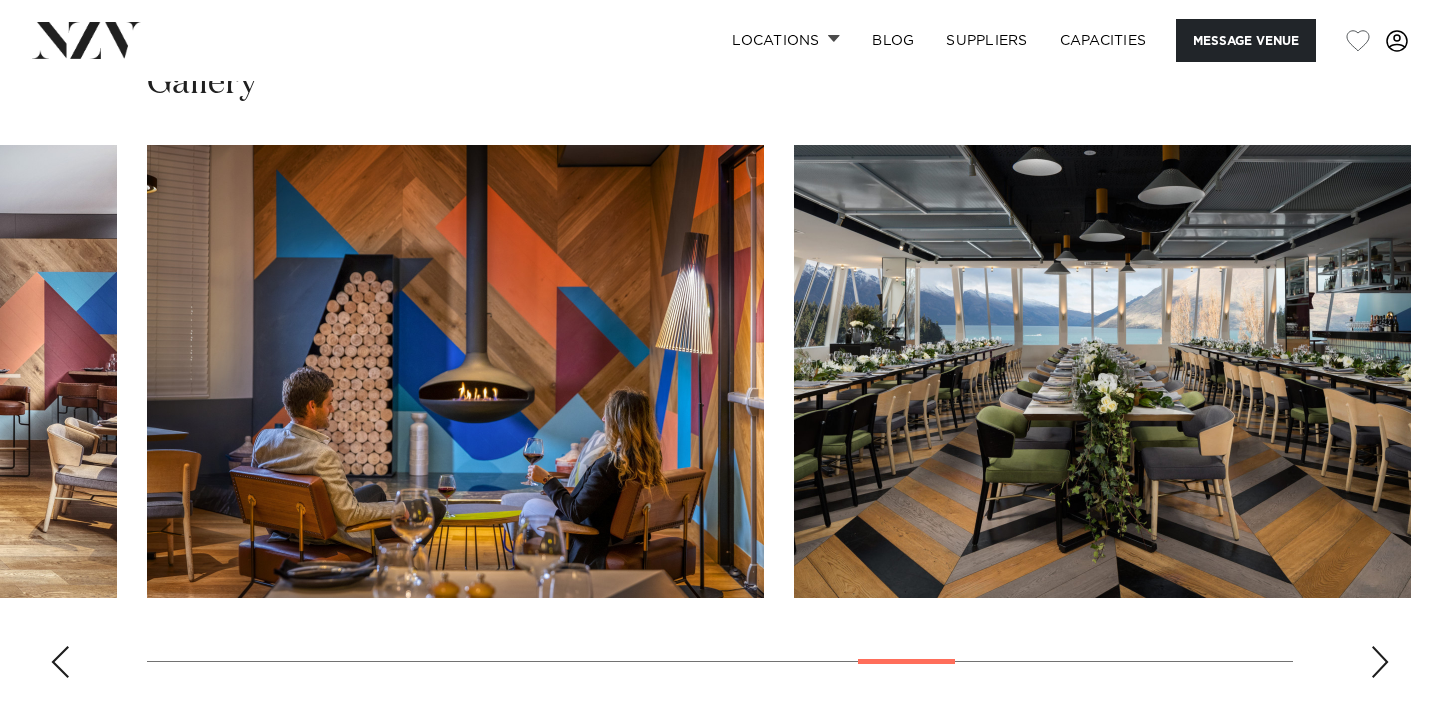 click at bounding box center (1380, 662) 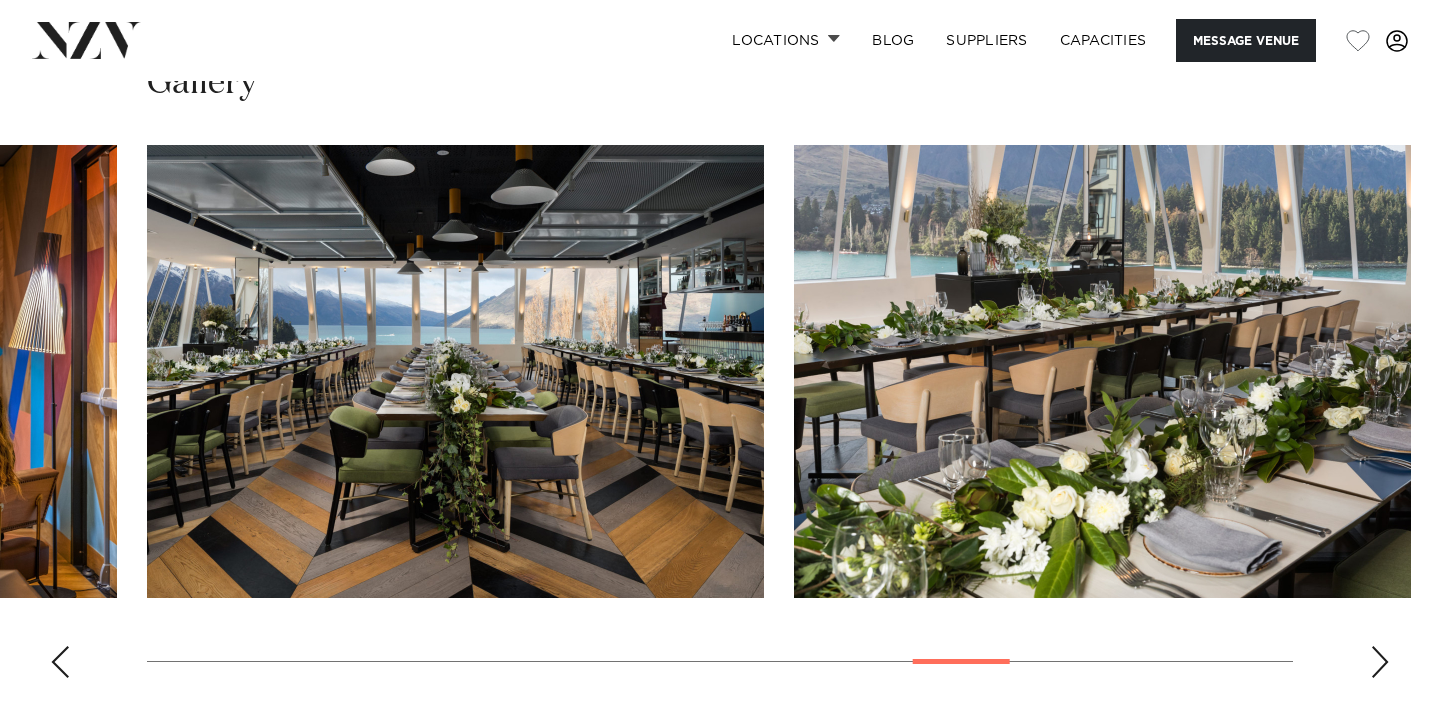 click at bounding box center [1380, 662] 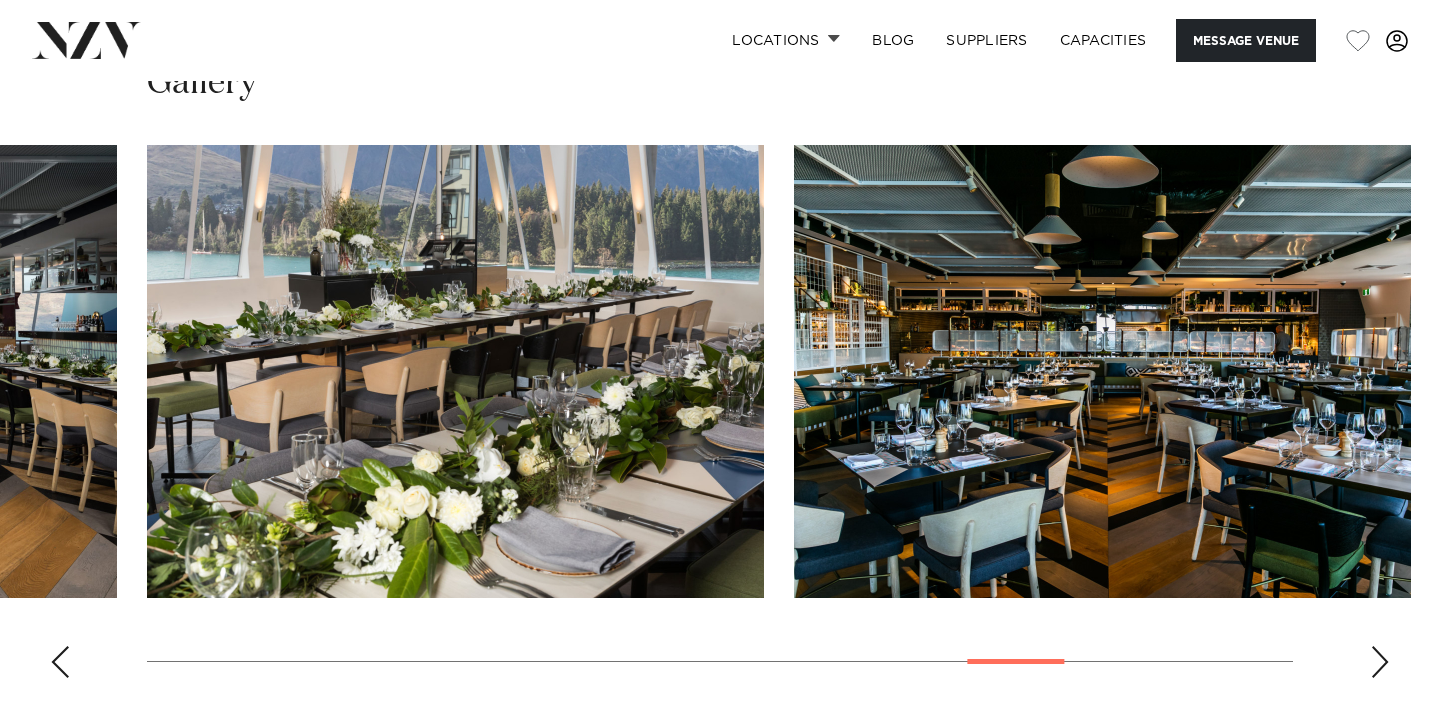 click at bounding box center [1380, 662] 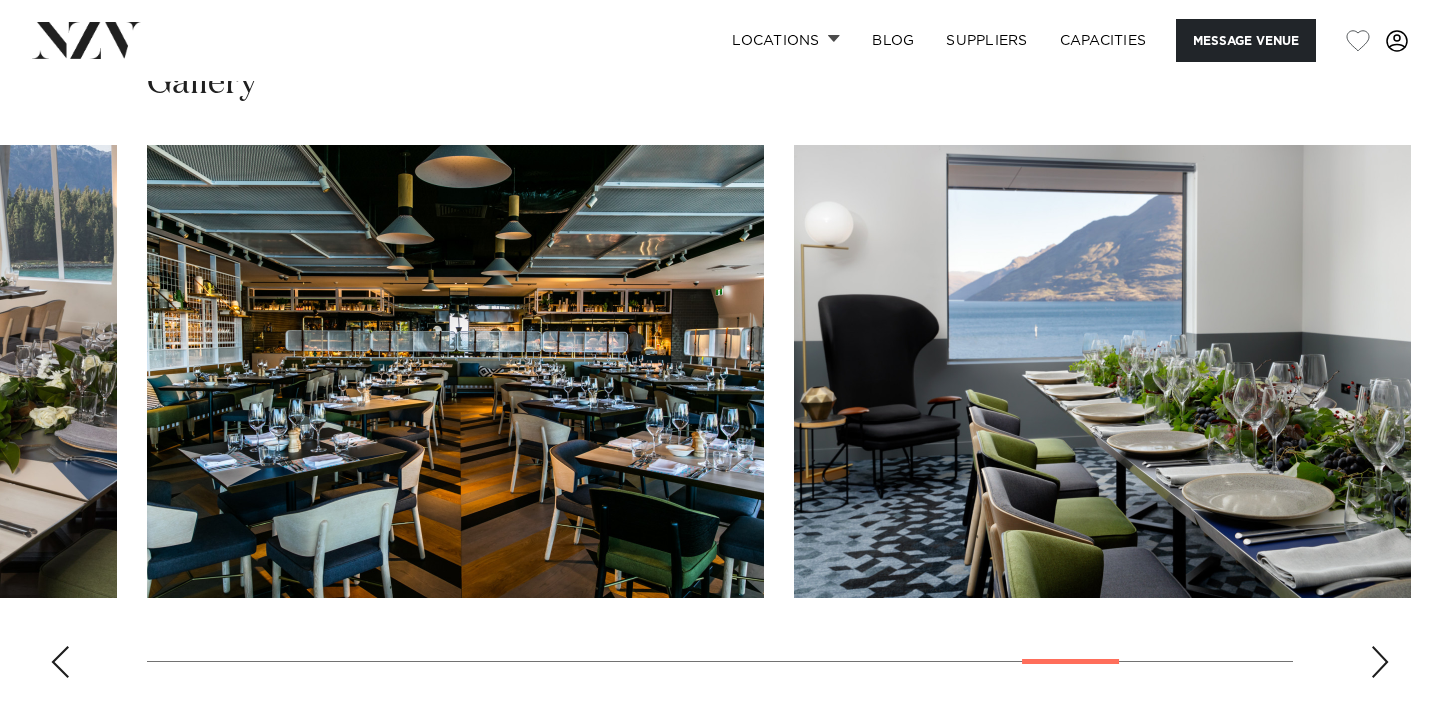 click at bounding box center (1380, 662) 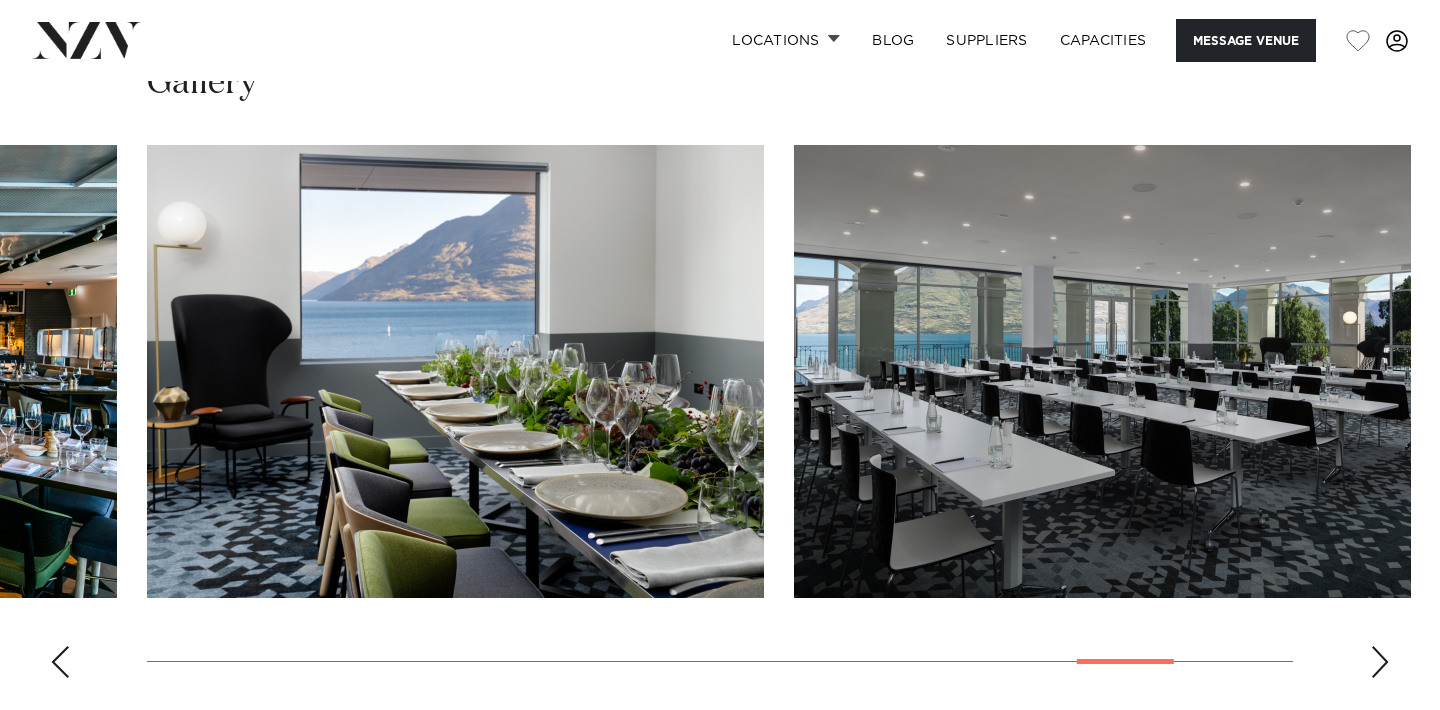 click at bounding box center [1380, 662] 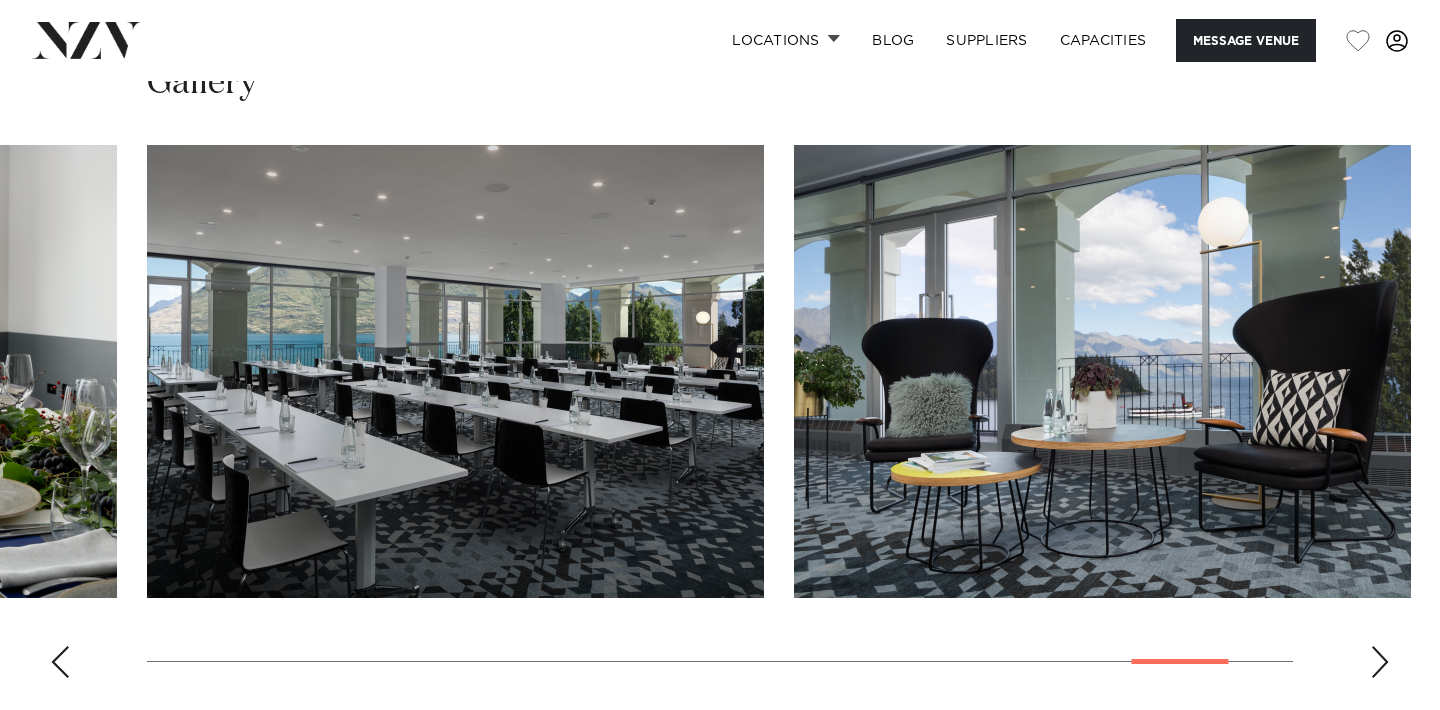 click at bounding box center [1380, 662] 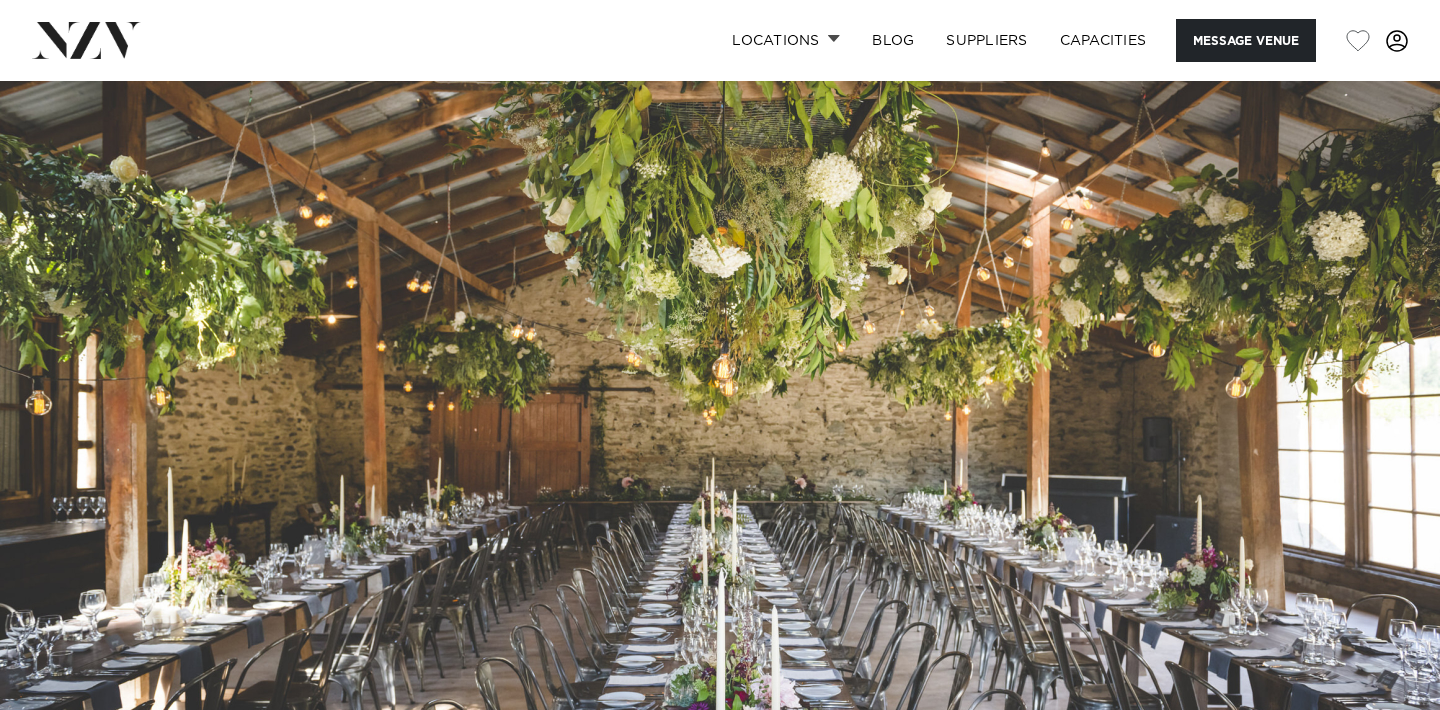 scroll, scrollTop: 0, scrollLeft: 0, axis: both 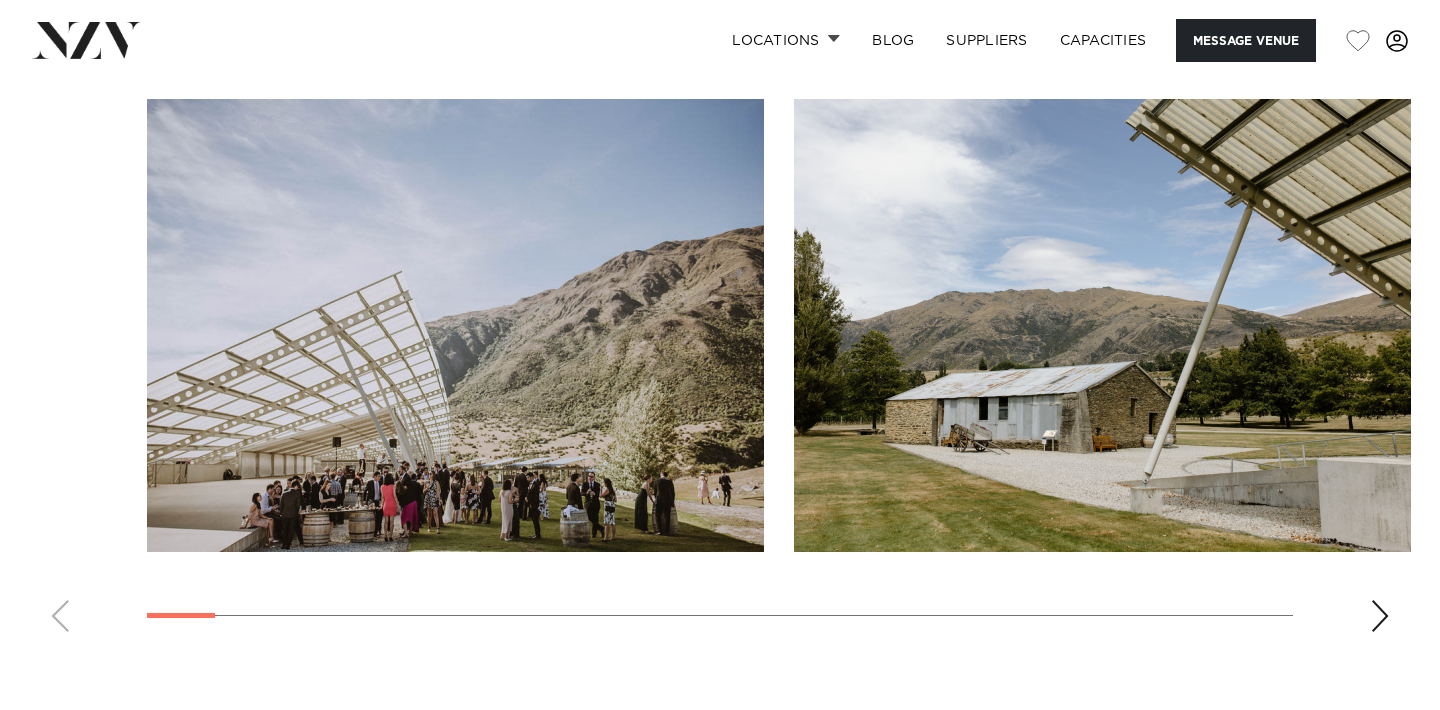 click at bounding box center (1380, 616) 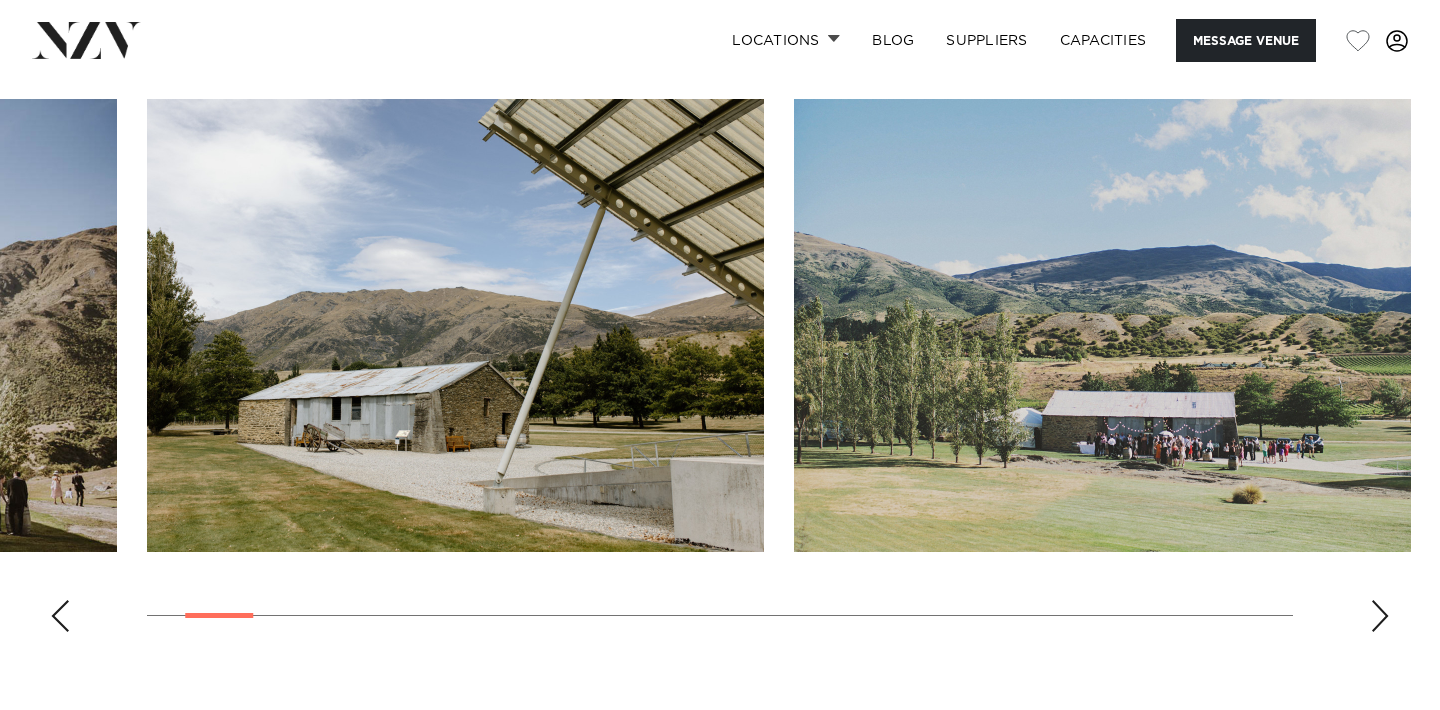 click at bounding box center [1380, 616] 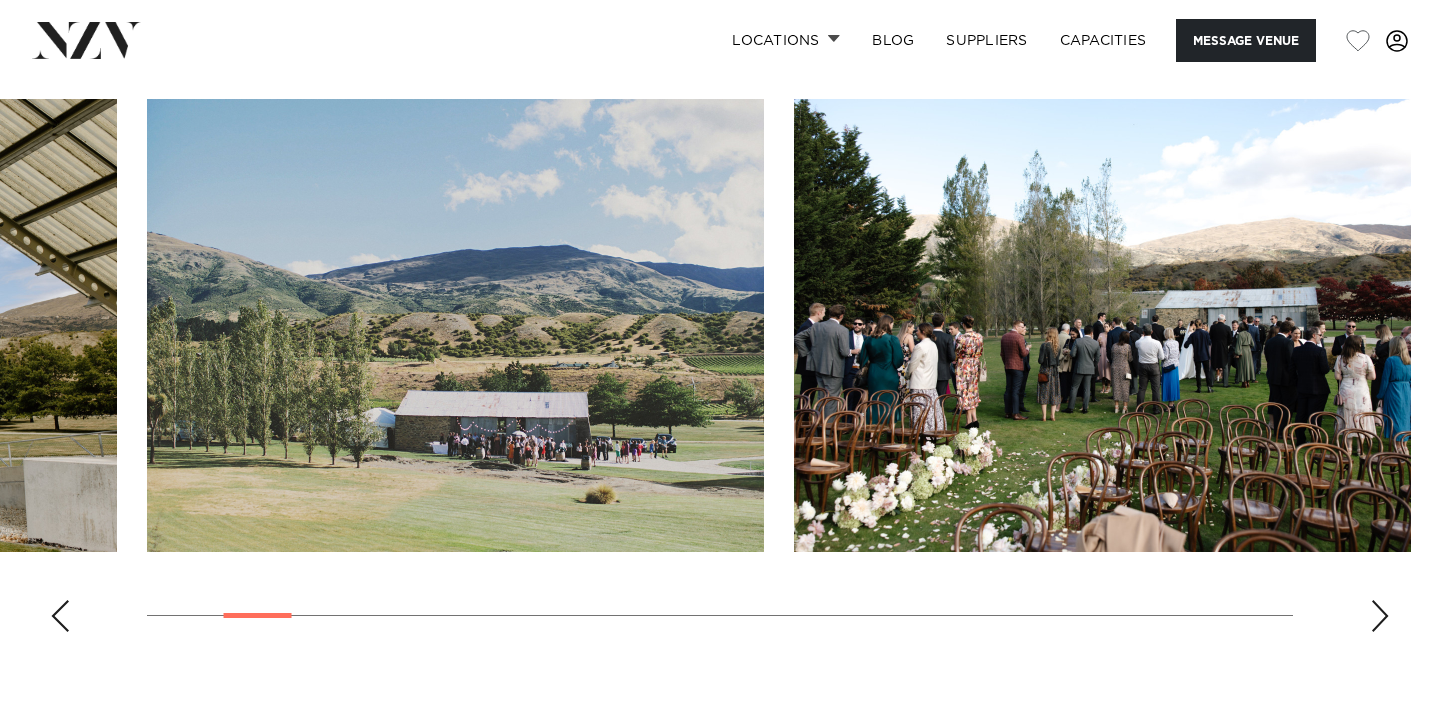 click at bounding box center (1380, 616) 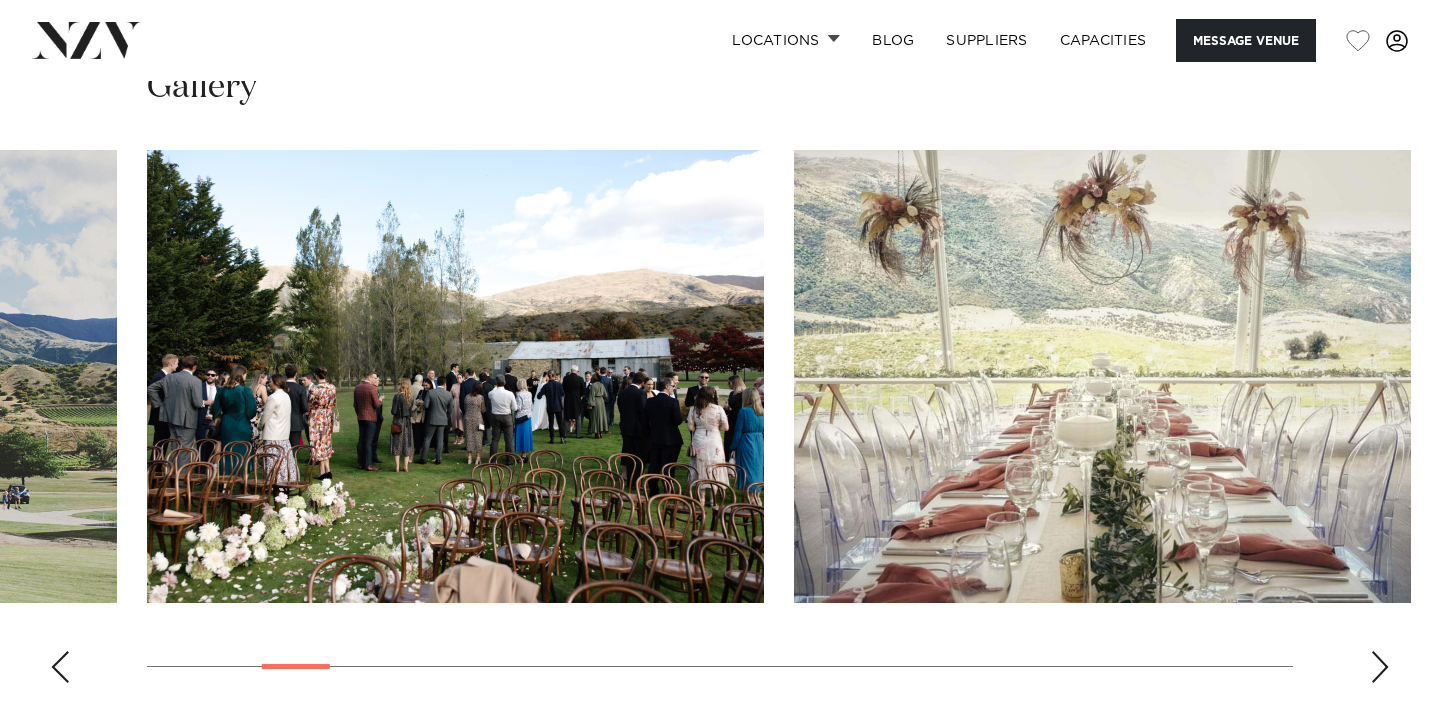 scroll, scrollTop: 1861, scrollLeft: 0, axis: vertical 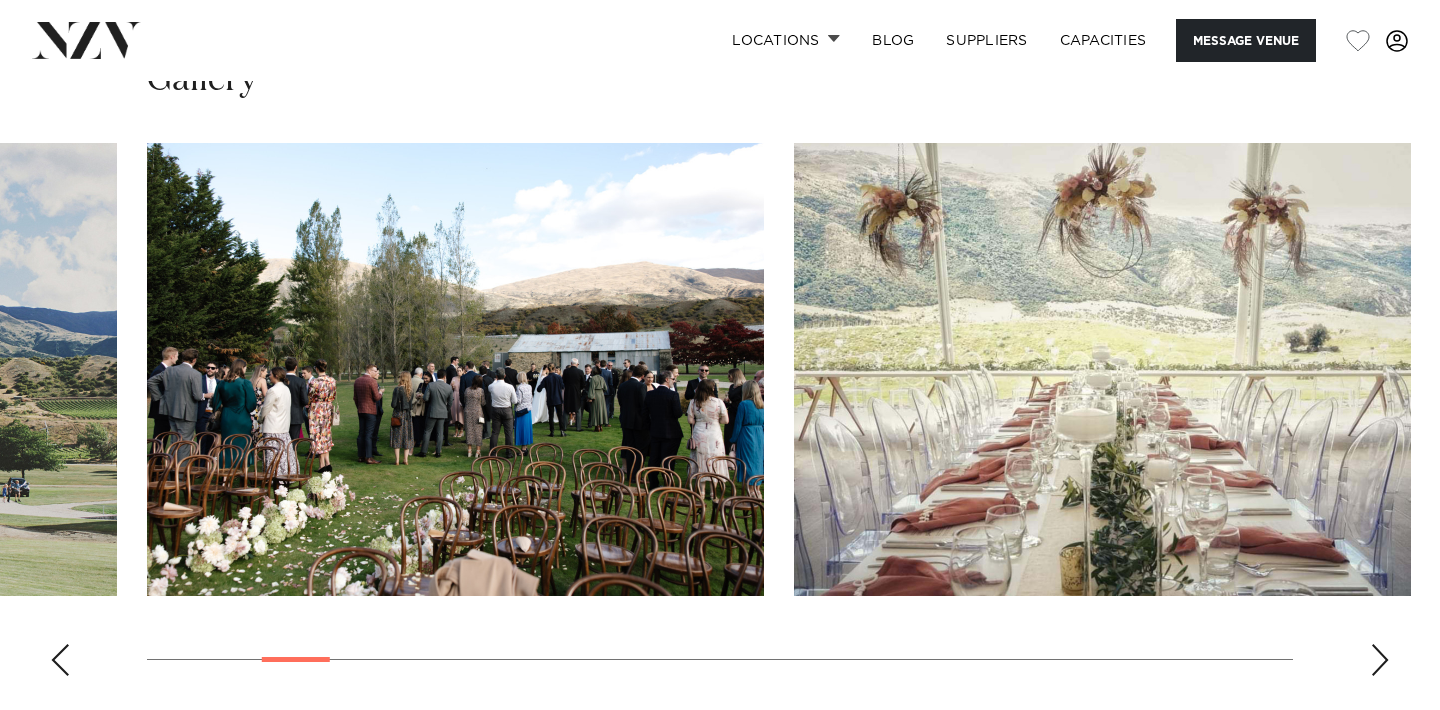 click at bounding box center (1380, 660) 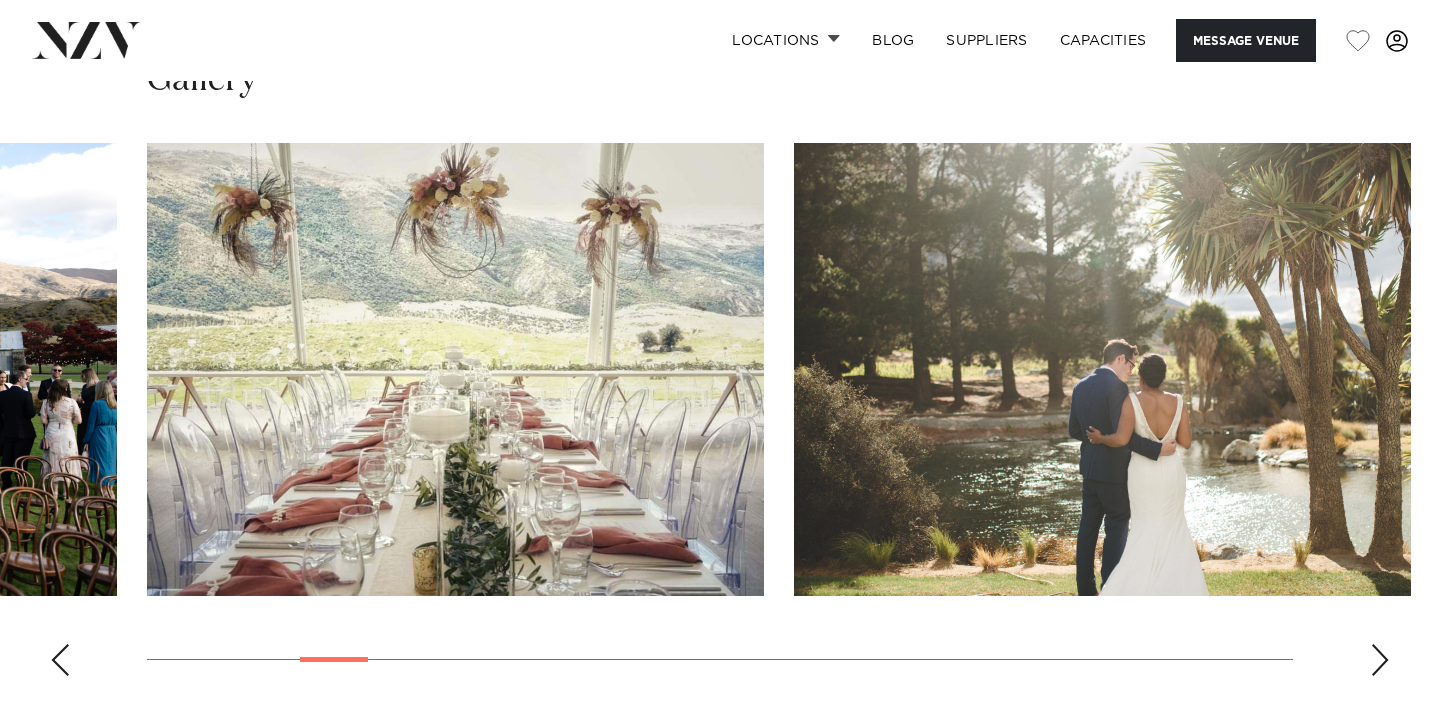click at bounding box center (1380, 660) 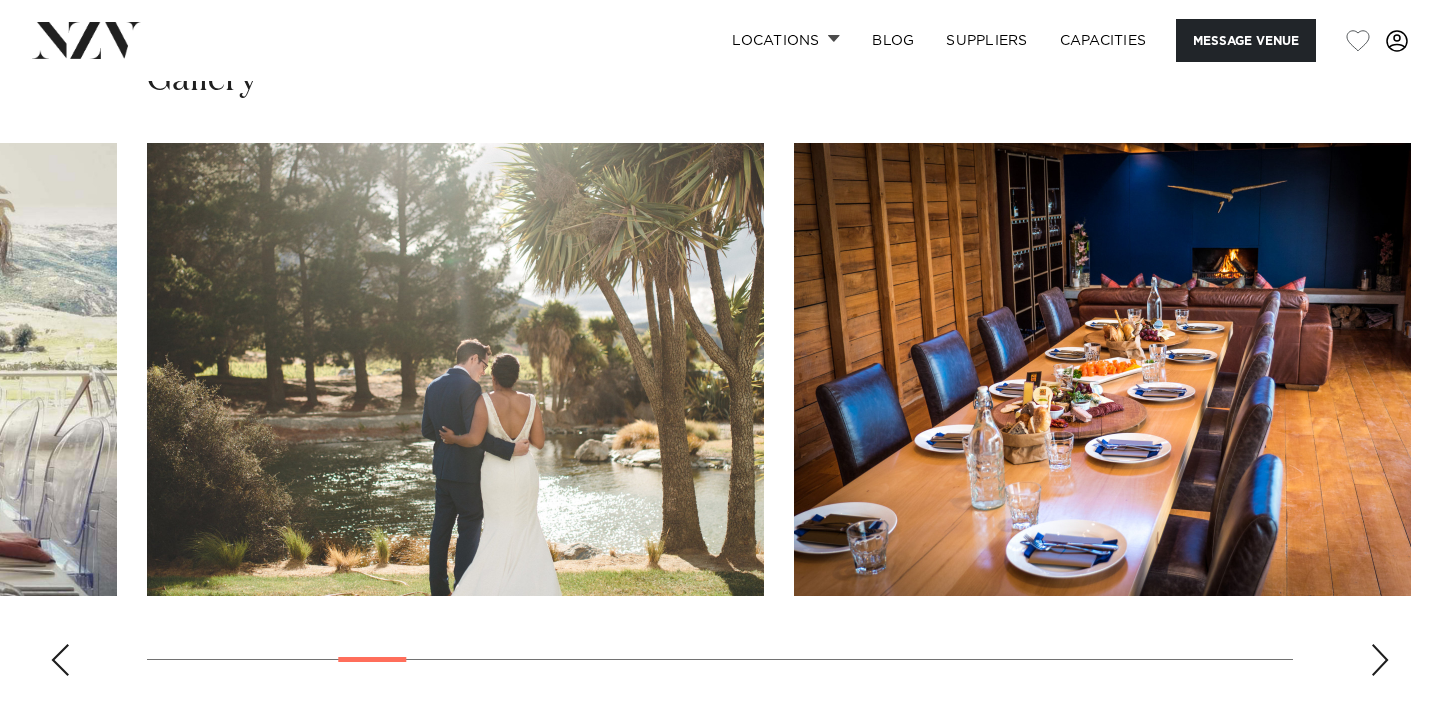 click at bounding box center [1380, 660] 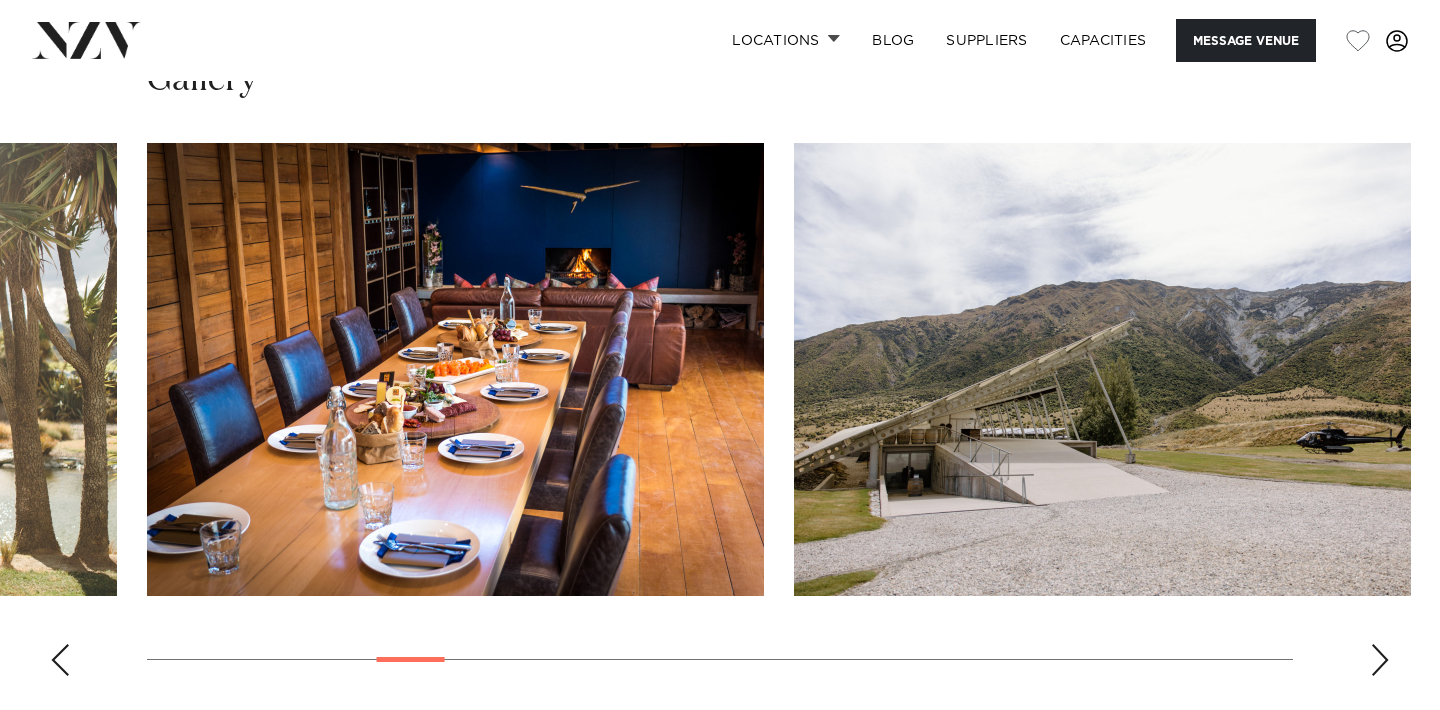 click at bounding box center (1380, 660) 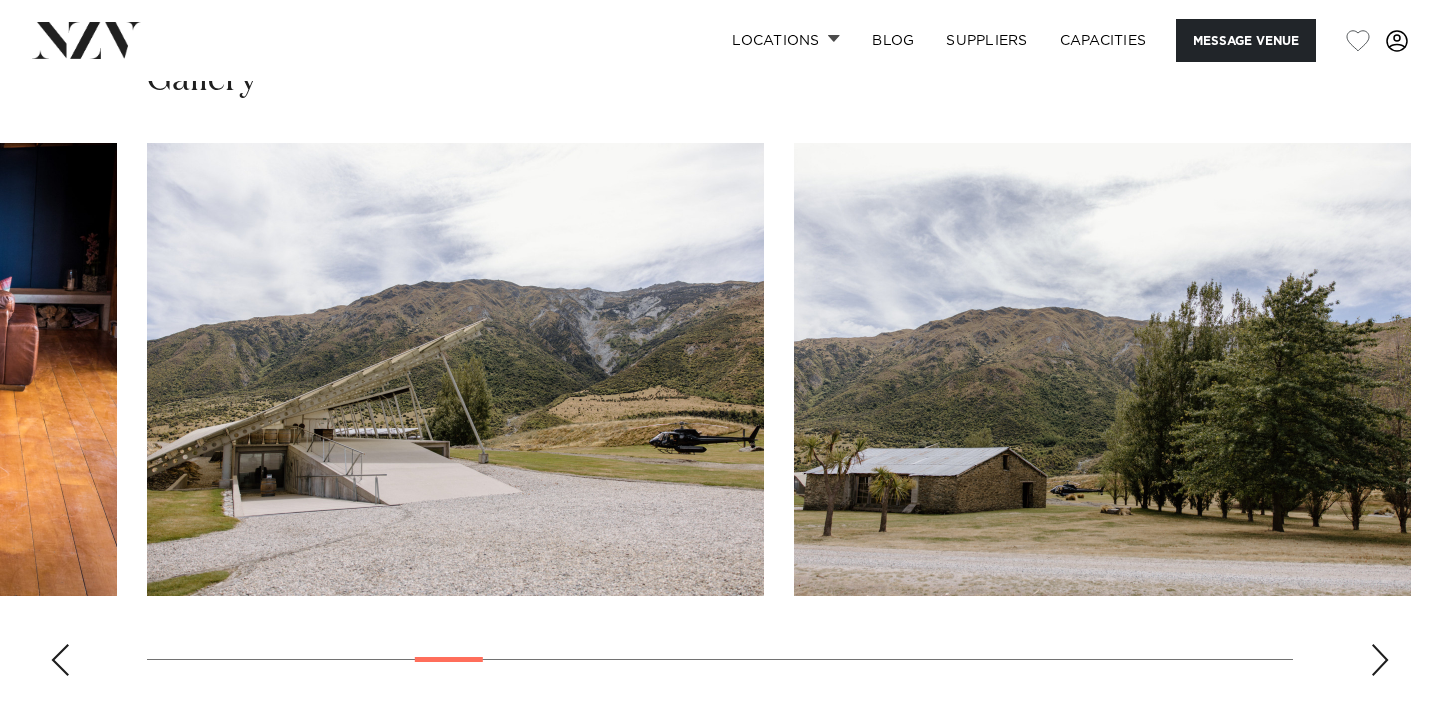 click at bounding box center [1380, 660] 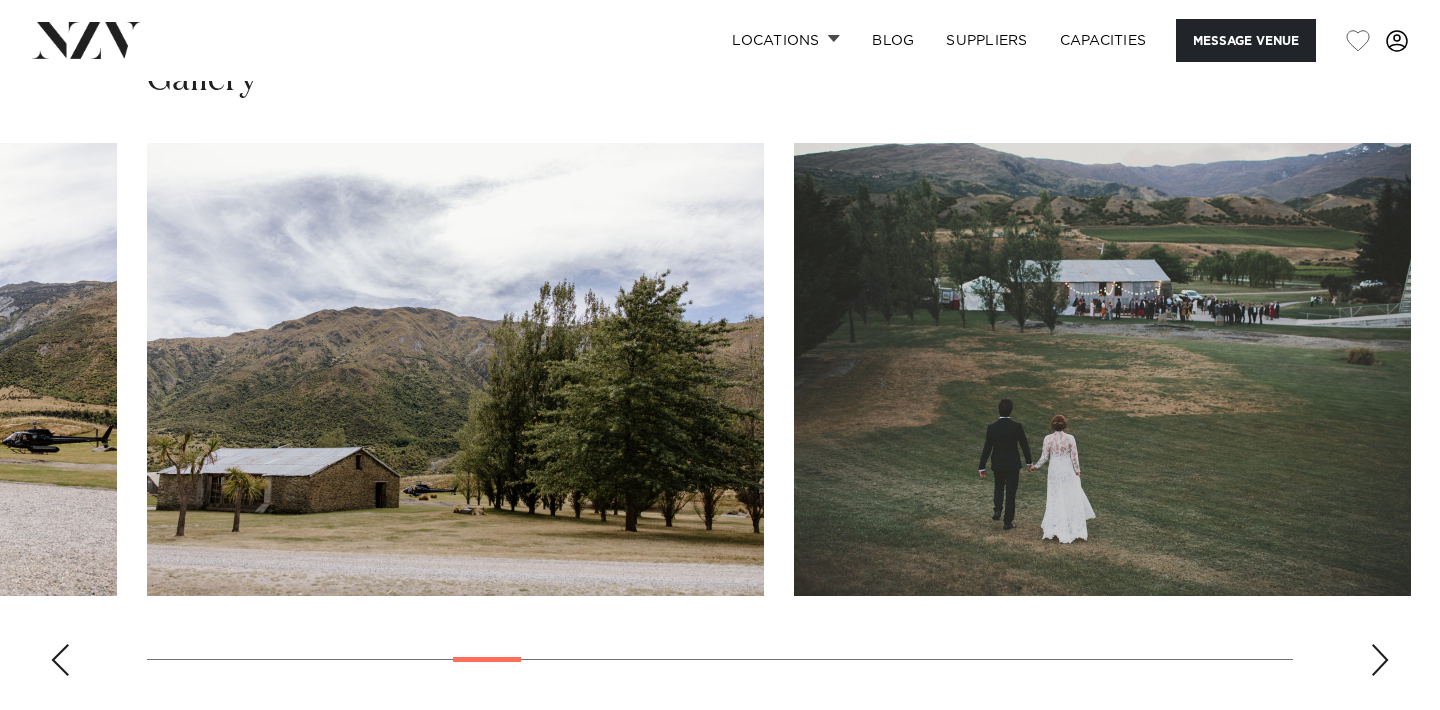 click at bounding box center [1380, 660] 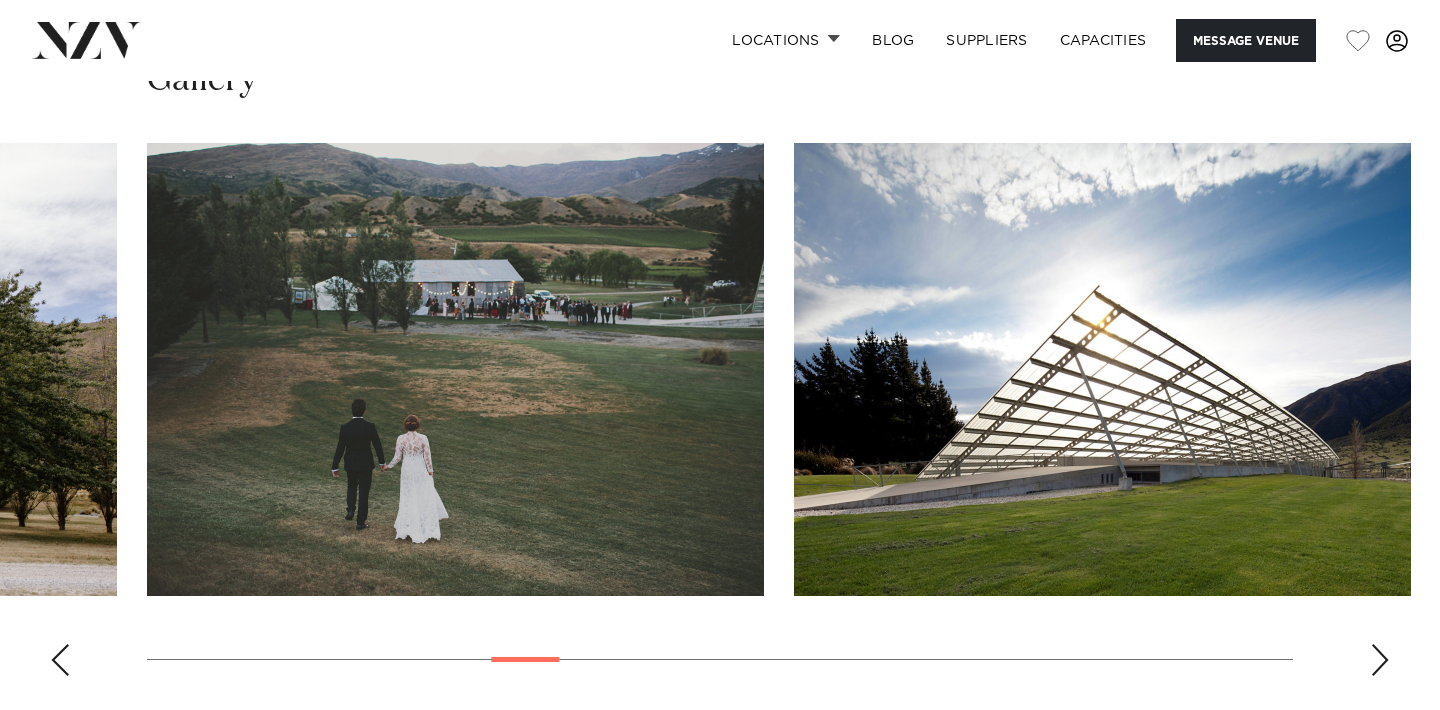 click at bounding box center [1380, 660] 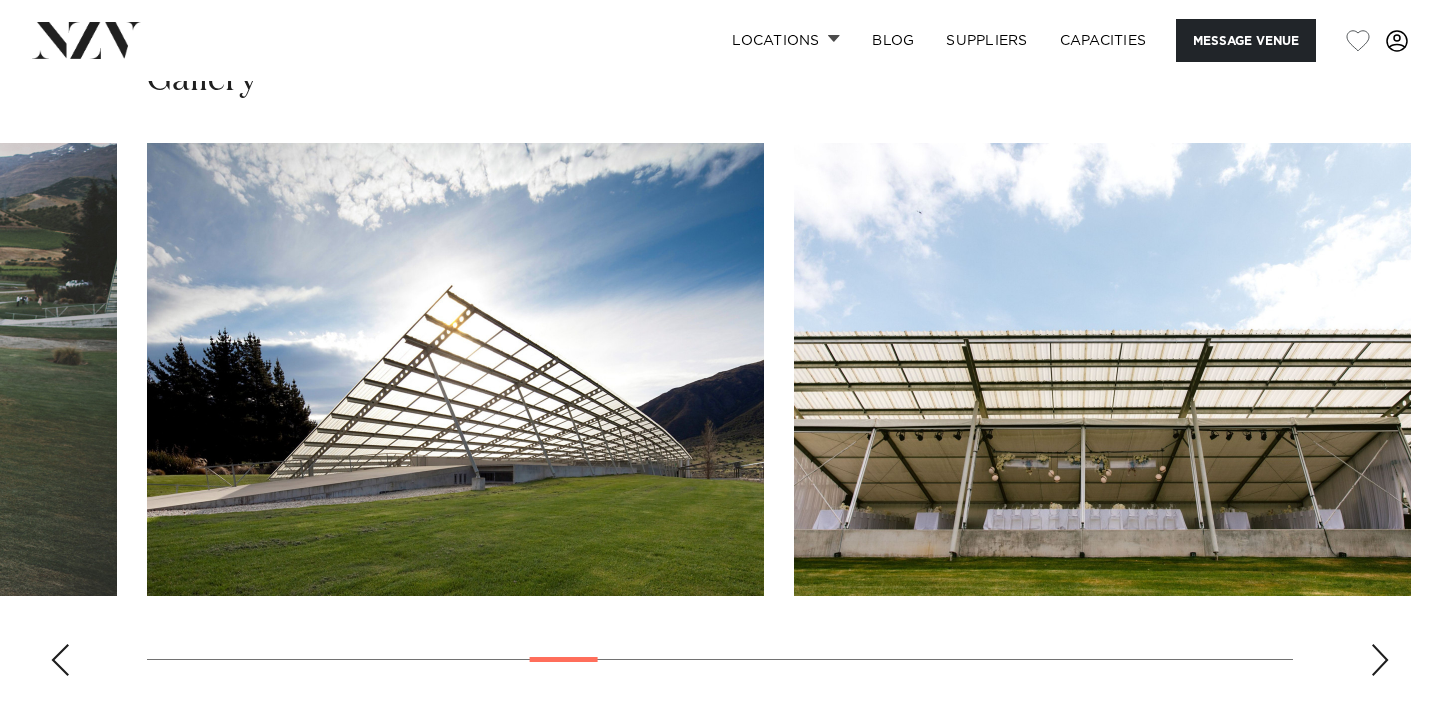 click at bounding box center (1380, 660) 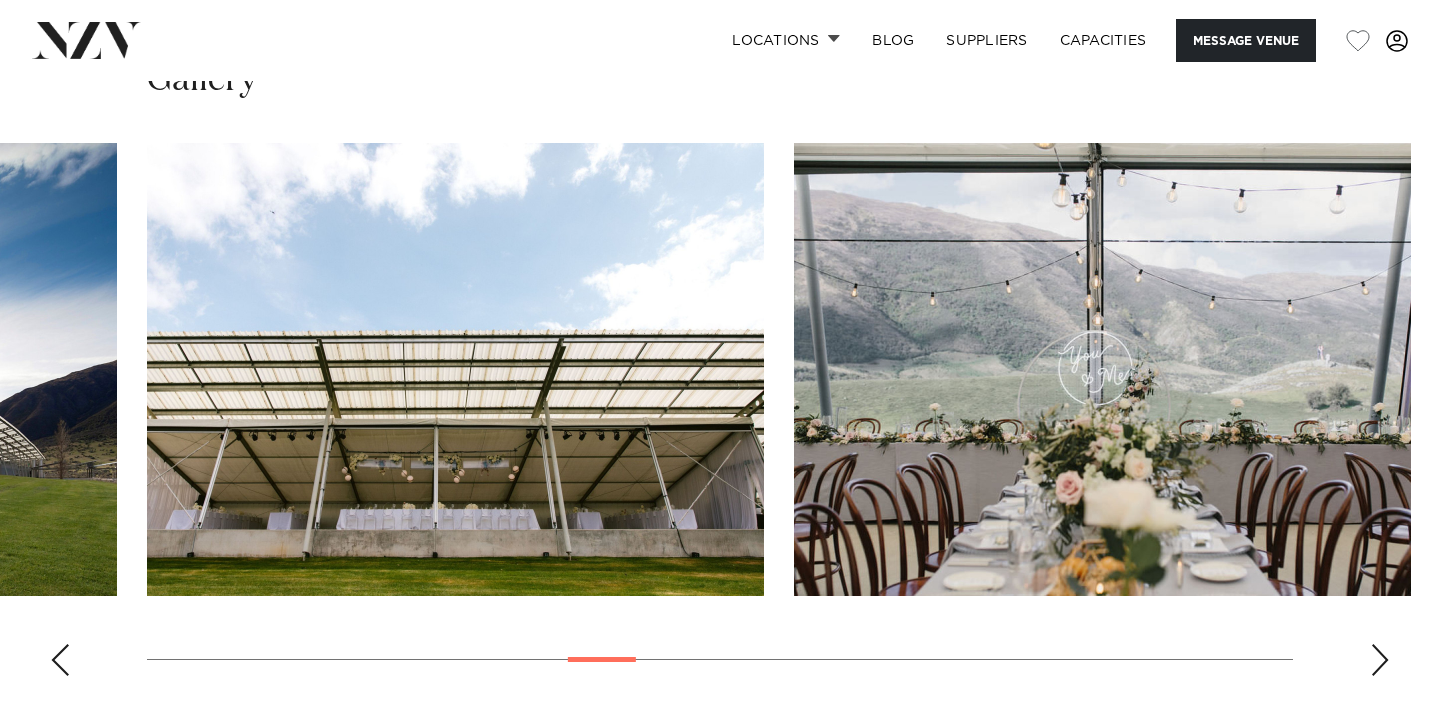 click at bounding box center [1380, 660] 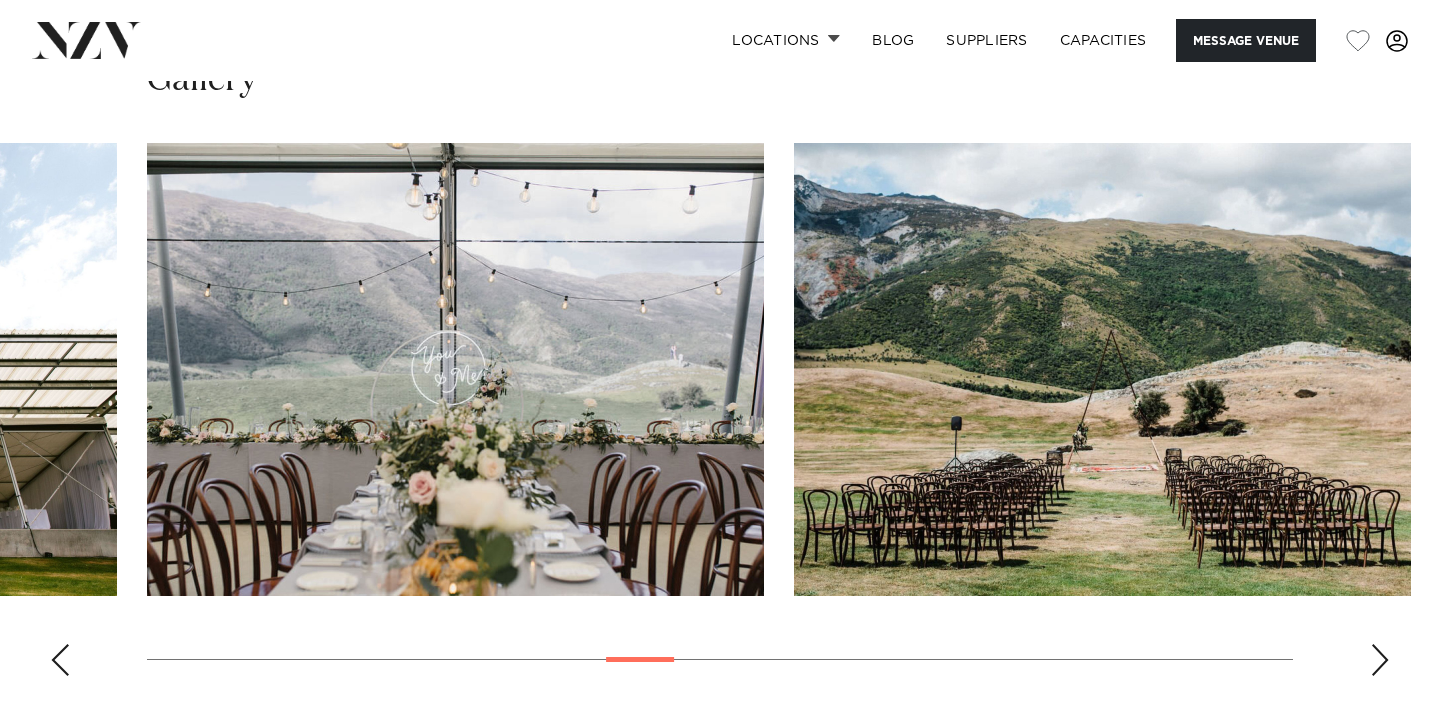 click at bounding box center [1380, 660] 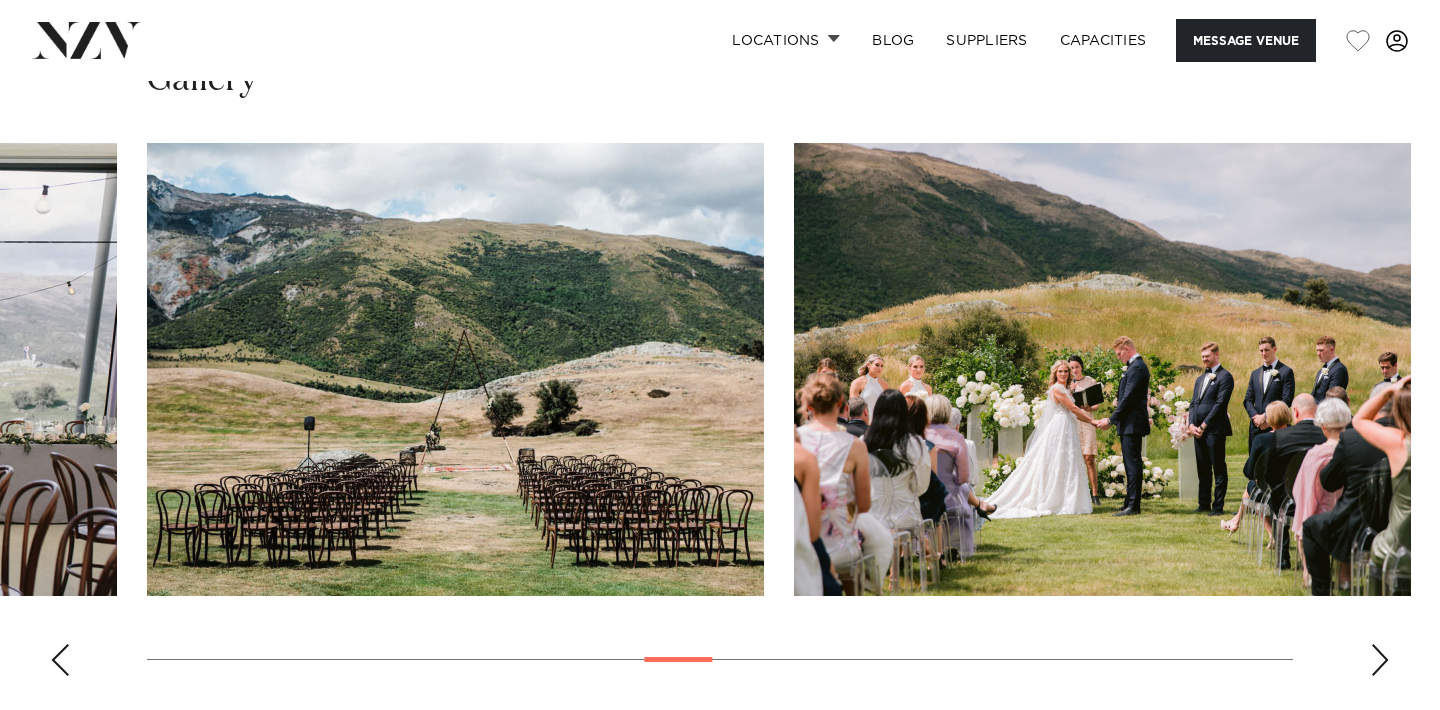 click at bounding box center (1380, 660) 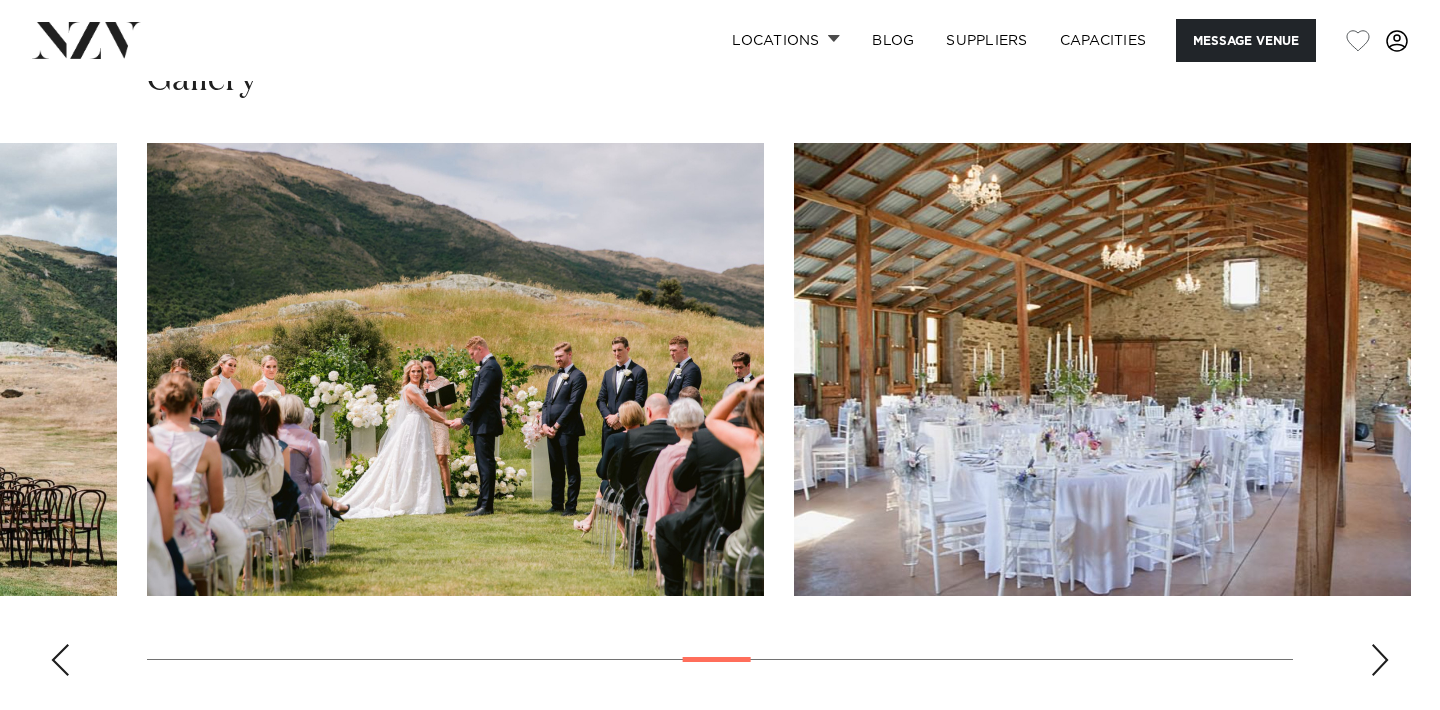 click at bounding box center (1380, 660) 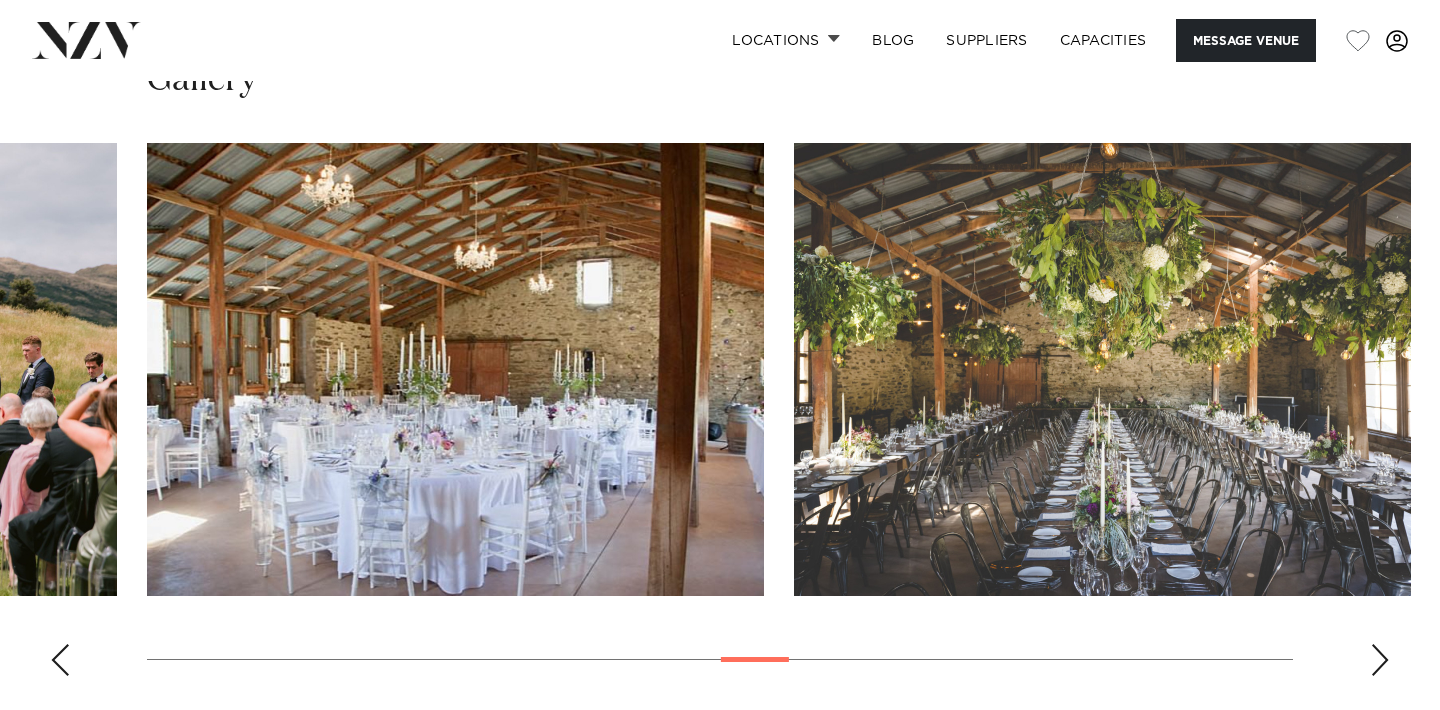 click at bounding box center [1380, 660] 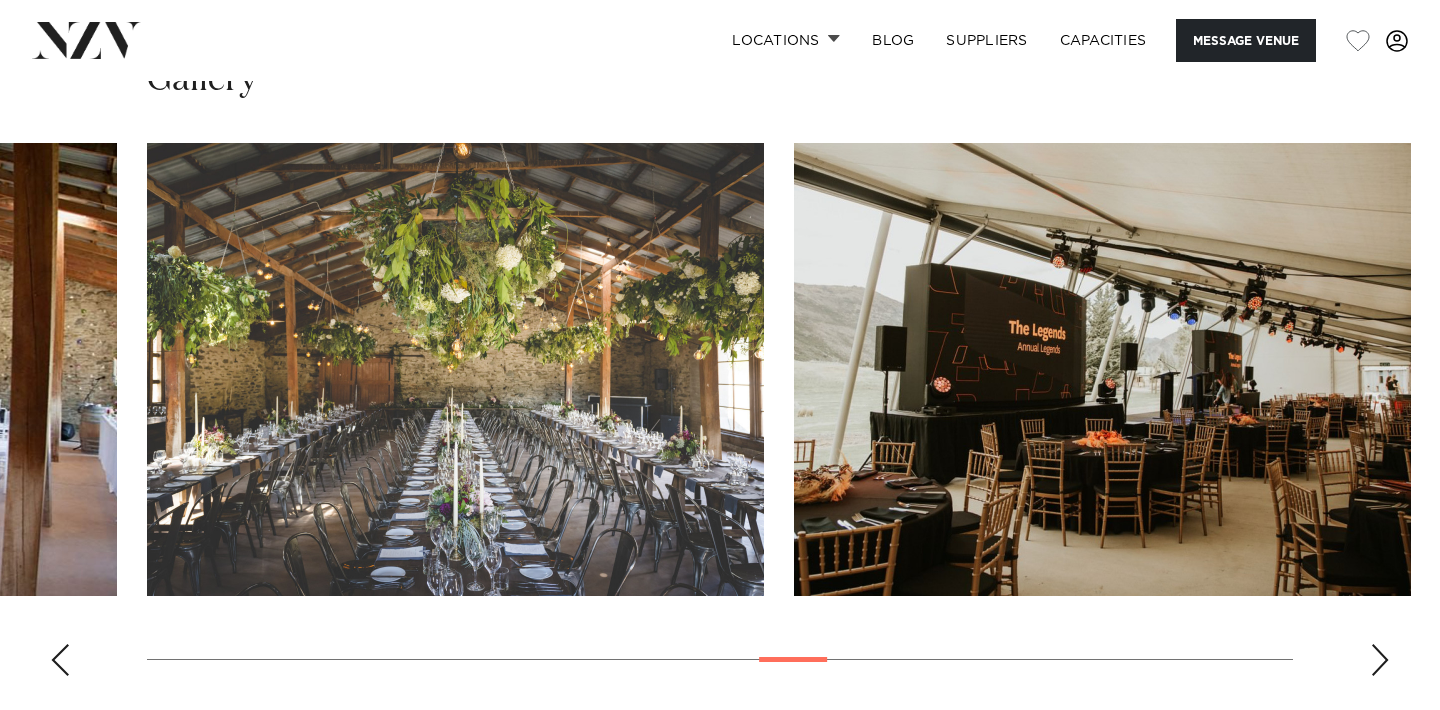 click at bounding box center (1380, 660) 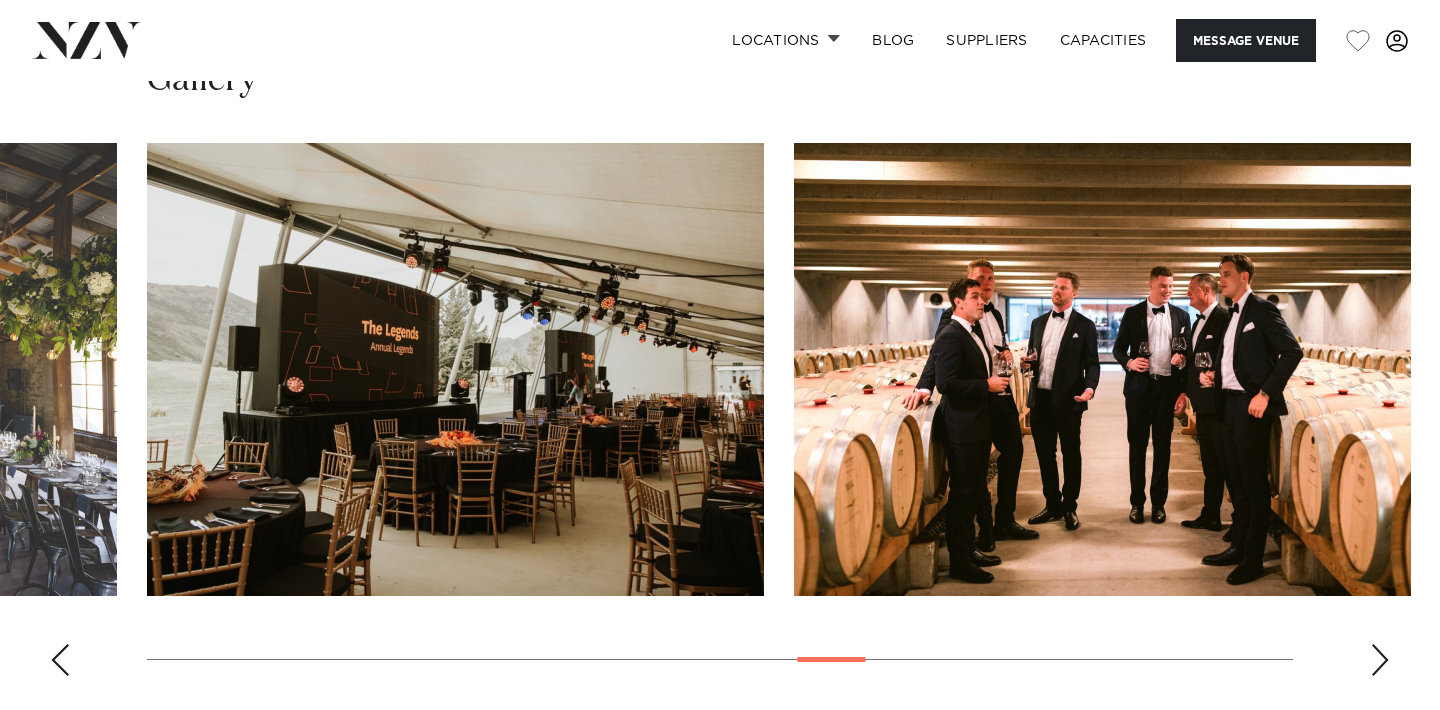 click at bounding box center (1380, 660) 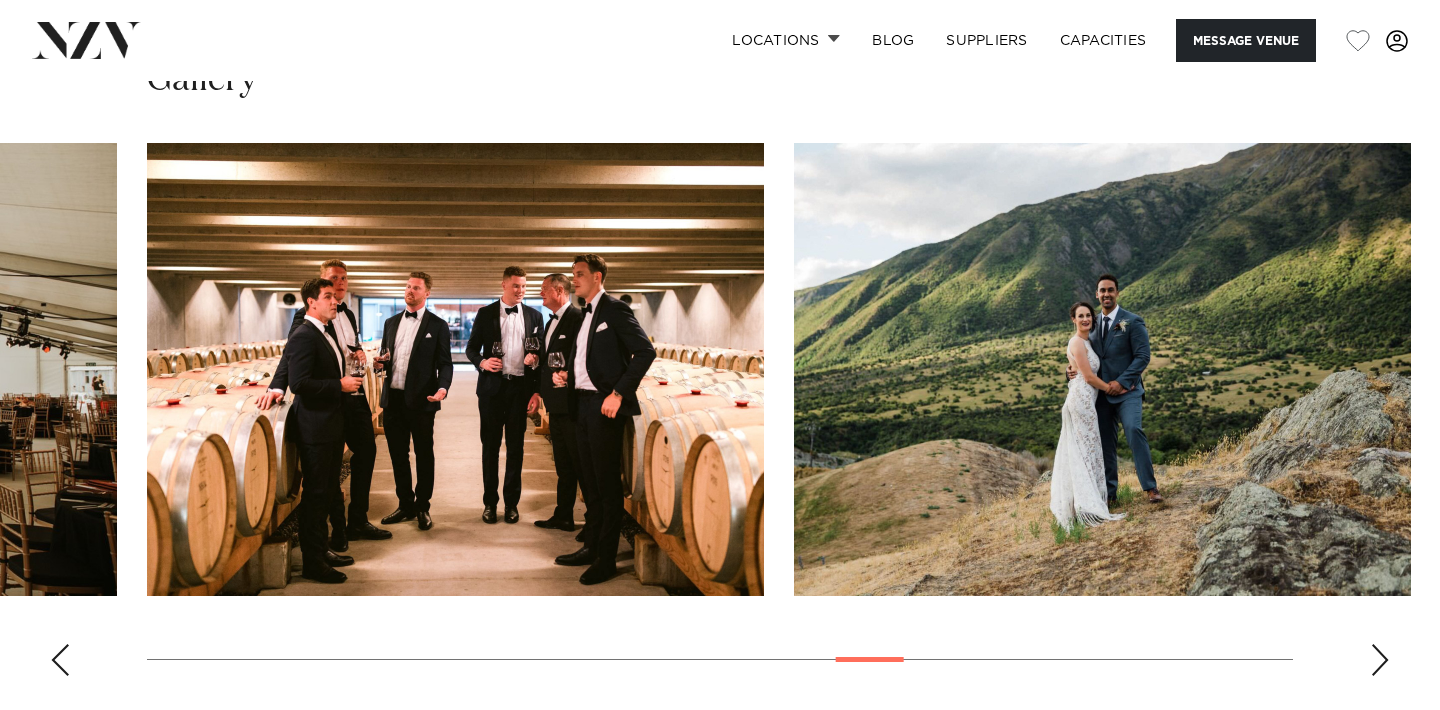 click at bounding box center [1380, 660] 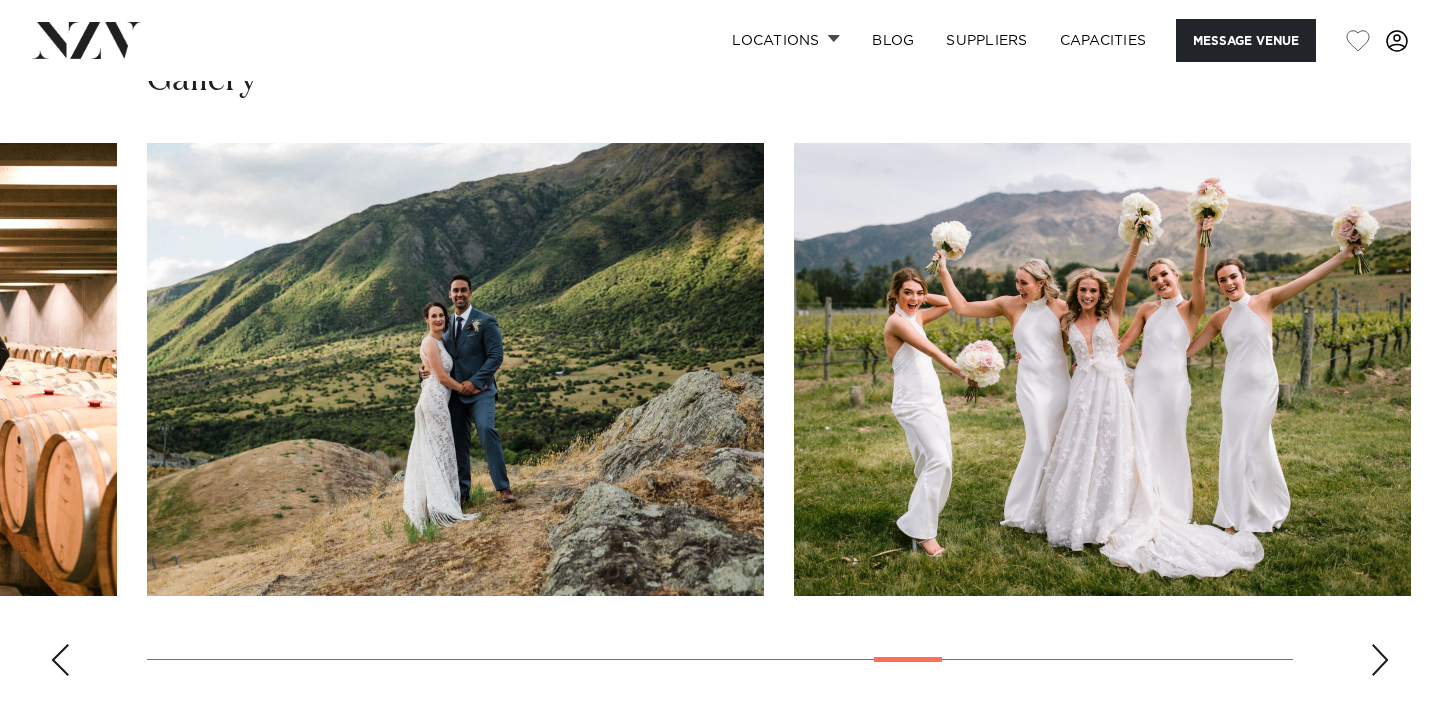 click at bounding box center [1380, 660] 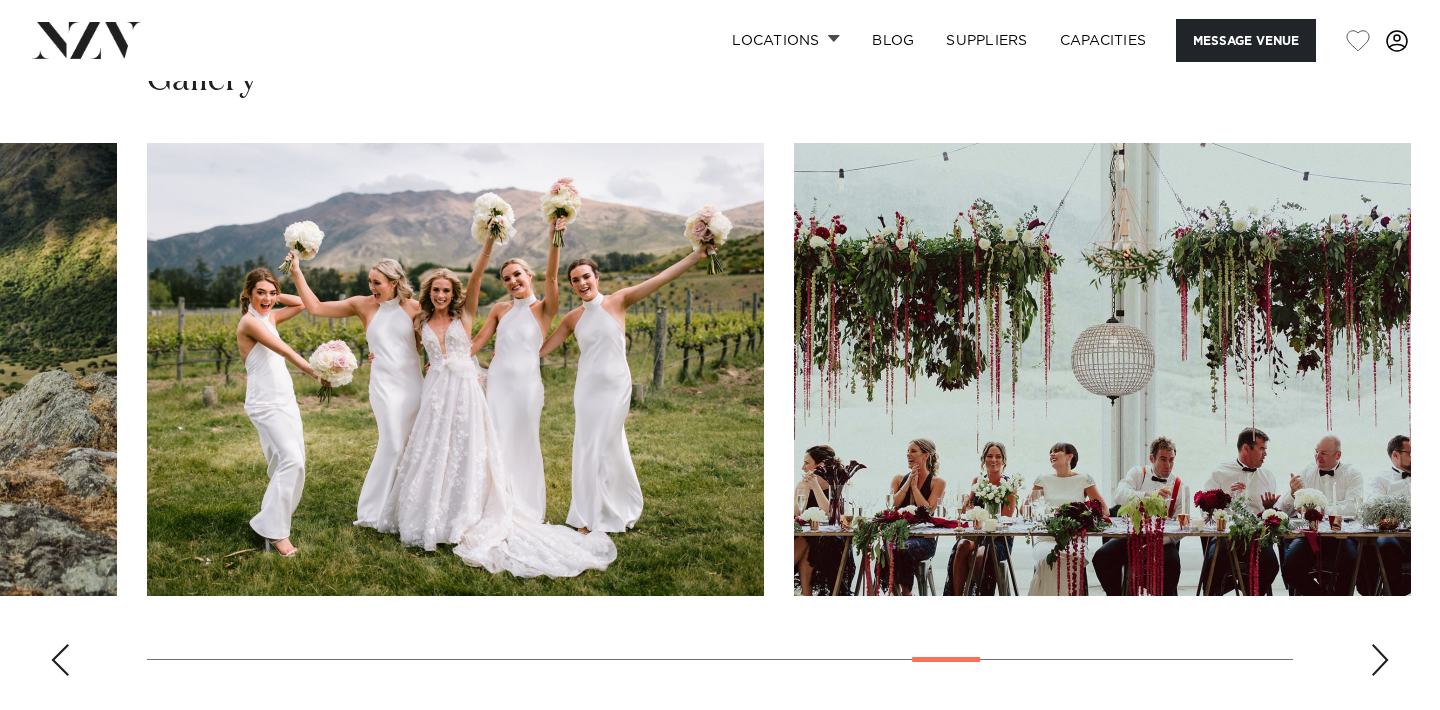click at bounding box center [1380, 660] 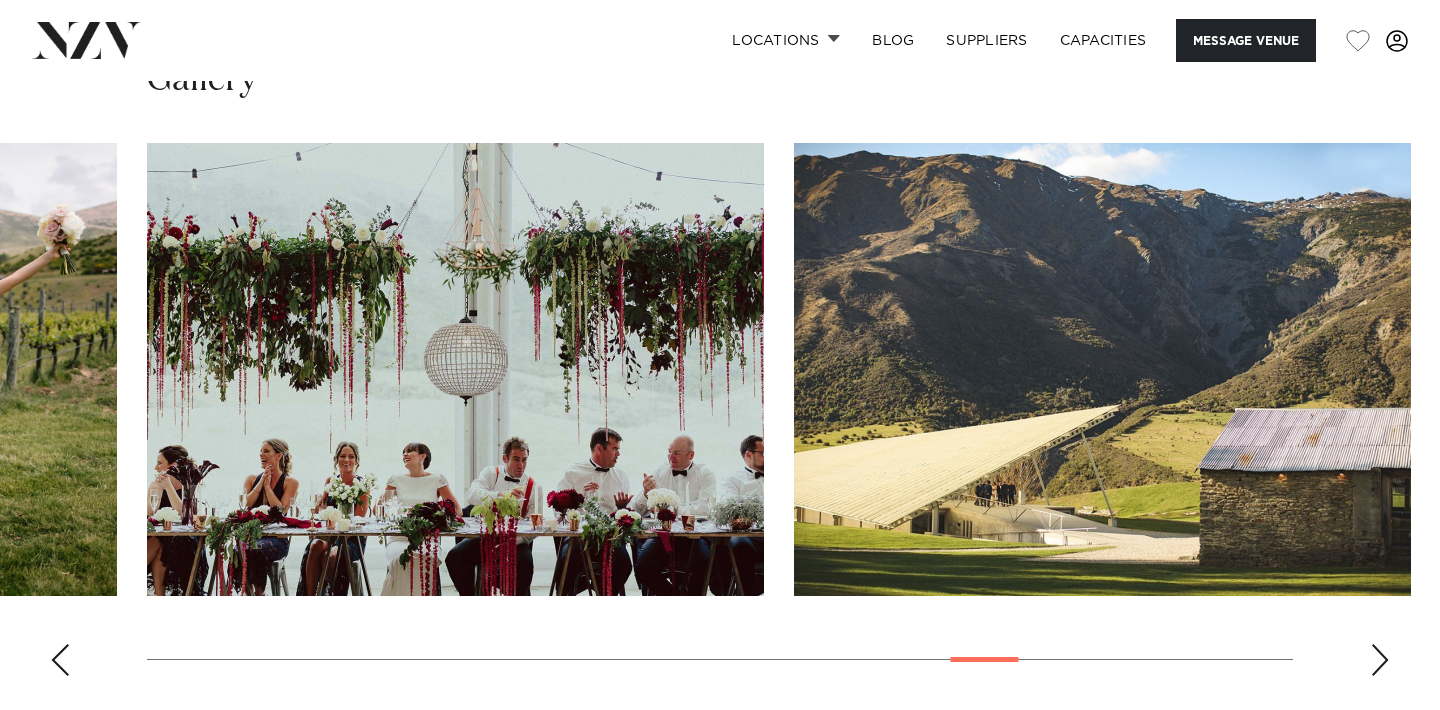 click at bounding box center [1380, 660] 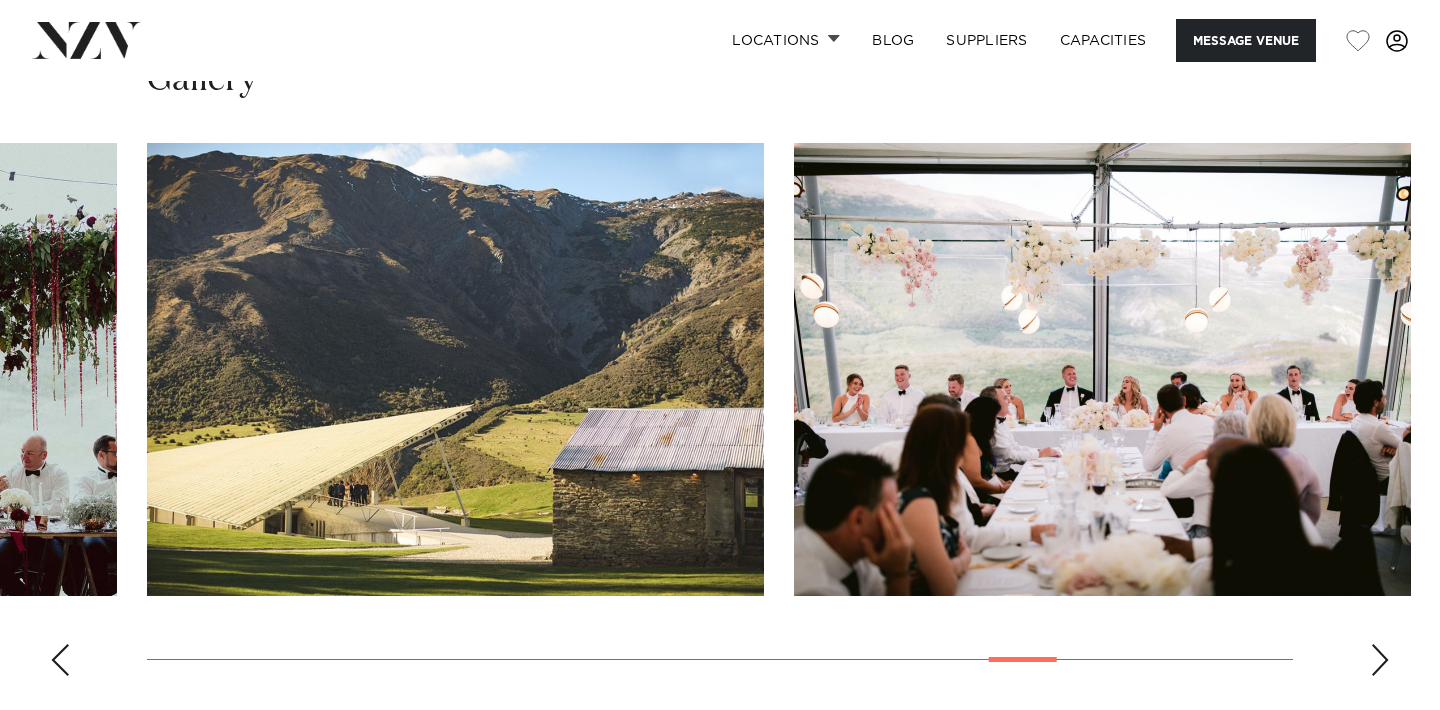 click at bounding box center (1380, 660) 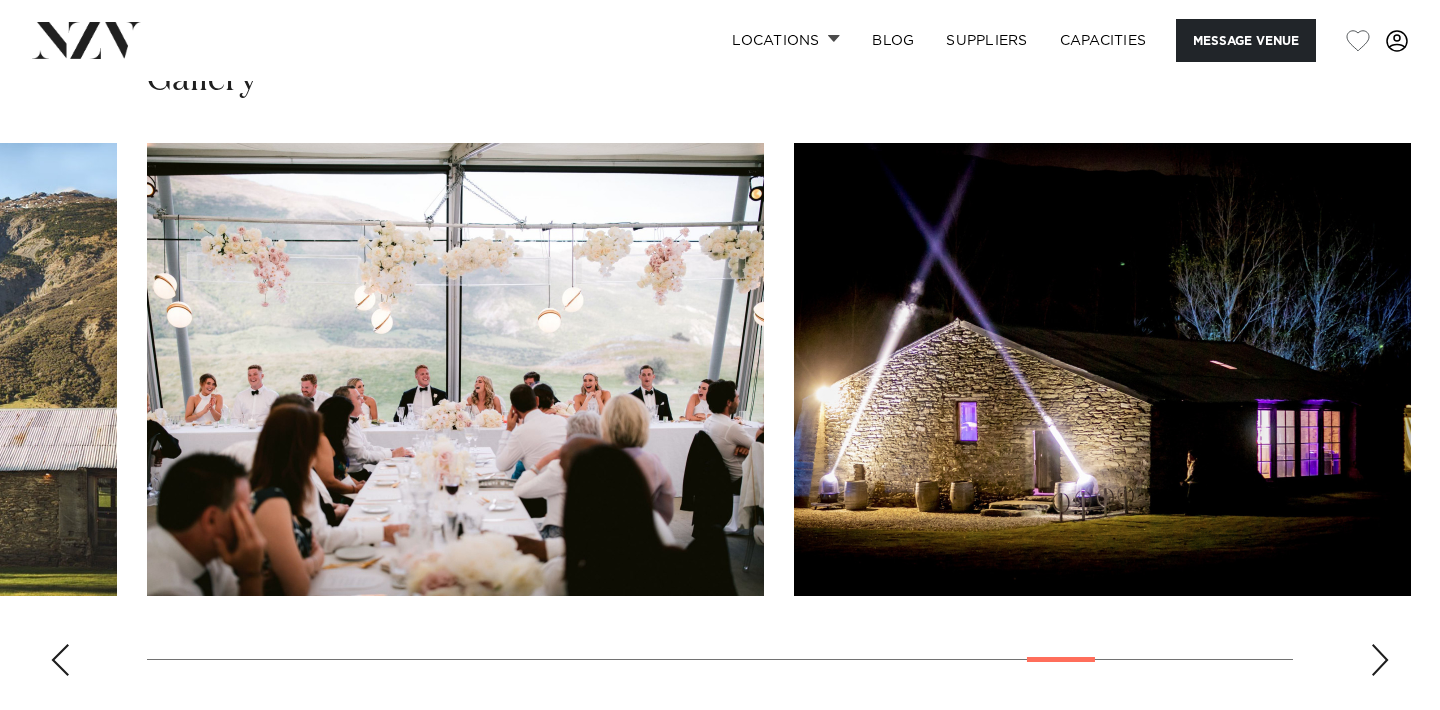 click at bounding box center (1380, 660) 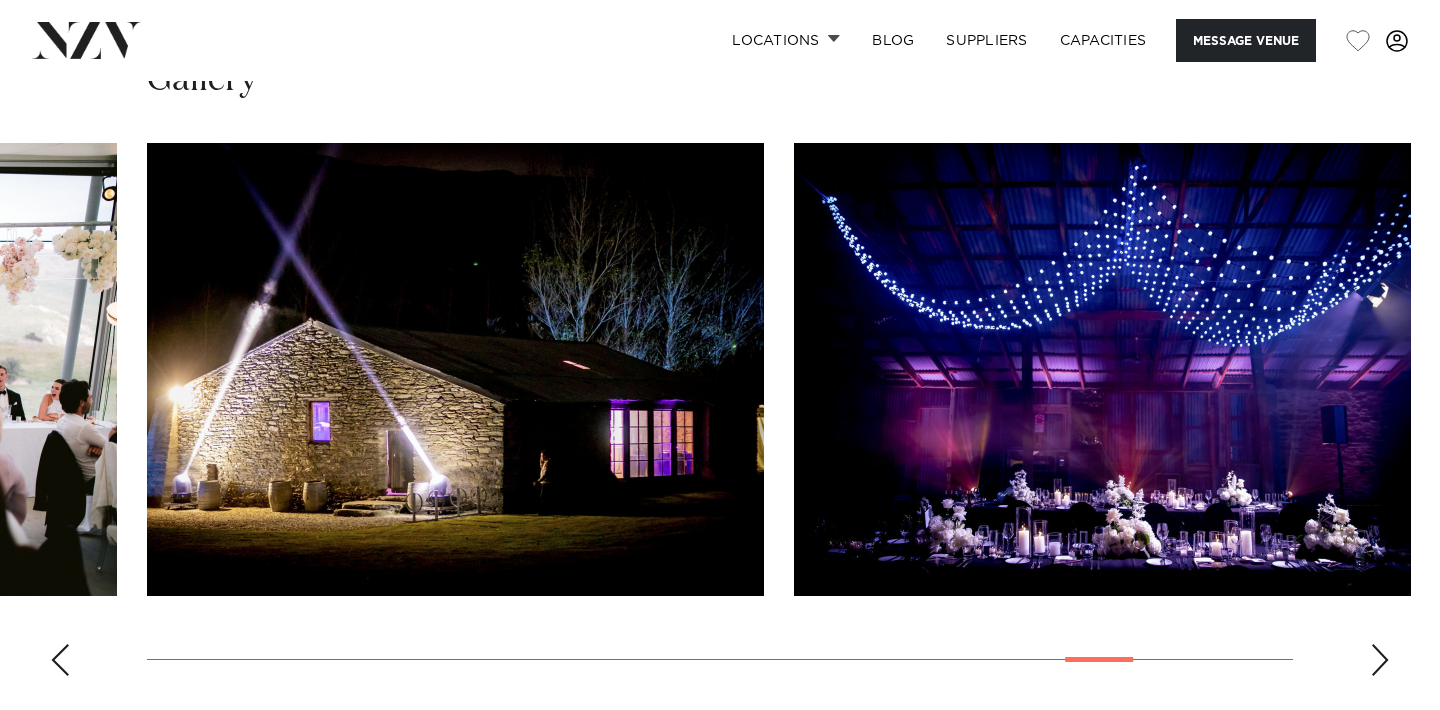 click at bounding box center [1380, 660] 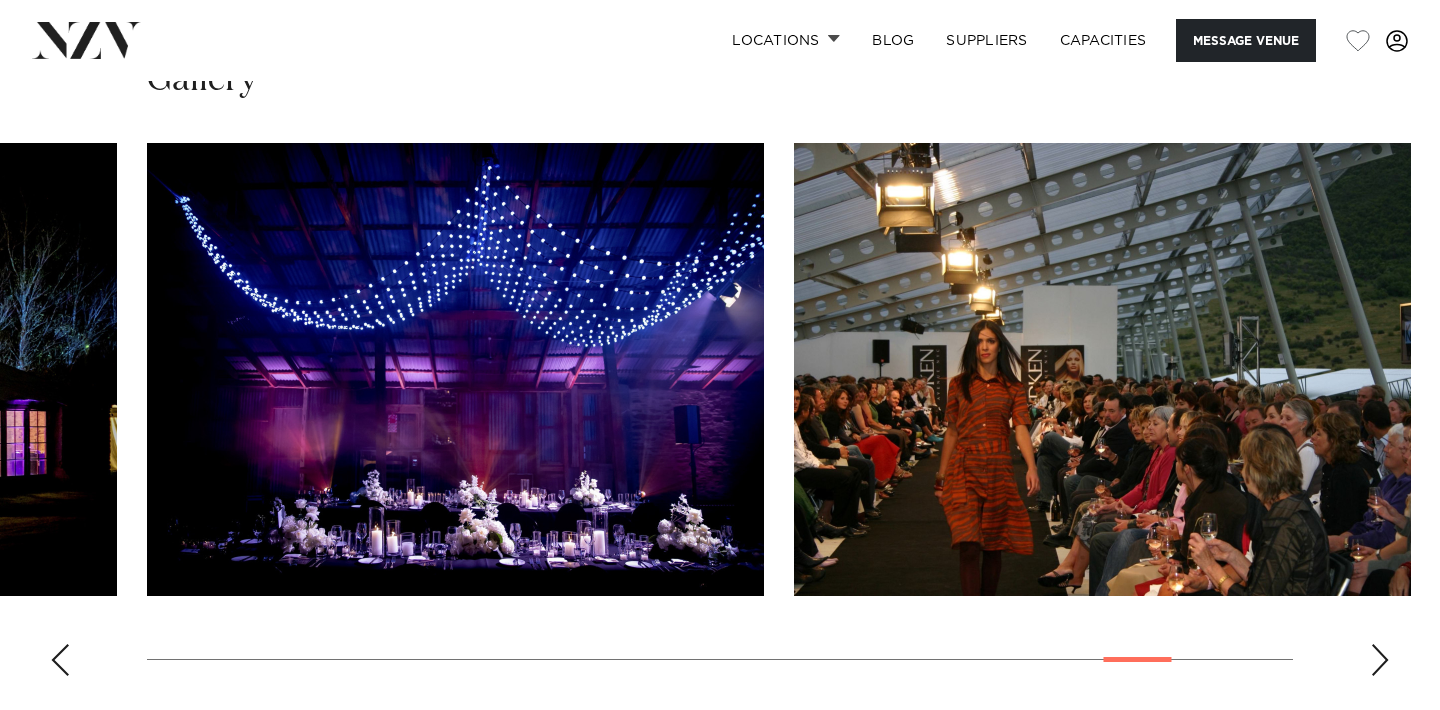 click at bounding box center (1380, 660) 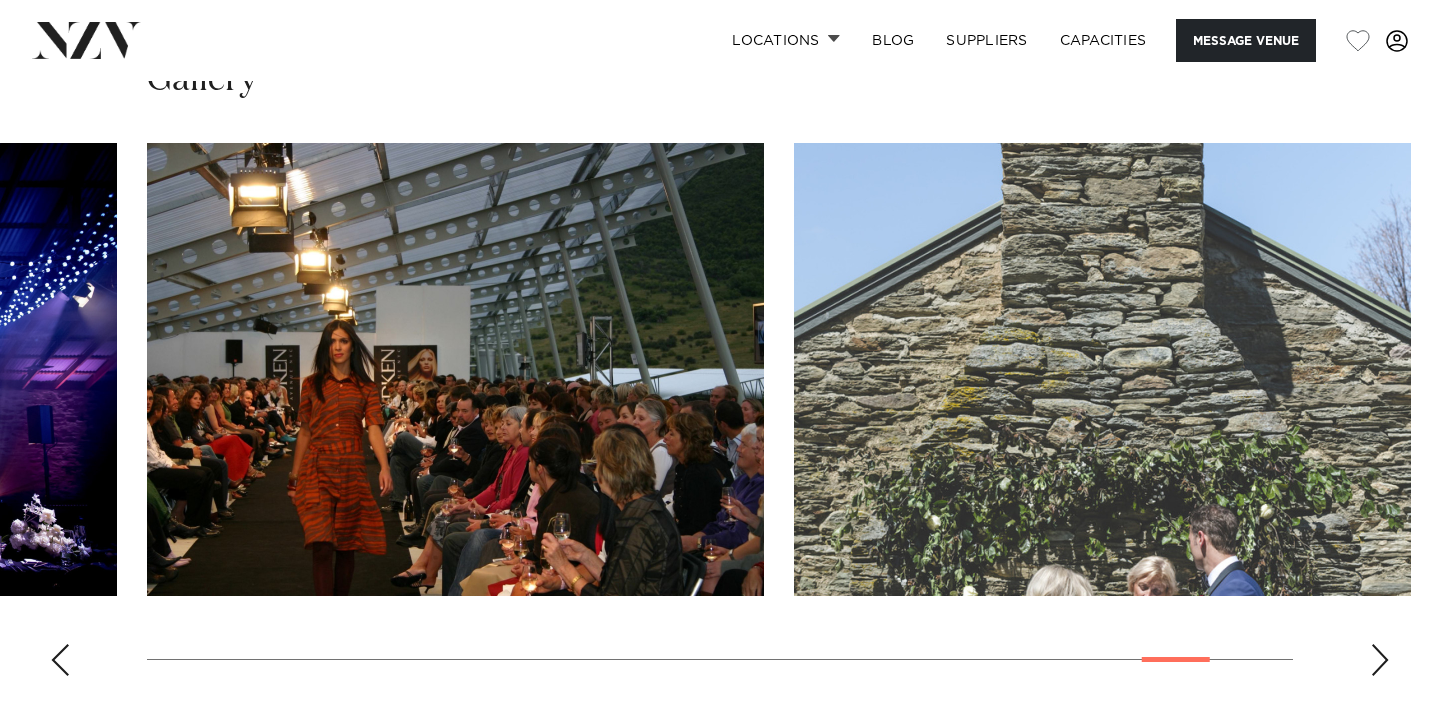 click at bounding box center (1380, 660) 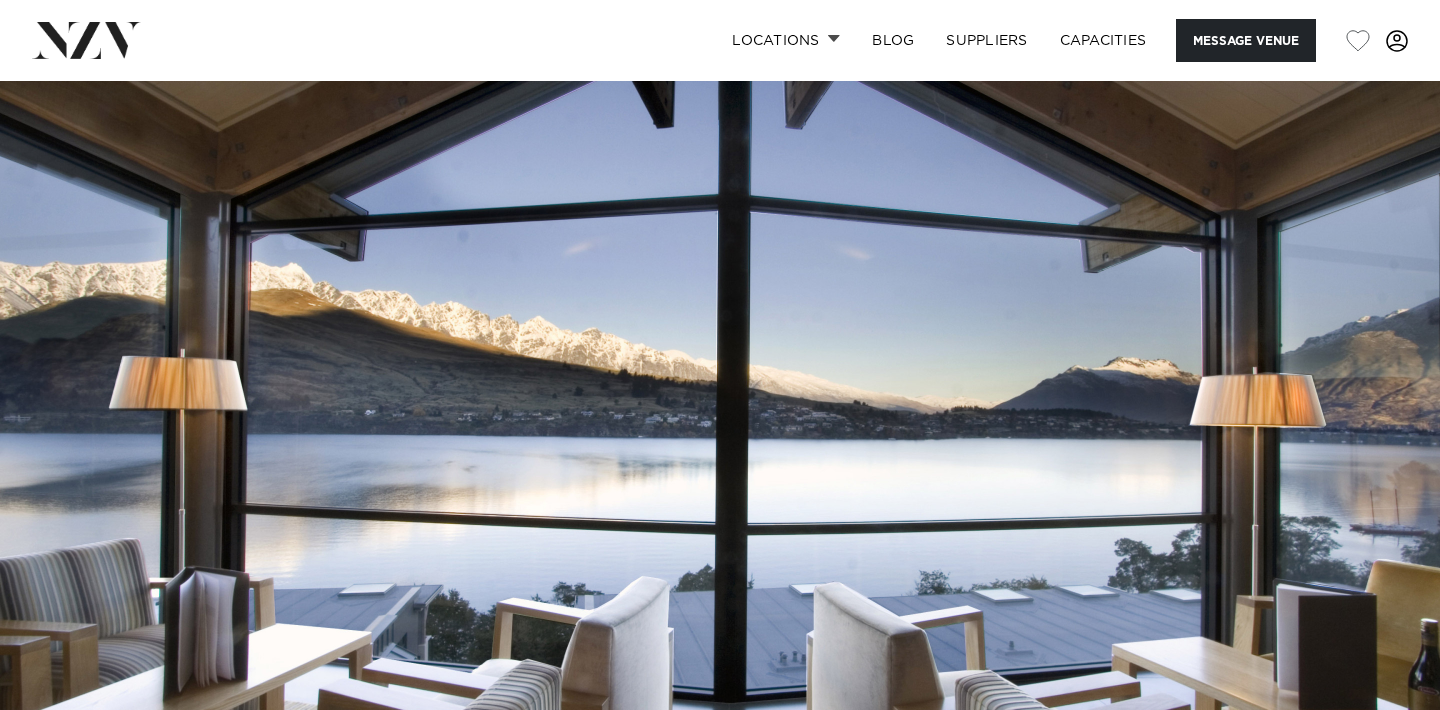 scroll, scrollTop: 0, scrollLeft: 0, axis: both 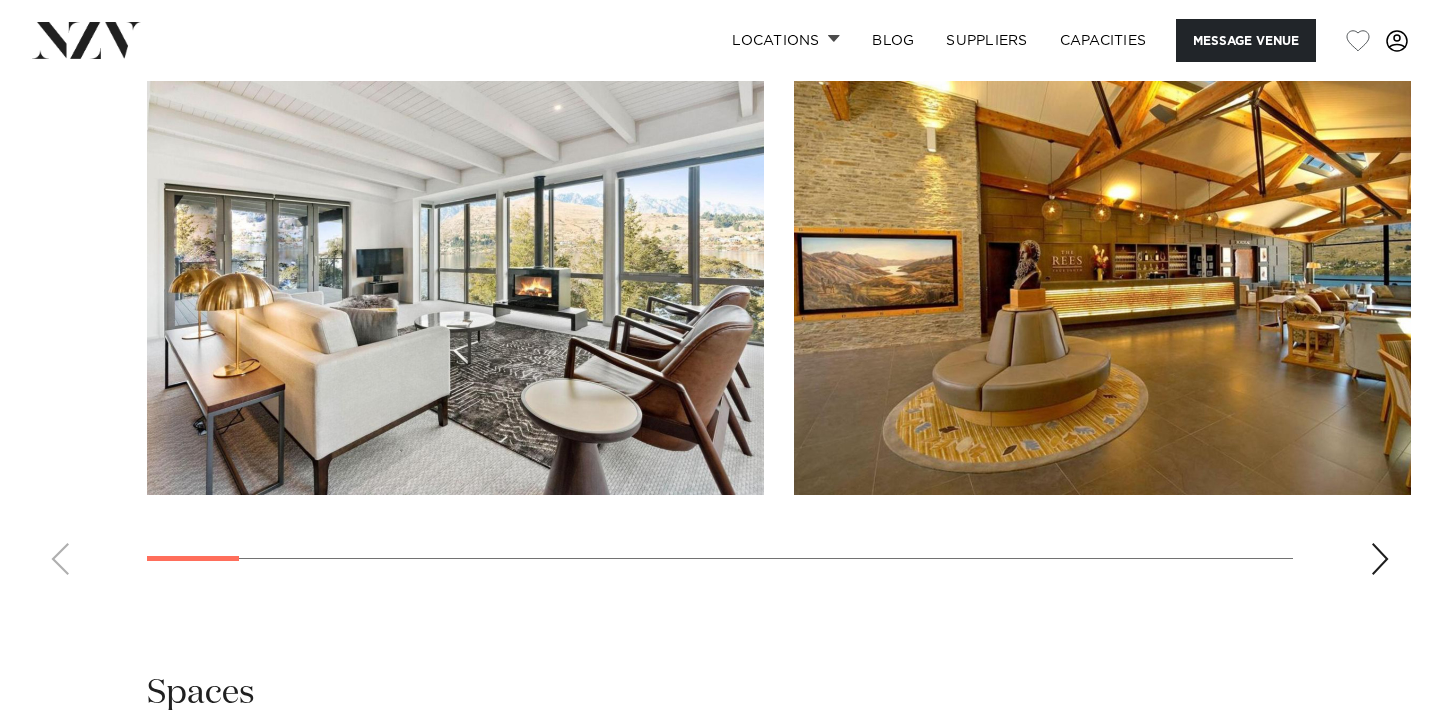 click at bounding box center [720, 316] 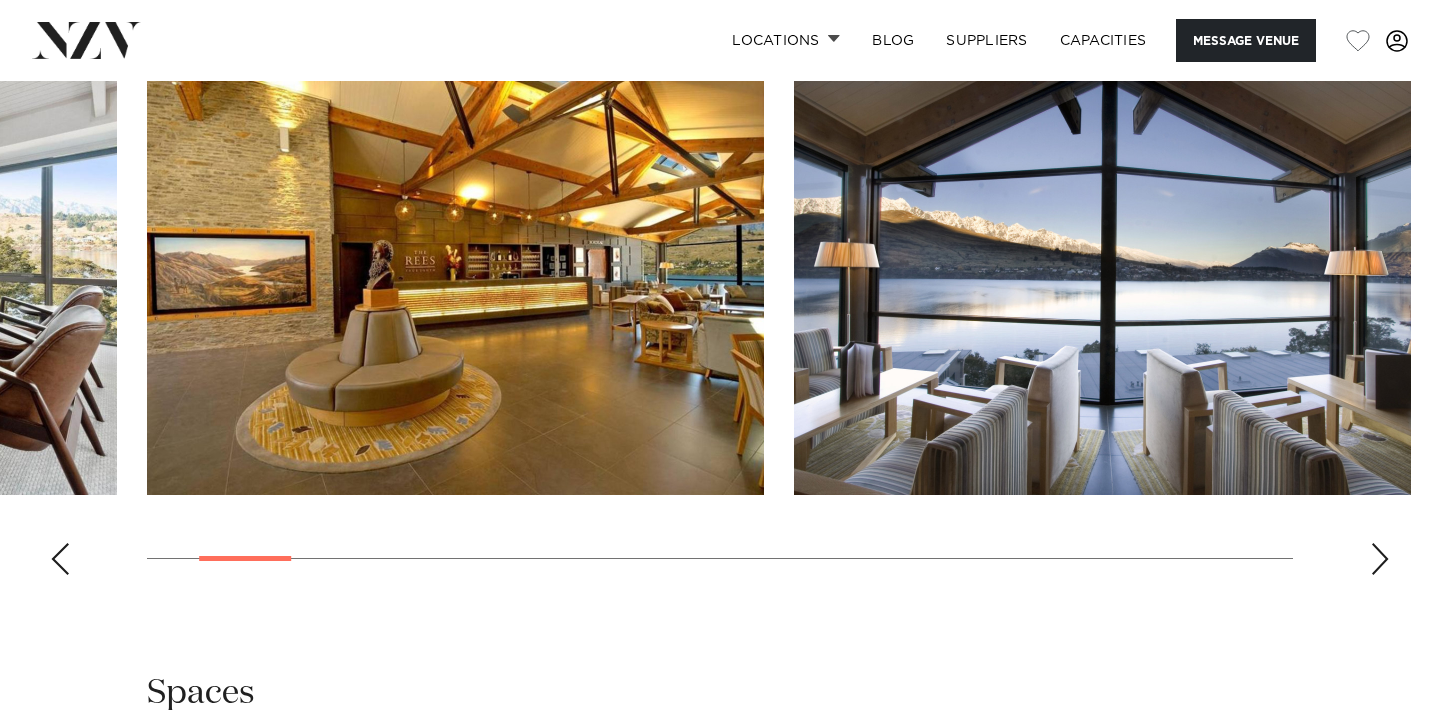 click at bounding box center (1380, 559) 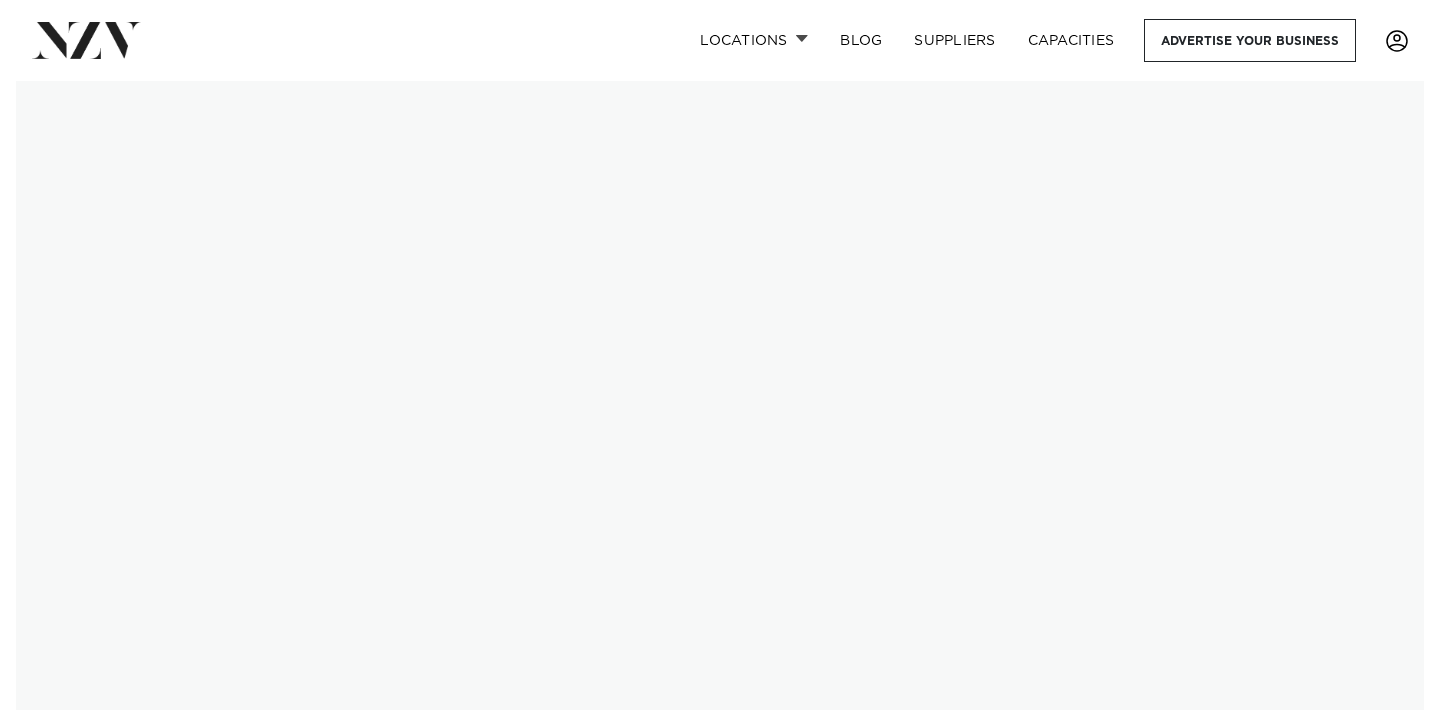 scroll, scrollTop: 0, scrollLeft: 0, axis: both 